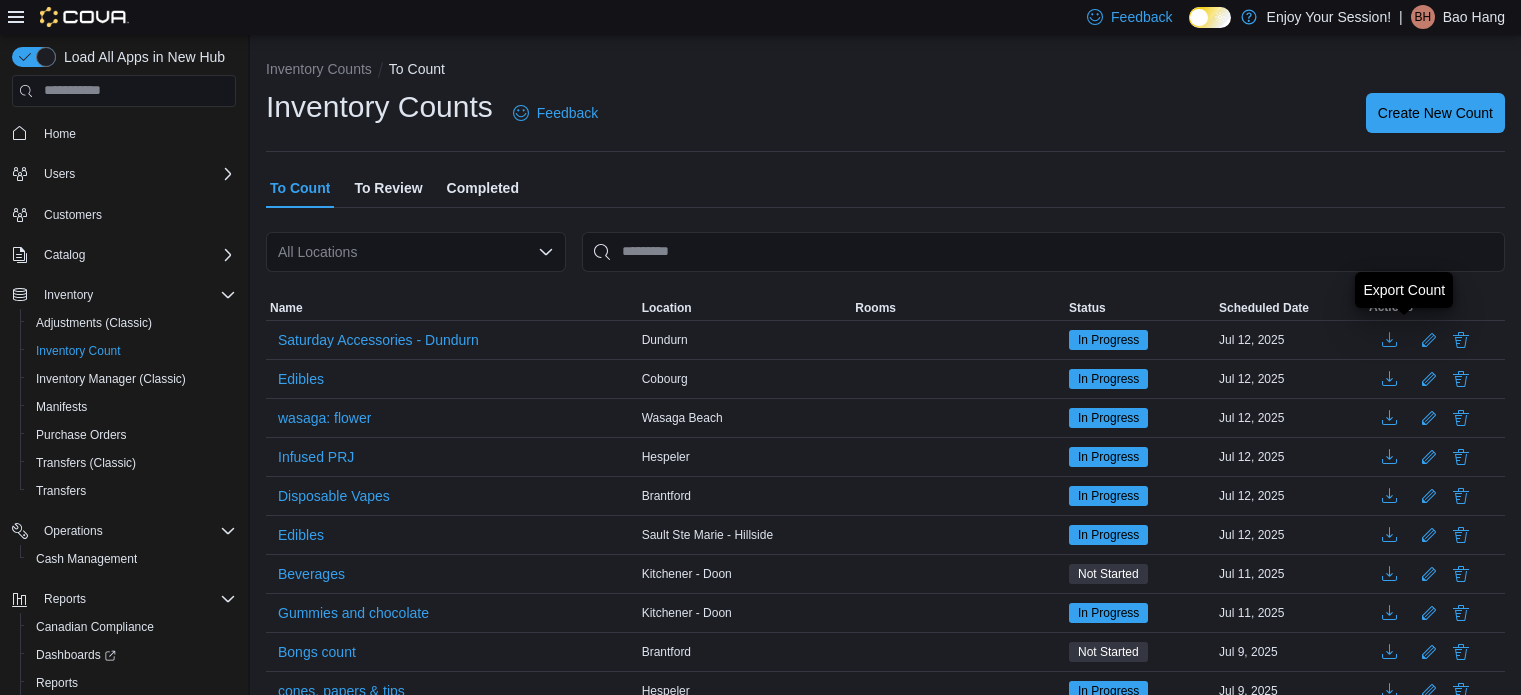 scroll, scrollTop: 0, scrollLeft: 0, axis: both 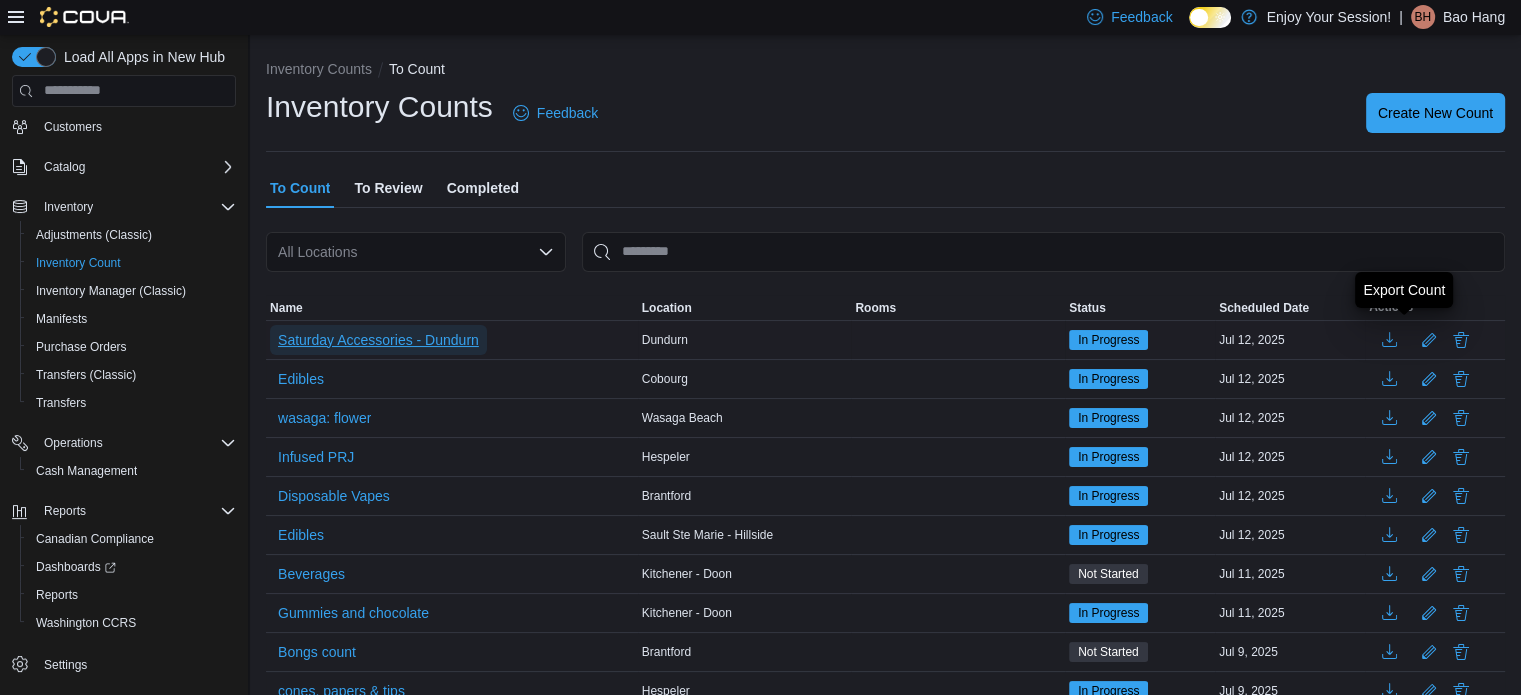 click on "Saturday Accessories - Dundurn" at bounding box center [378, 340] 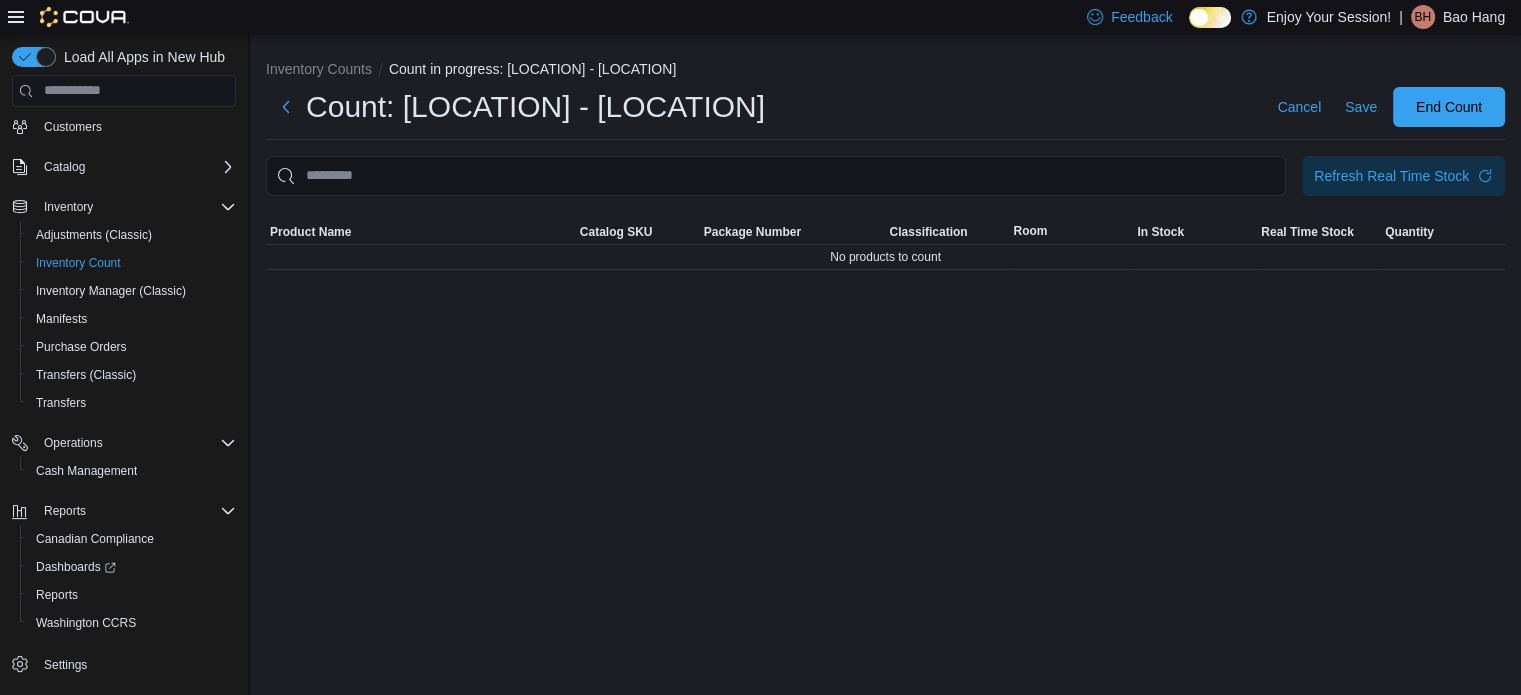 scroll, scrollTop: 88, scrollLeft: 0, axis: vertical 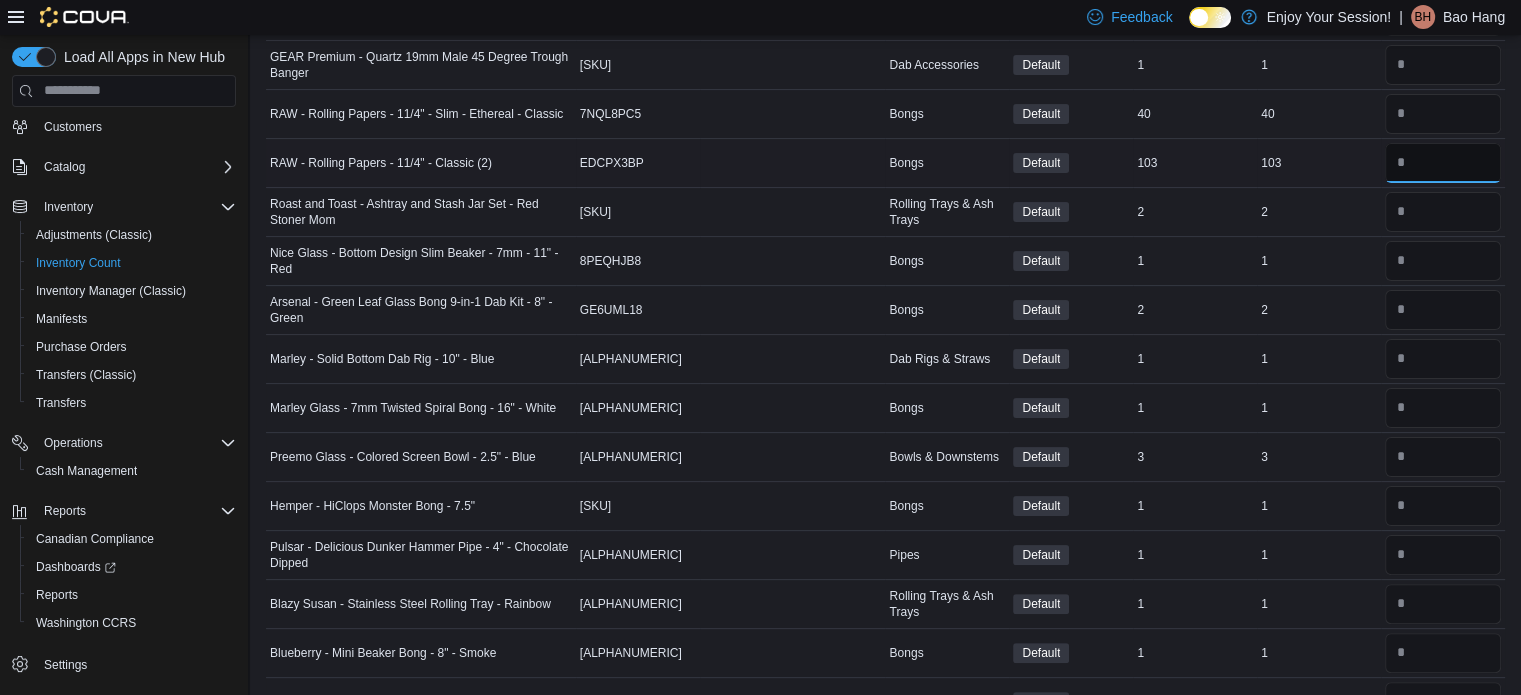 click at bounding box center [1443, 163] 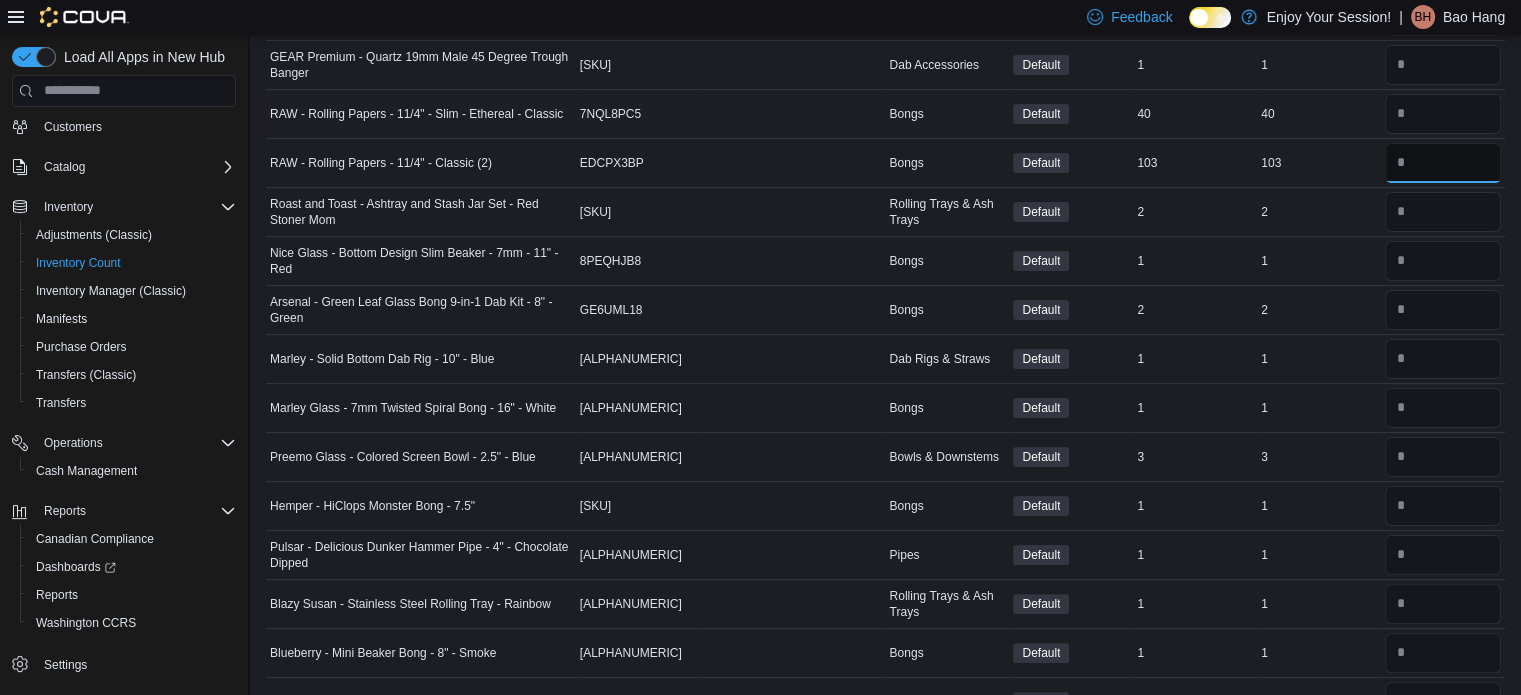 type on "***" 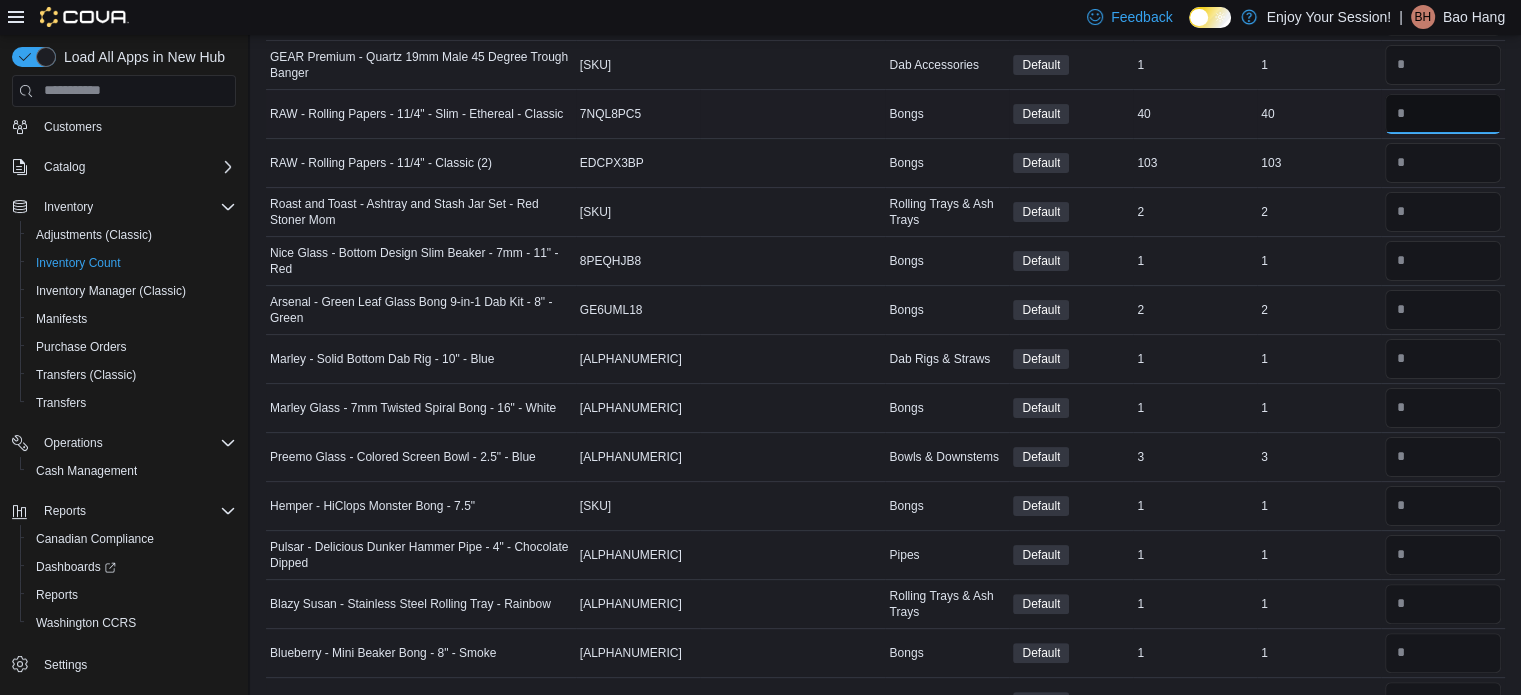 type 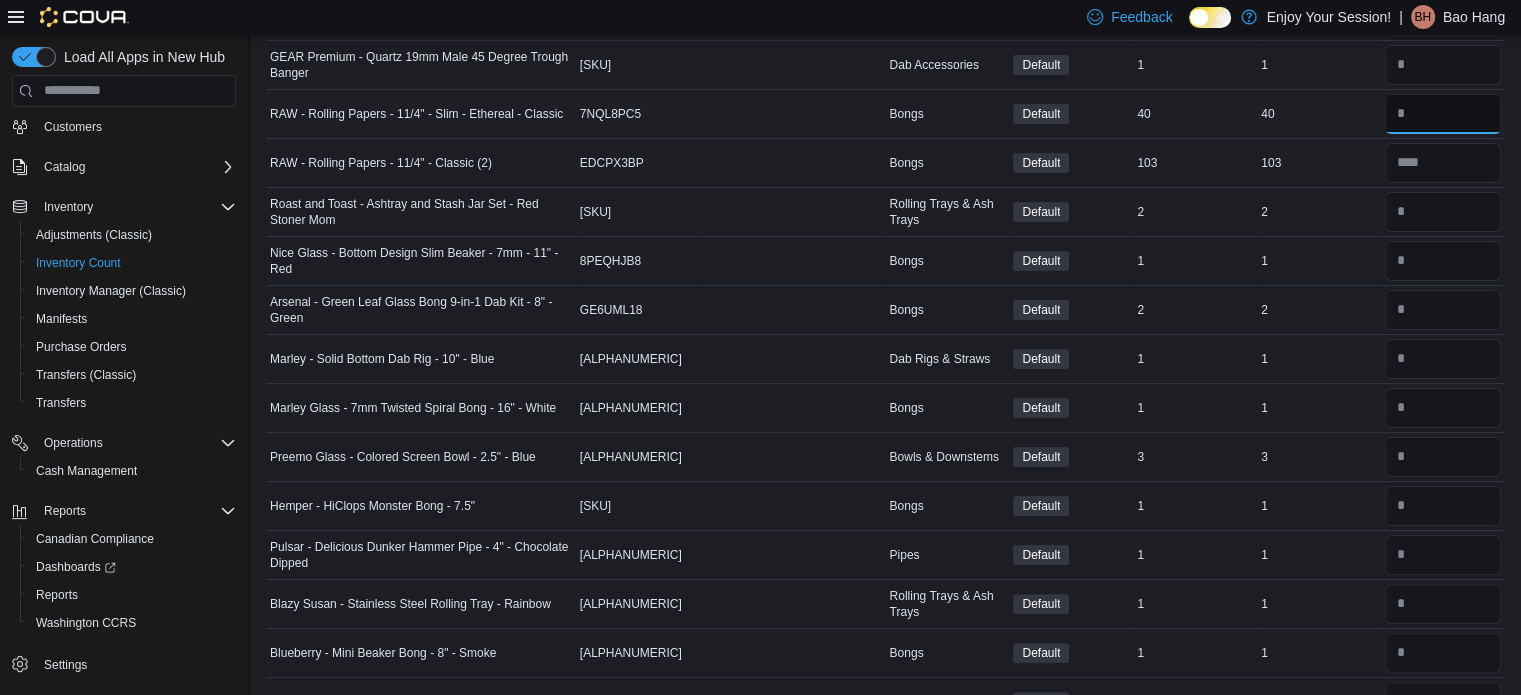 click at bounding box center [1443, 114] 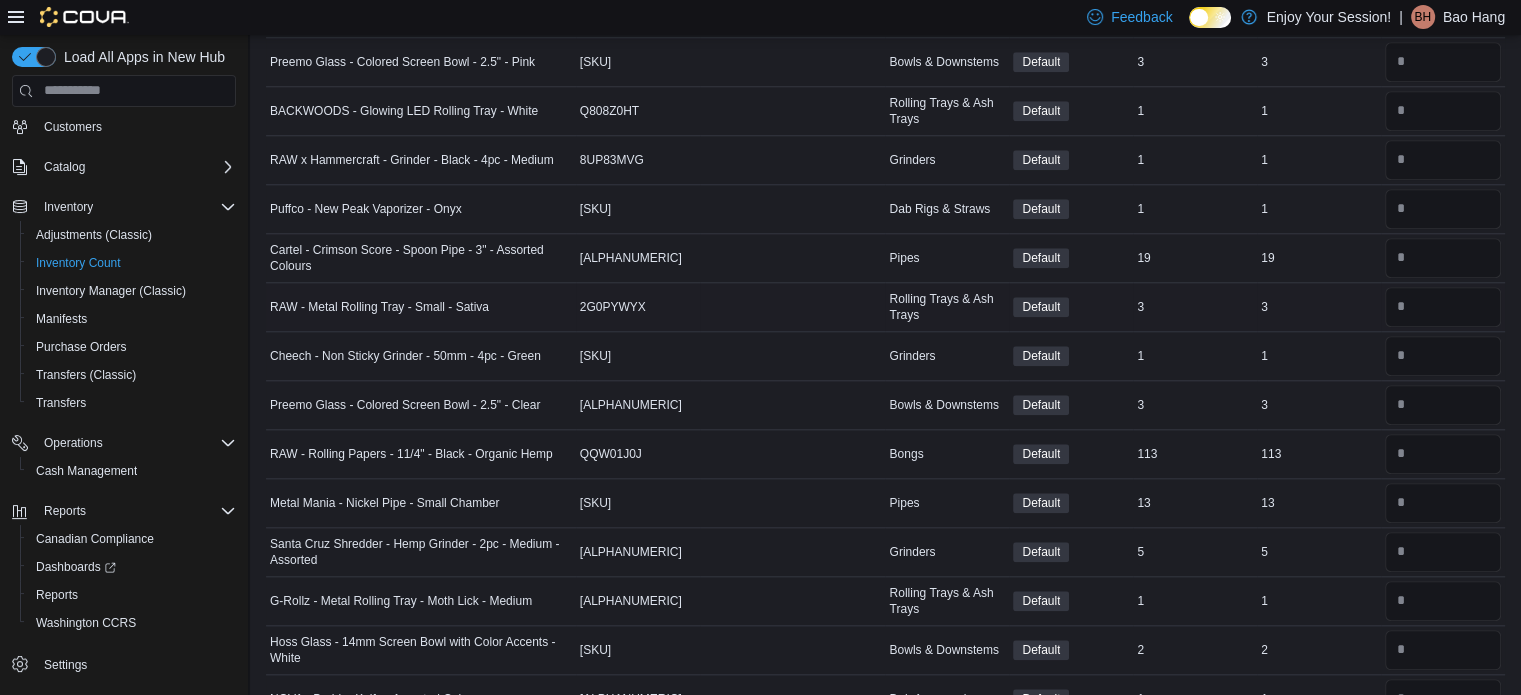 scroll, scrollTop: 2000, scrollLeft: 0, axis: vertical 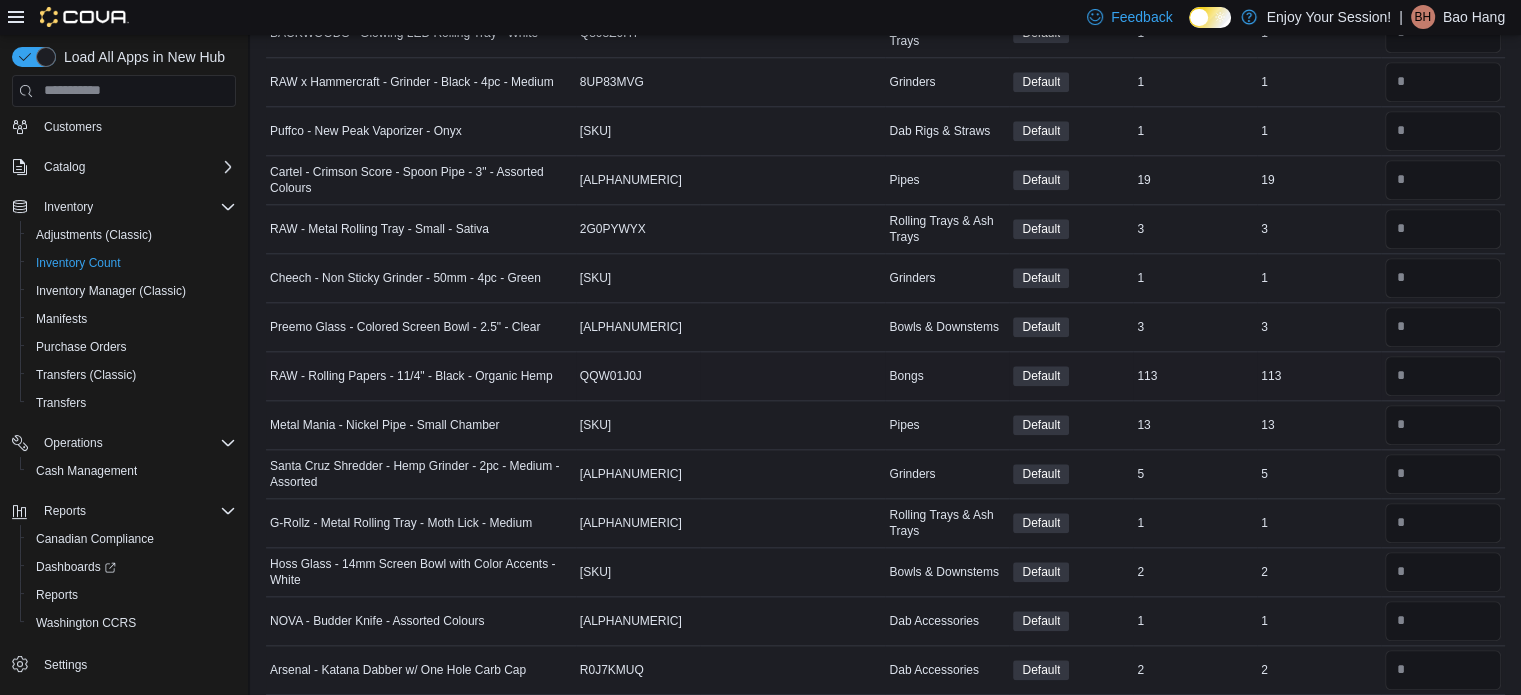 type on "**" 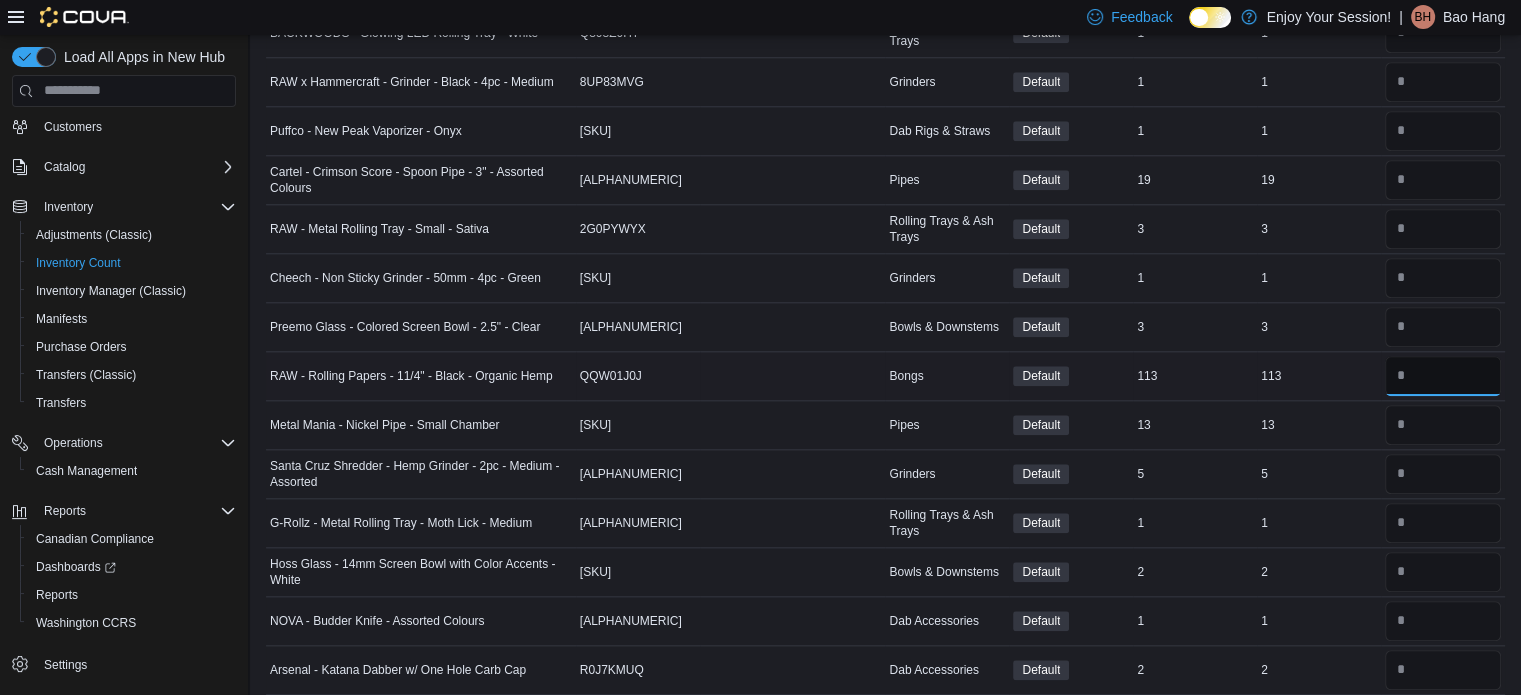 type 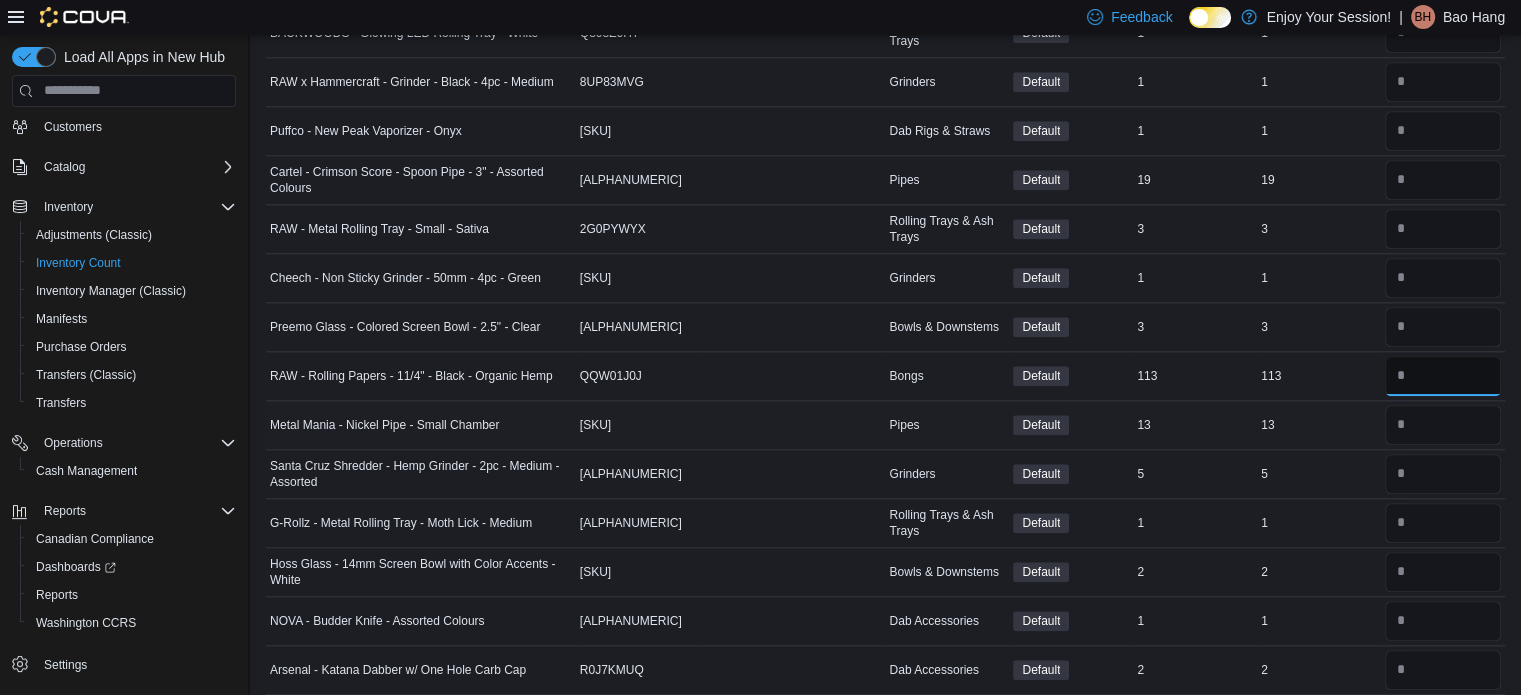 type on "***" 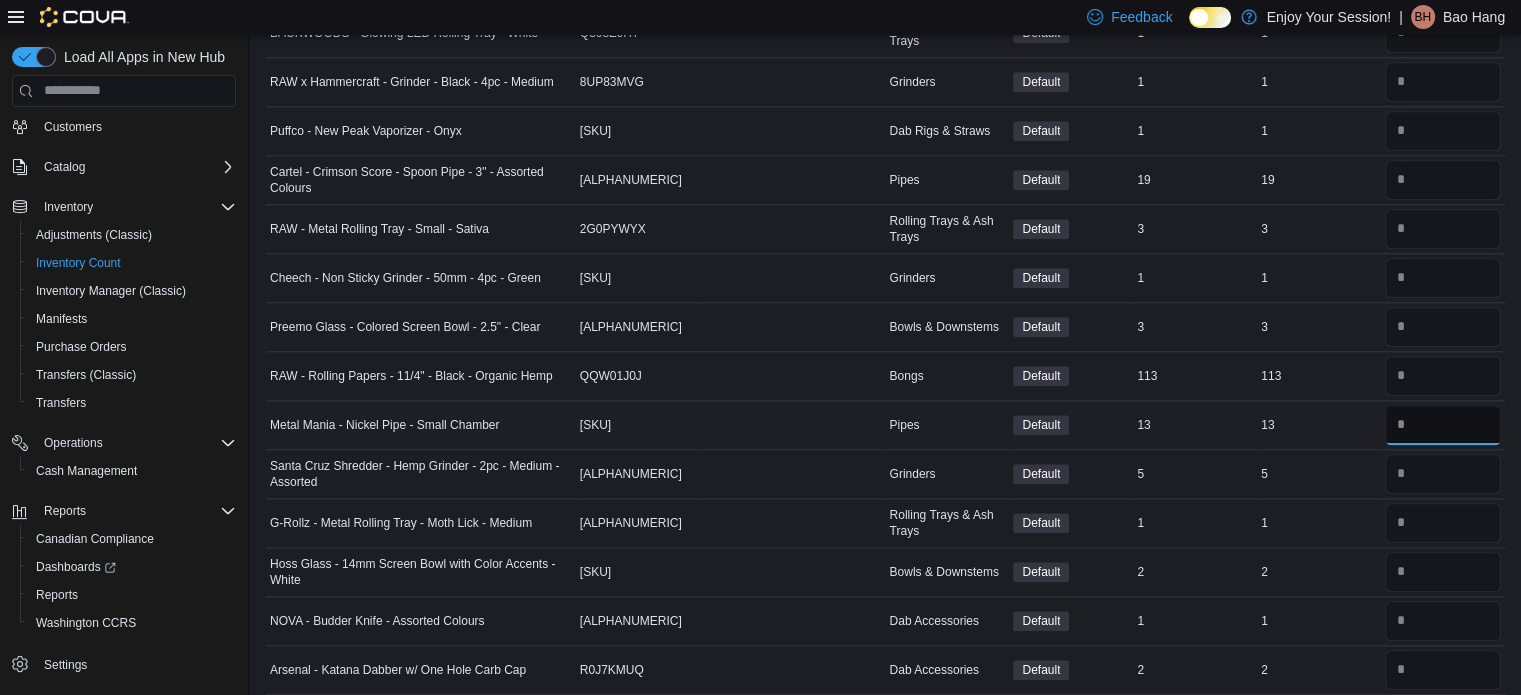 type 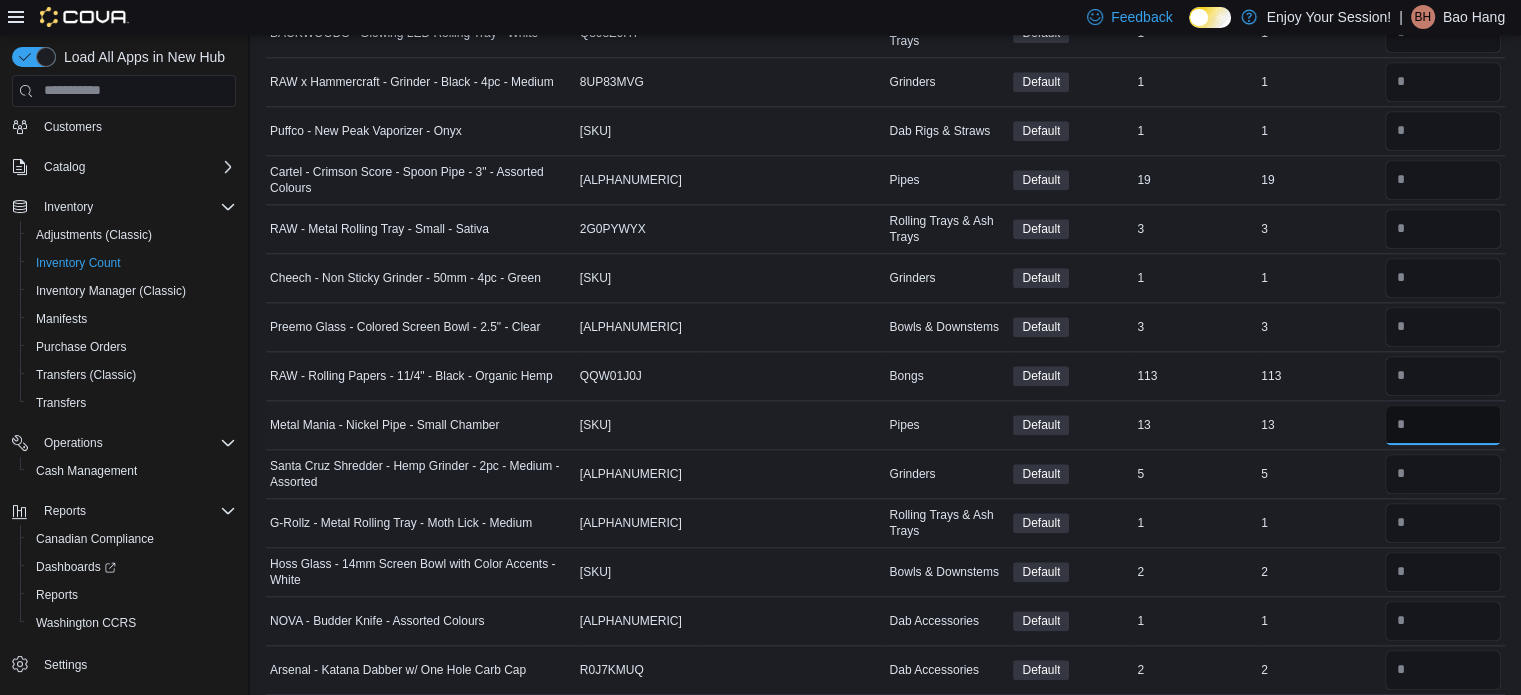 click at bounding box center [1443, 425] 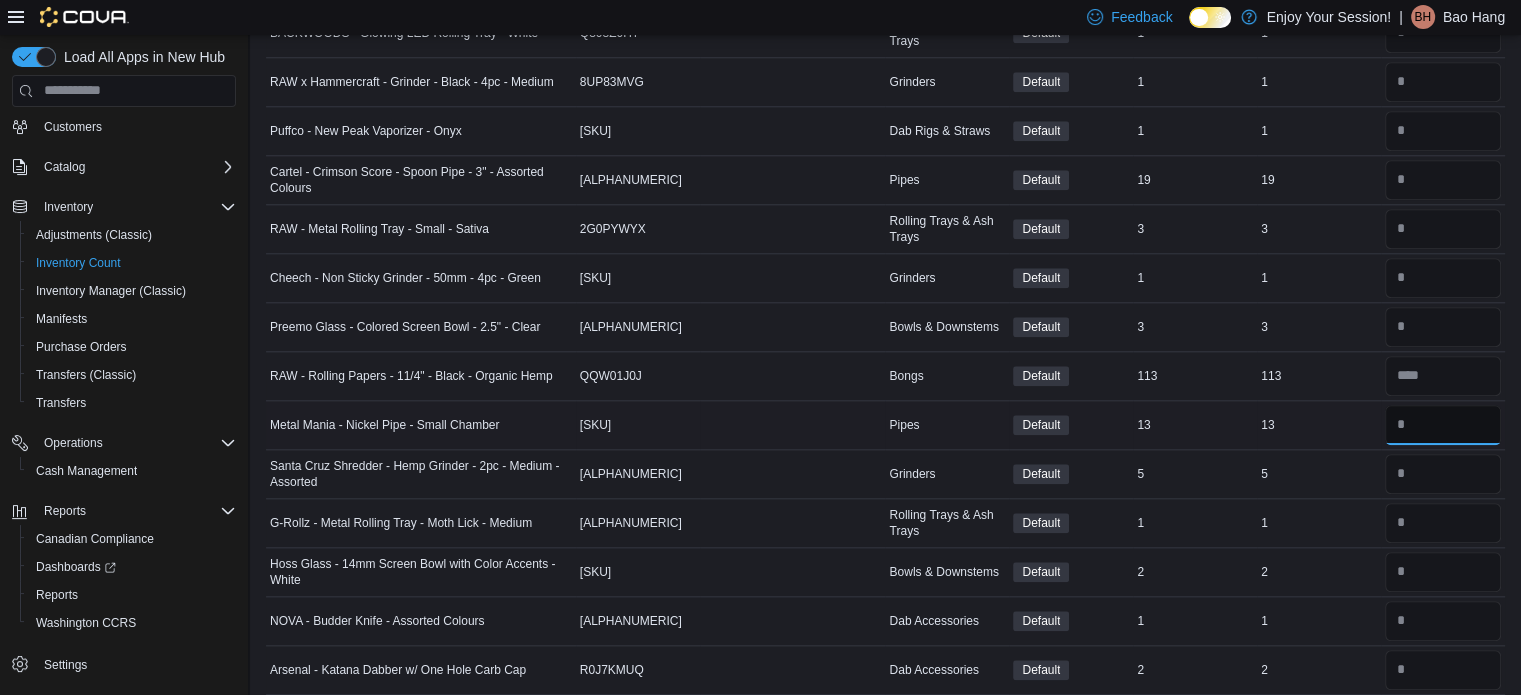 type on "**" 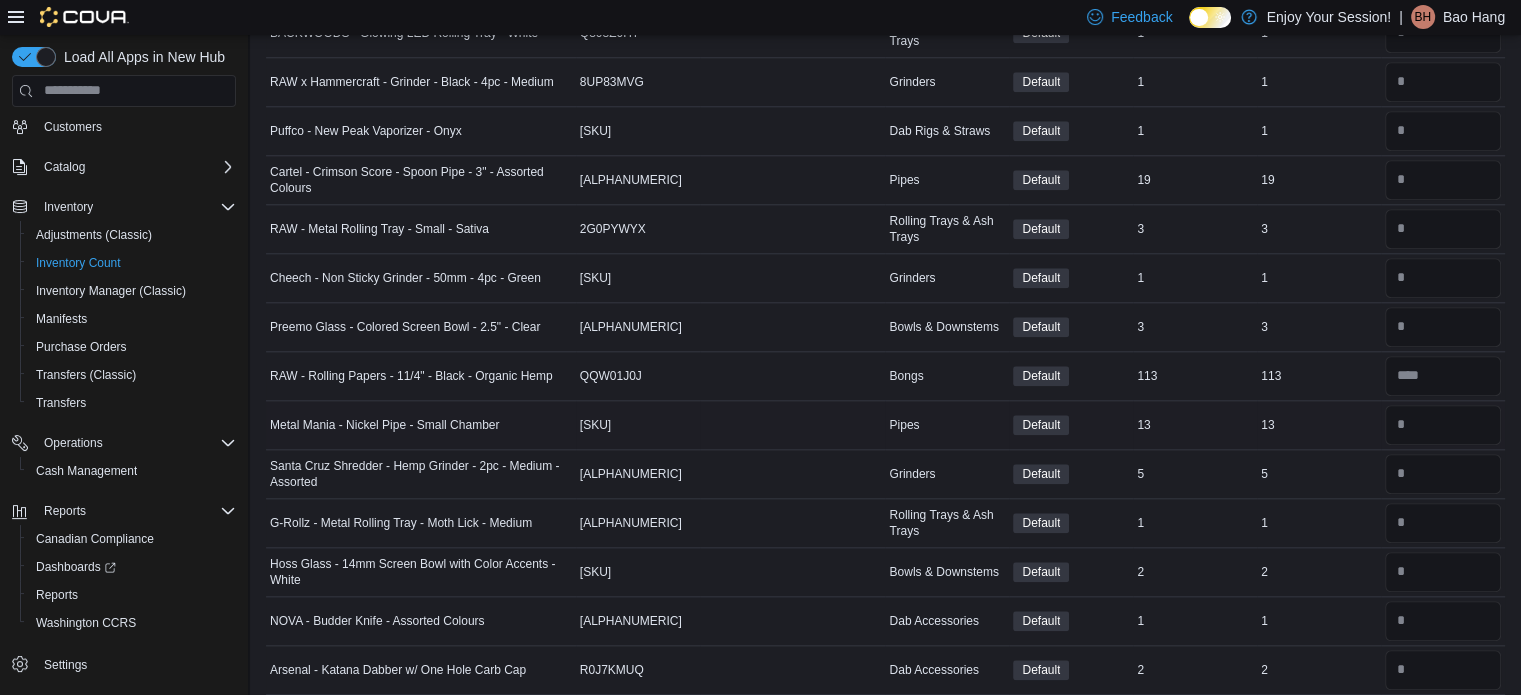 type 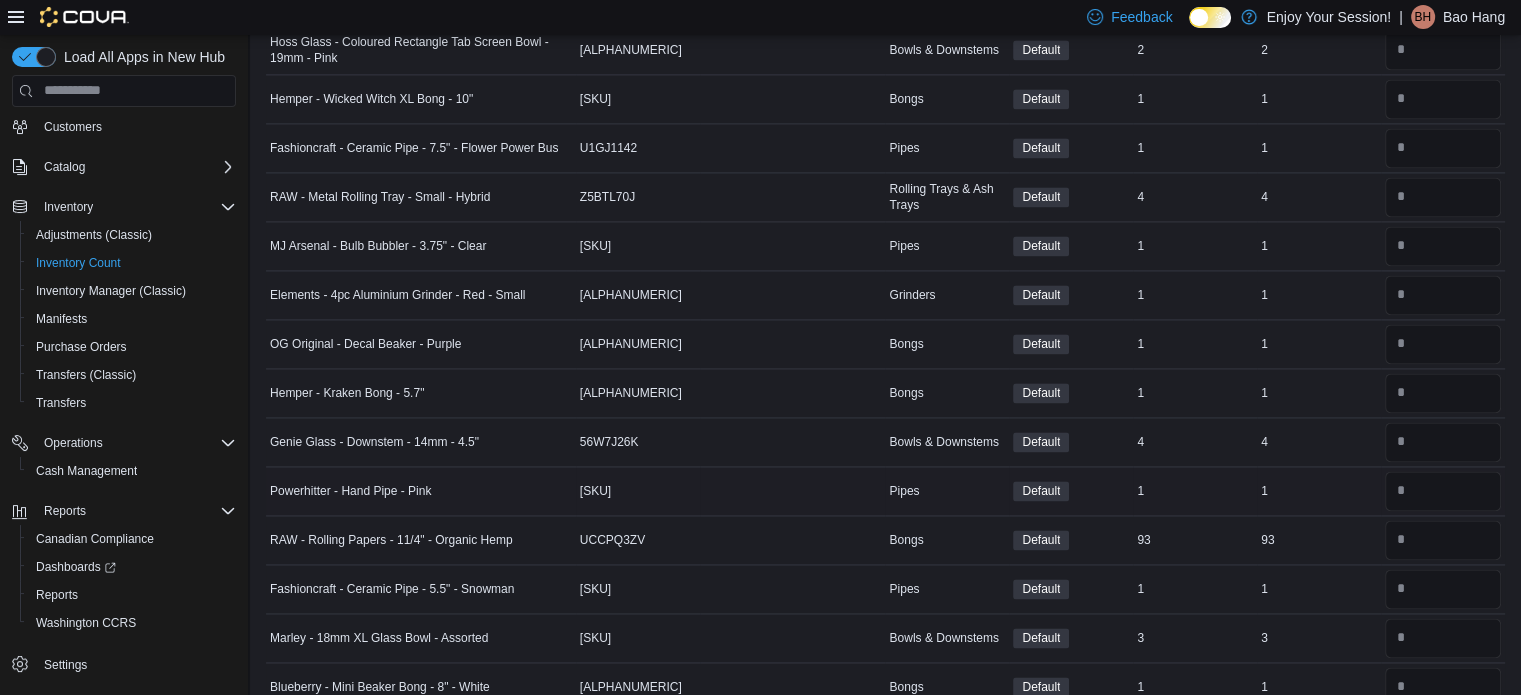 scroll, scrollTop: 2900, scrollLeft: 0, axis: vertical 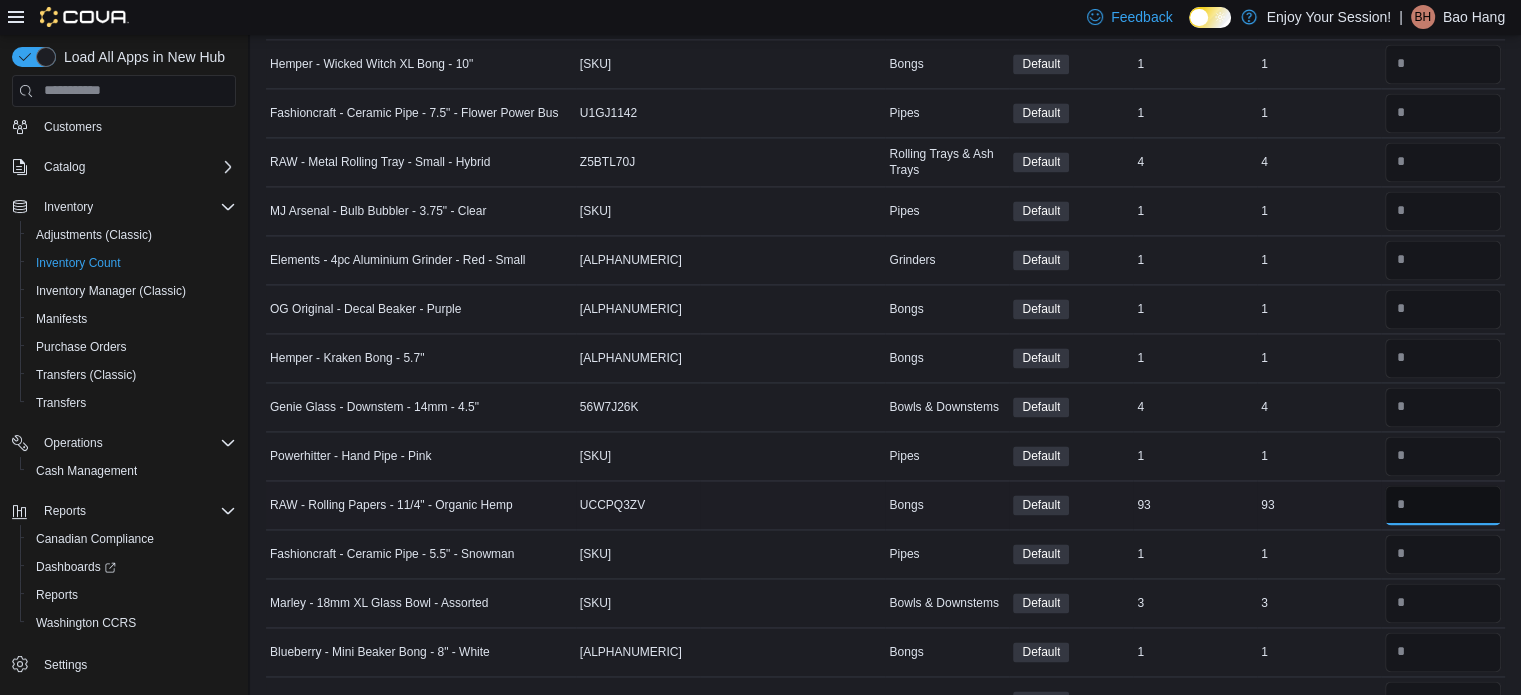 click at bounding box center (1443, 505) 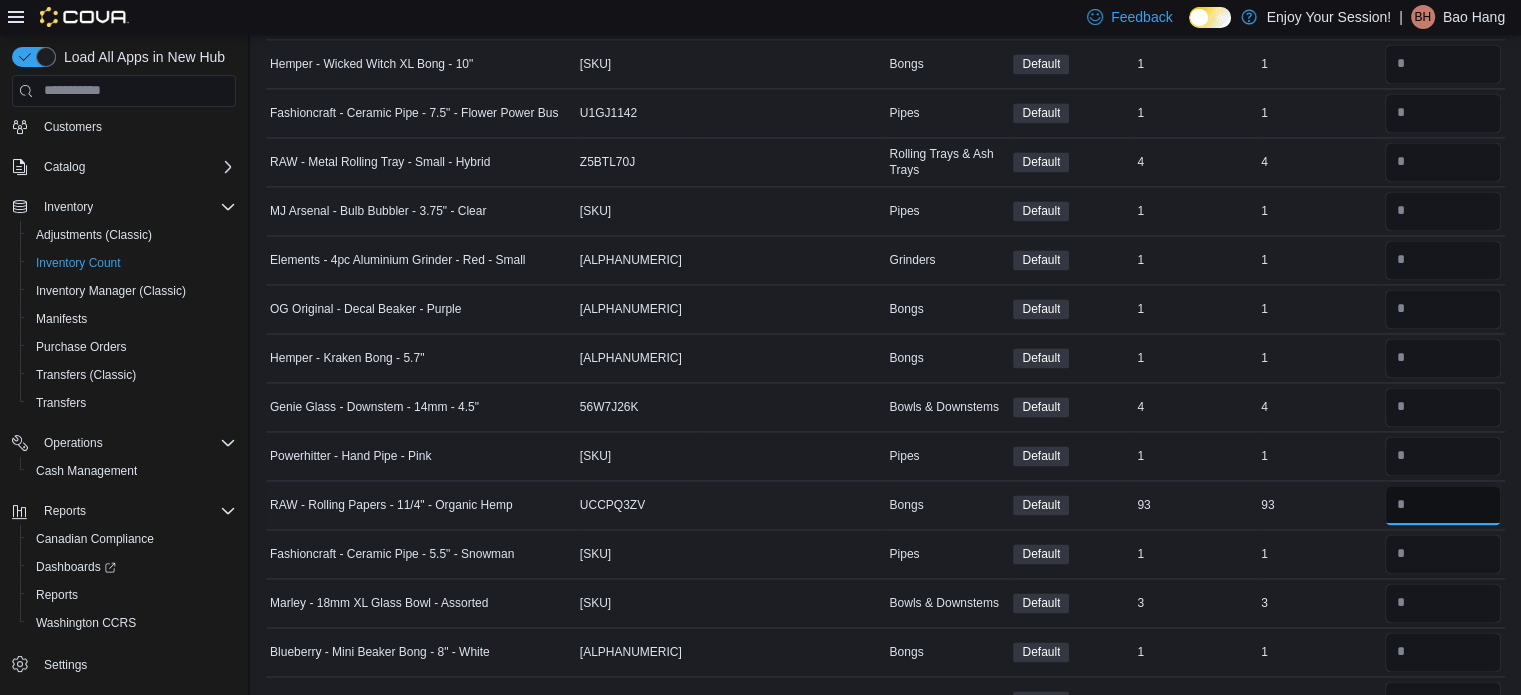 type on "*" 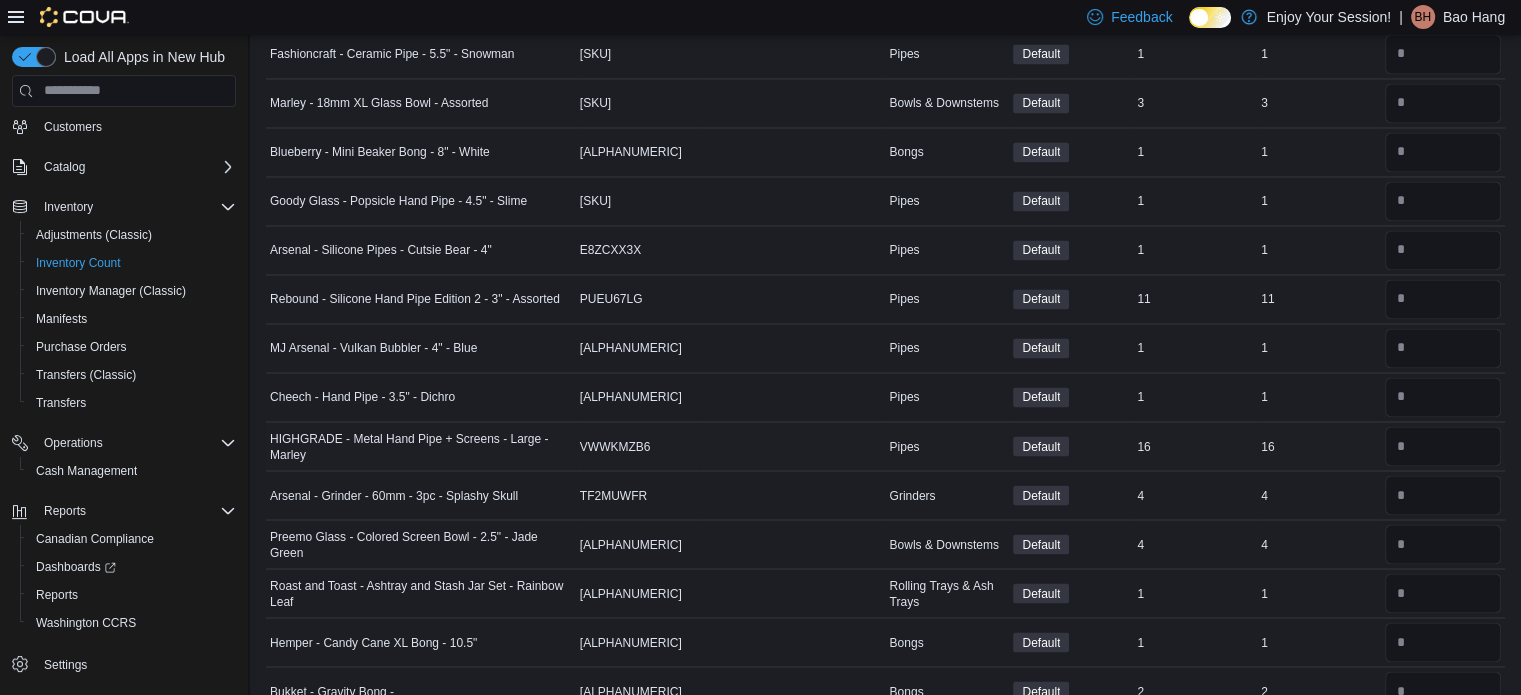scroll, scrollTop: 3566, scrollLeft: 0, axis: vertical 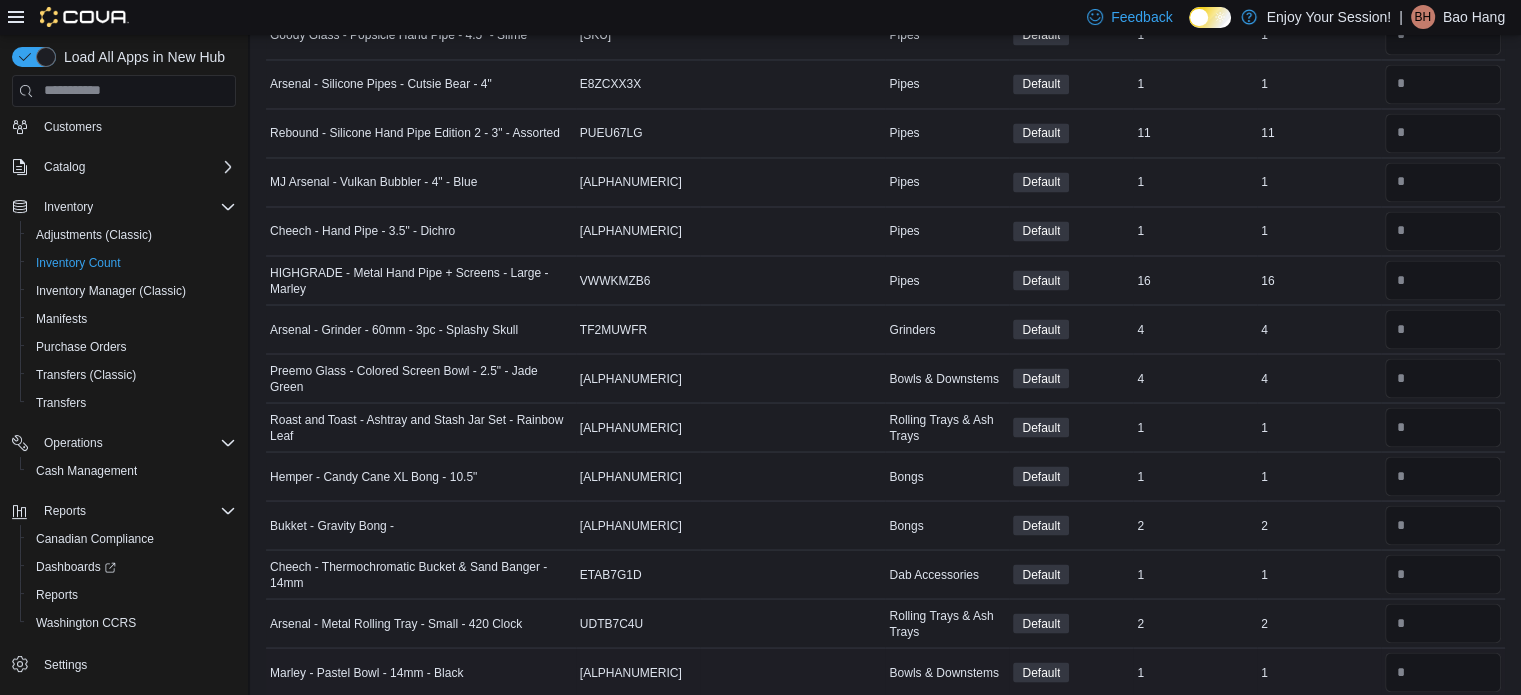 type on "**" 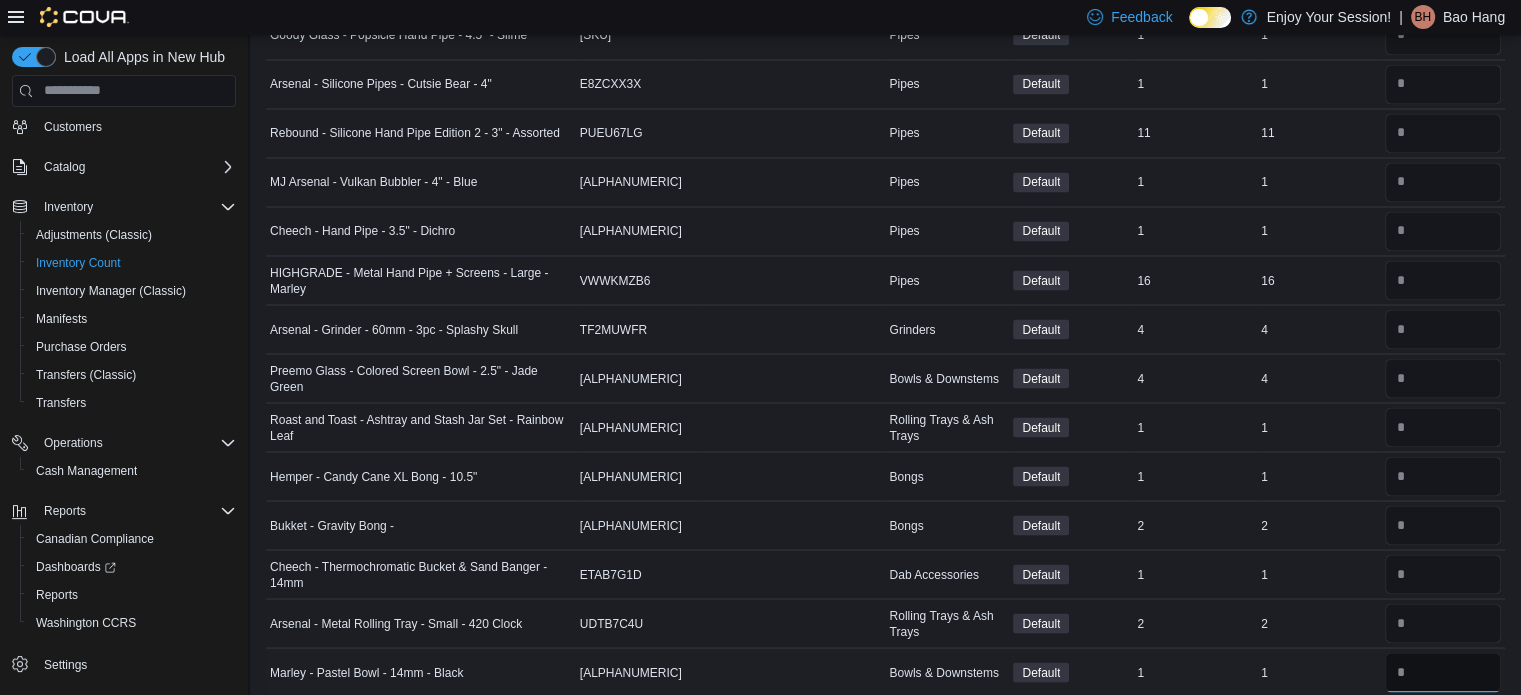 click at bounding box center (1443, 672) 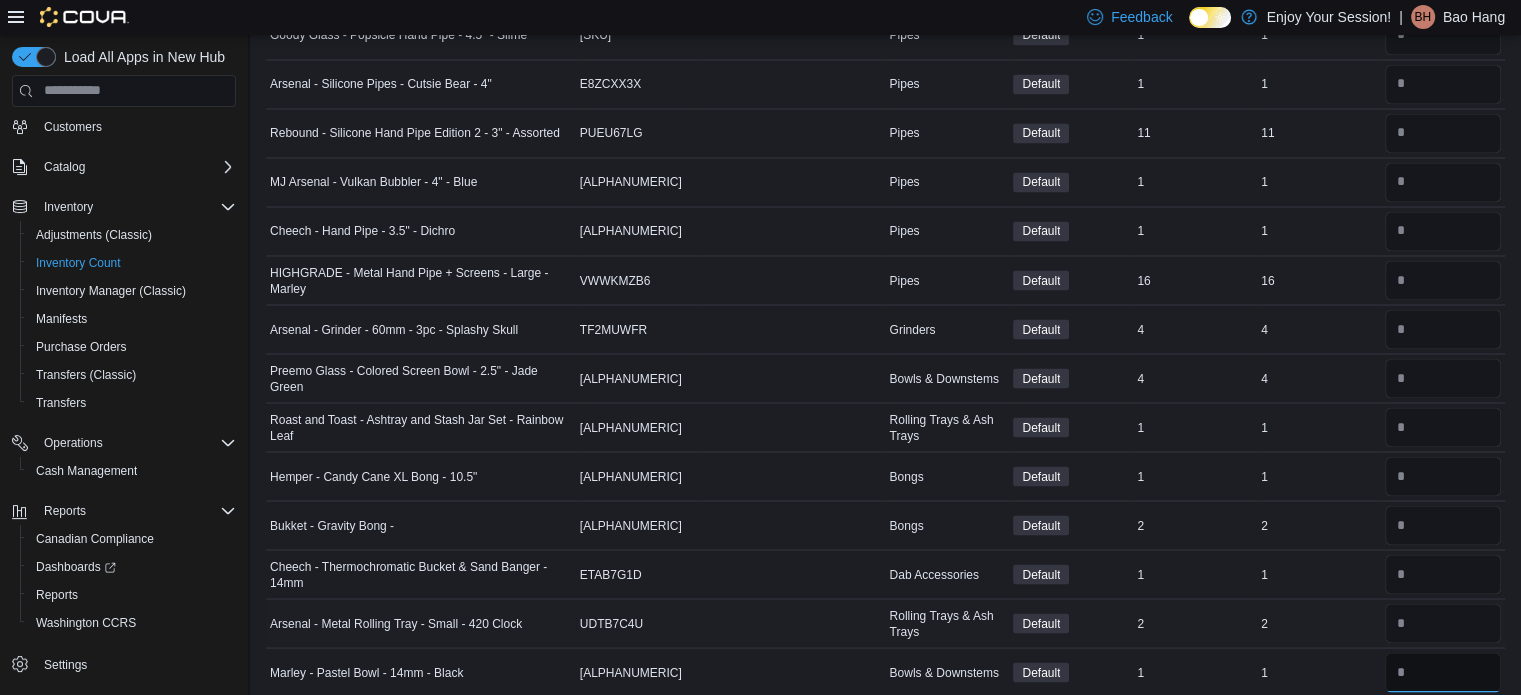 type on "*" 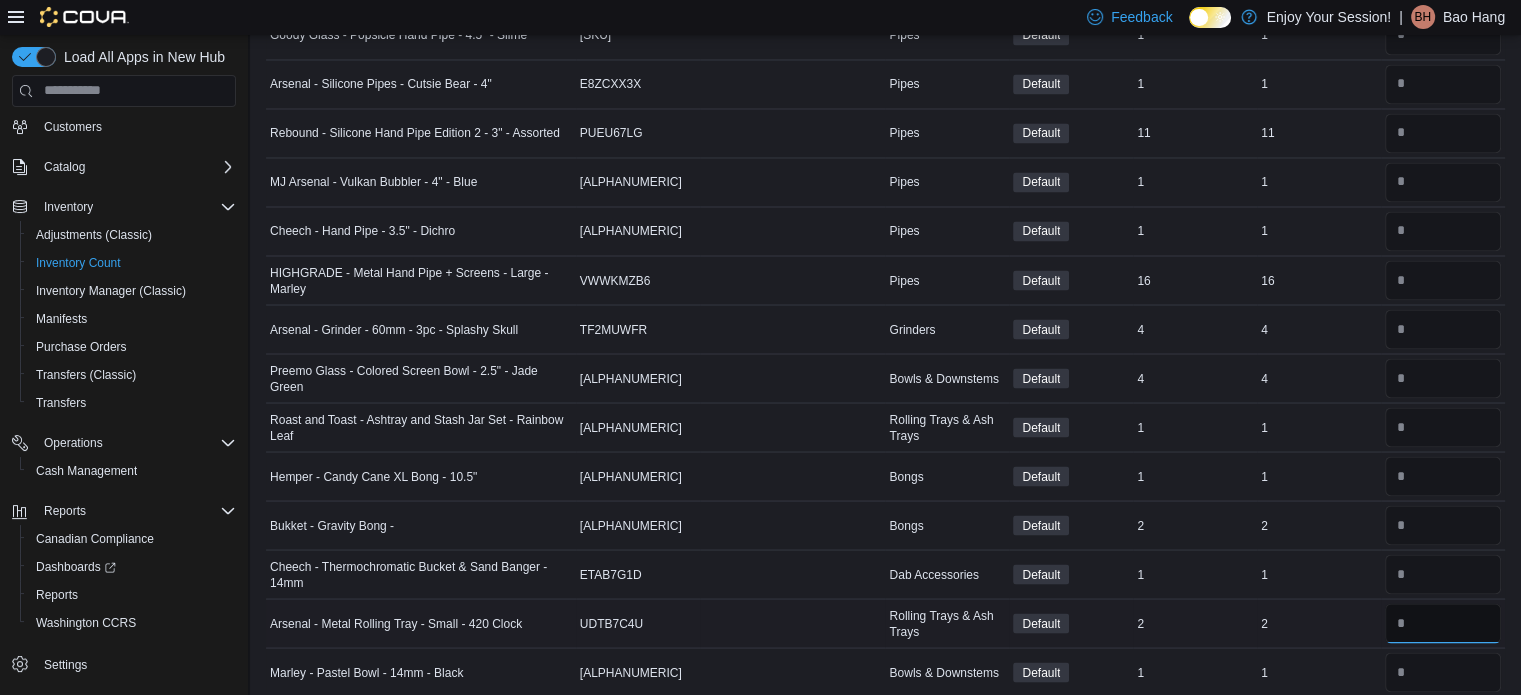 type 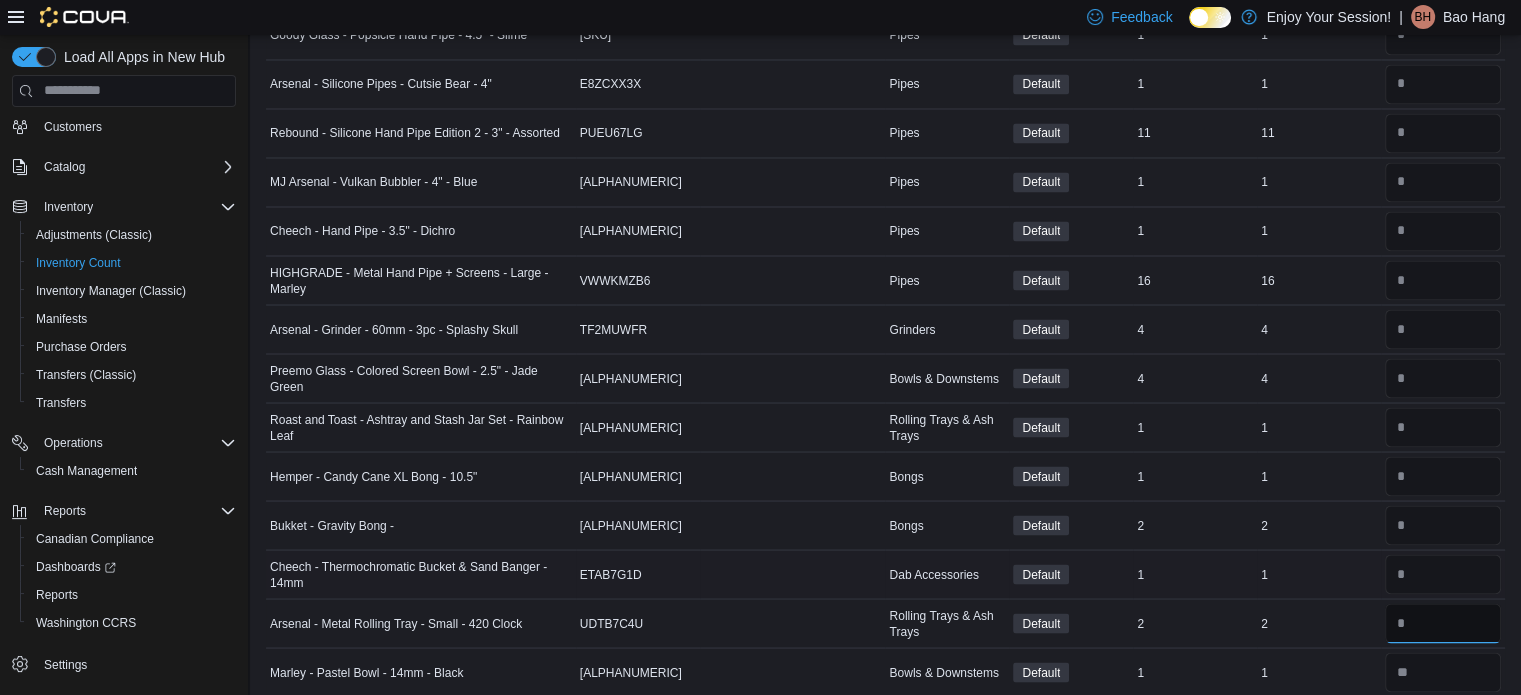 type on "*" 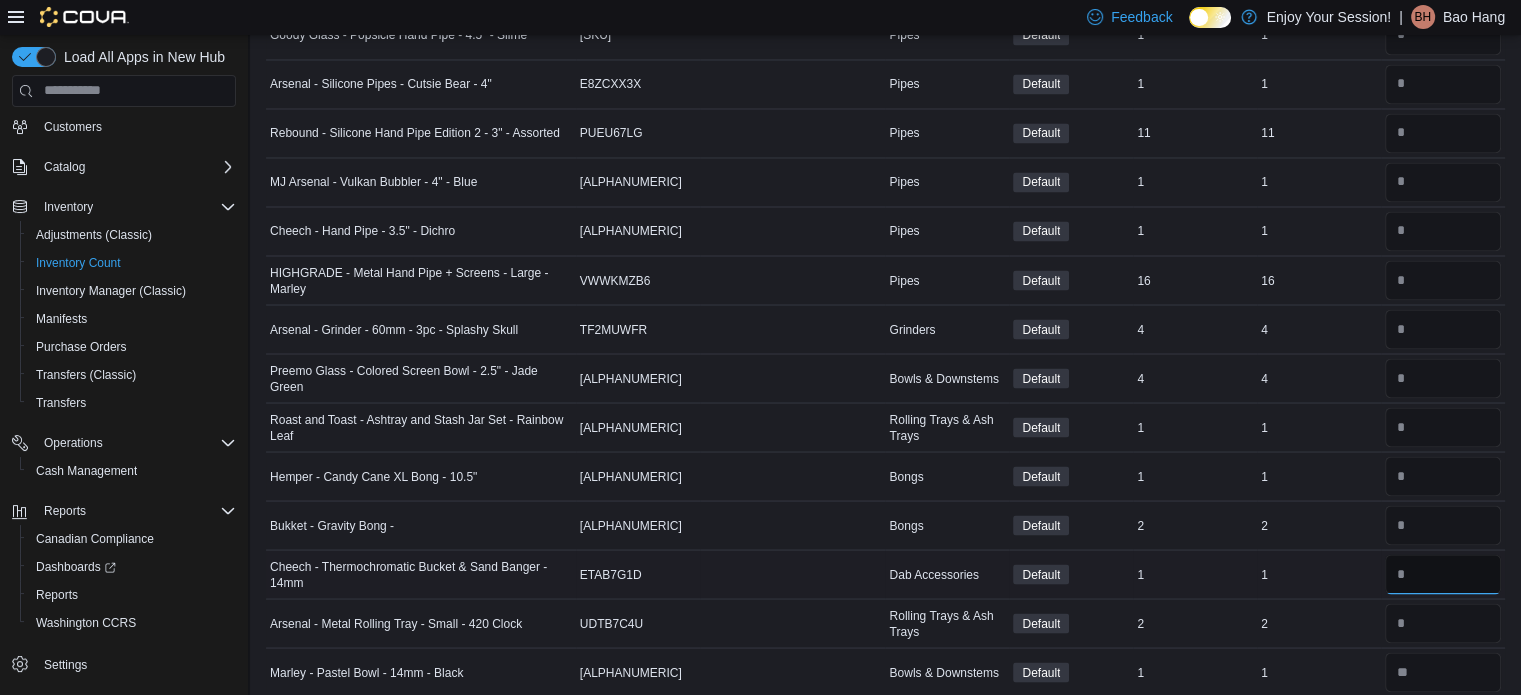 type 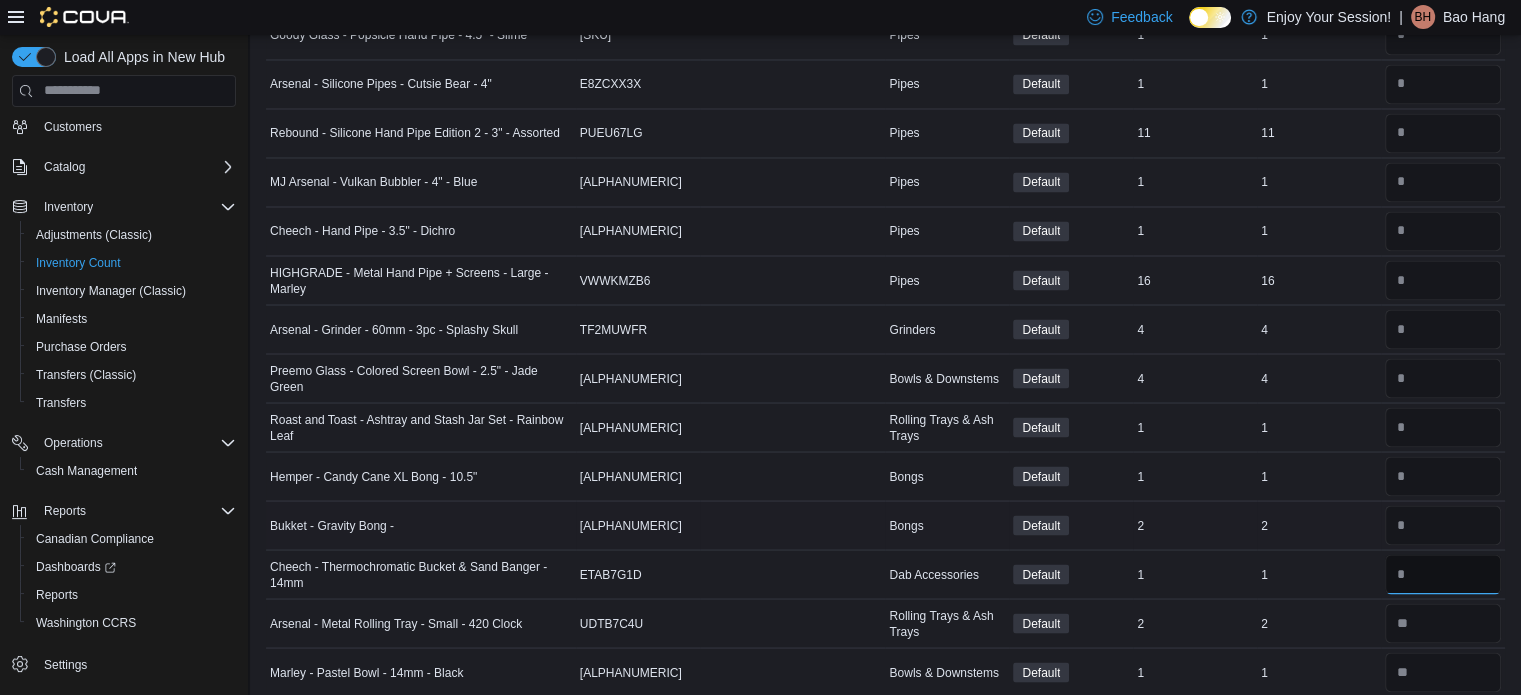 type on "*" 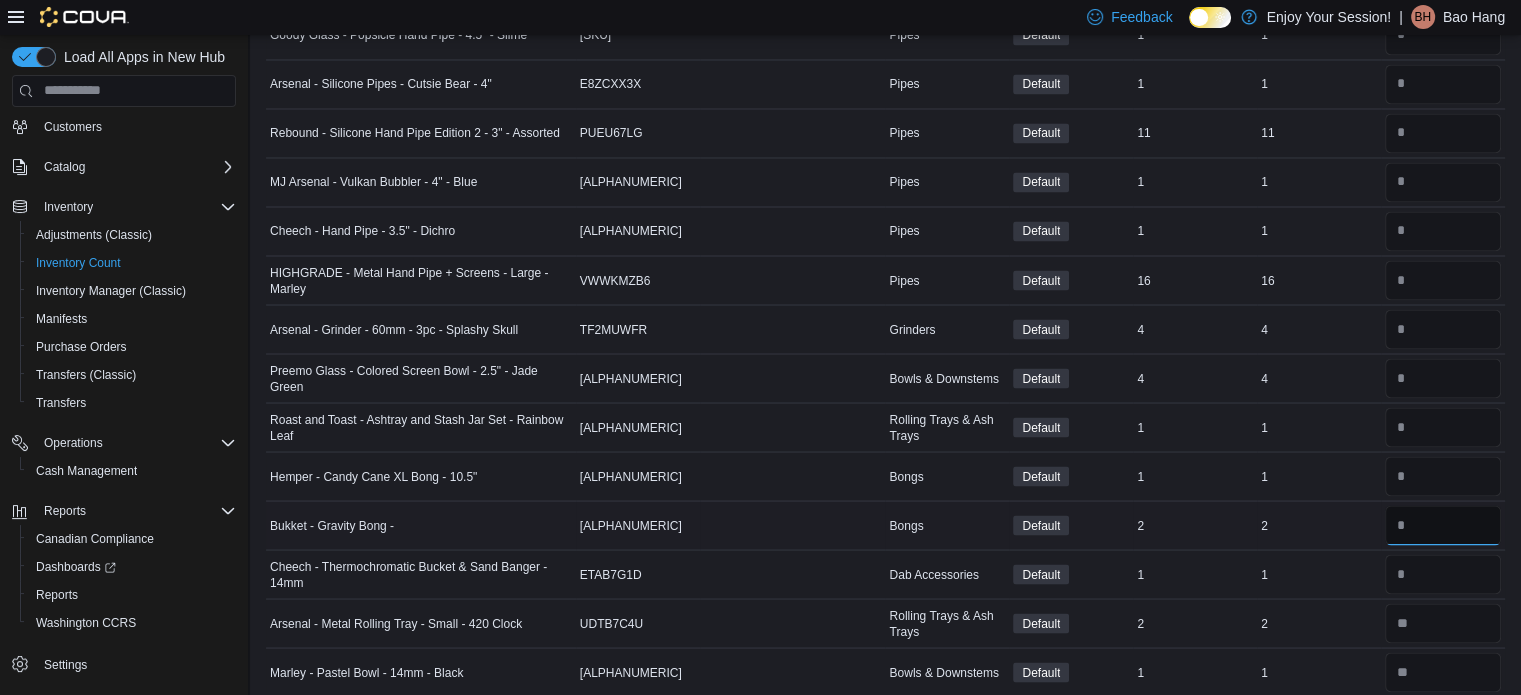 type 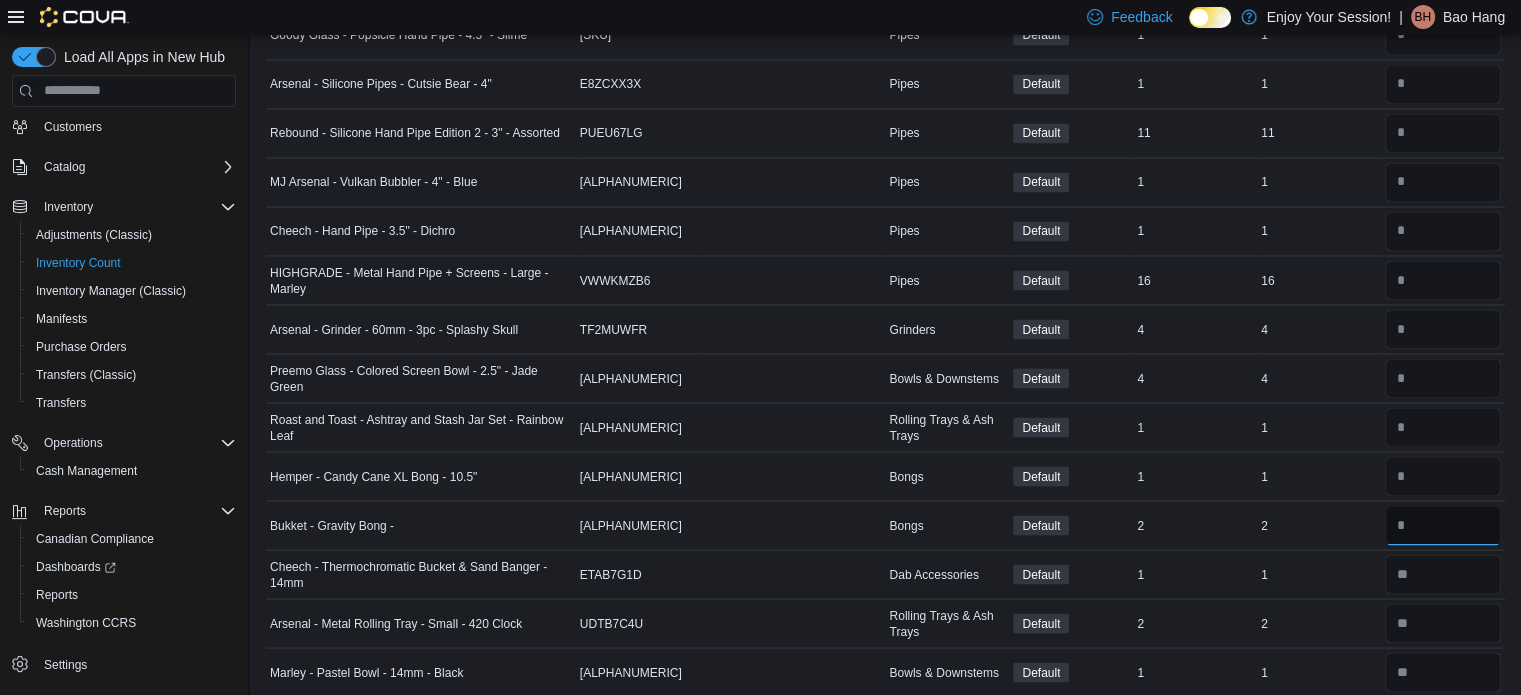 type on "*" 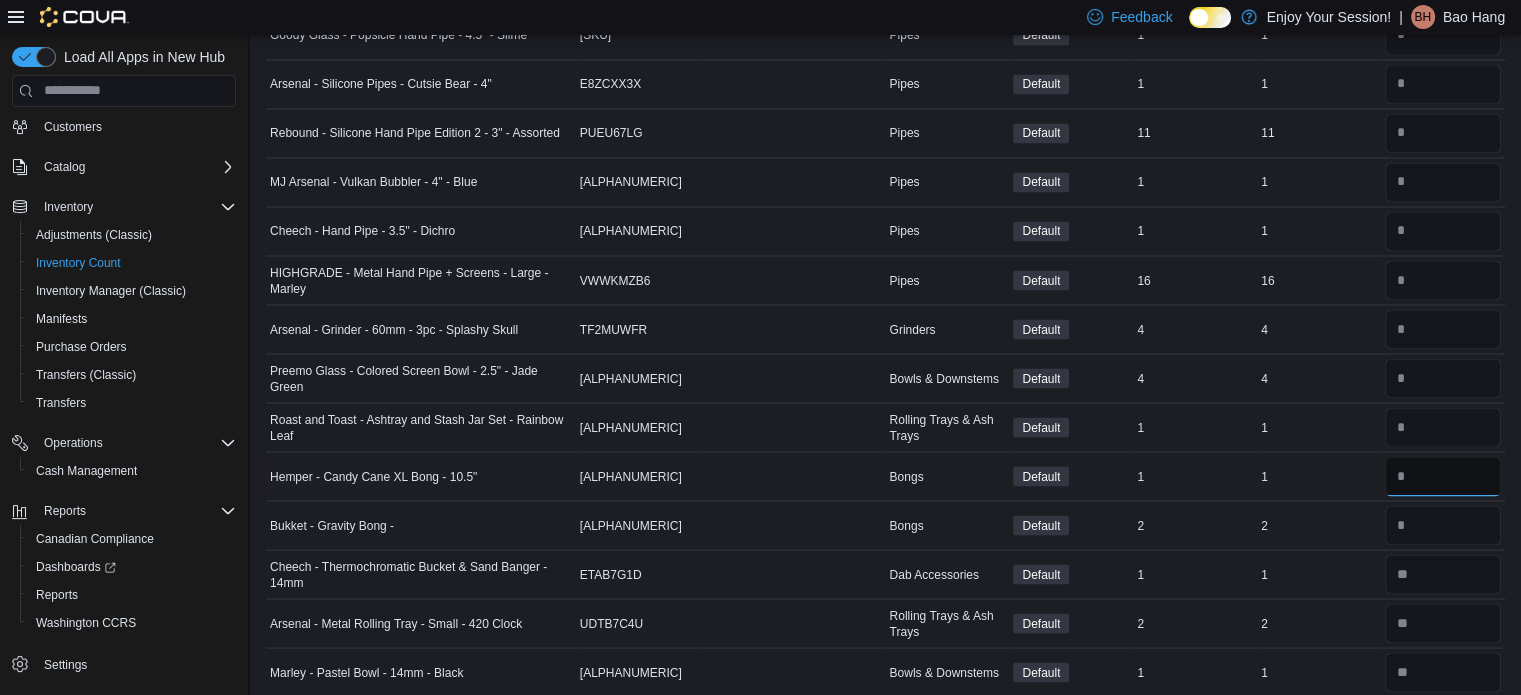 type 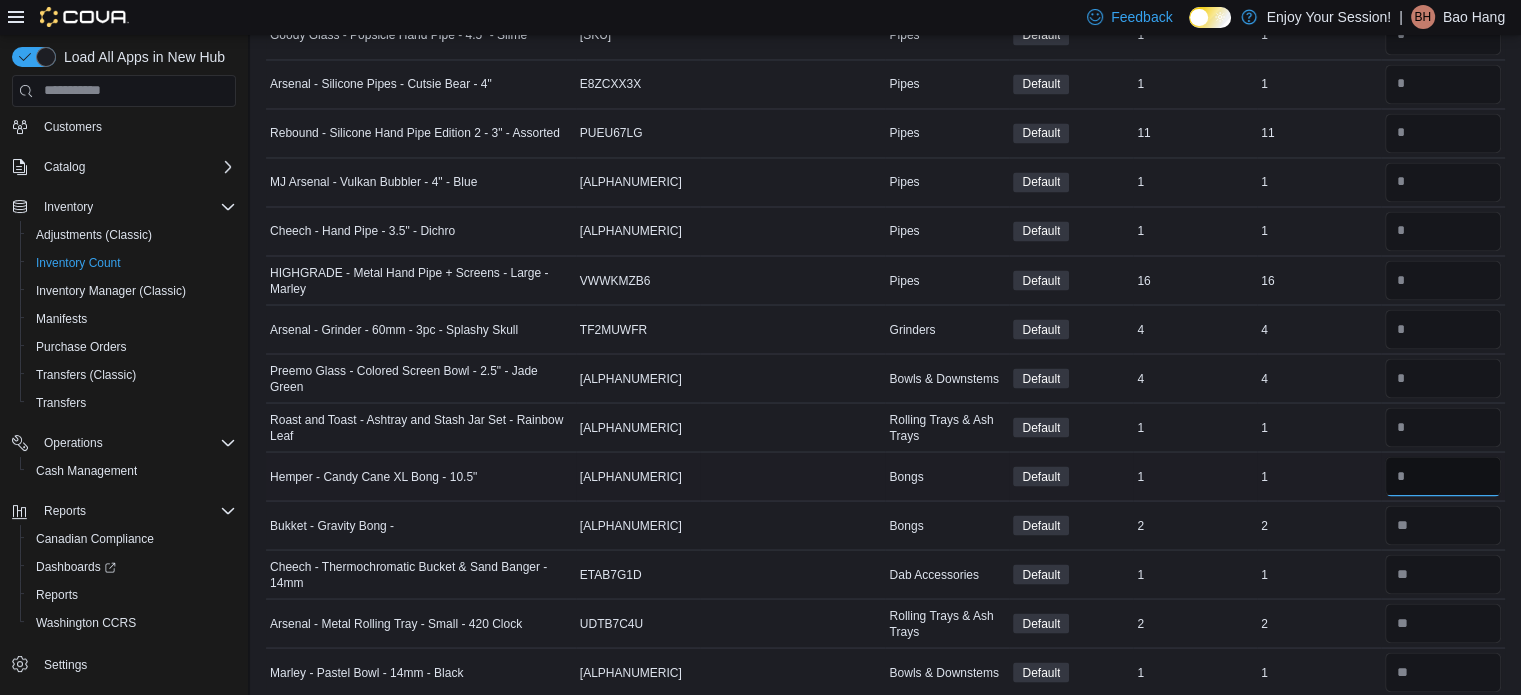 click at bounding box center [1443, 476] 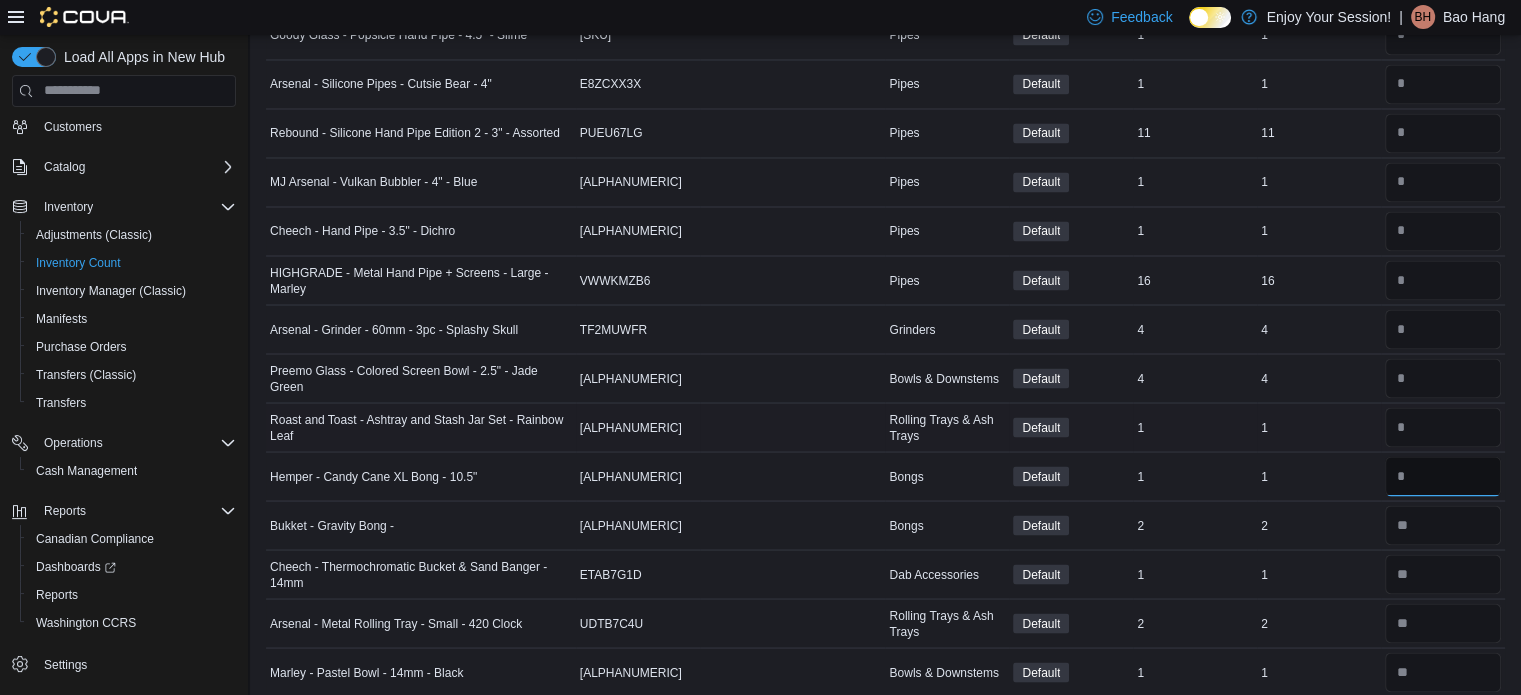 type on "*" 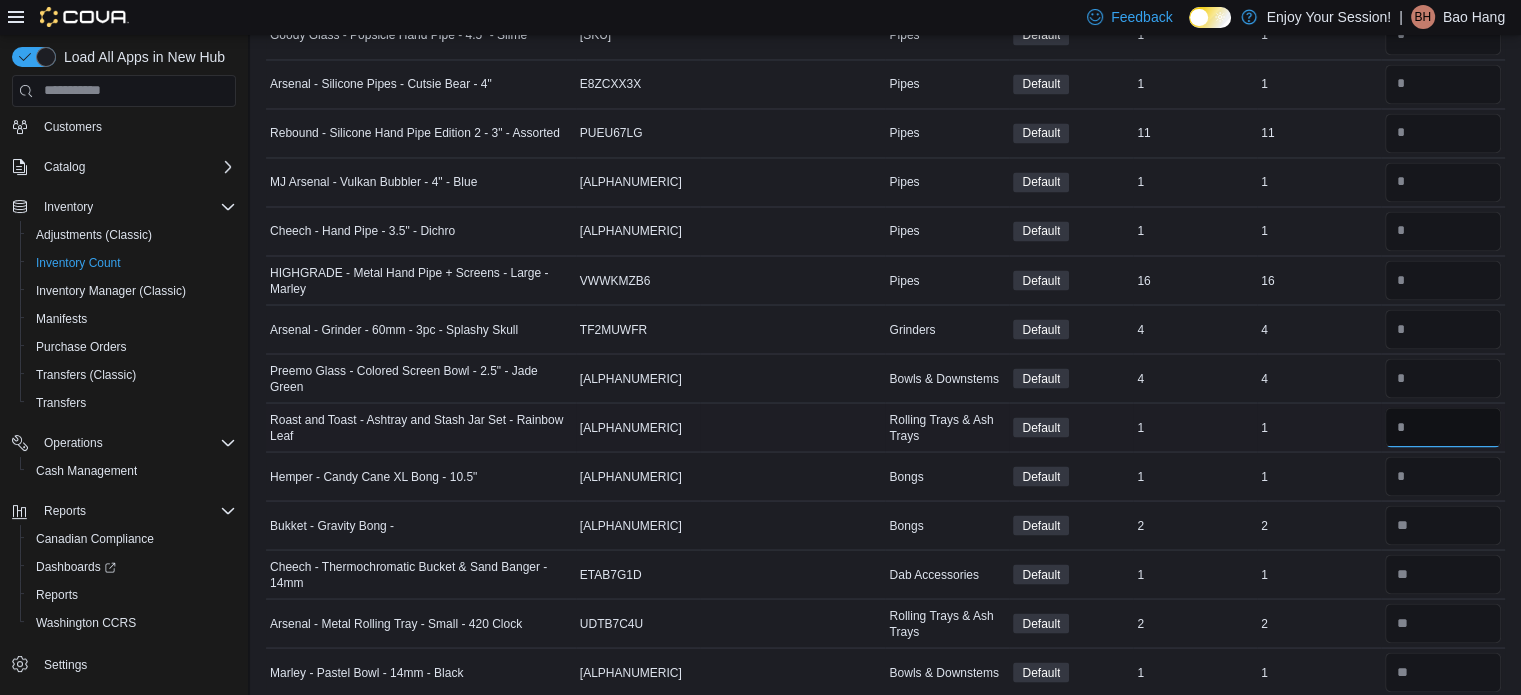 type 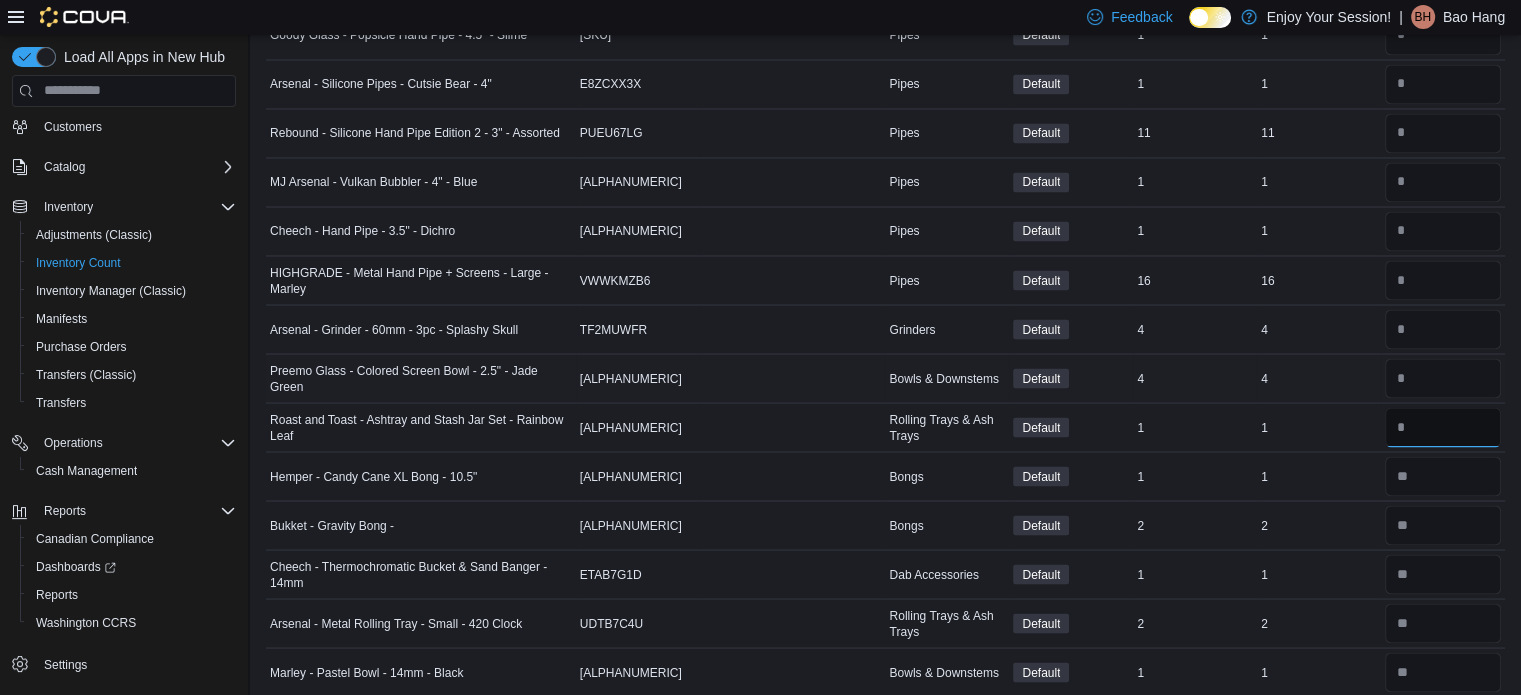 type on "*" 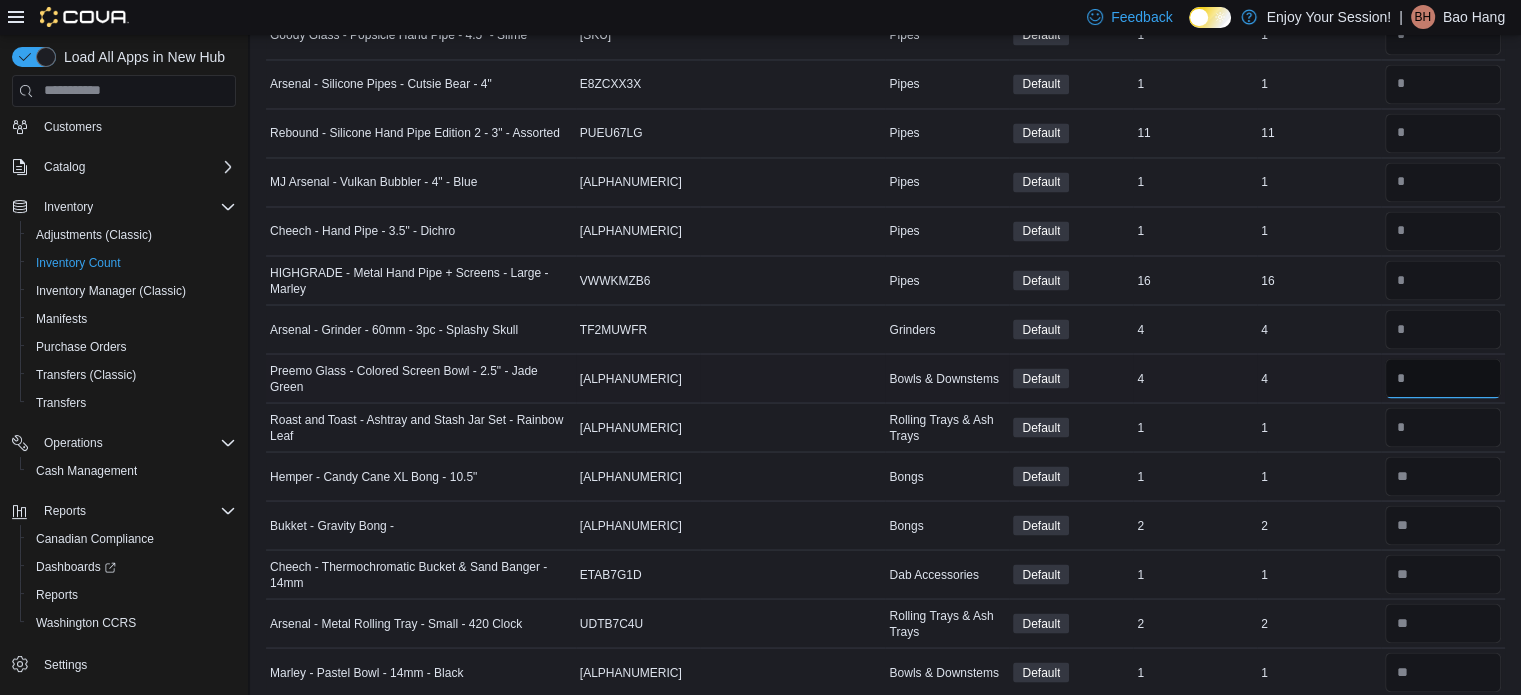 type 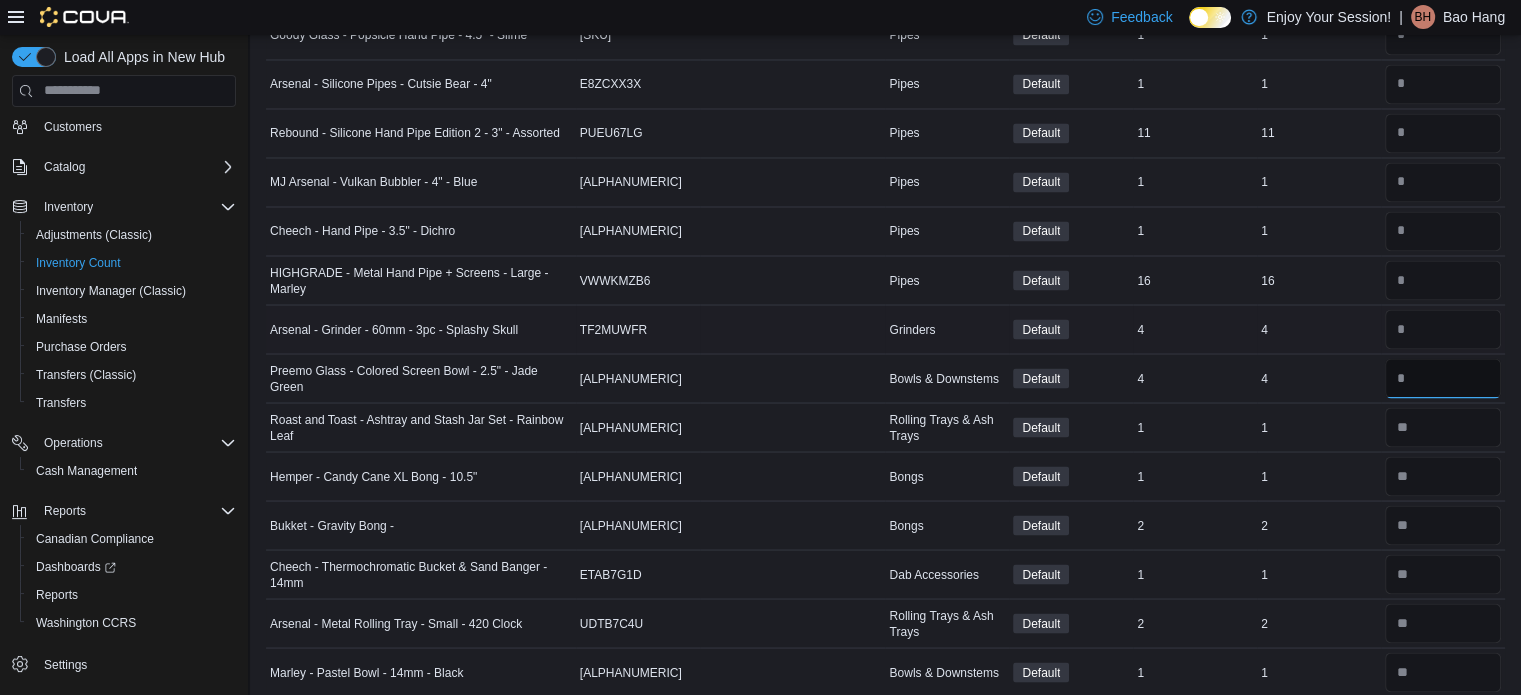 type on "*" 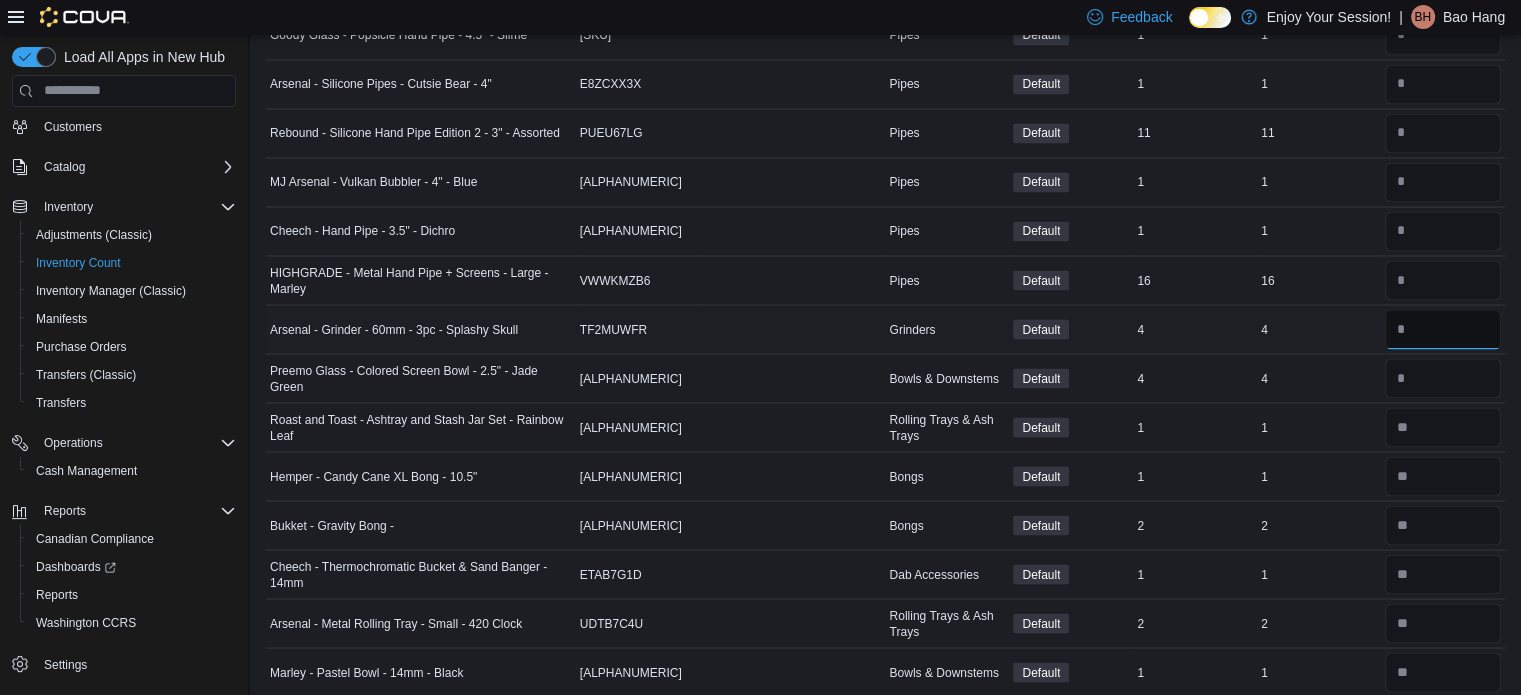 type 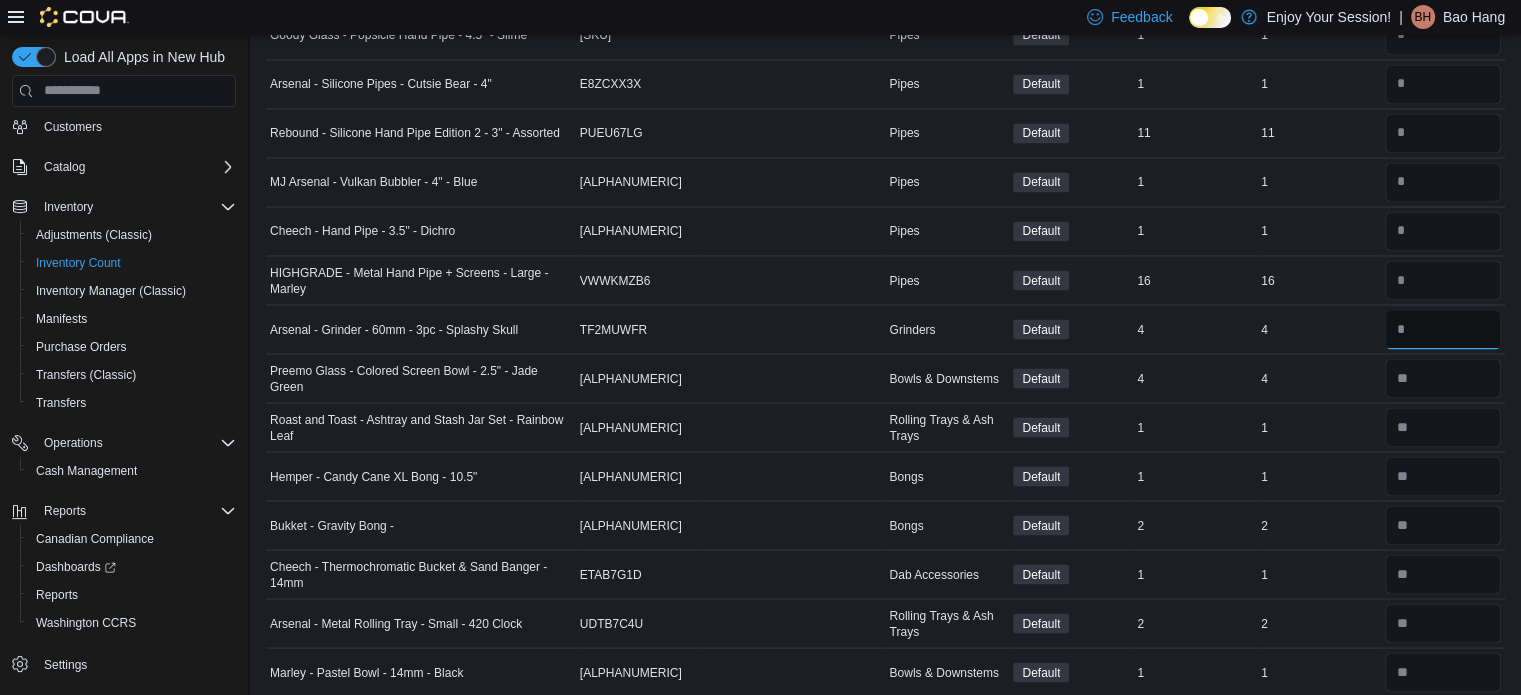 type on "*" 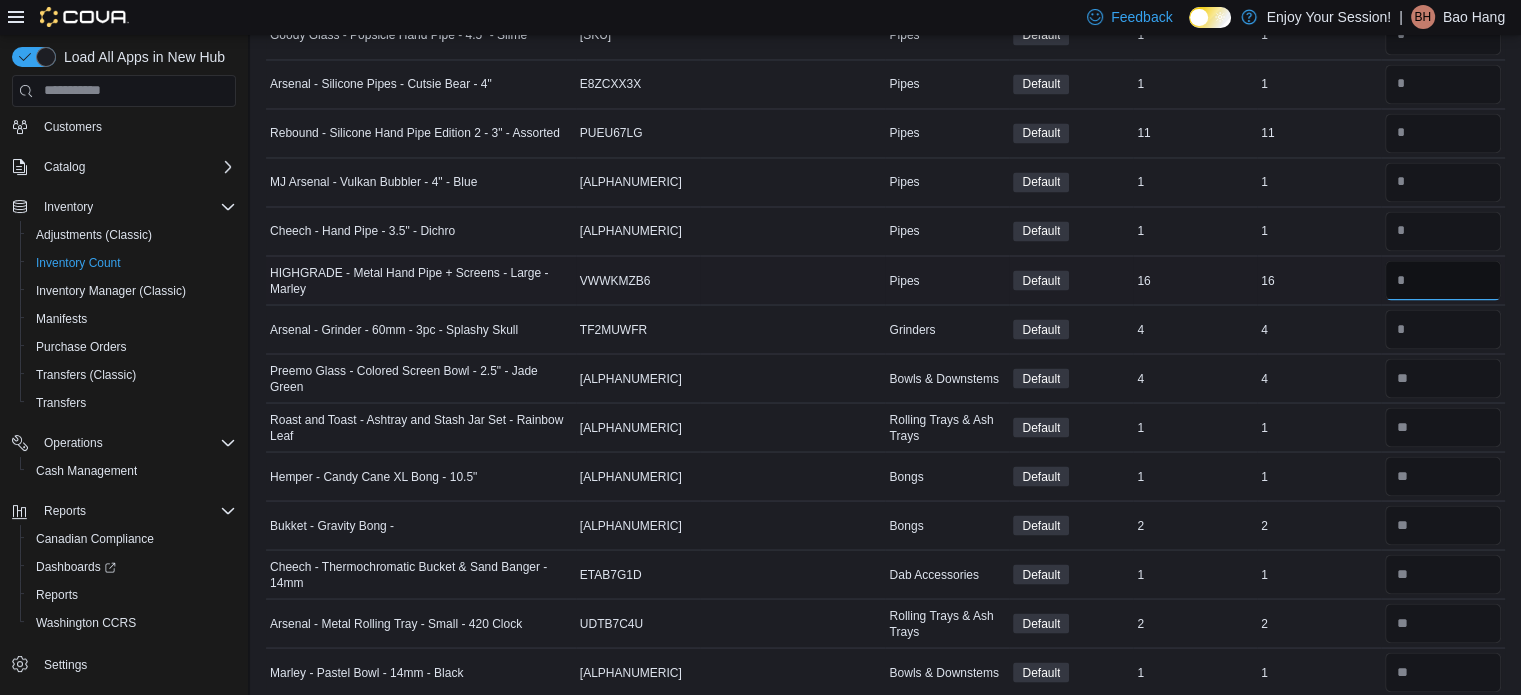 type 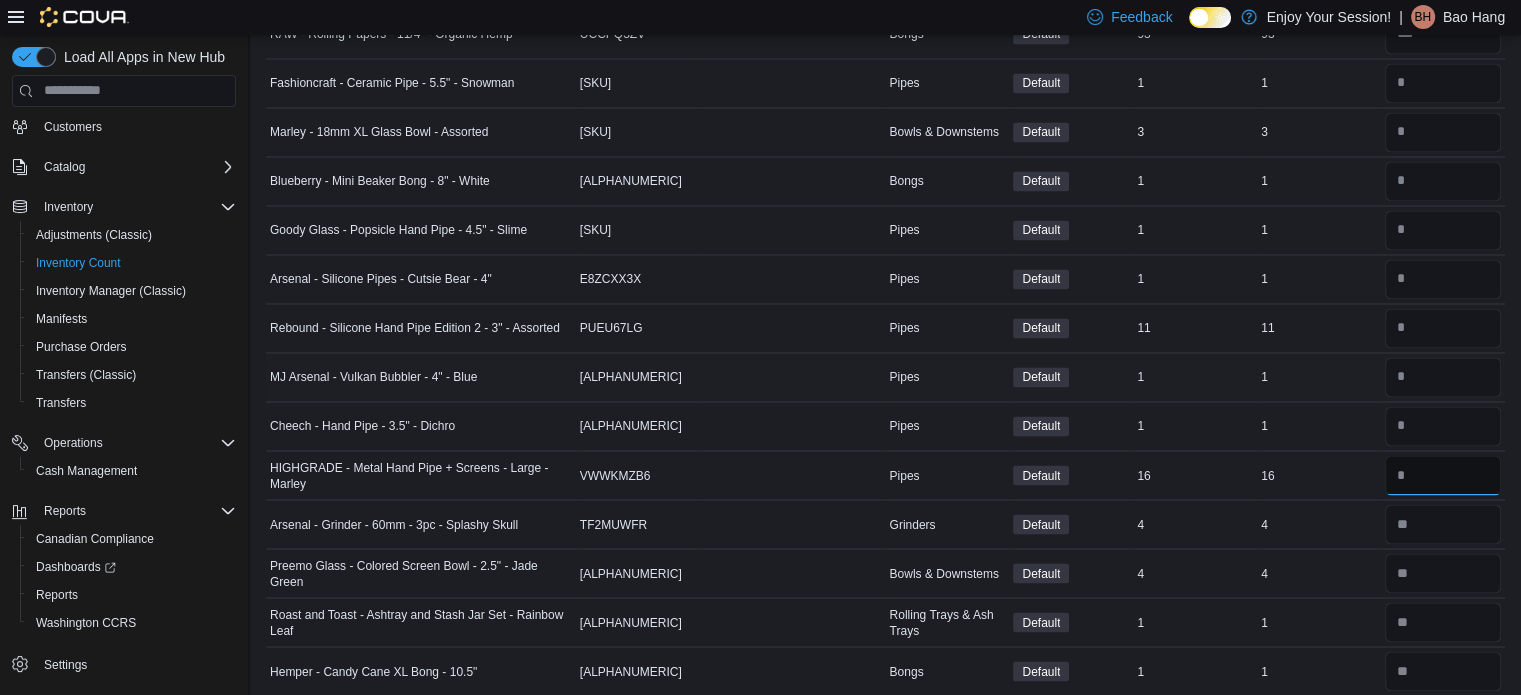 scroll, scrollTop: 3366, scrollLeft: 0, axis: vertical 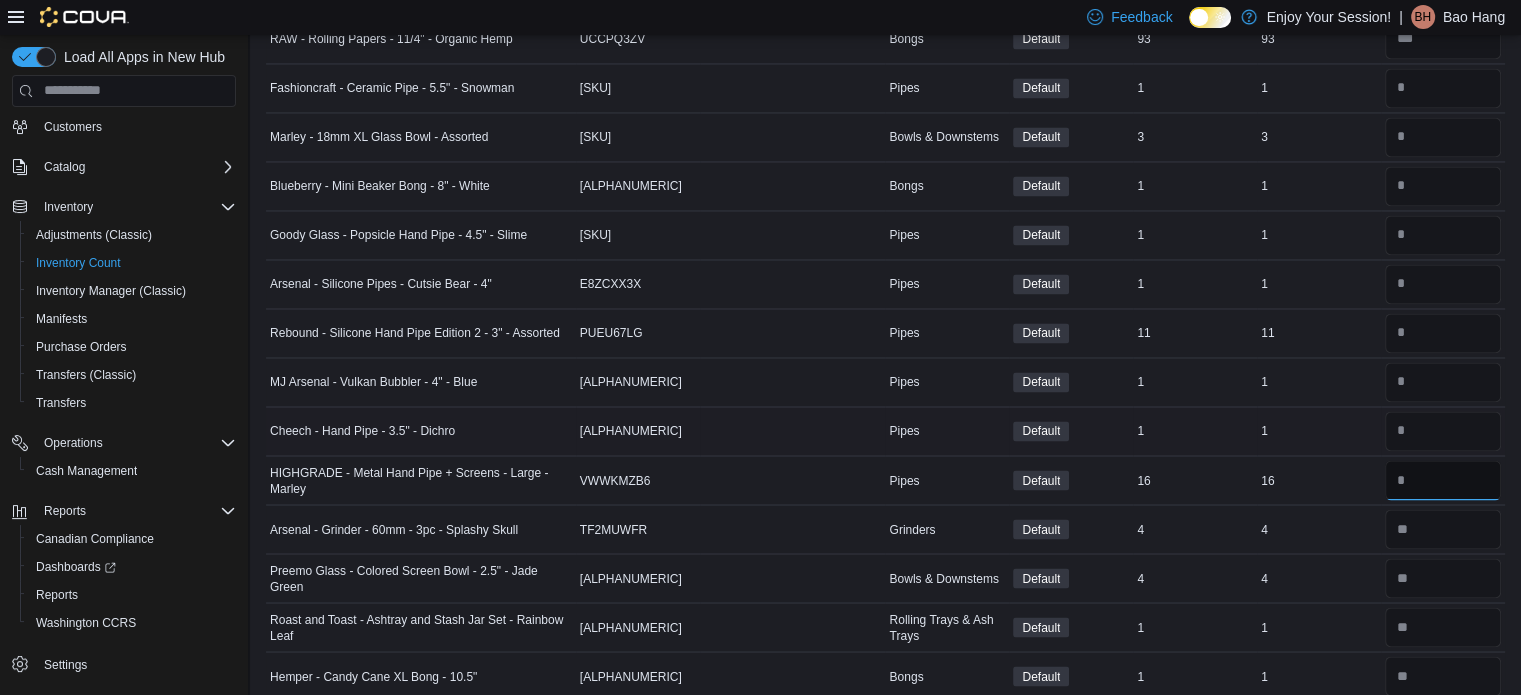 type on "**" 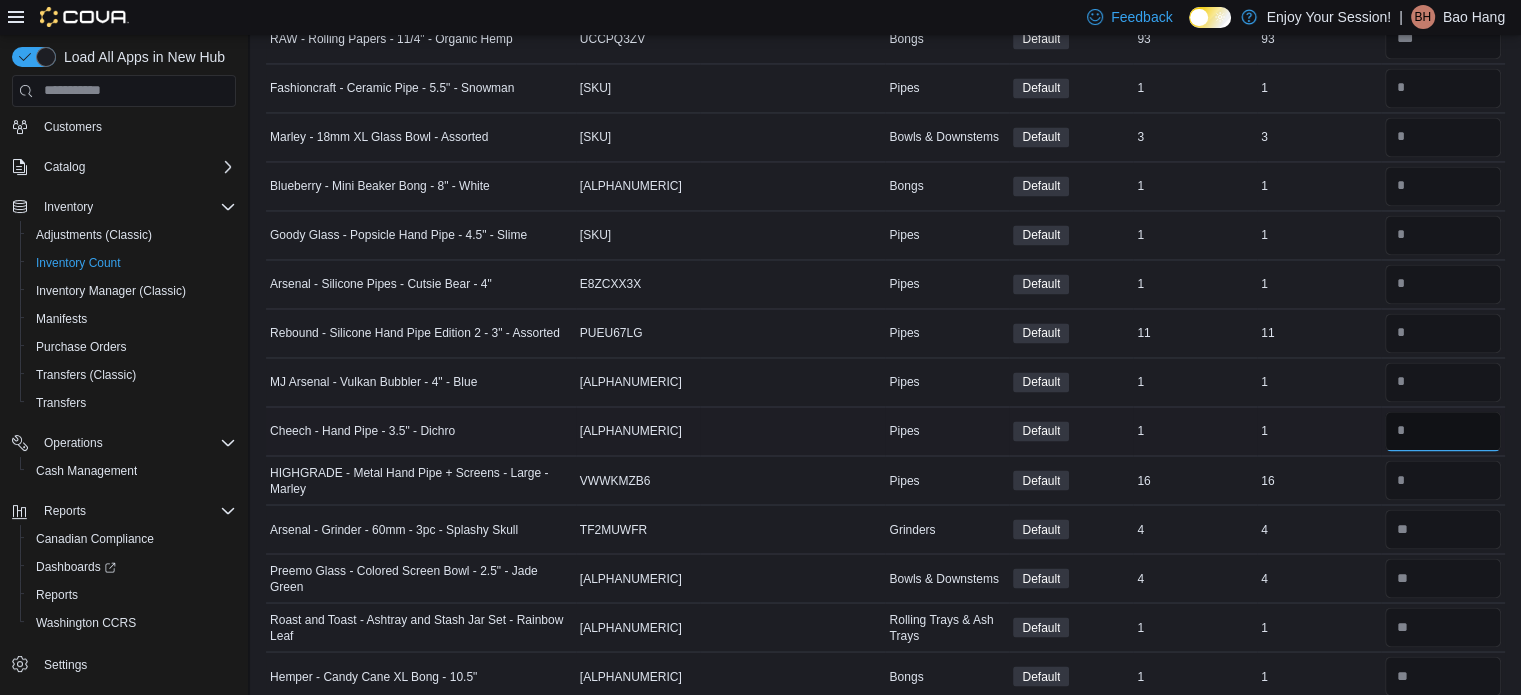 type 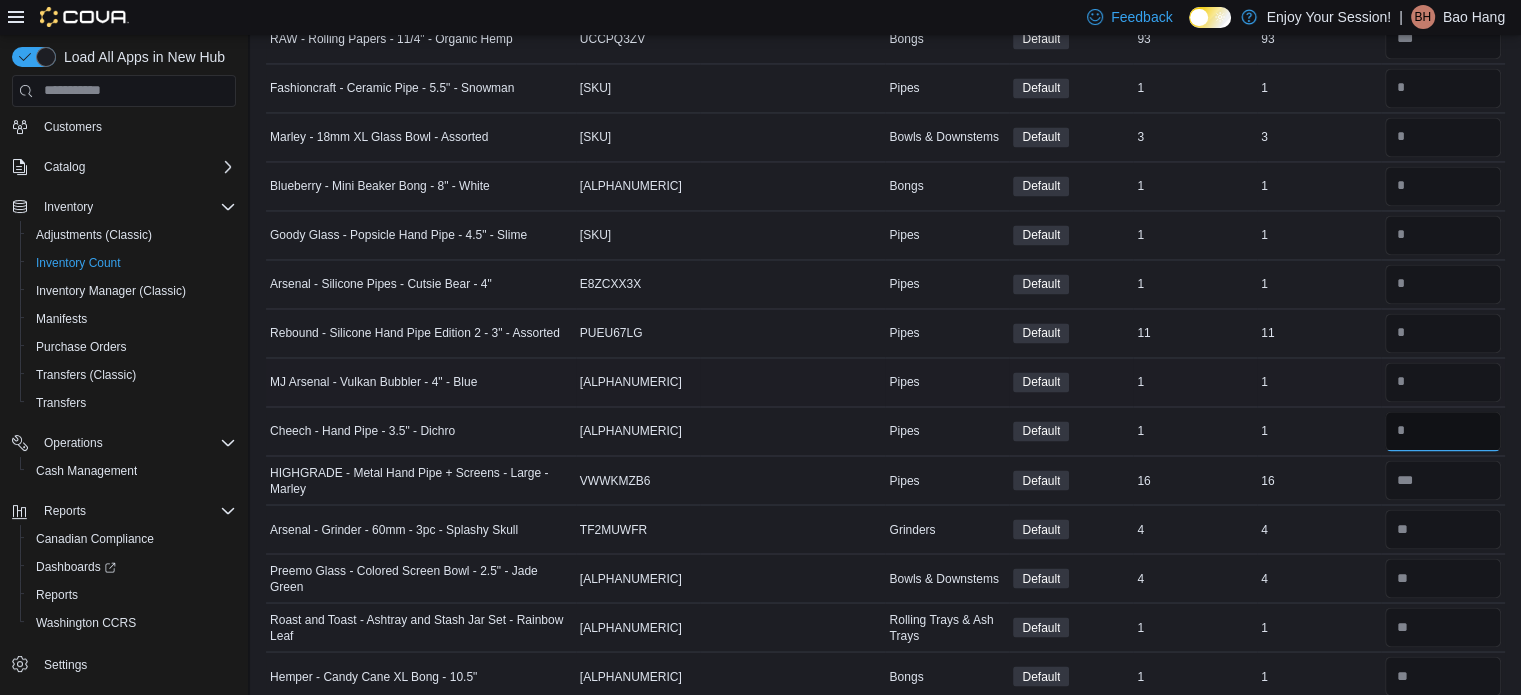 type on "*" 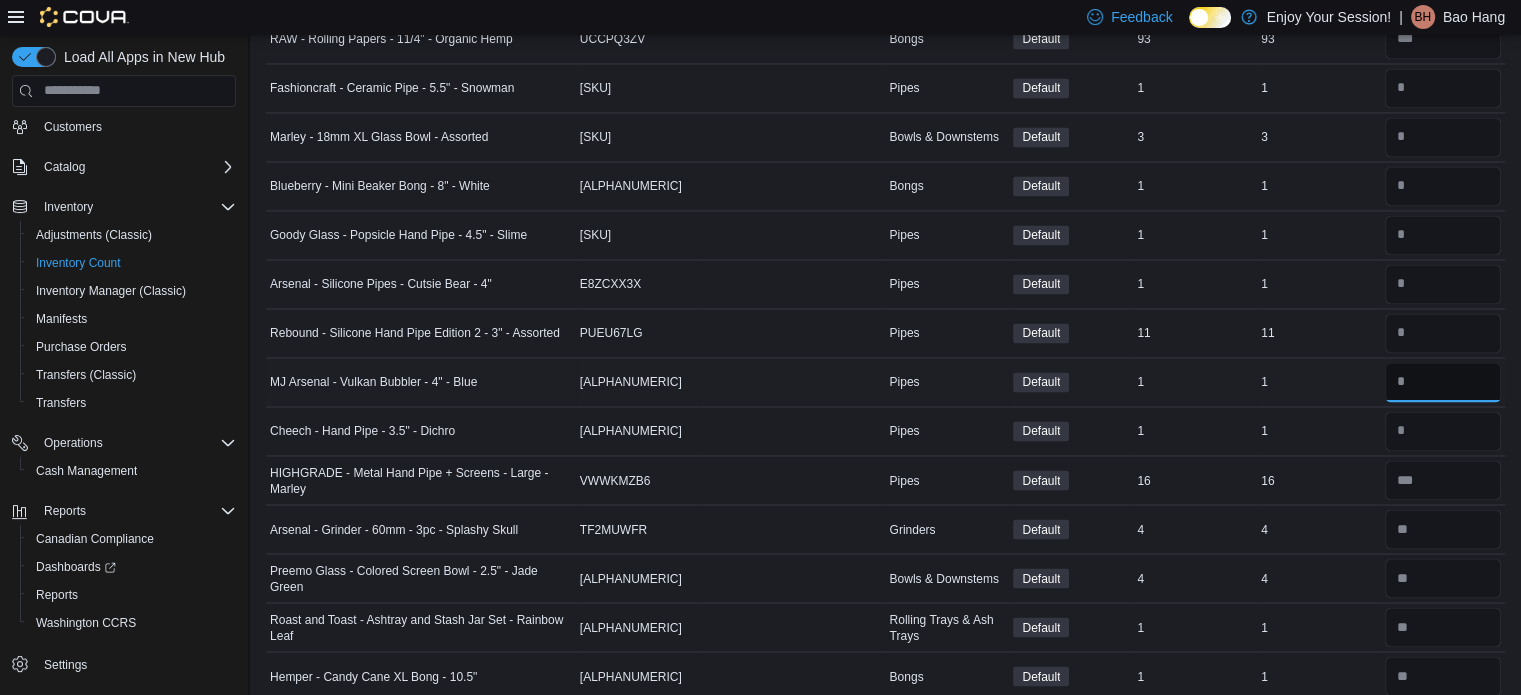 type 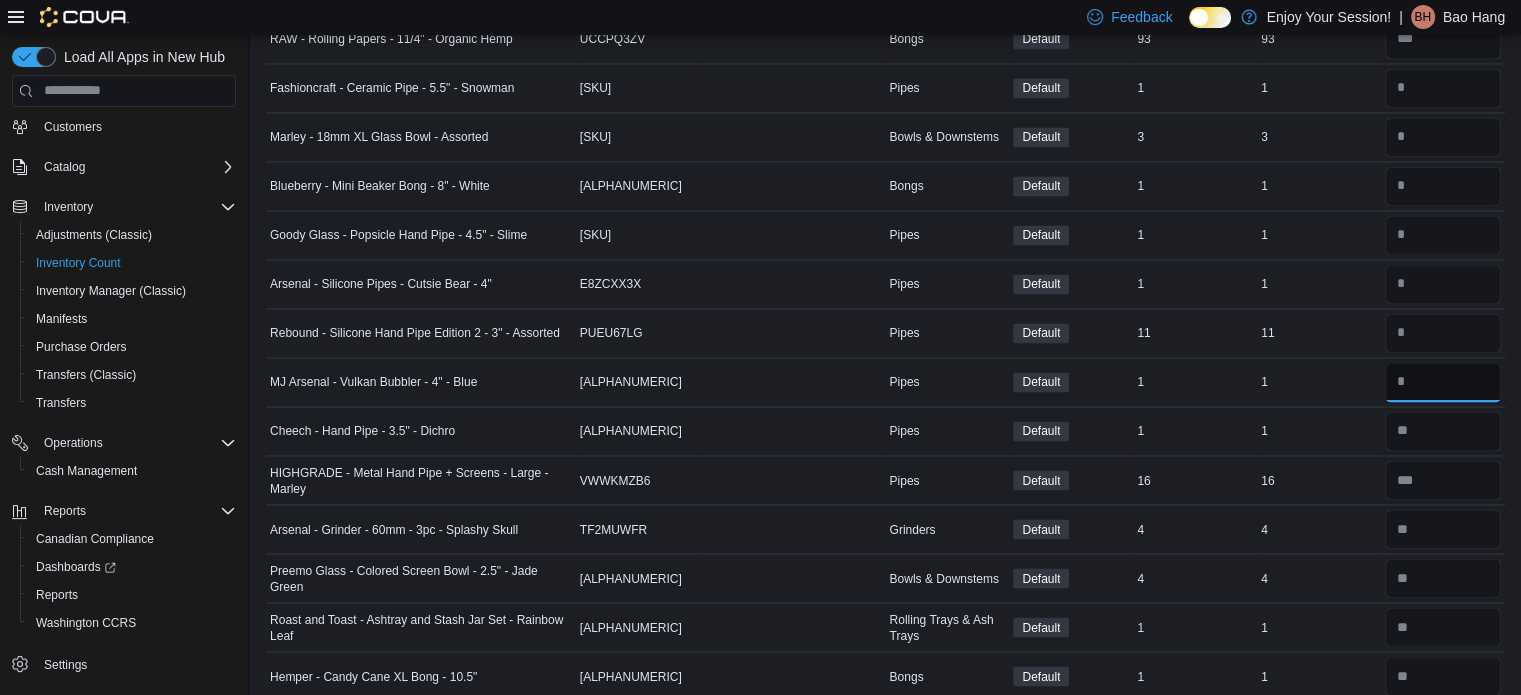 type on "*" 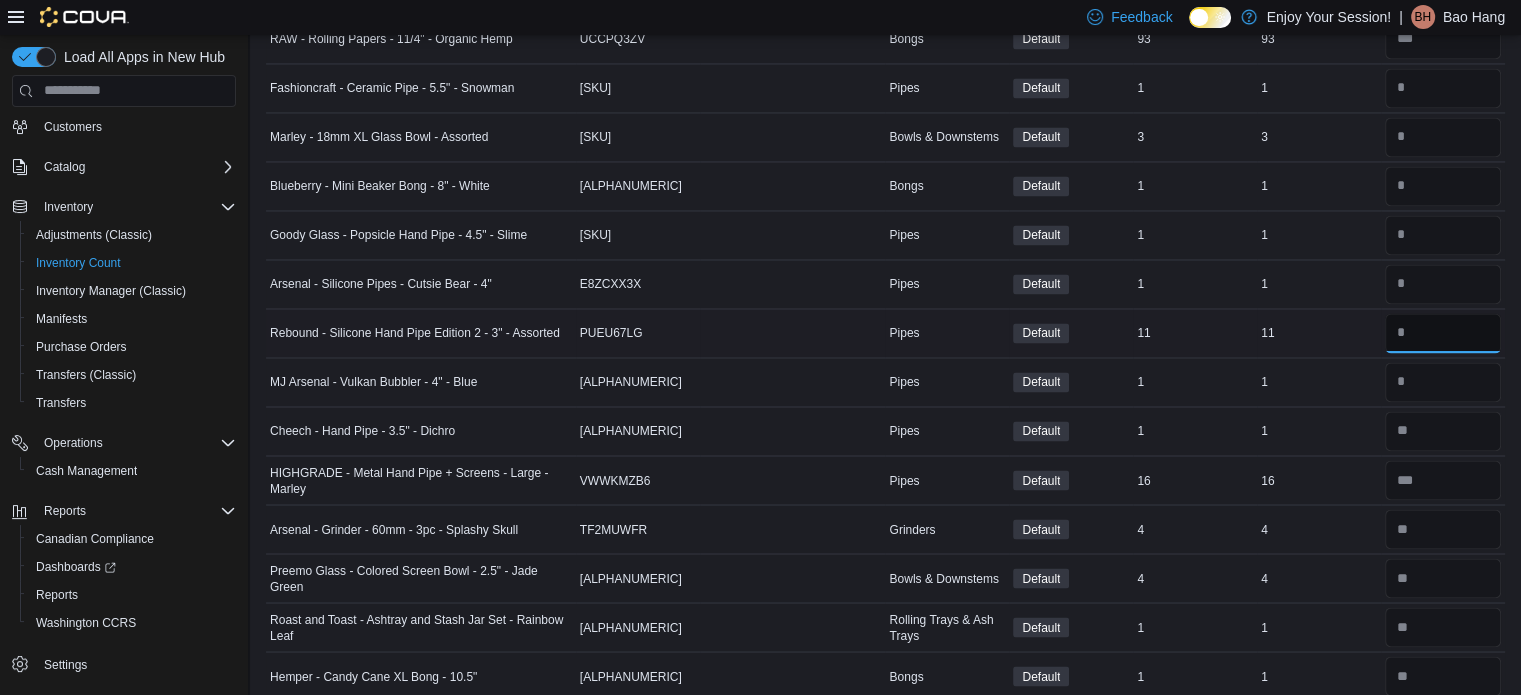 type 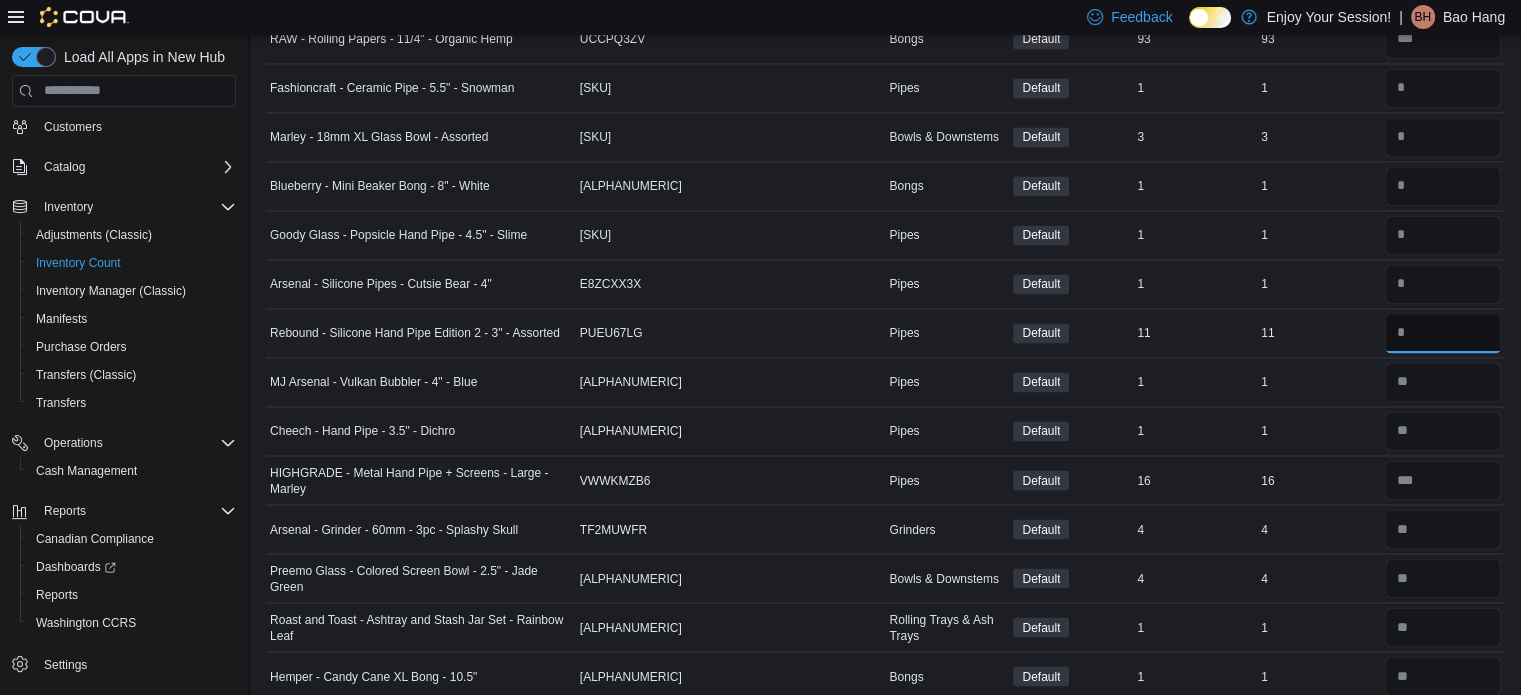 click at bounding box center [1443, 333] 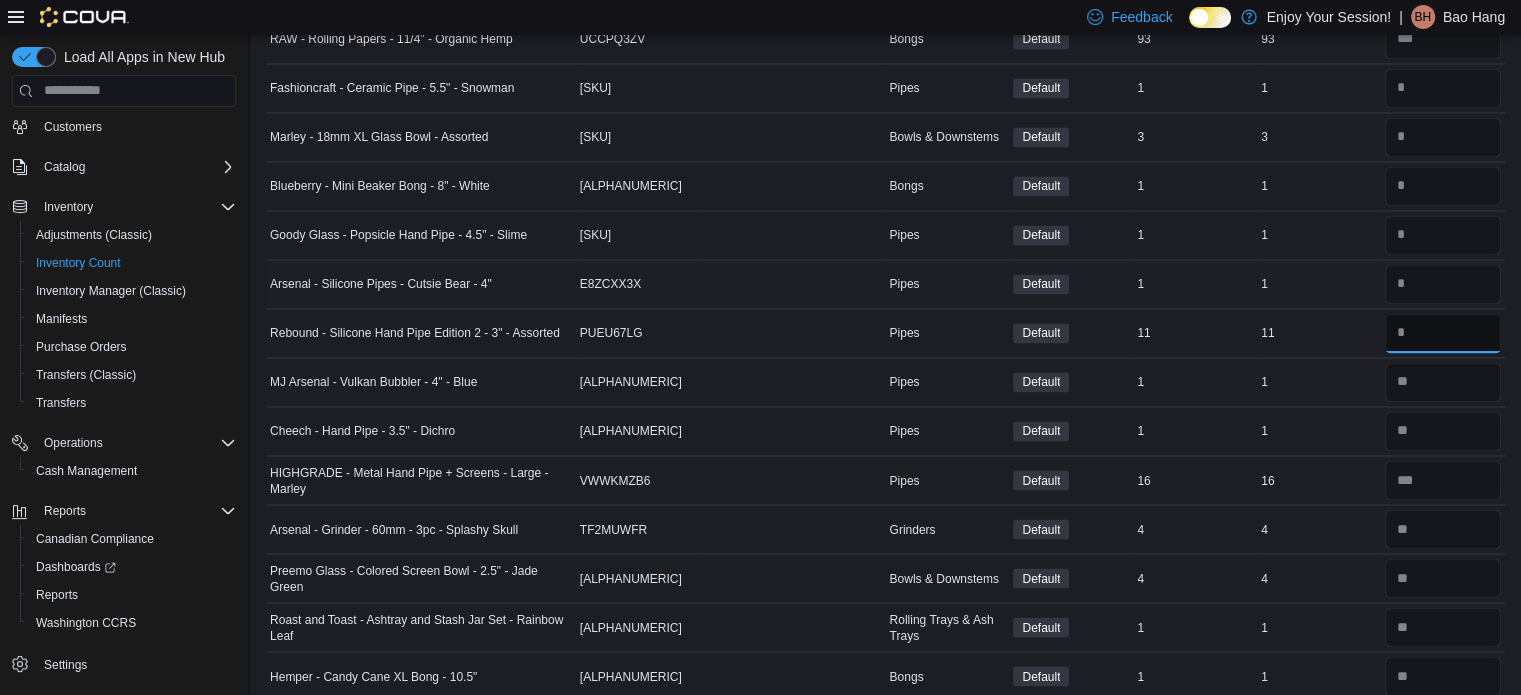 type on "**" 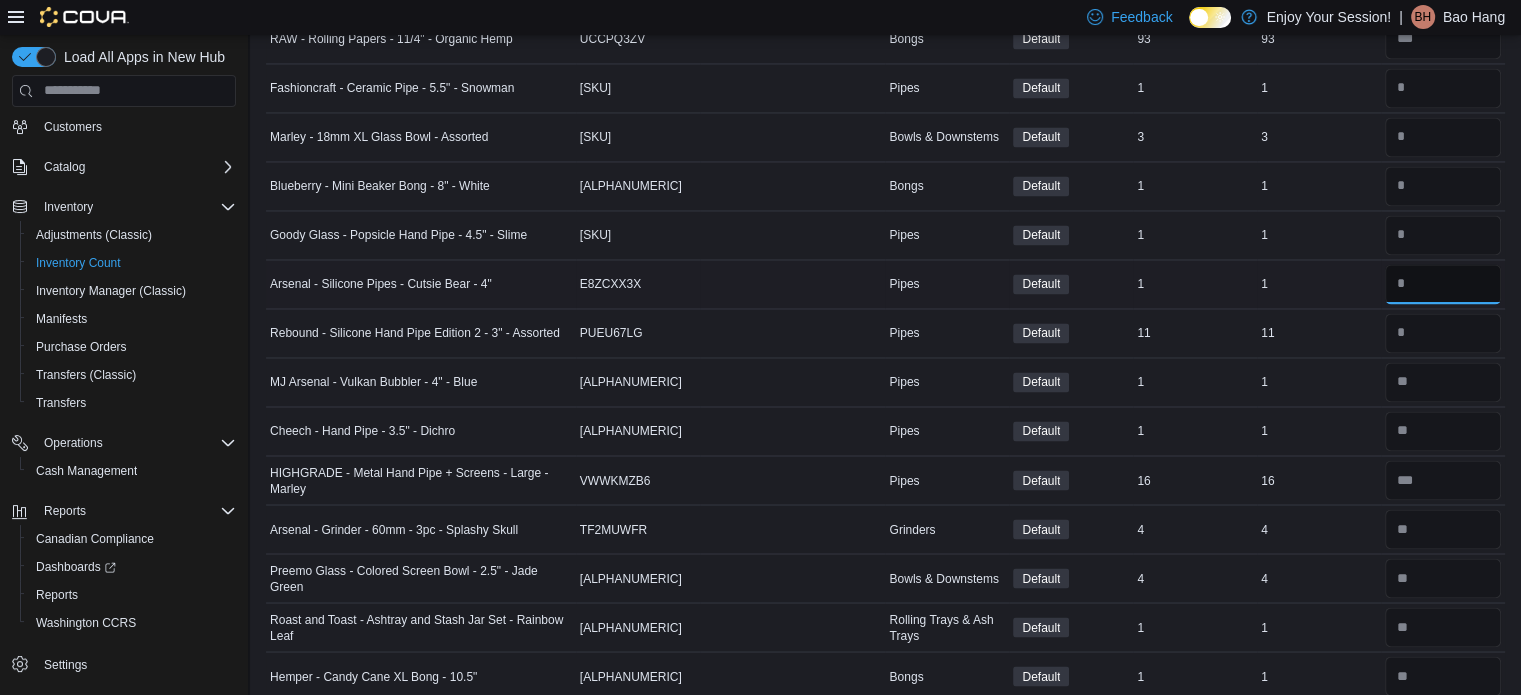 type 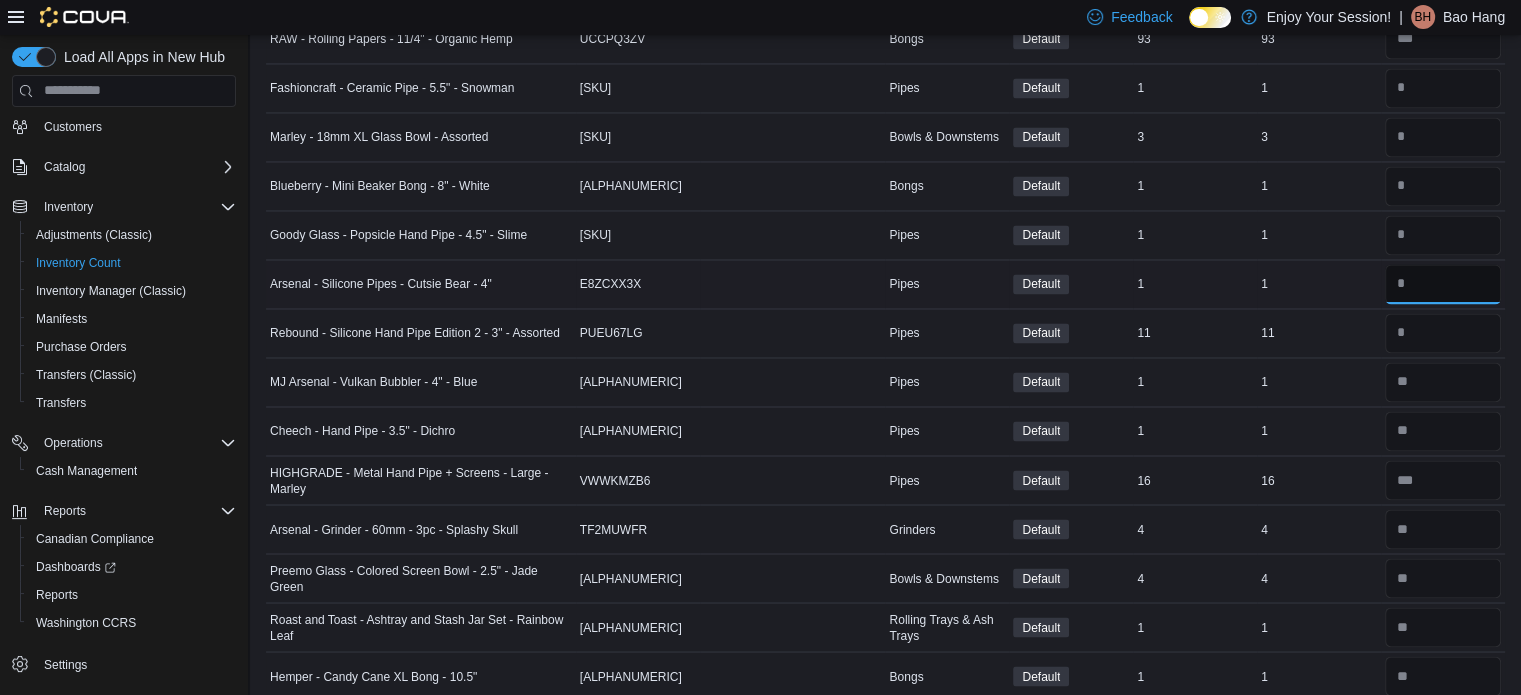 click at bounding box center [1443, 284] 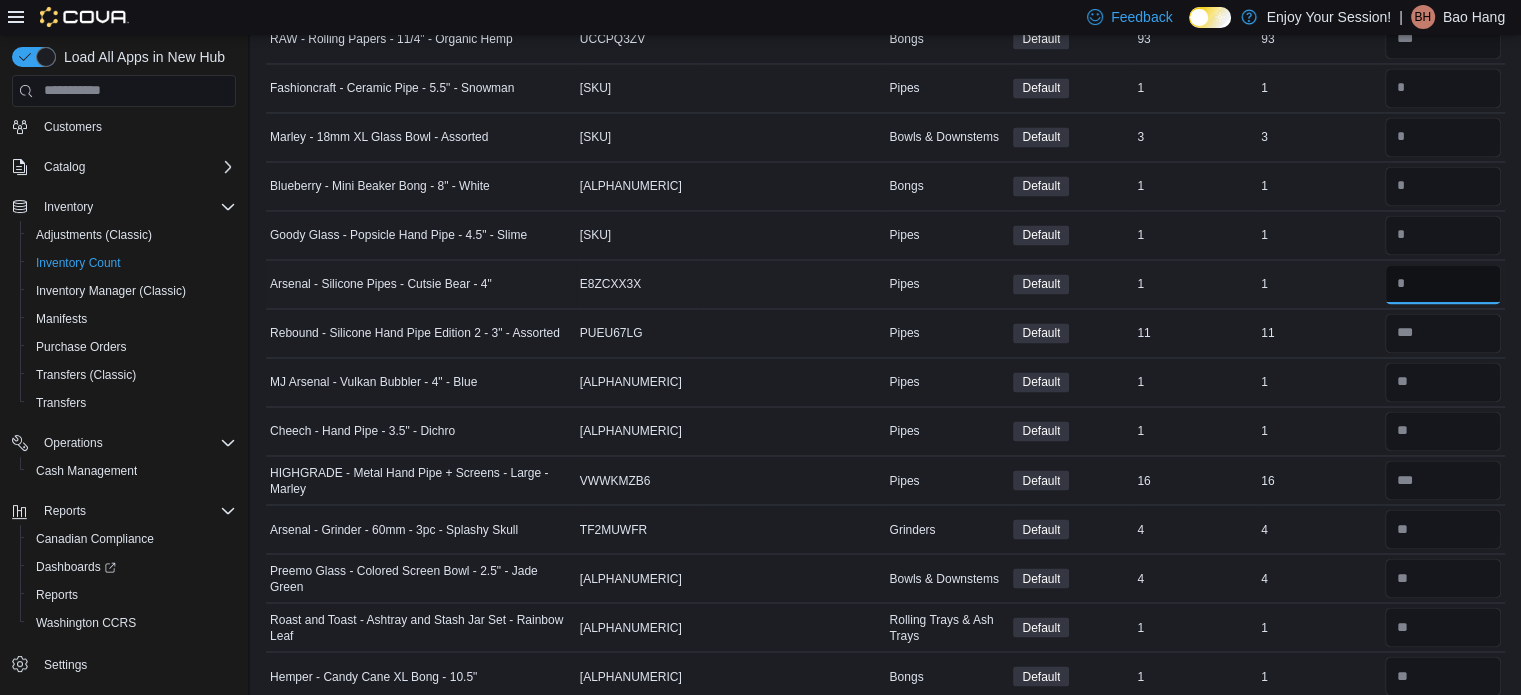 type on "*" 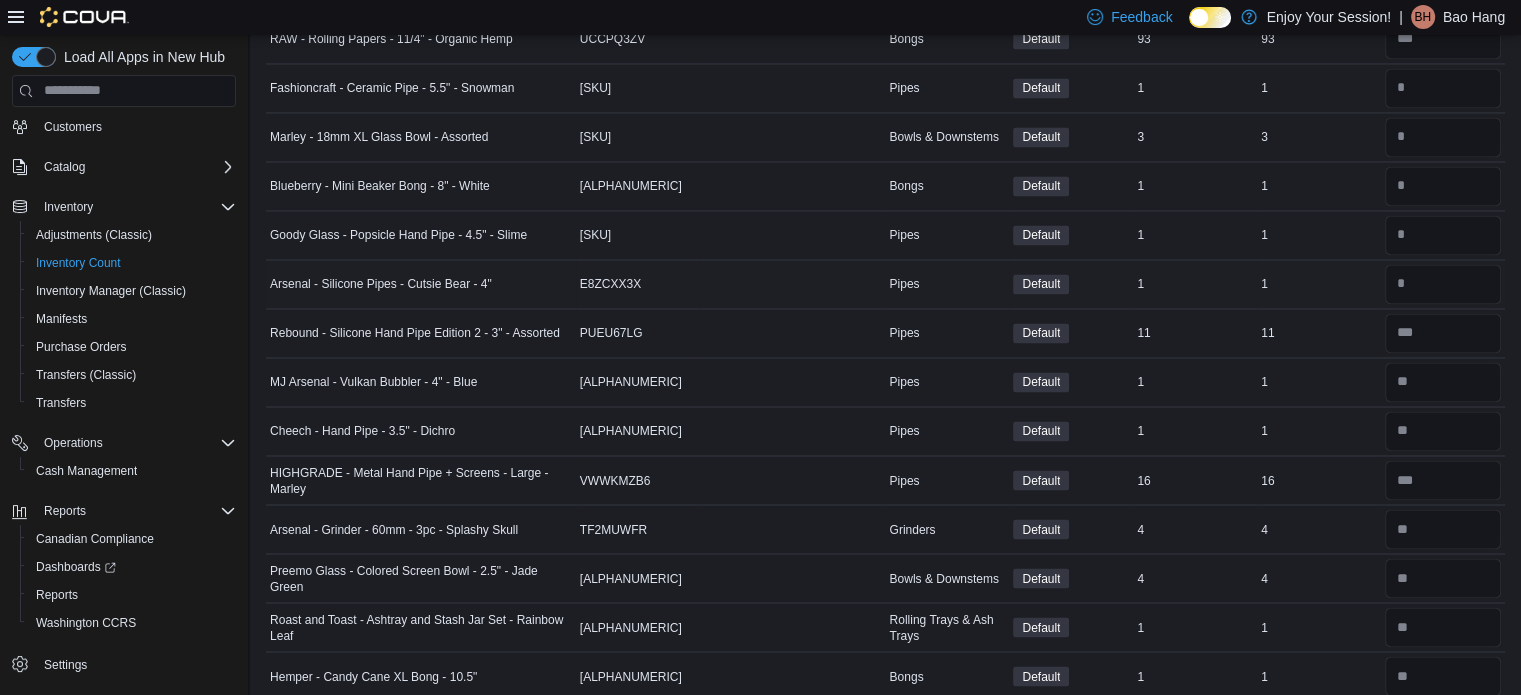 type 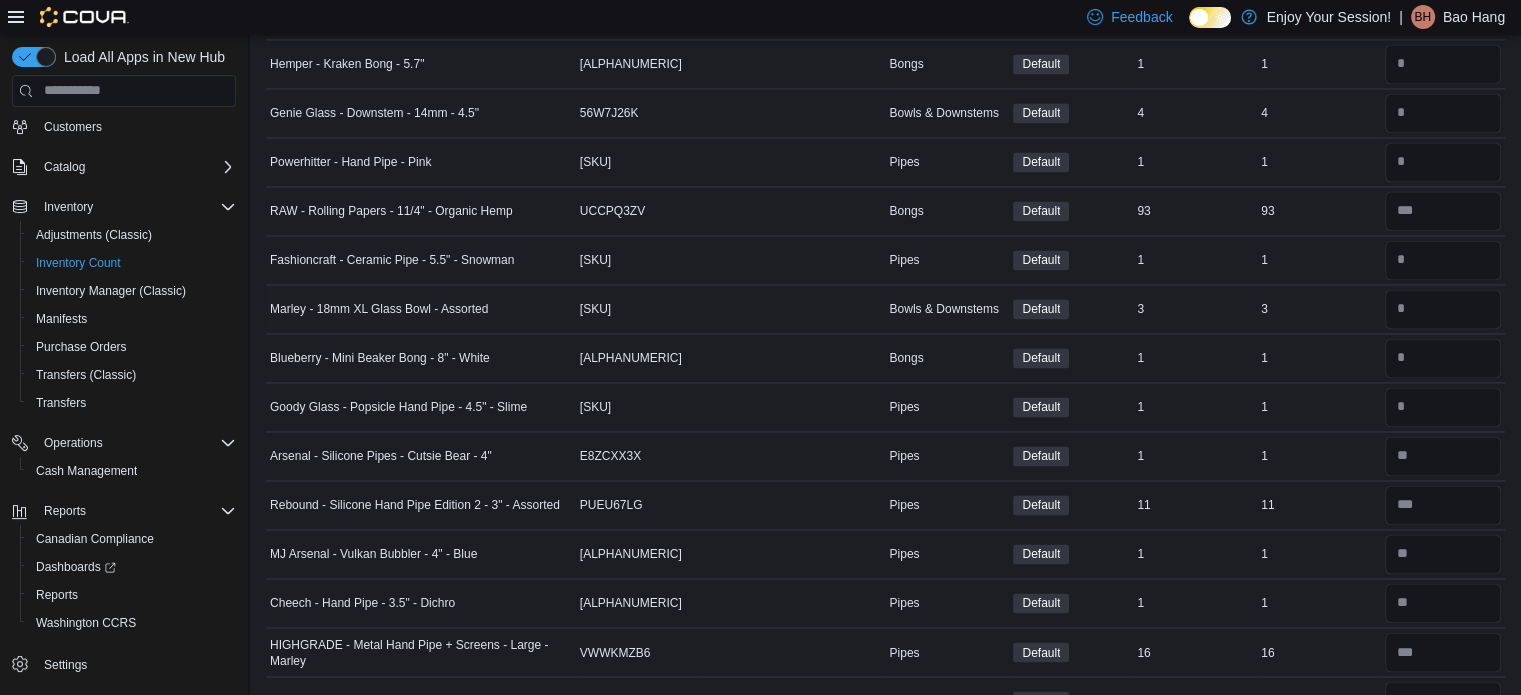 scroll, scrollTop: 3166, scrollLeft: 0, axis: vertical 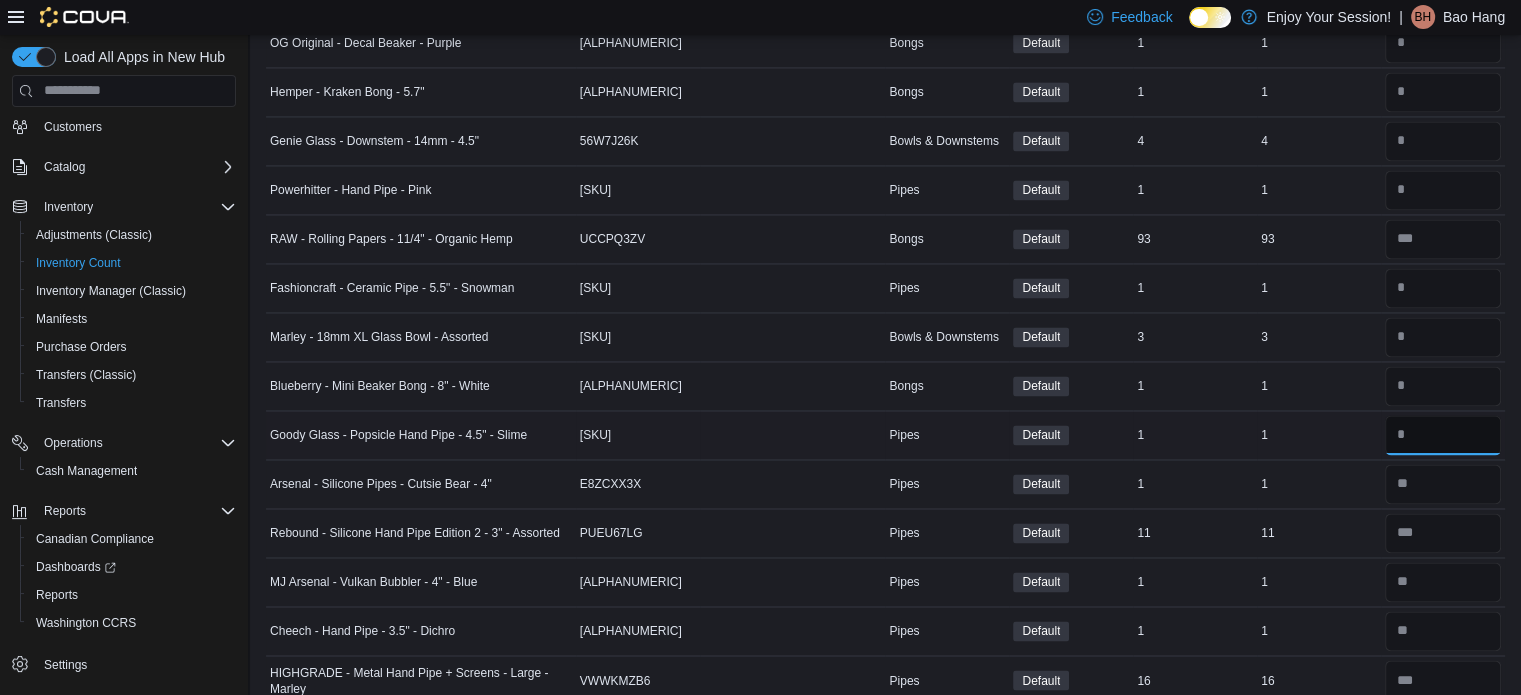 click at bounding box center [1443, 435] 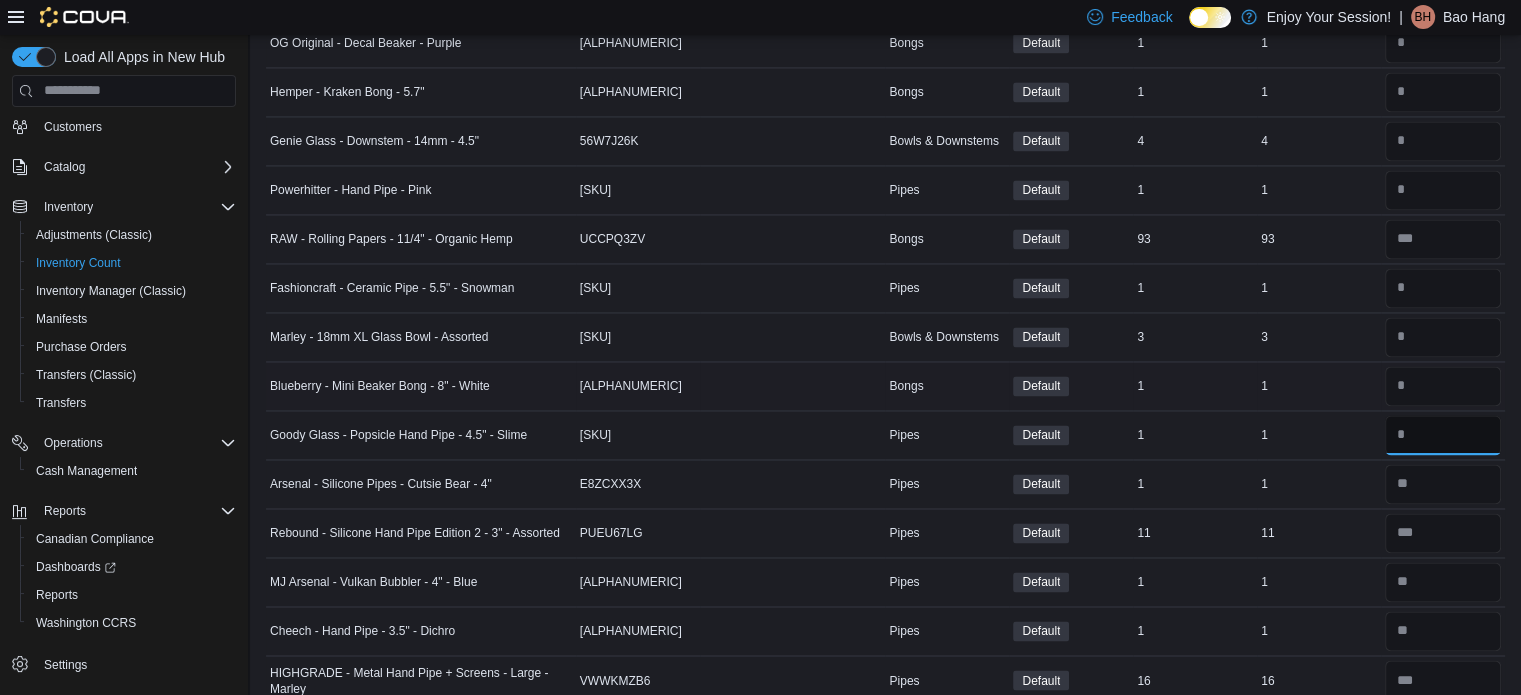 type on "*" 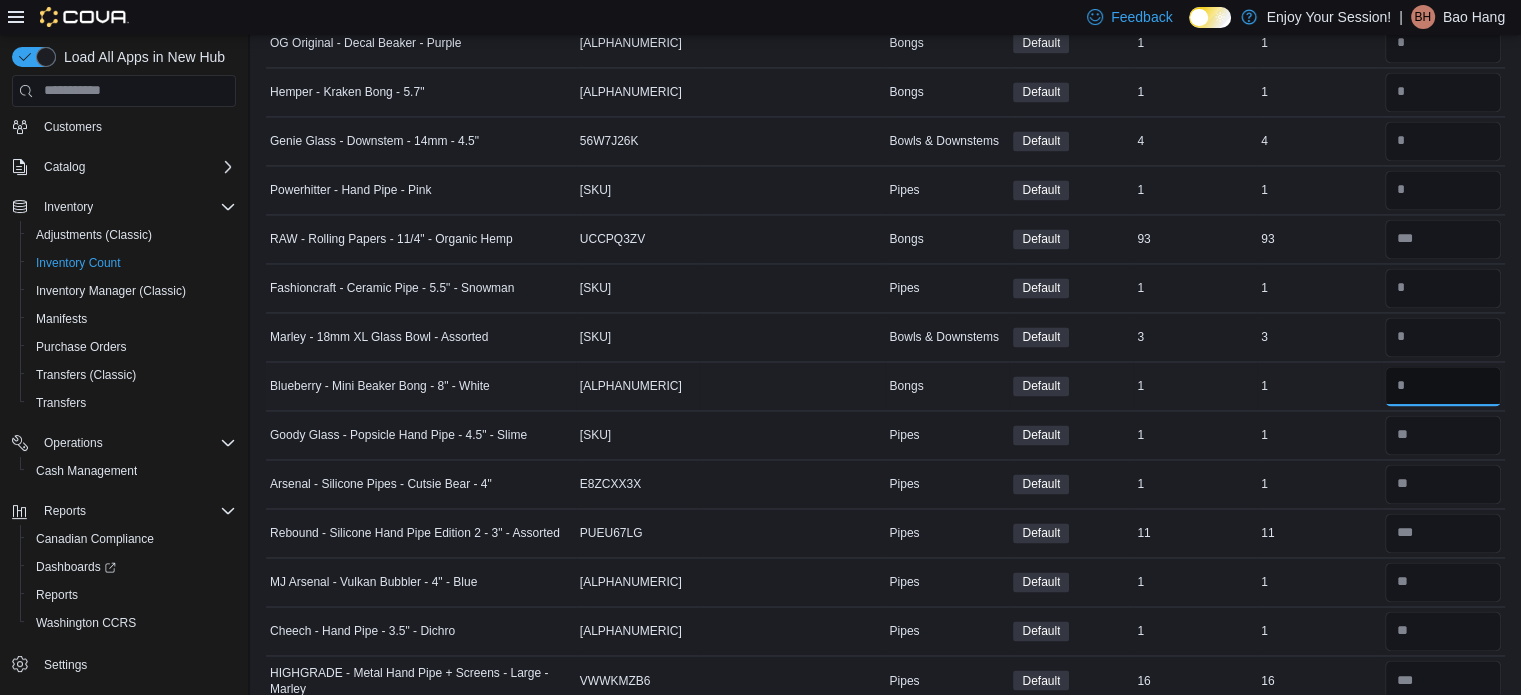 type 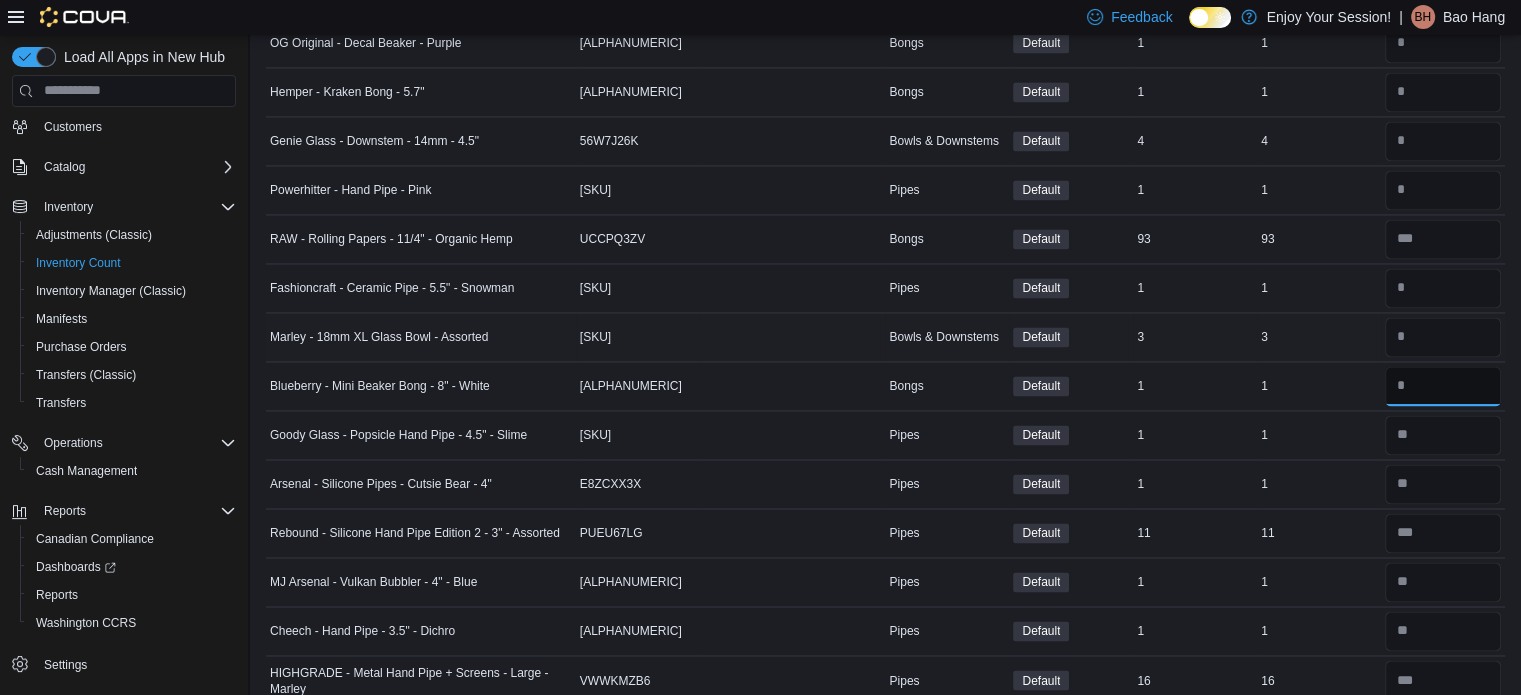 type on "*" 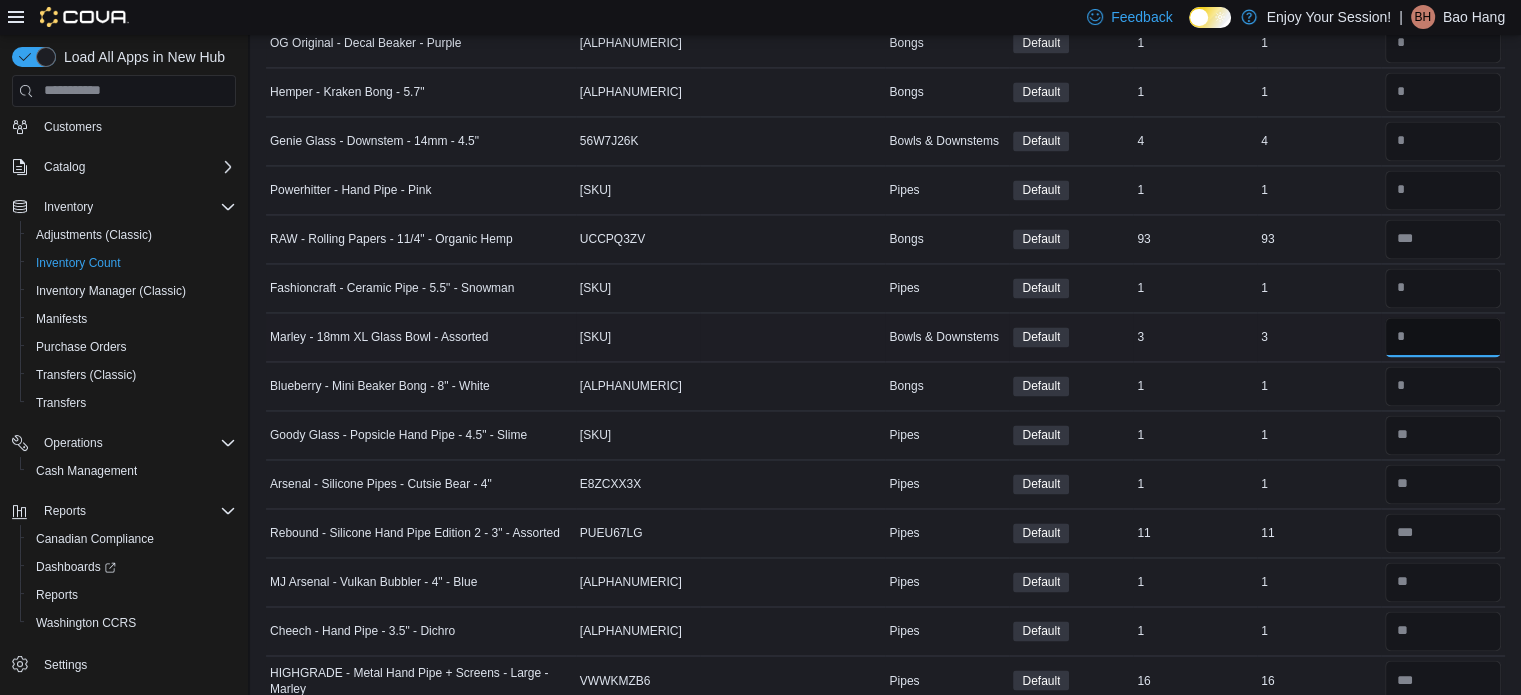 type 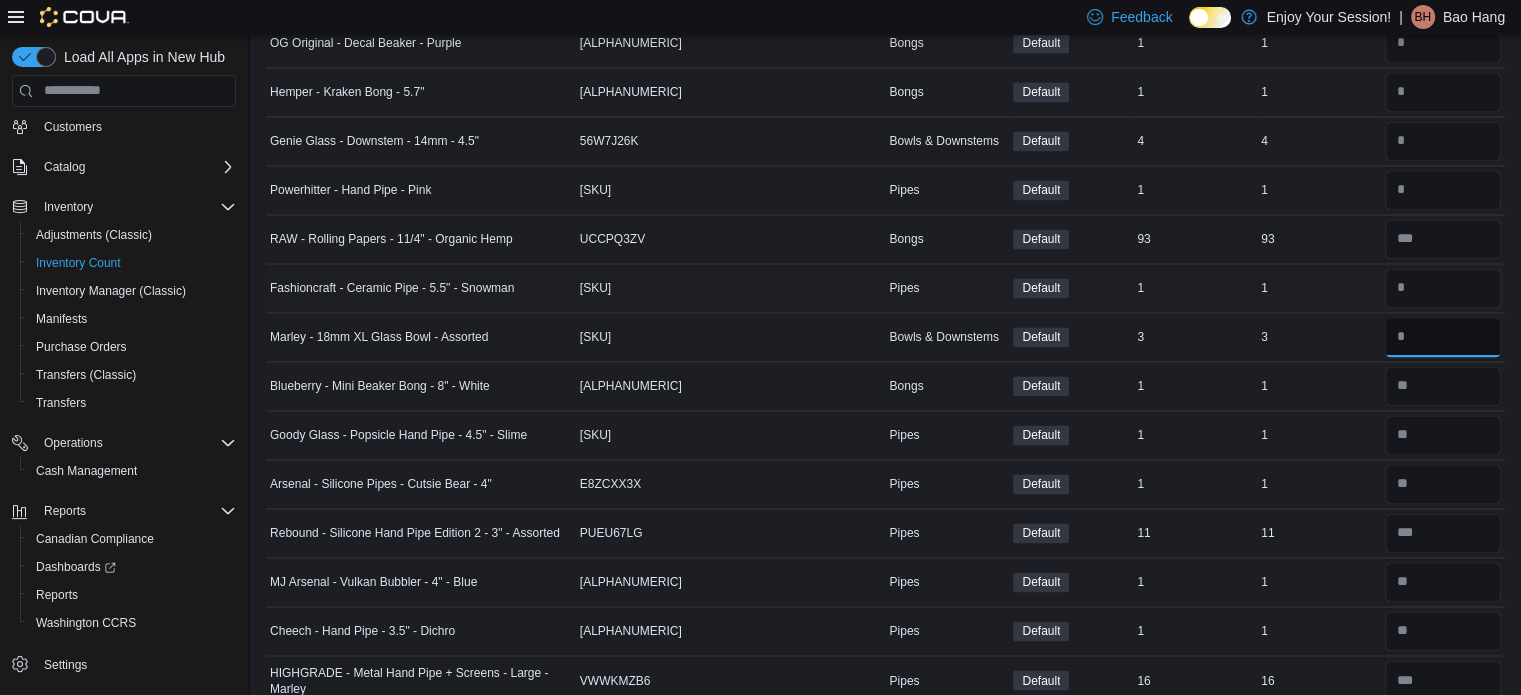type on "*" 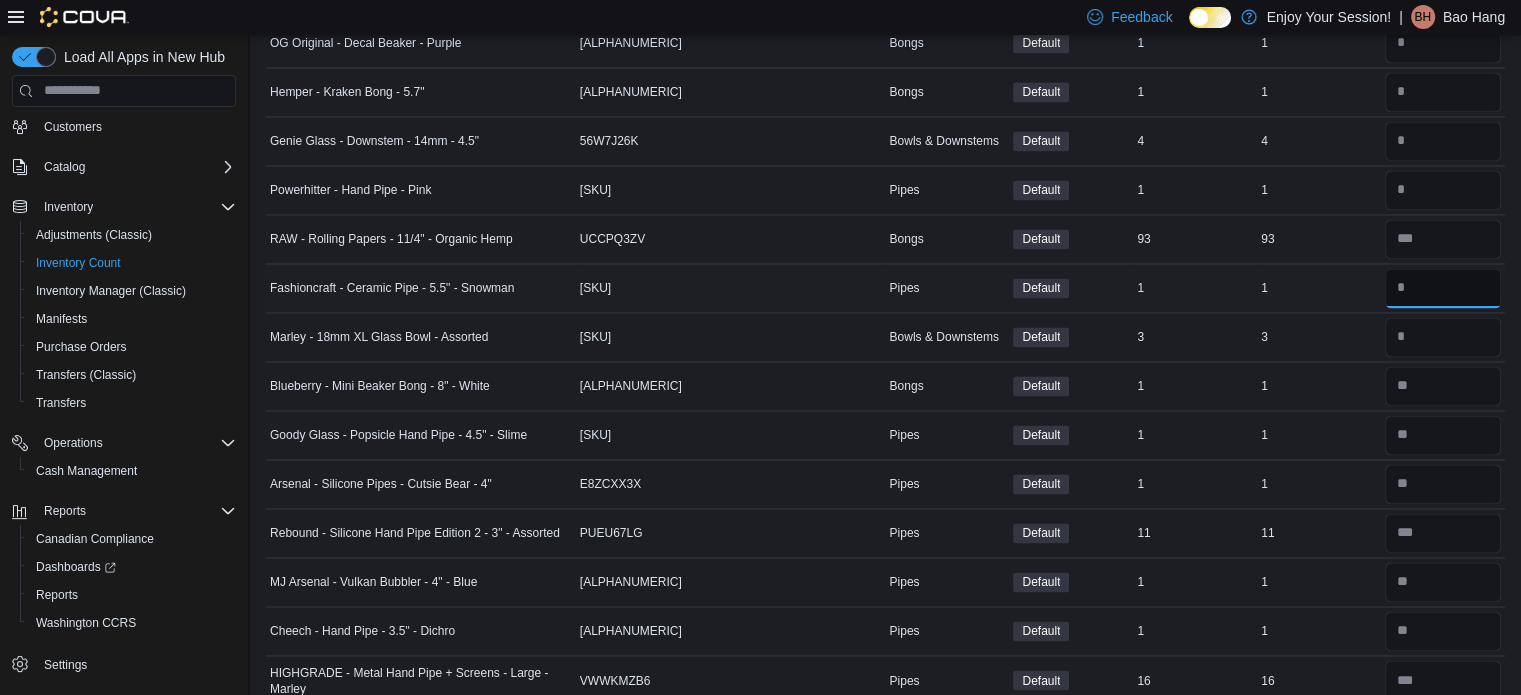 type 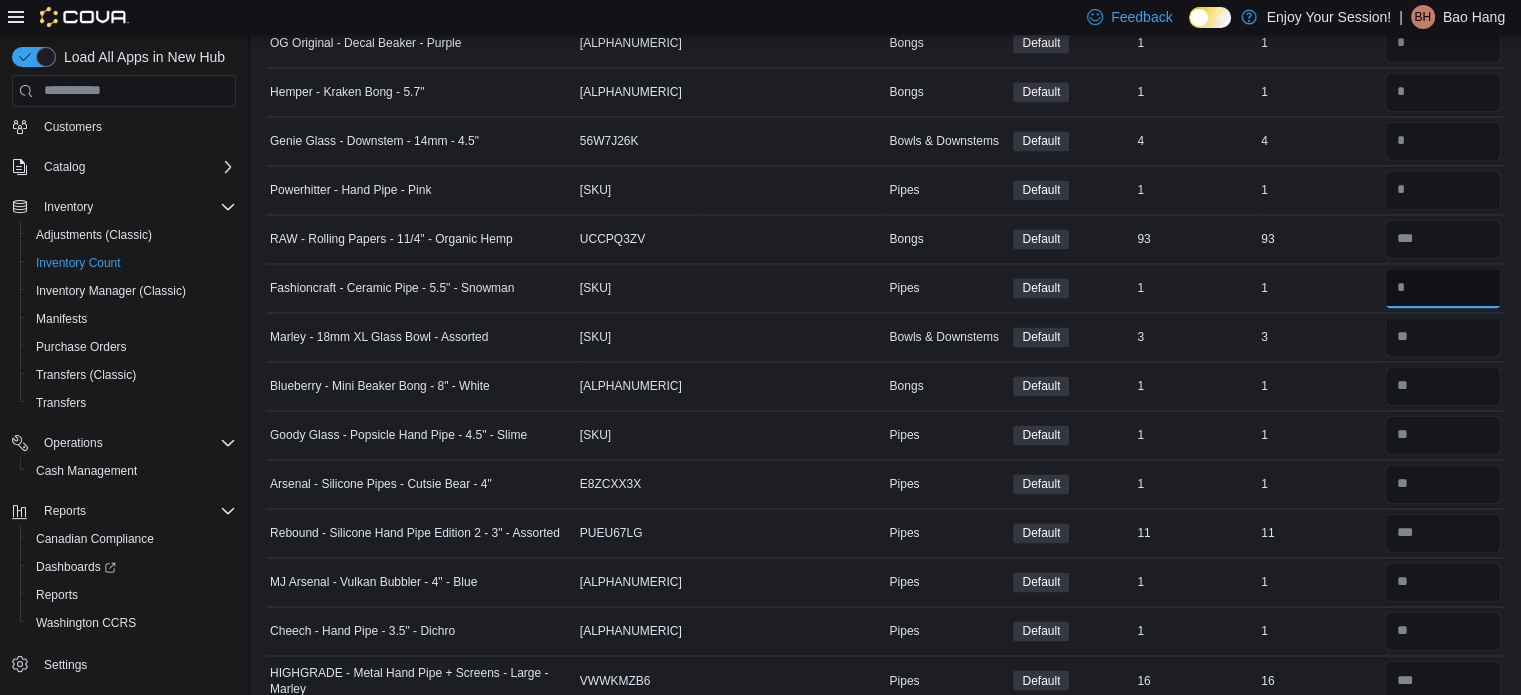 type on "*" 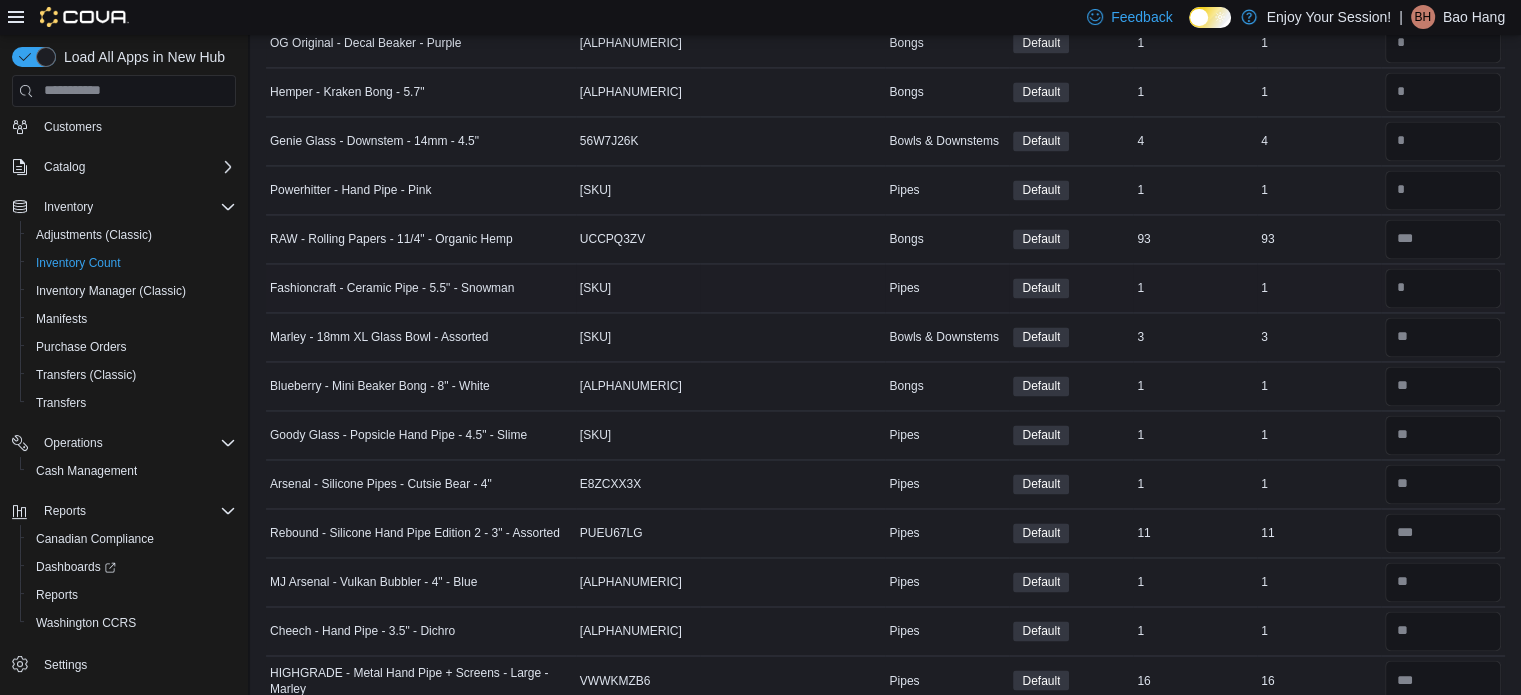 type 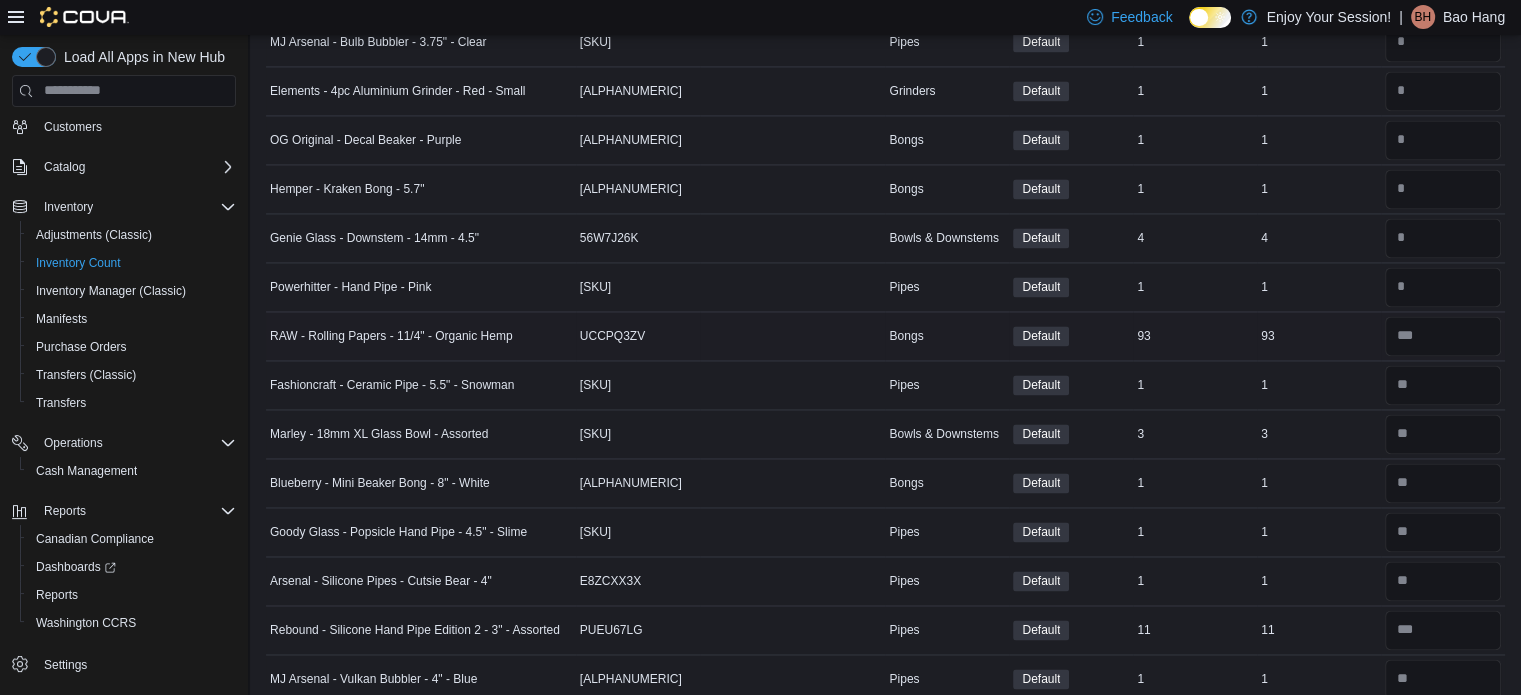 scroll, scrollTop: 3066, scrollLeft: 0, axis: vertical 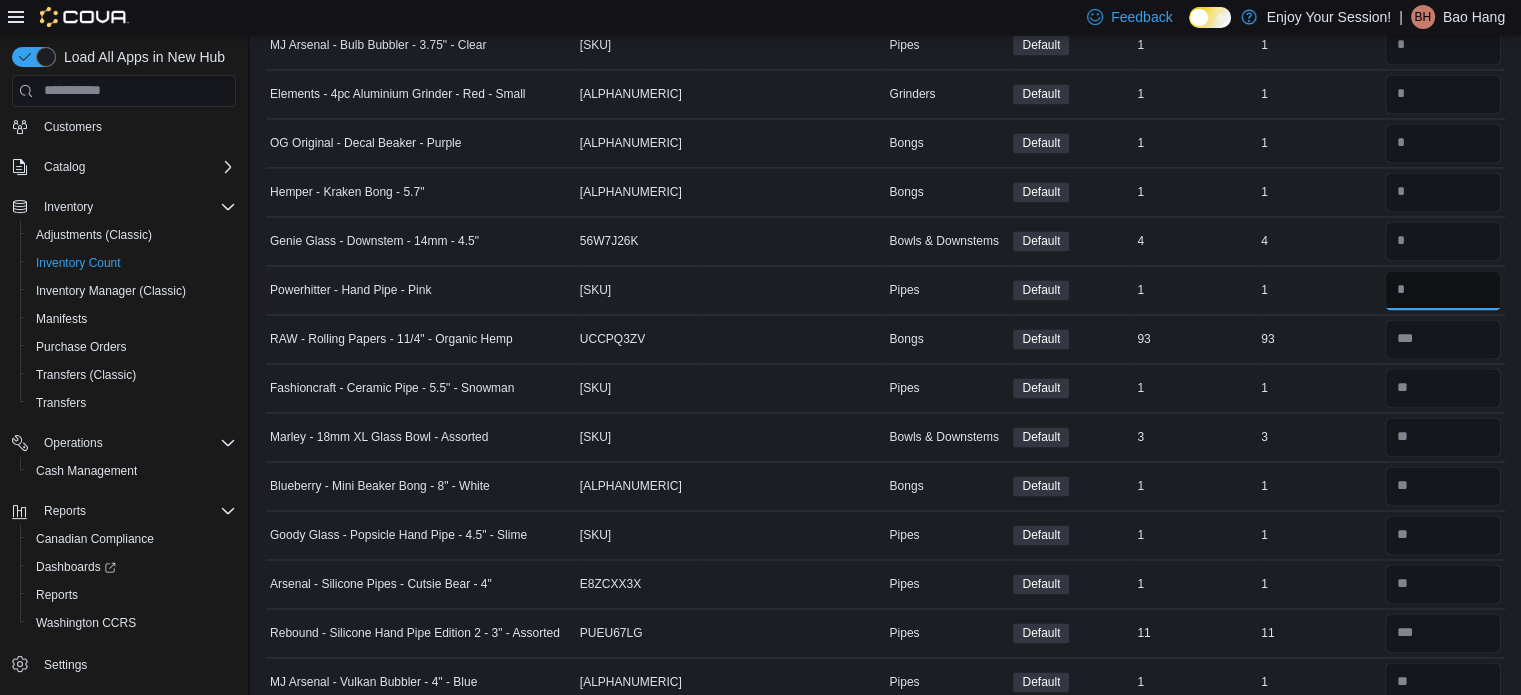 click on "*" at bounding box center [1443, 290] 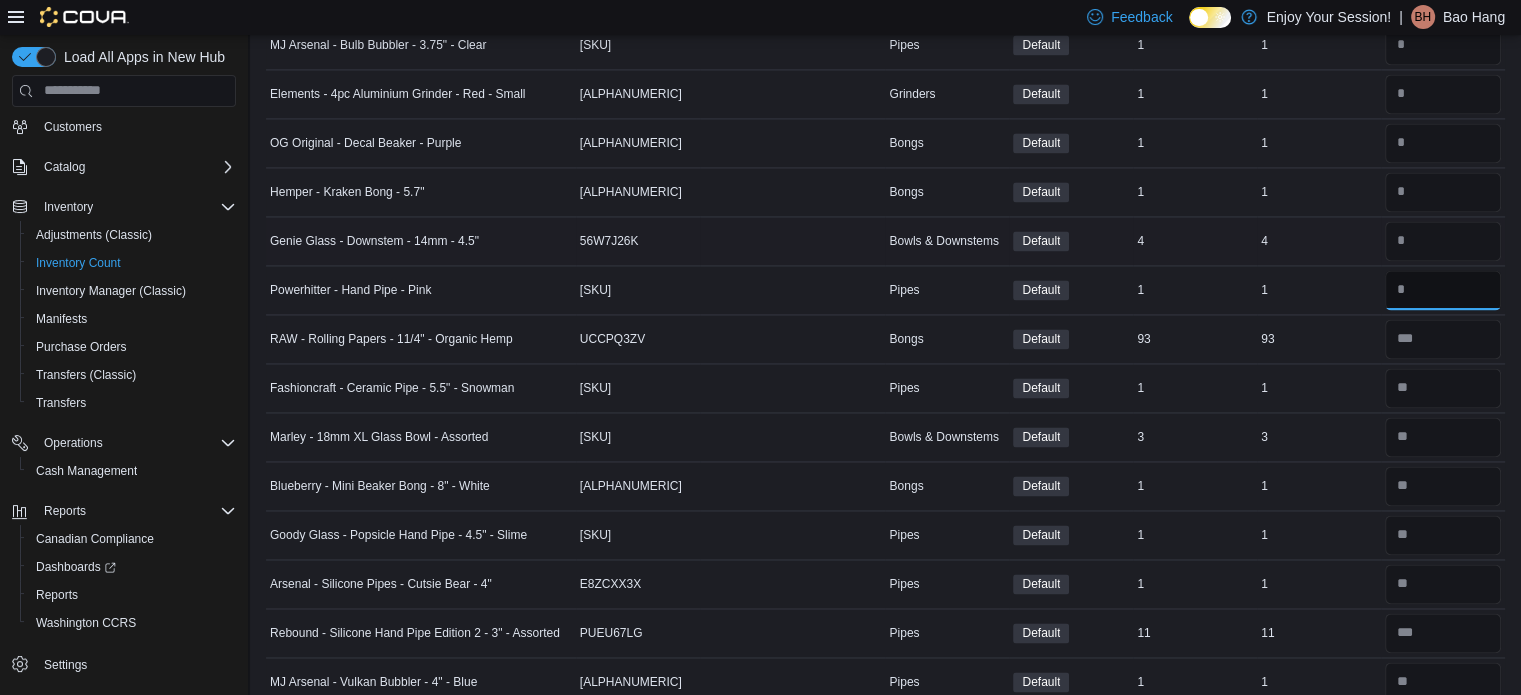 type on "*" 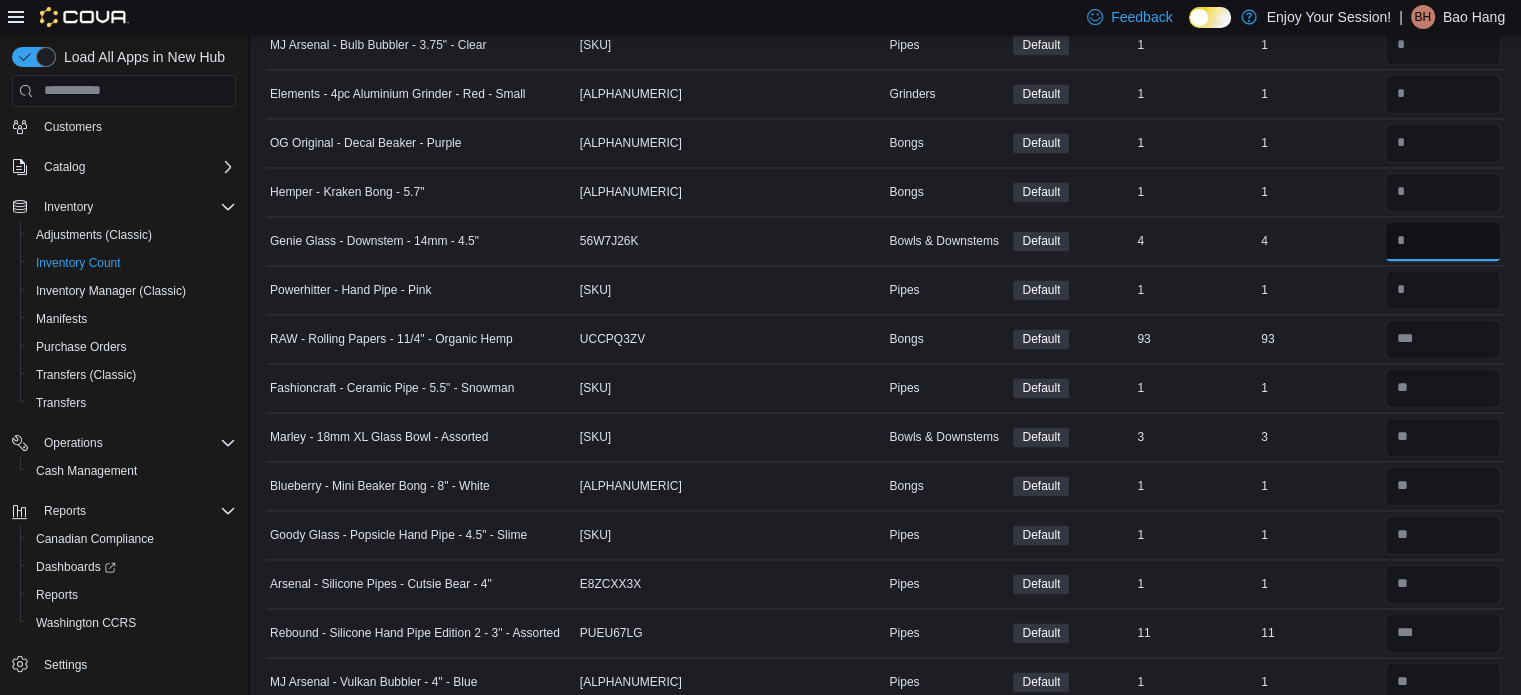 type 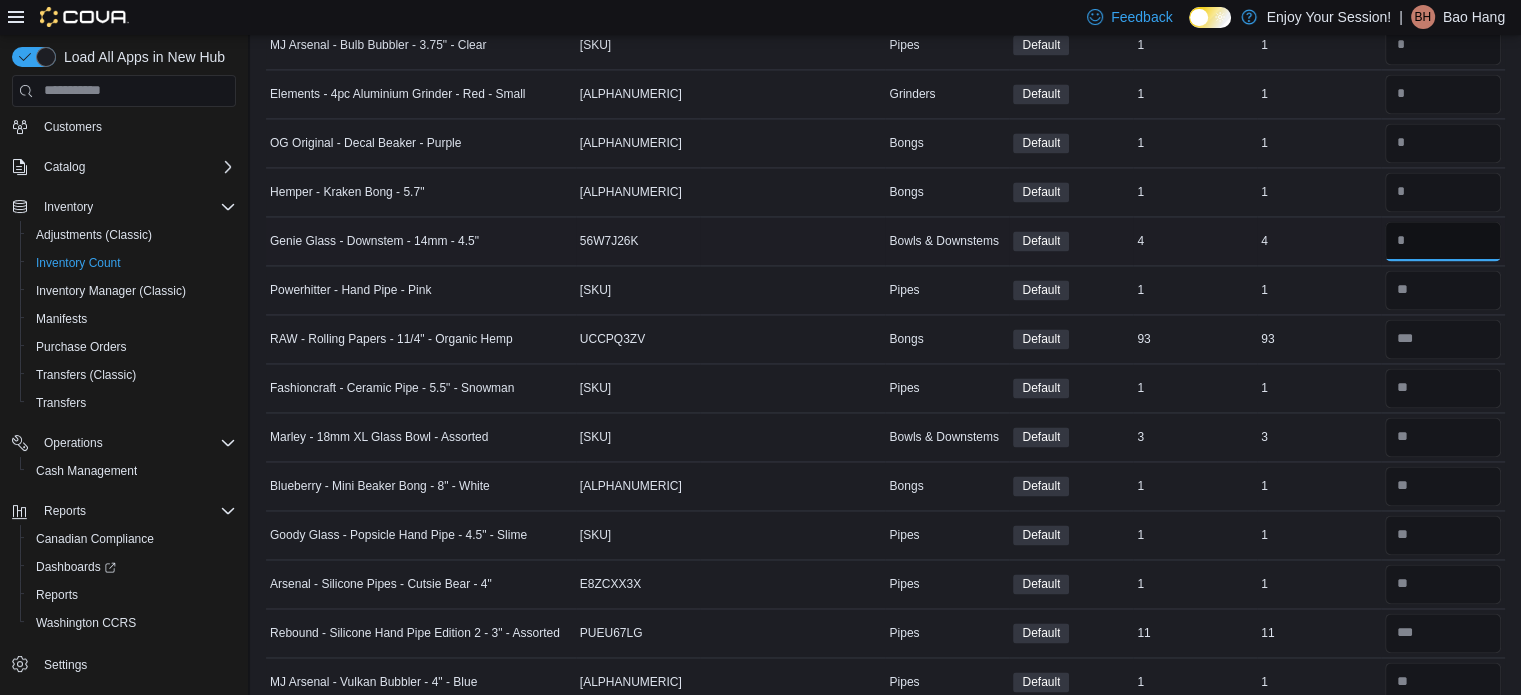 type on "*" 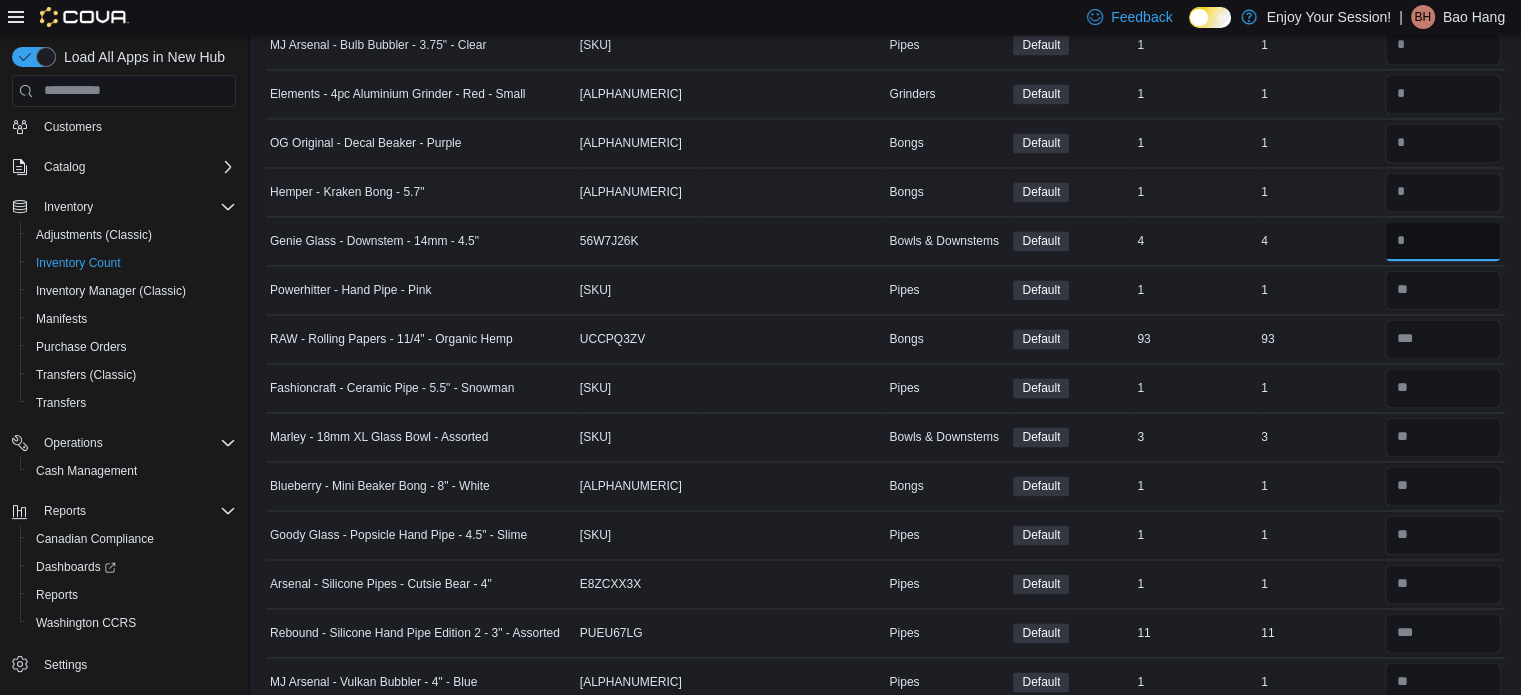 type on "*" 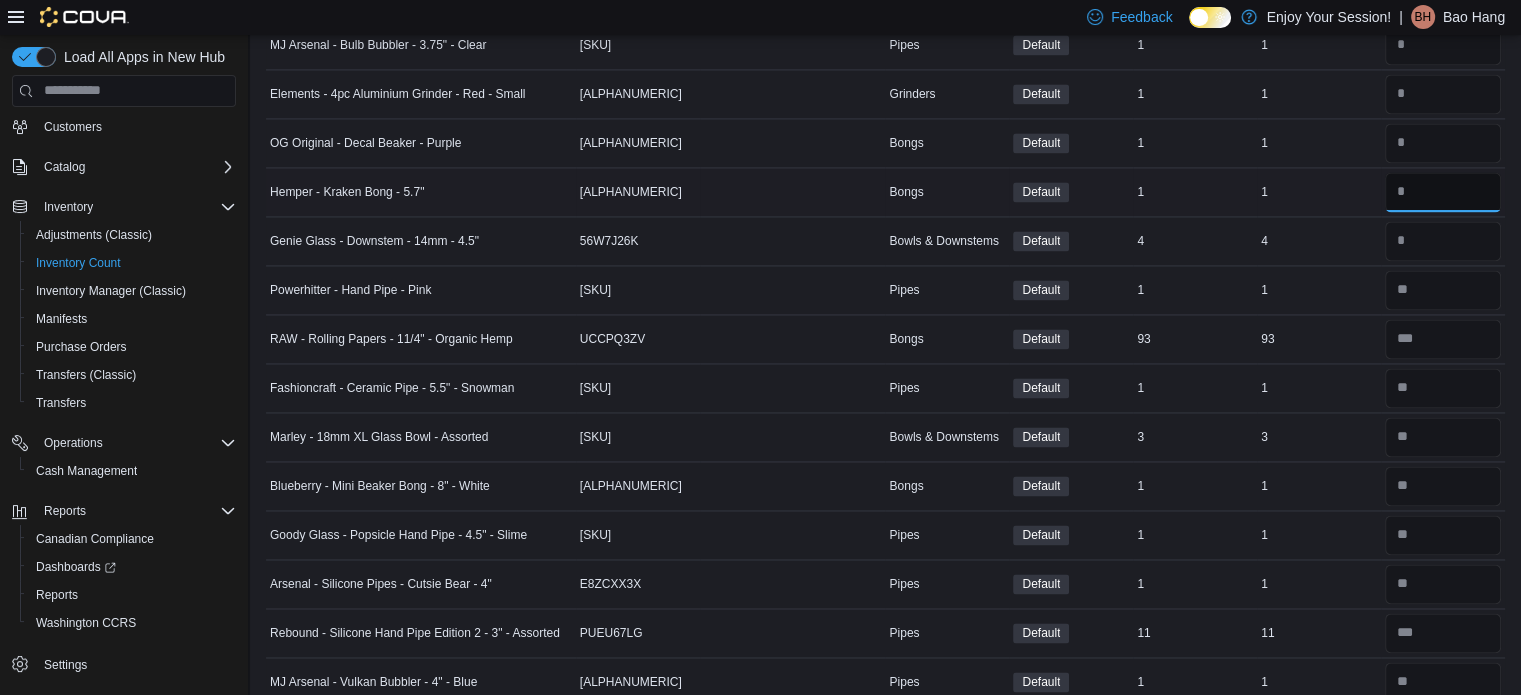 type 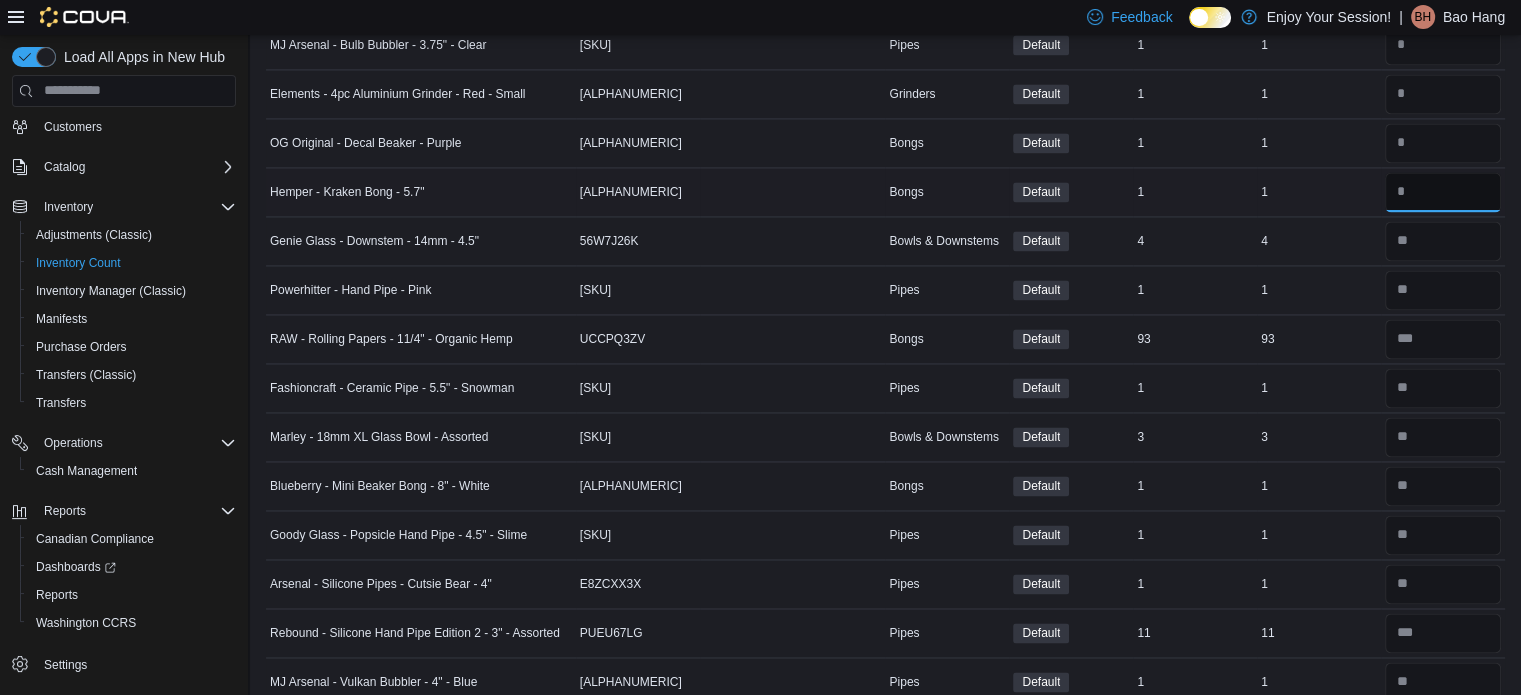 click at bounding box center [1443, 192] 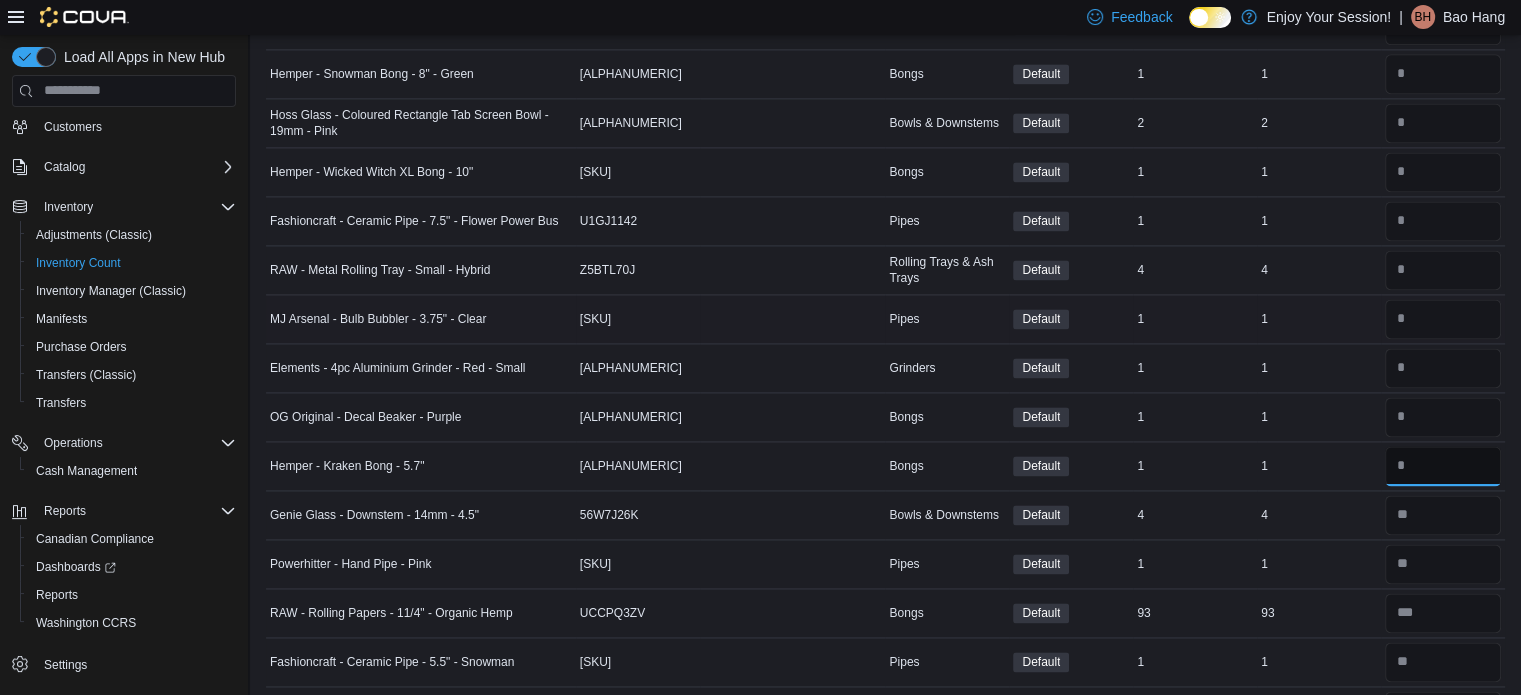 scroll, scrollTop: 2766, scrollLeft: 0, axis: vertical 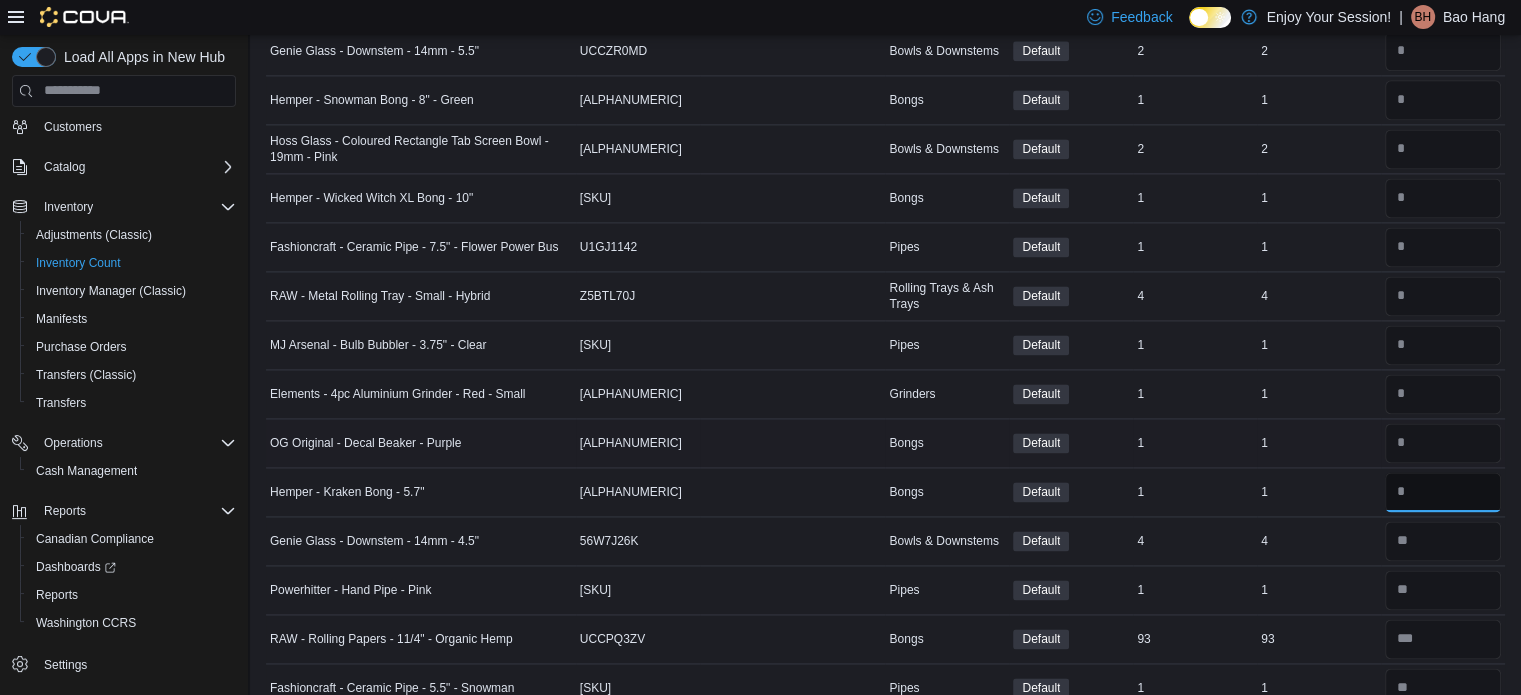 type on "*" 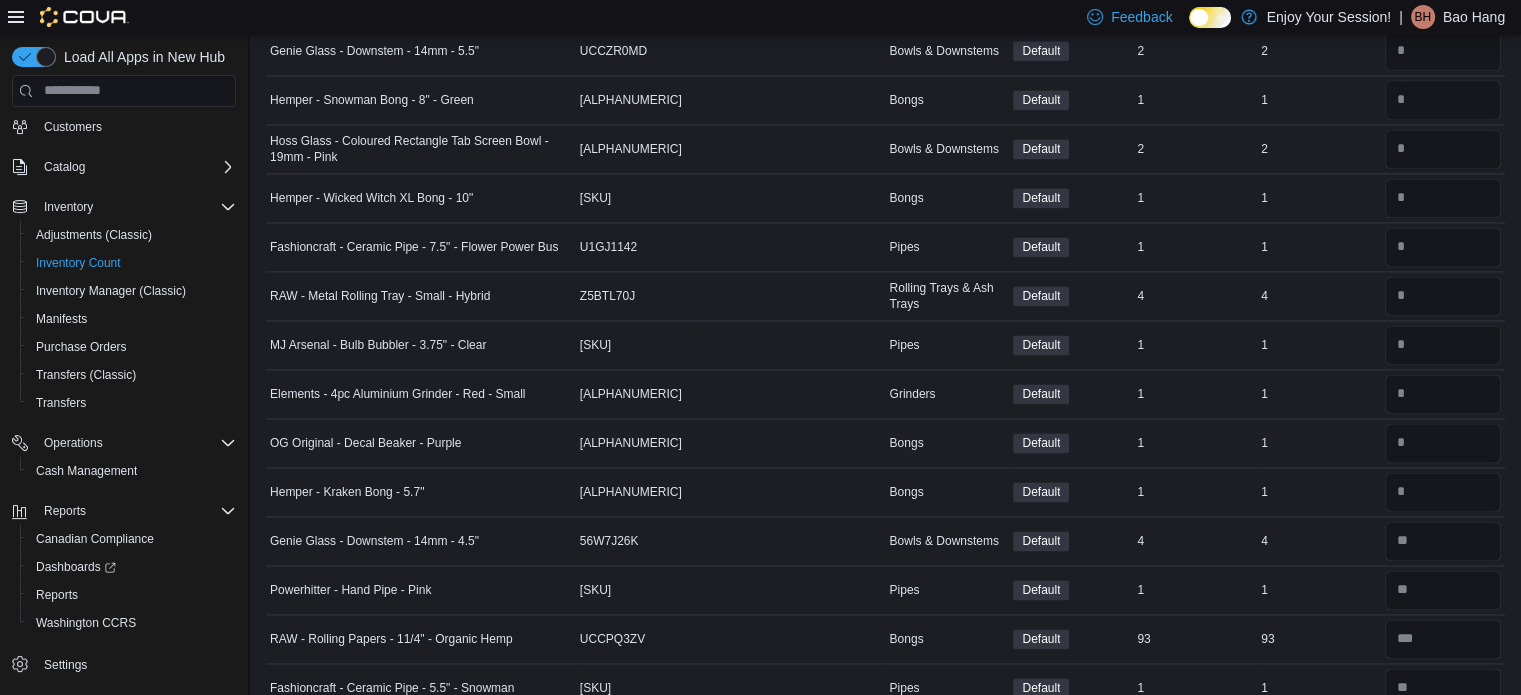 type 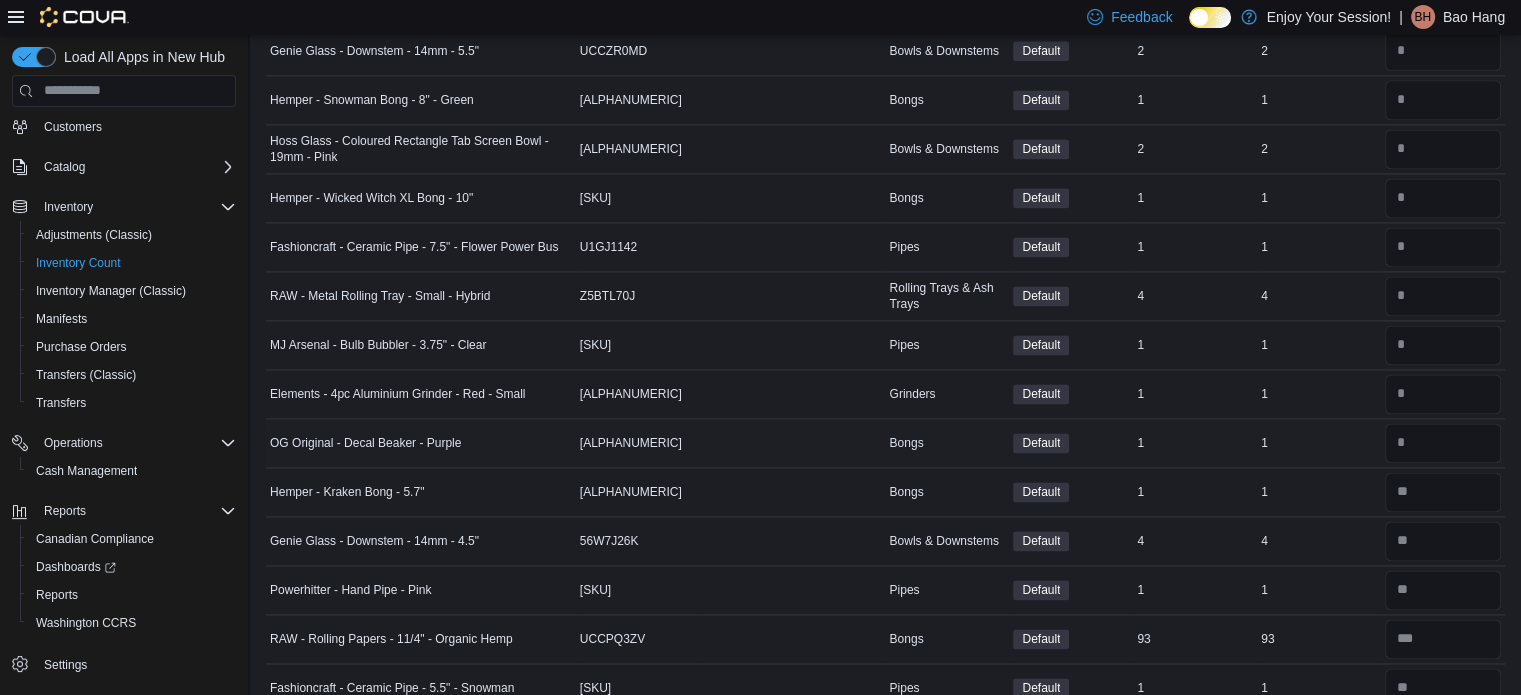 click at bounding box center (1443, 443) 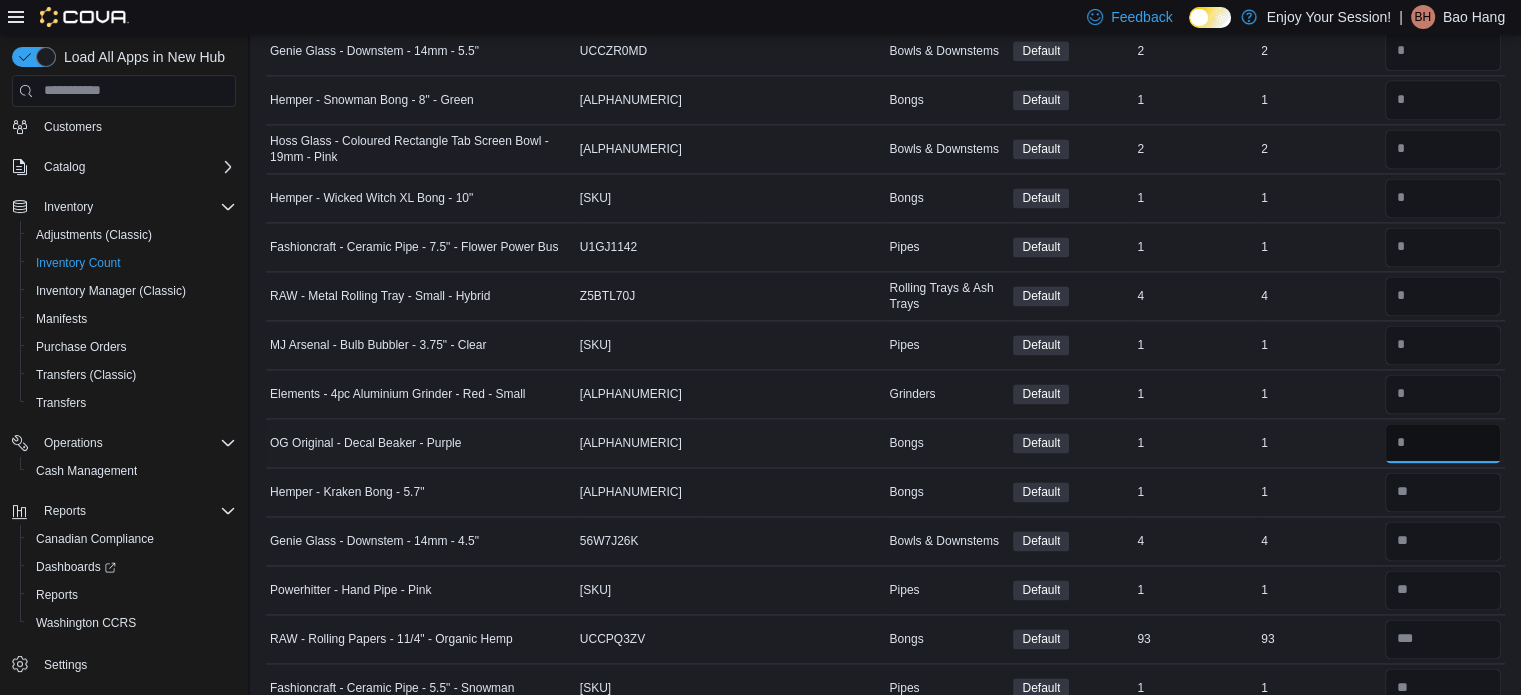 click at bounding box center [1443, 443] 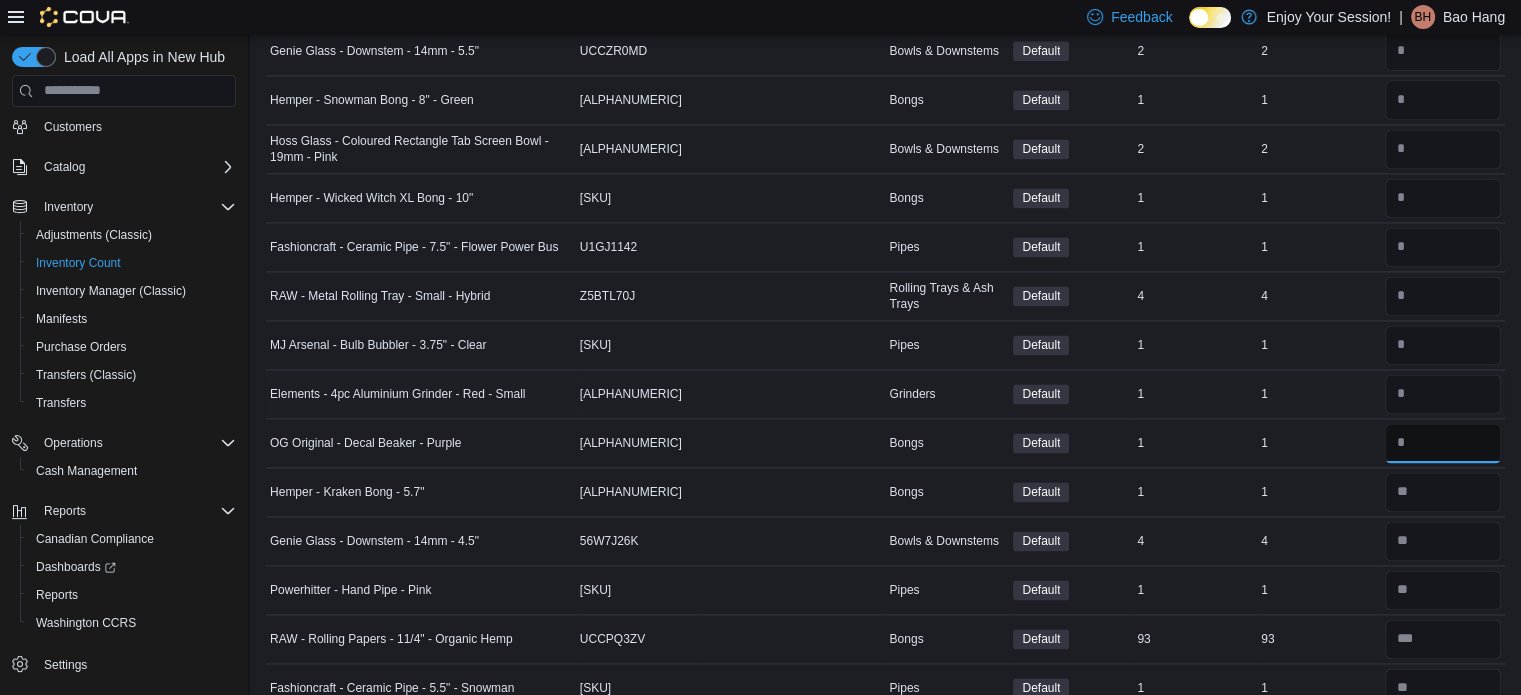 type on "*" 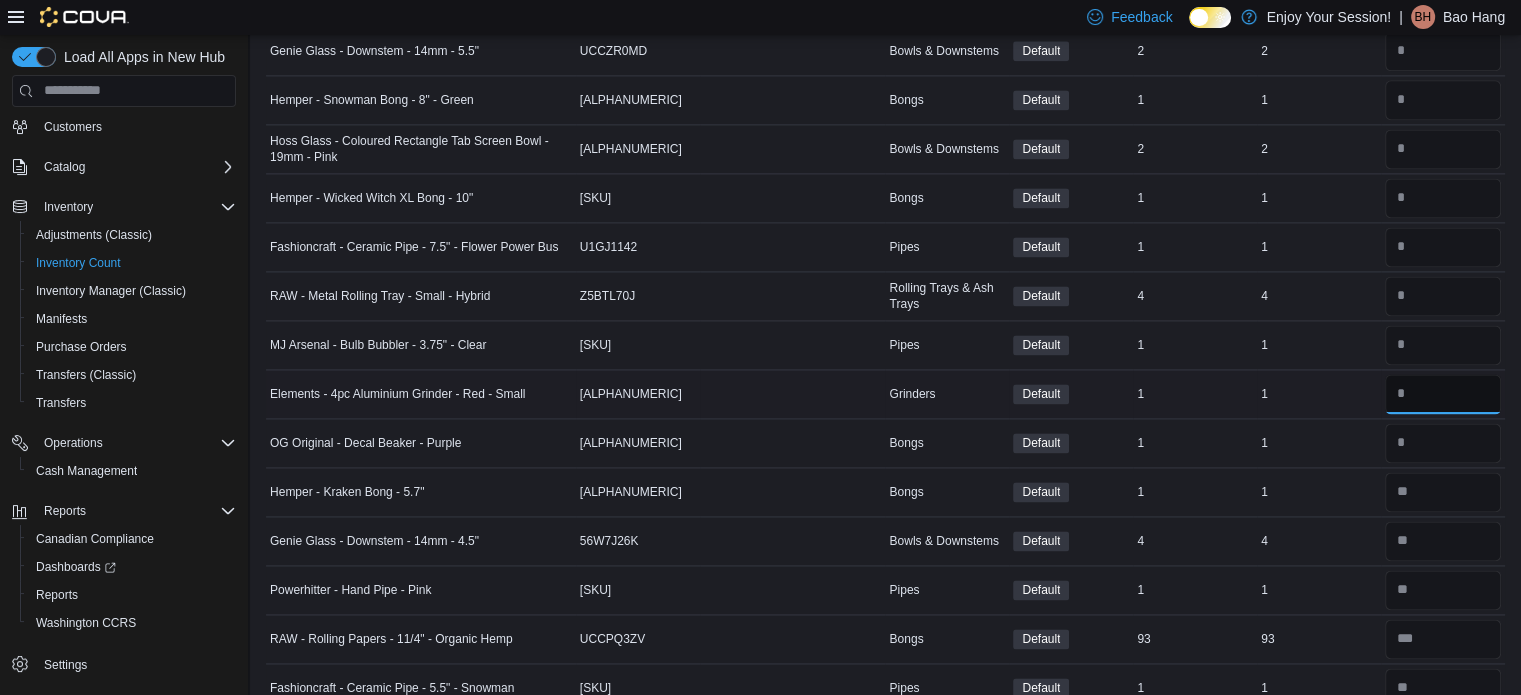 type 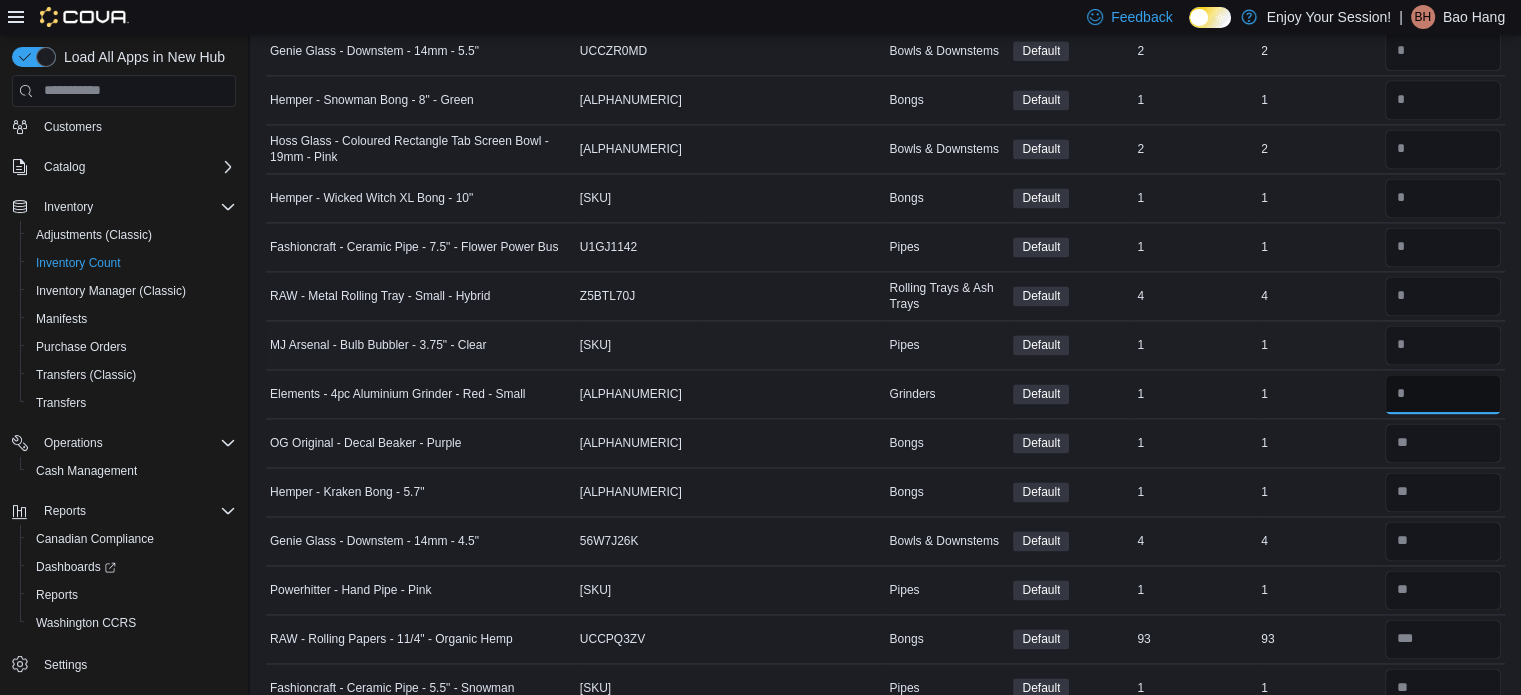 type on "*" 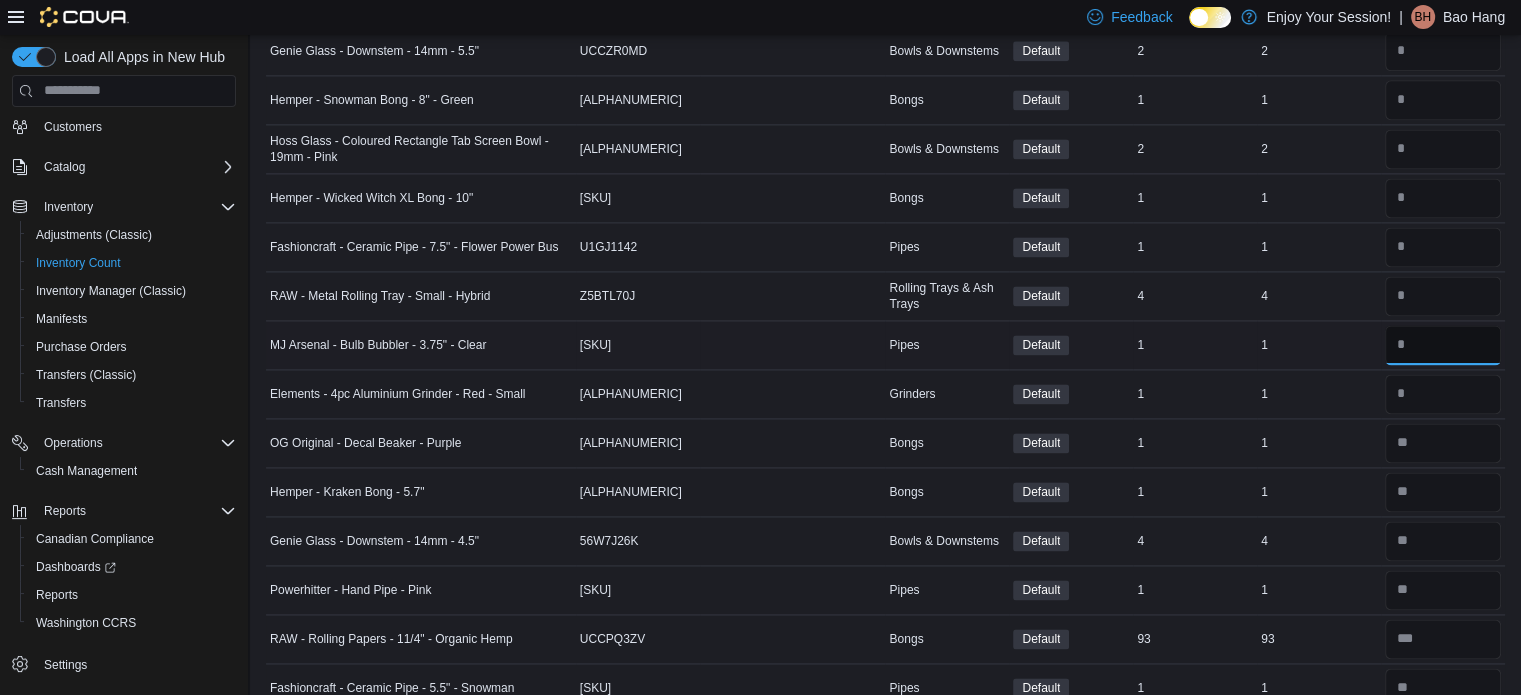 type 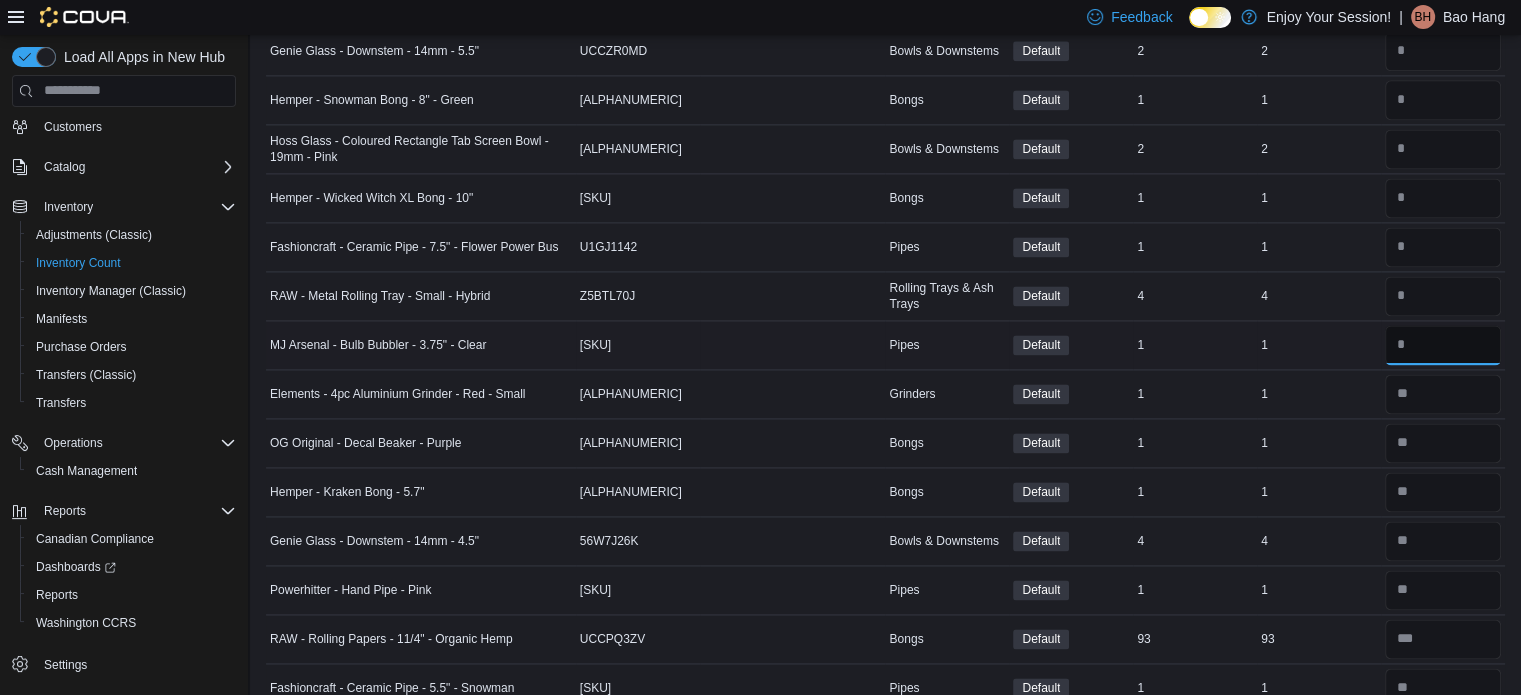 click at bounding box center (1443, 345) 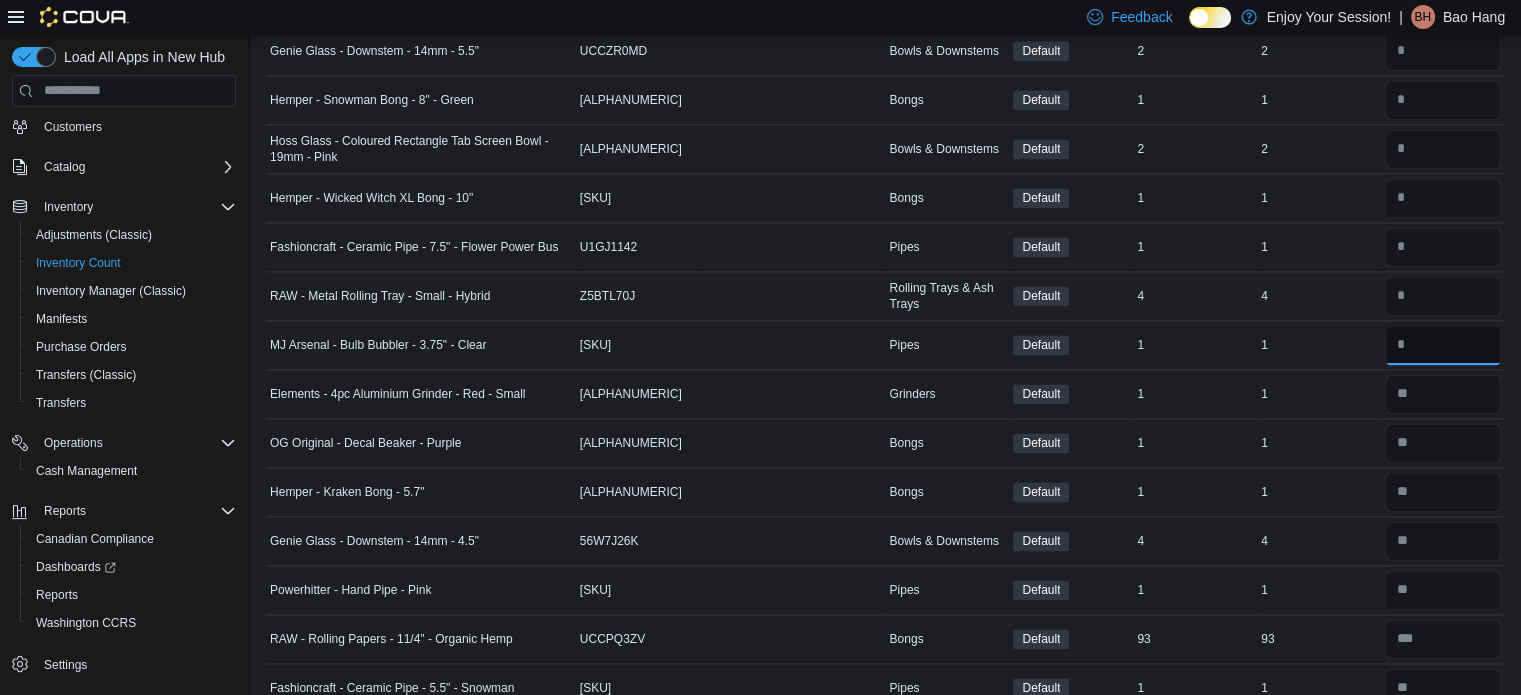type on "*" 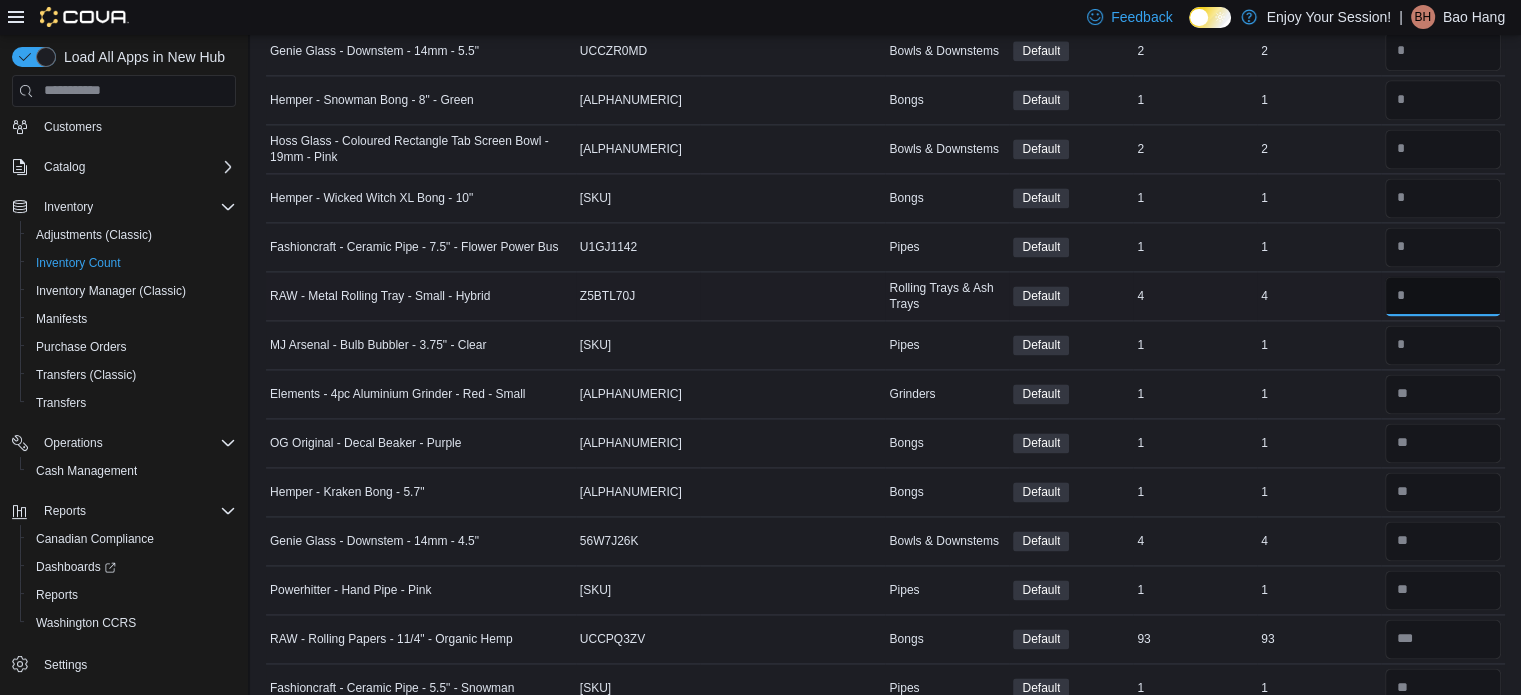 type 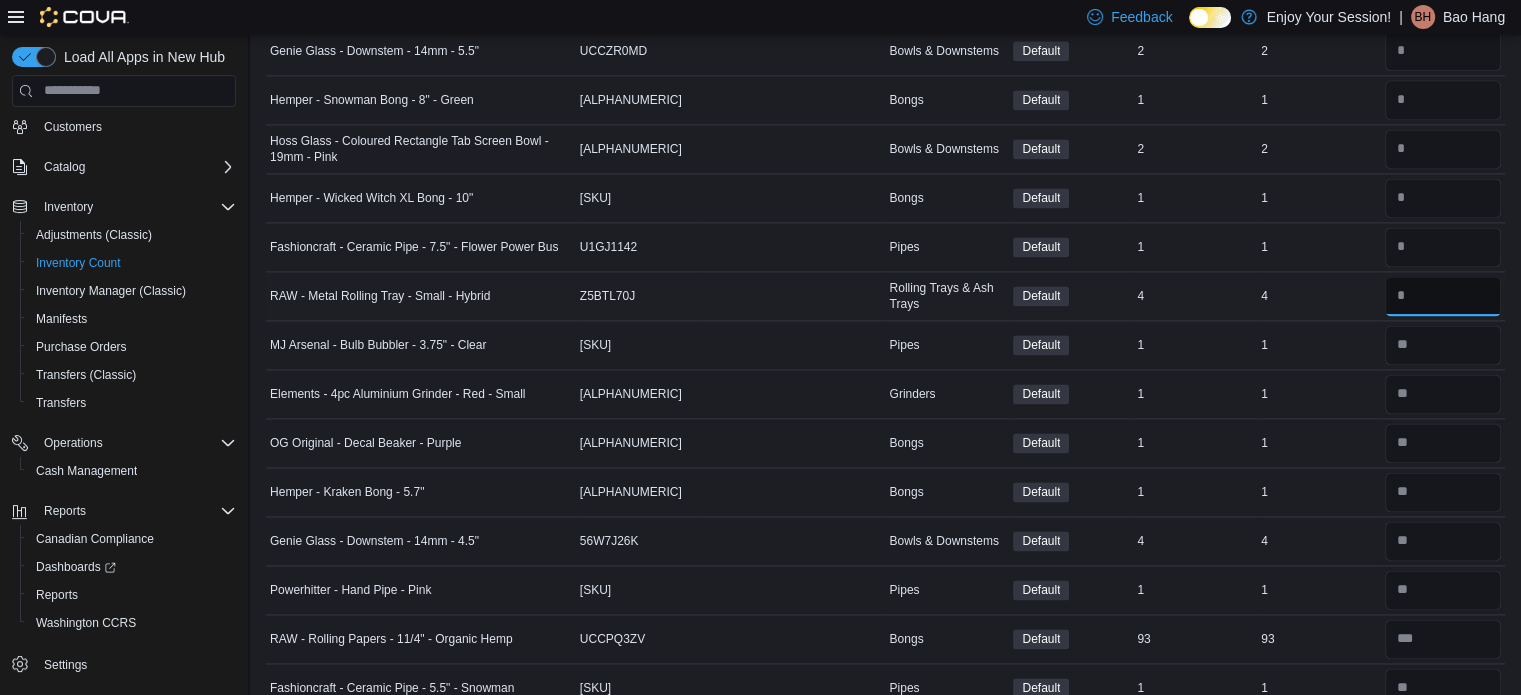 click at bounding box center (1443, 296) 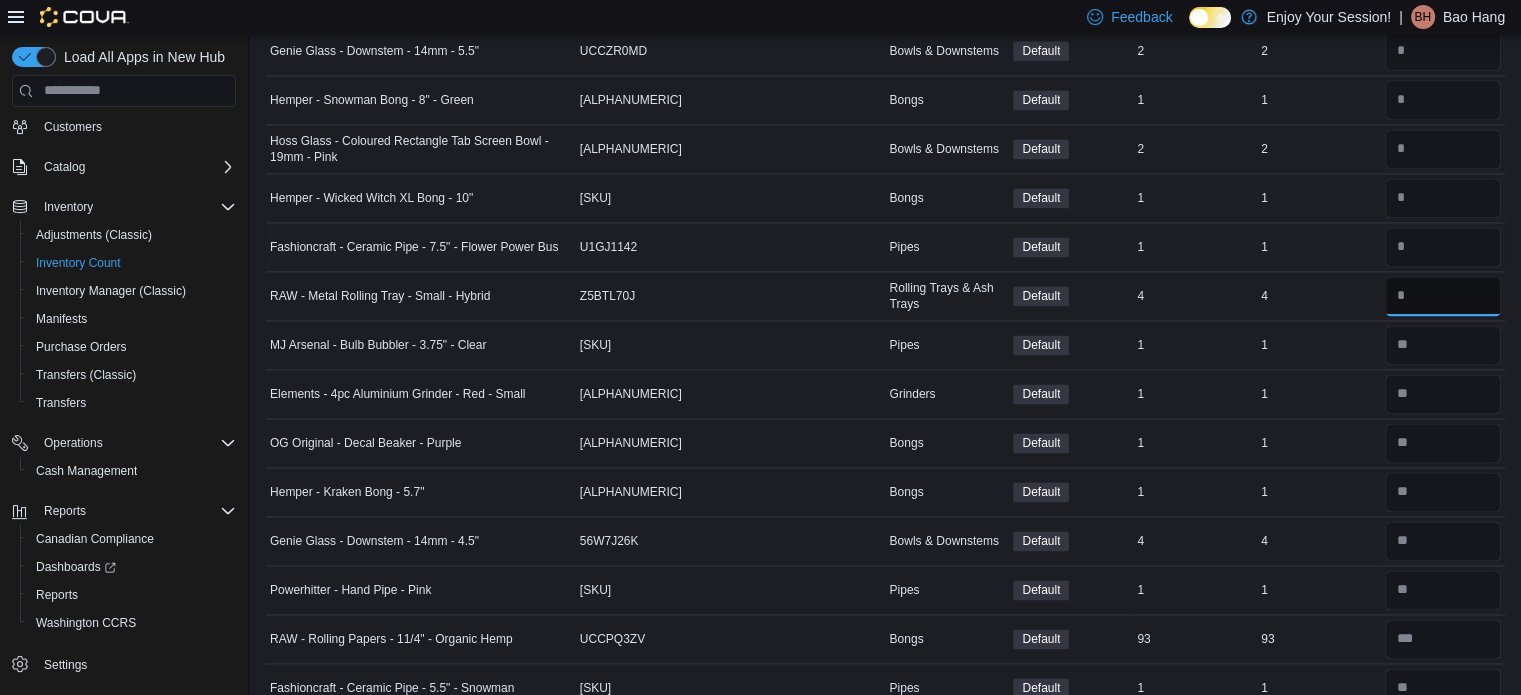 type on "*" 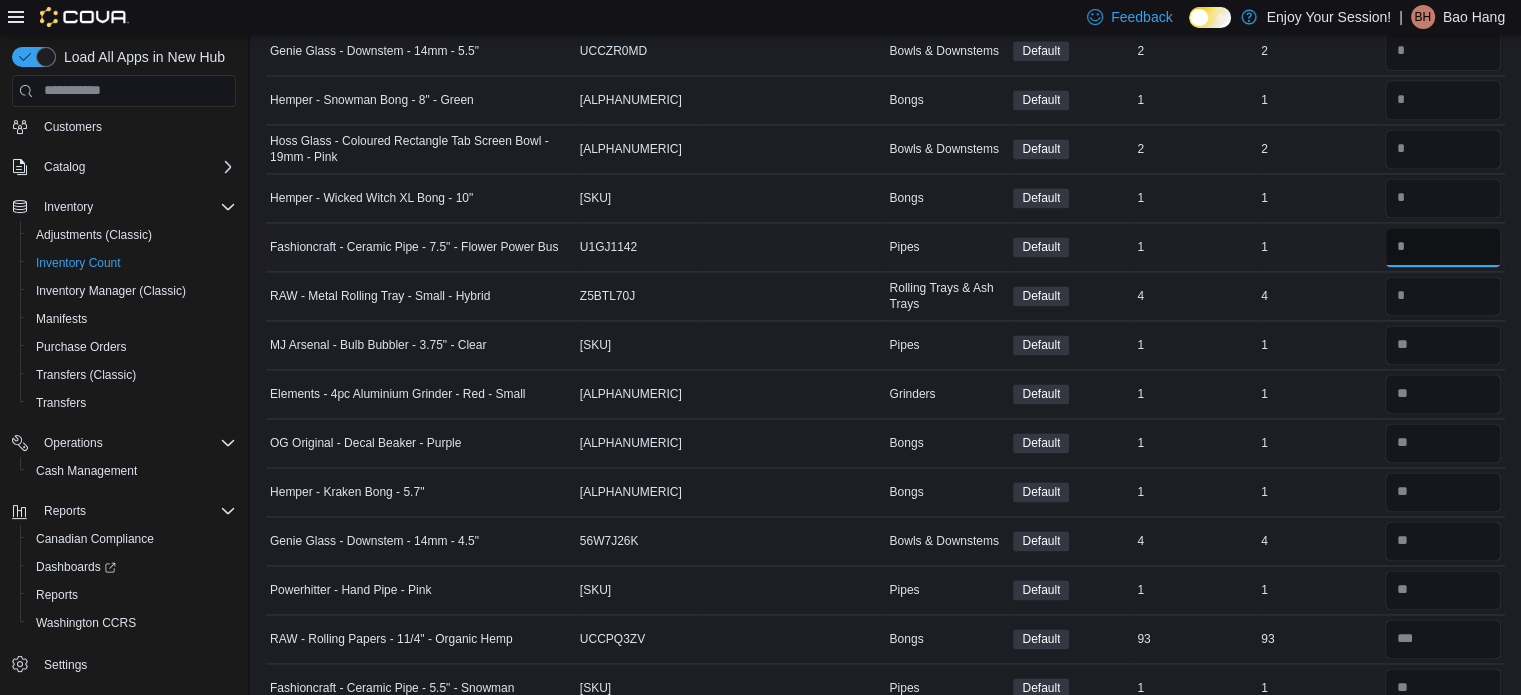 type 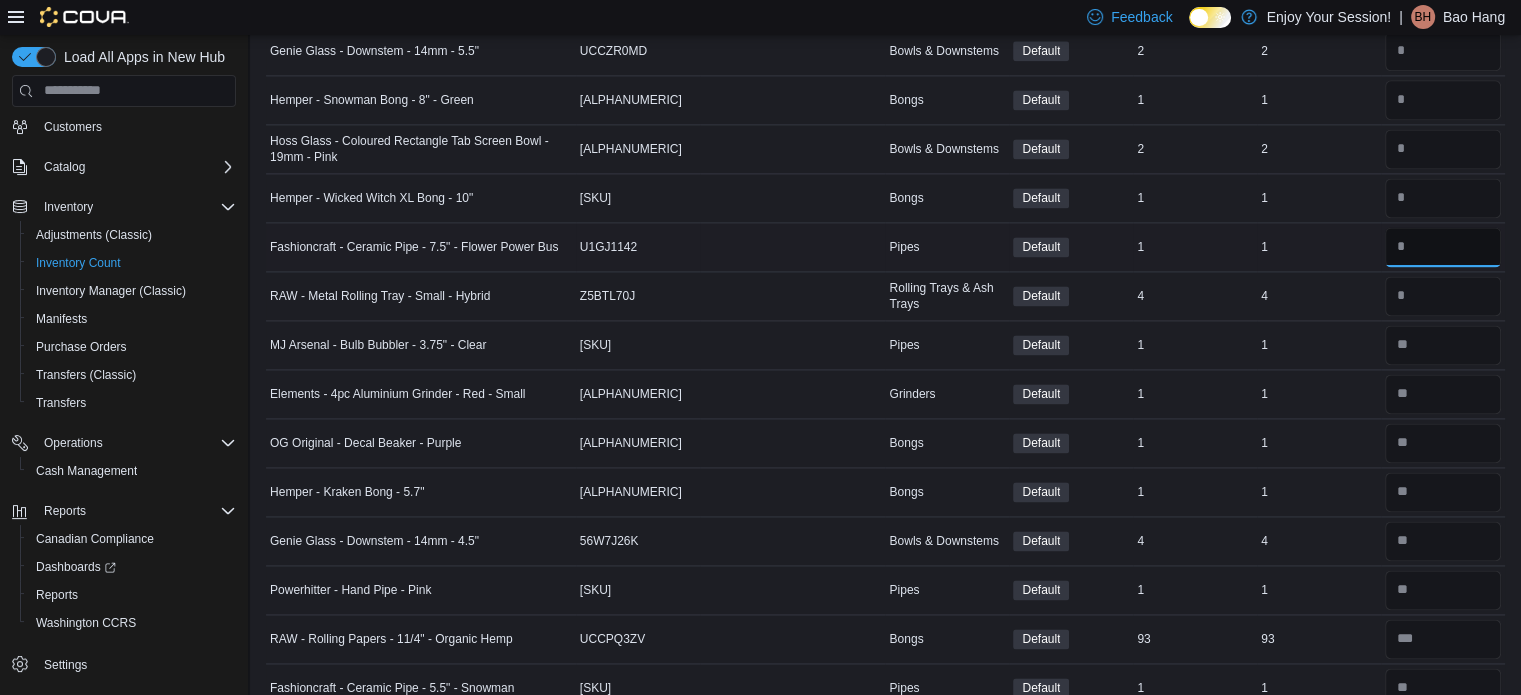 click at bounding box center [1443, 247] 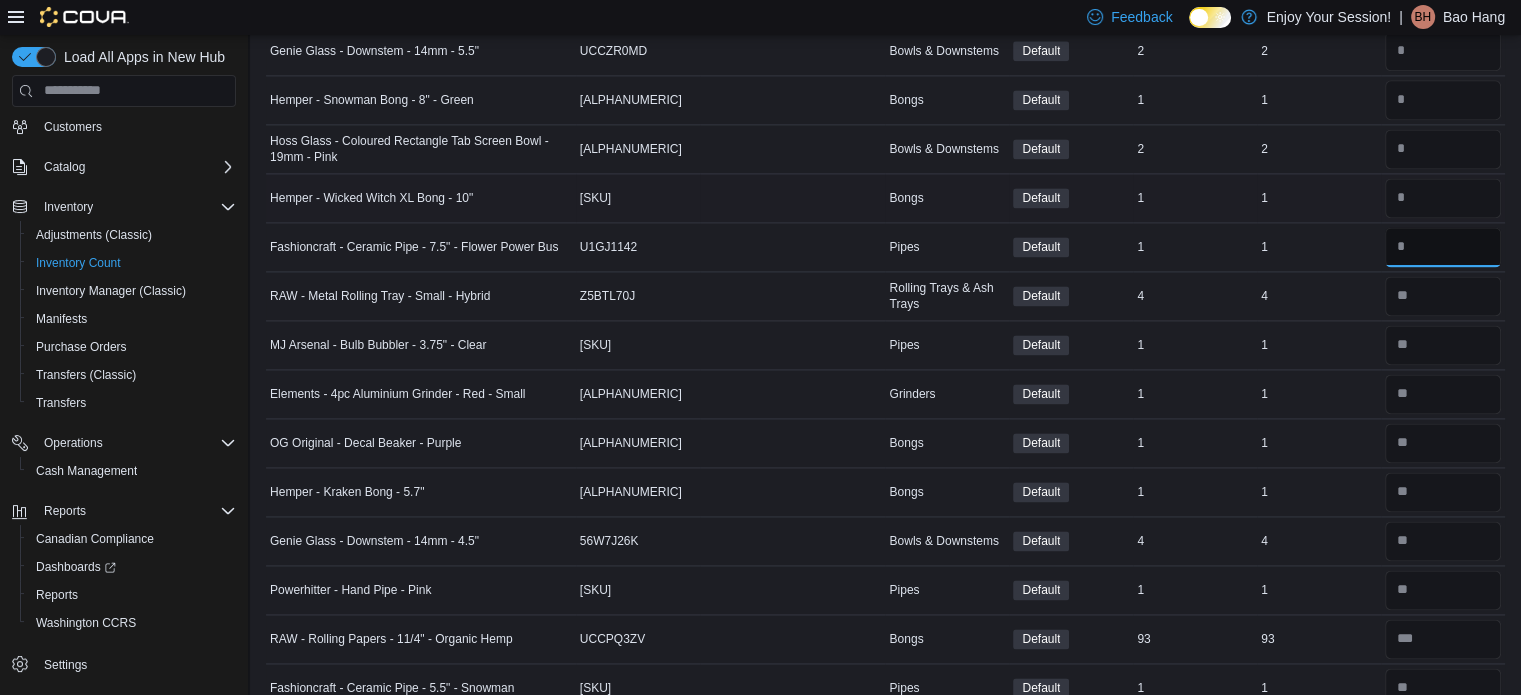 type on "*" 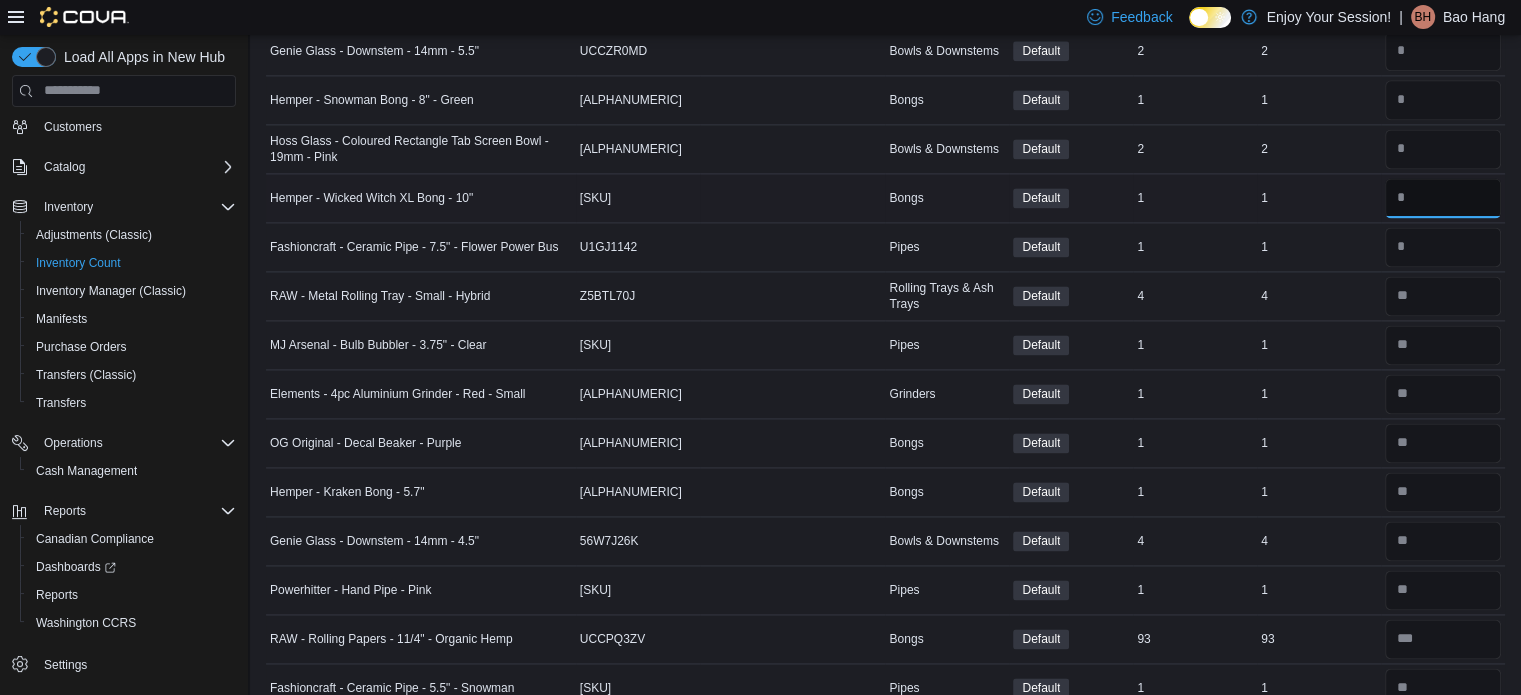type 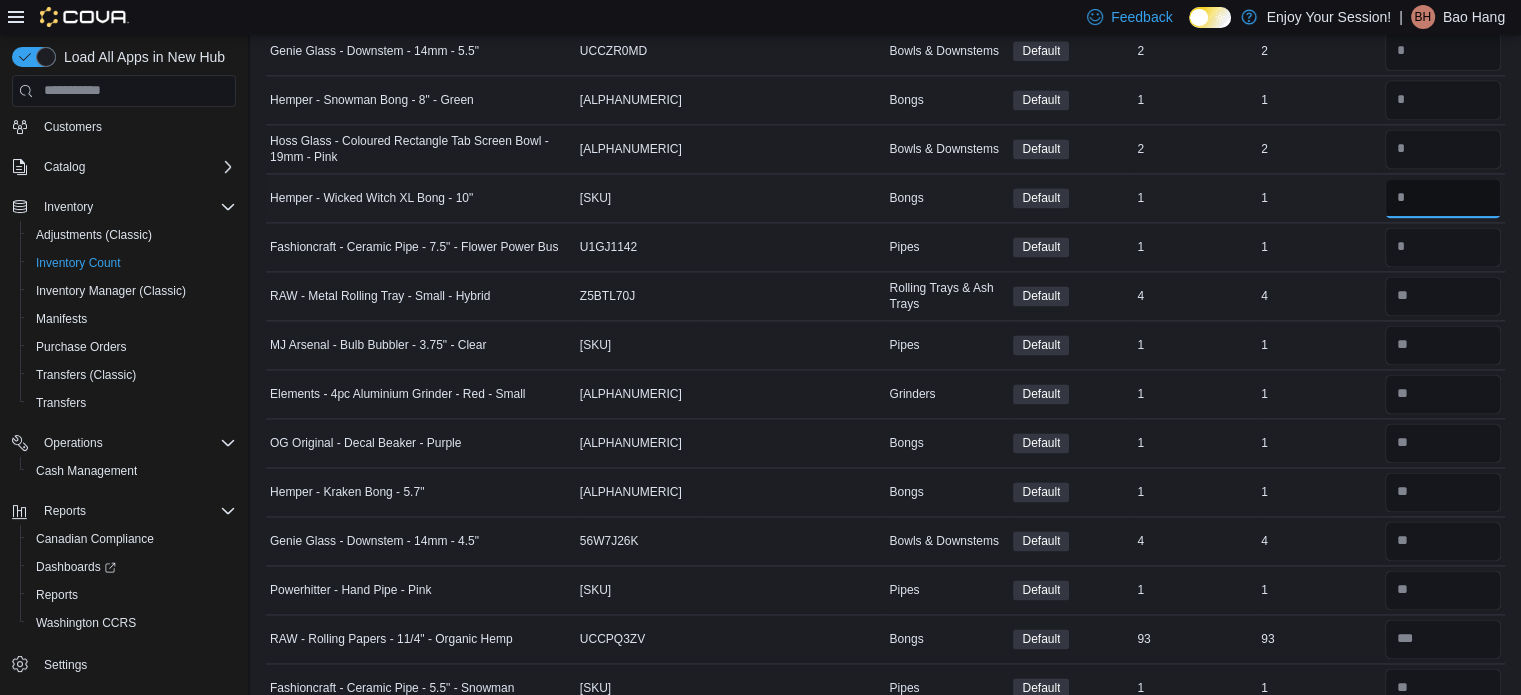 click at bounding box center [1443, 198] 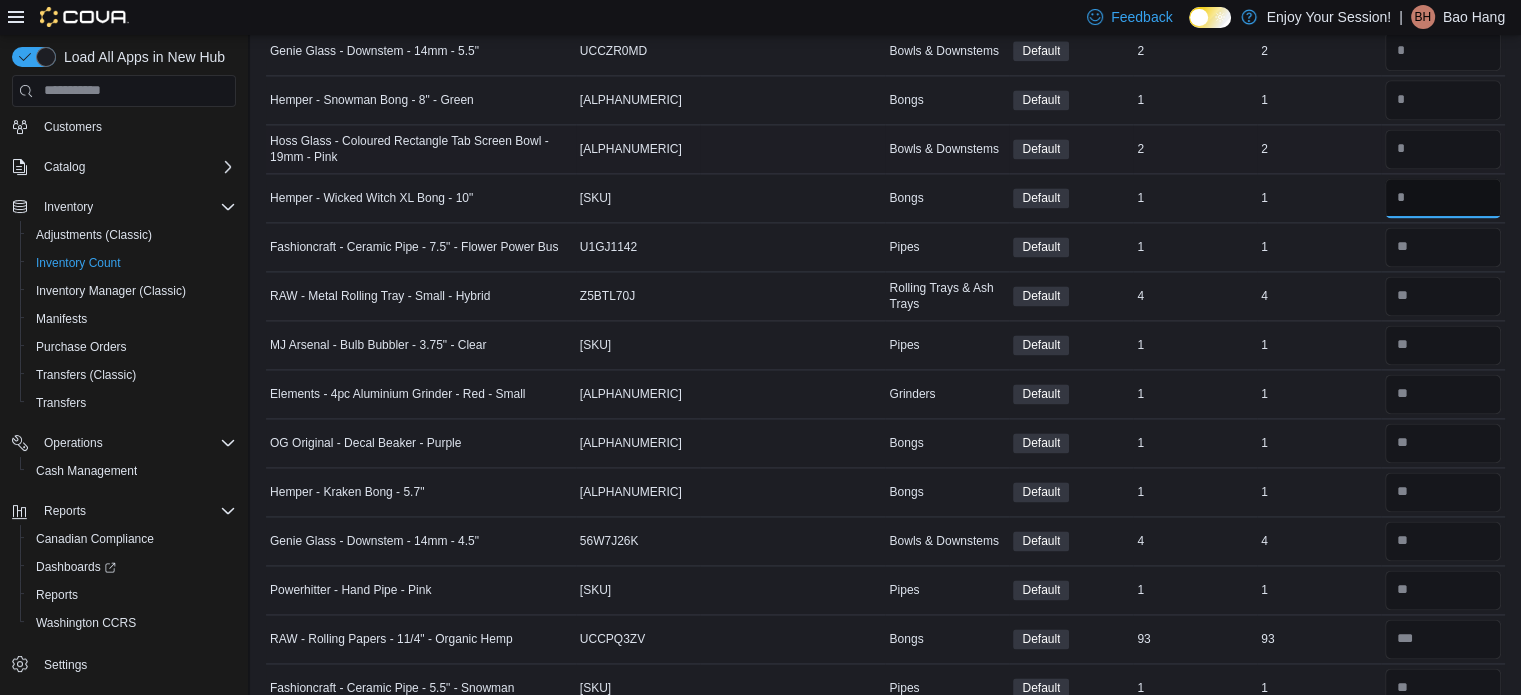 type on "*" 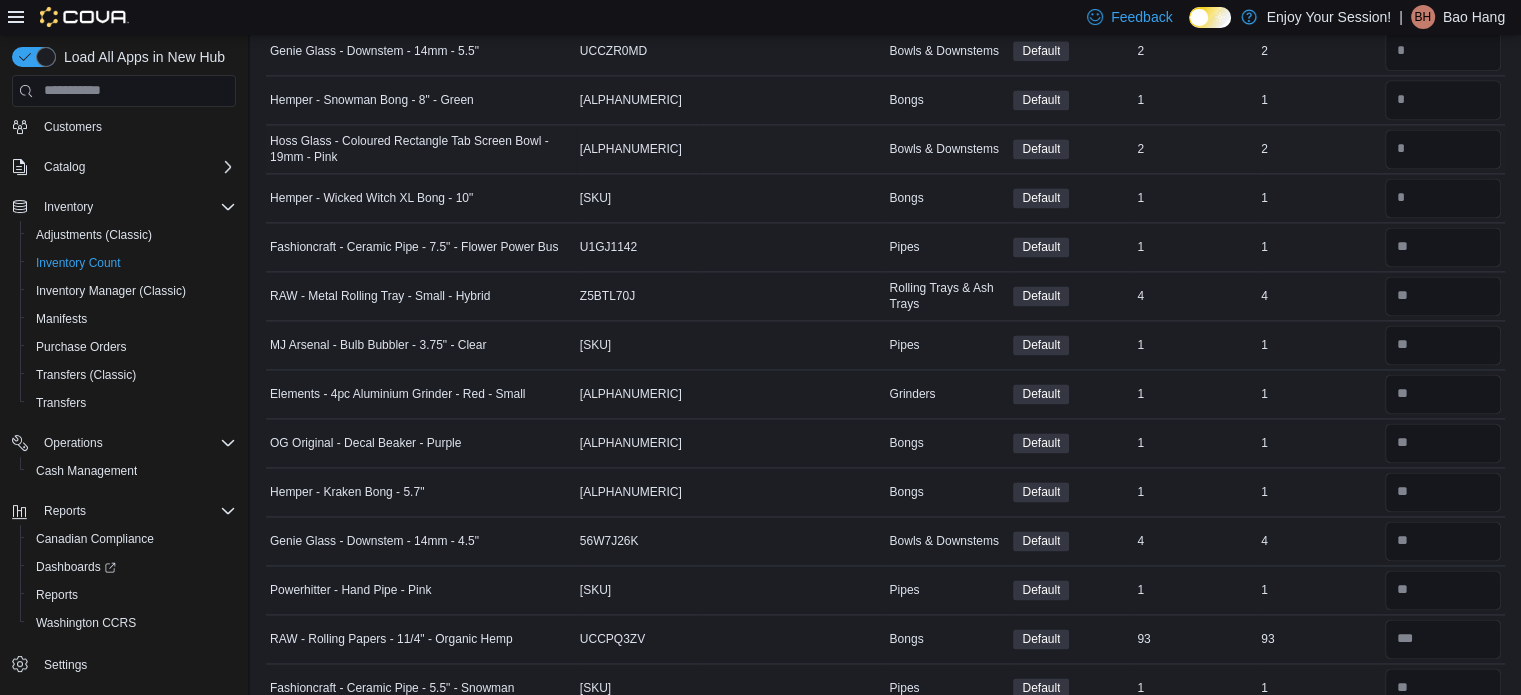 type 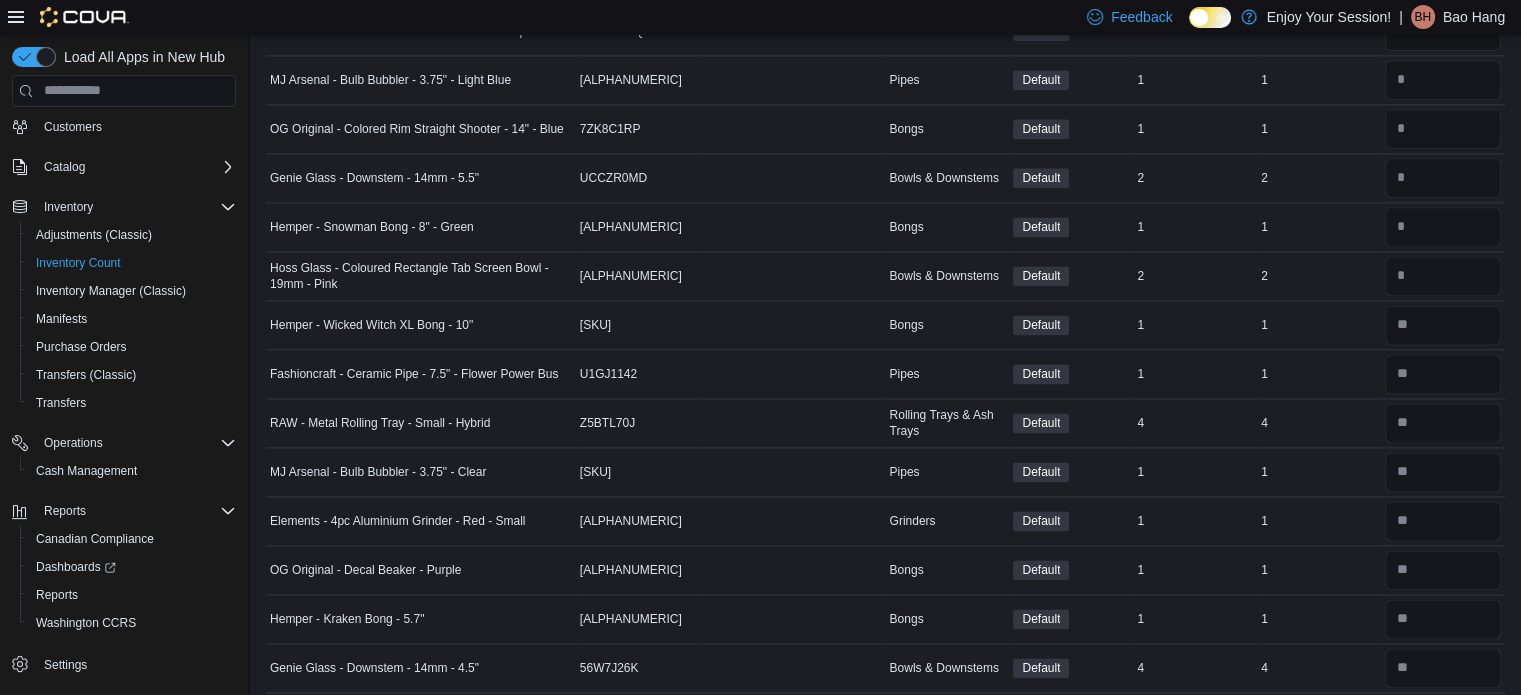 scroll, scrollTop: 2566, scrollLeft: 0, axis: vertical 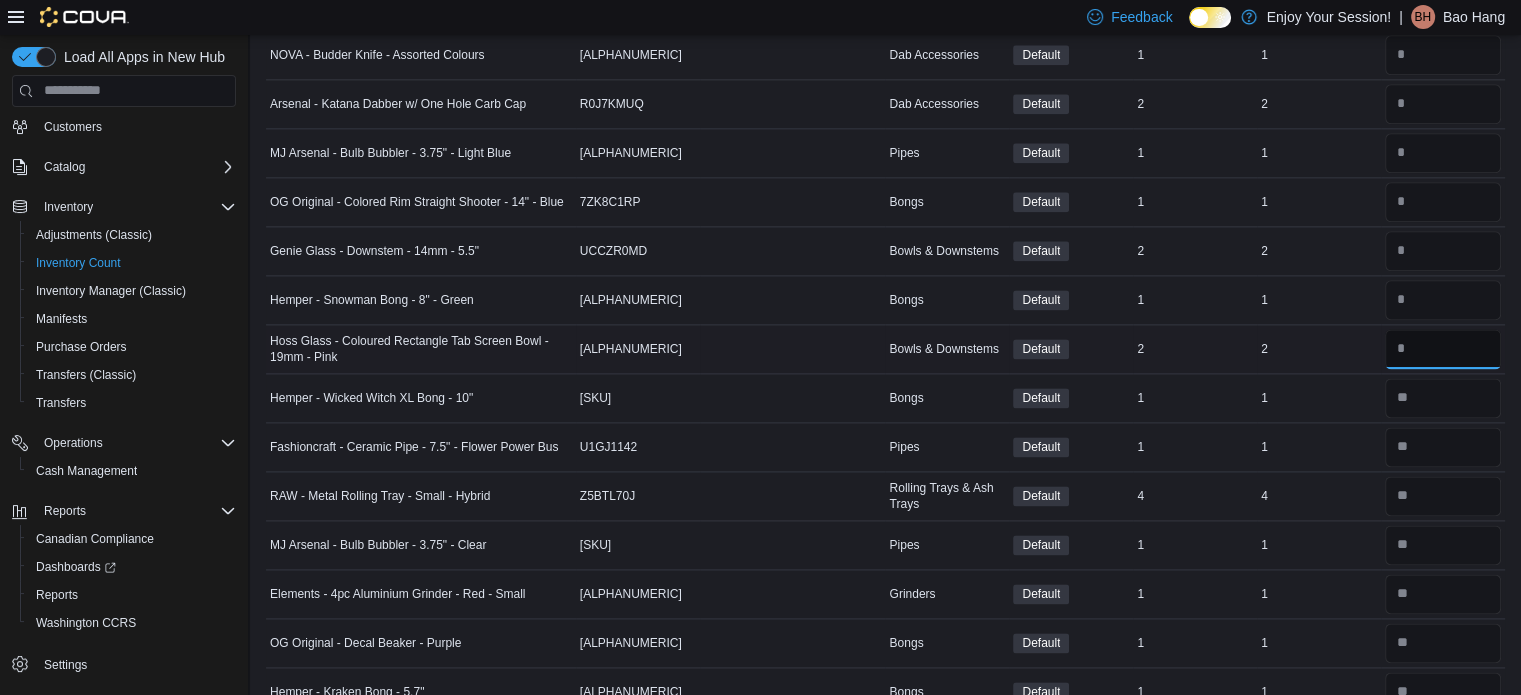 click at bounding box center (1443, 349) 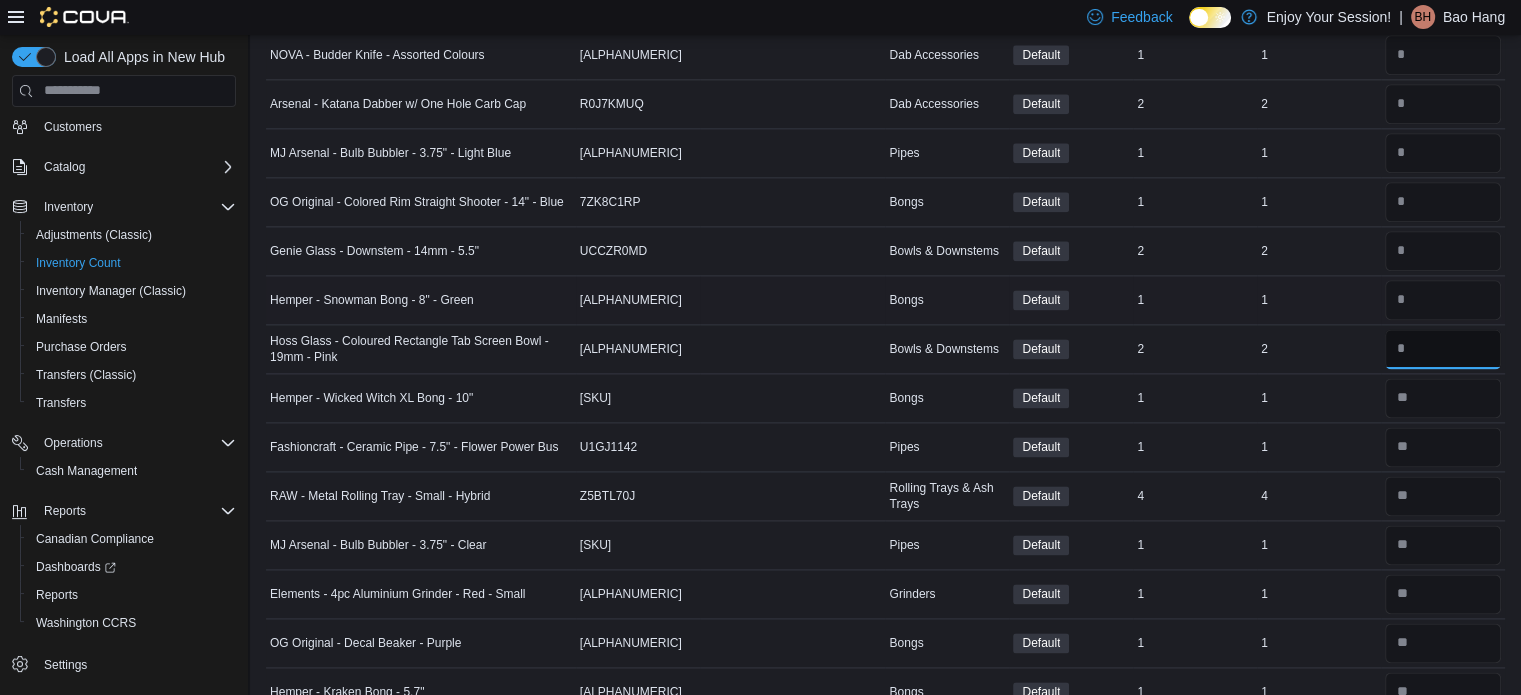 type on "*" 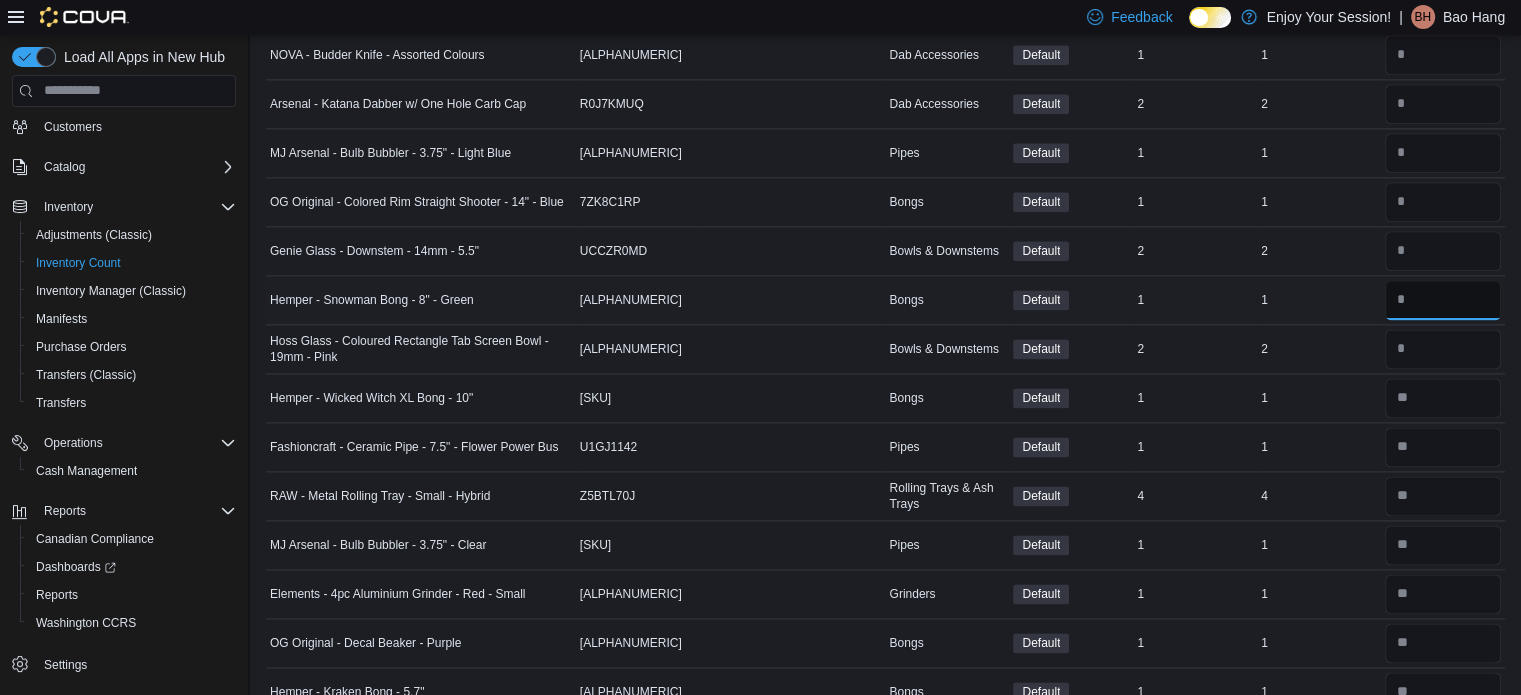 type 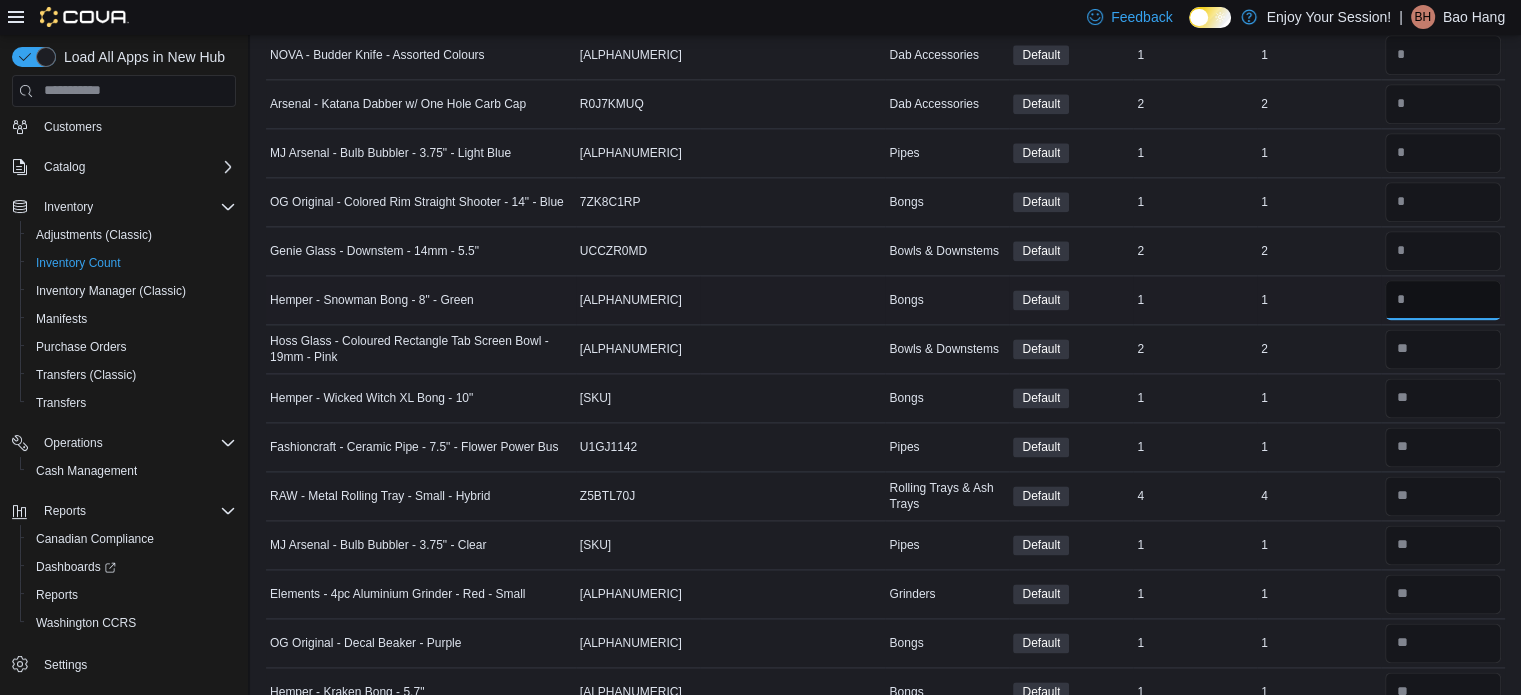 type on "*" 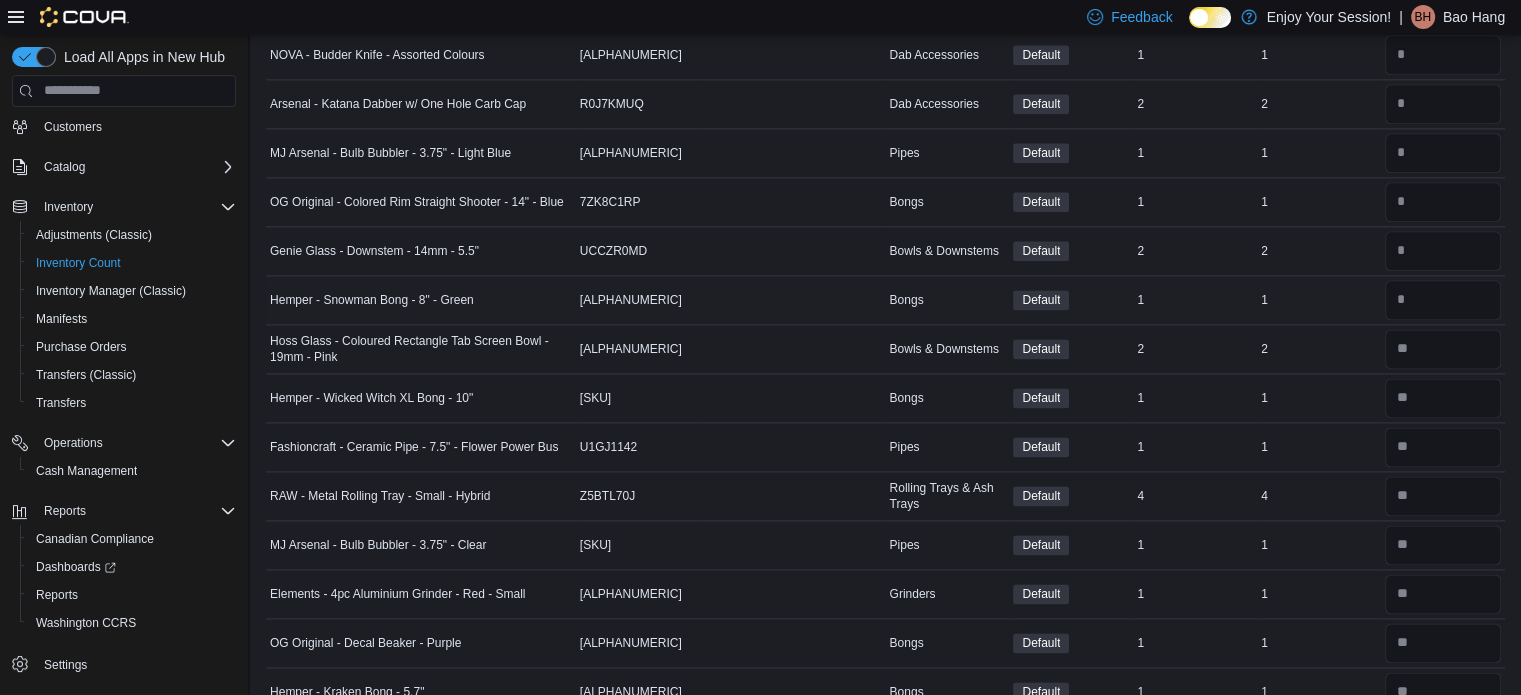 type 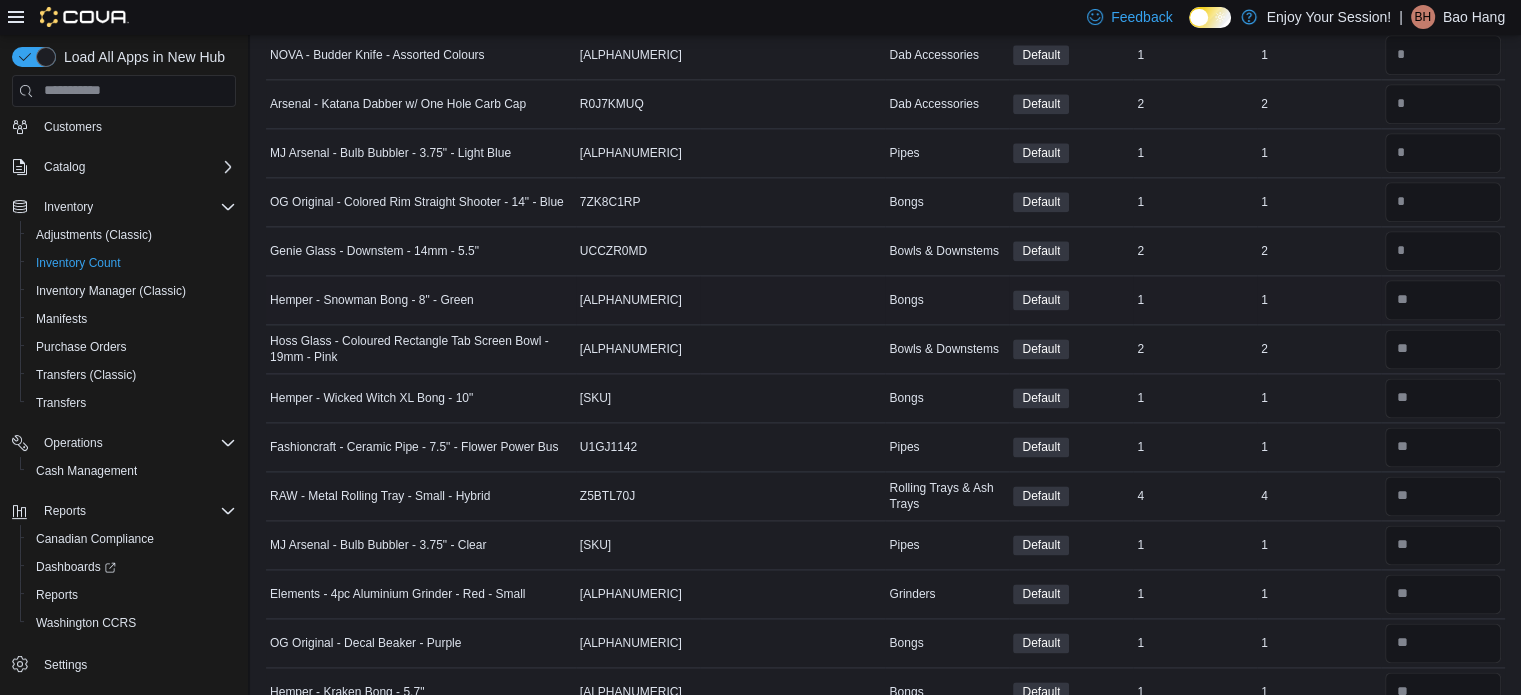 click at bounding box center (1443, 300) 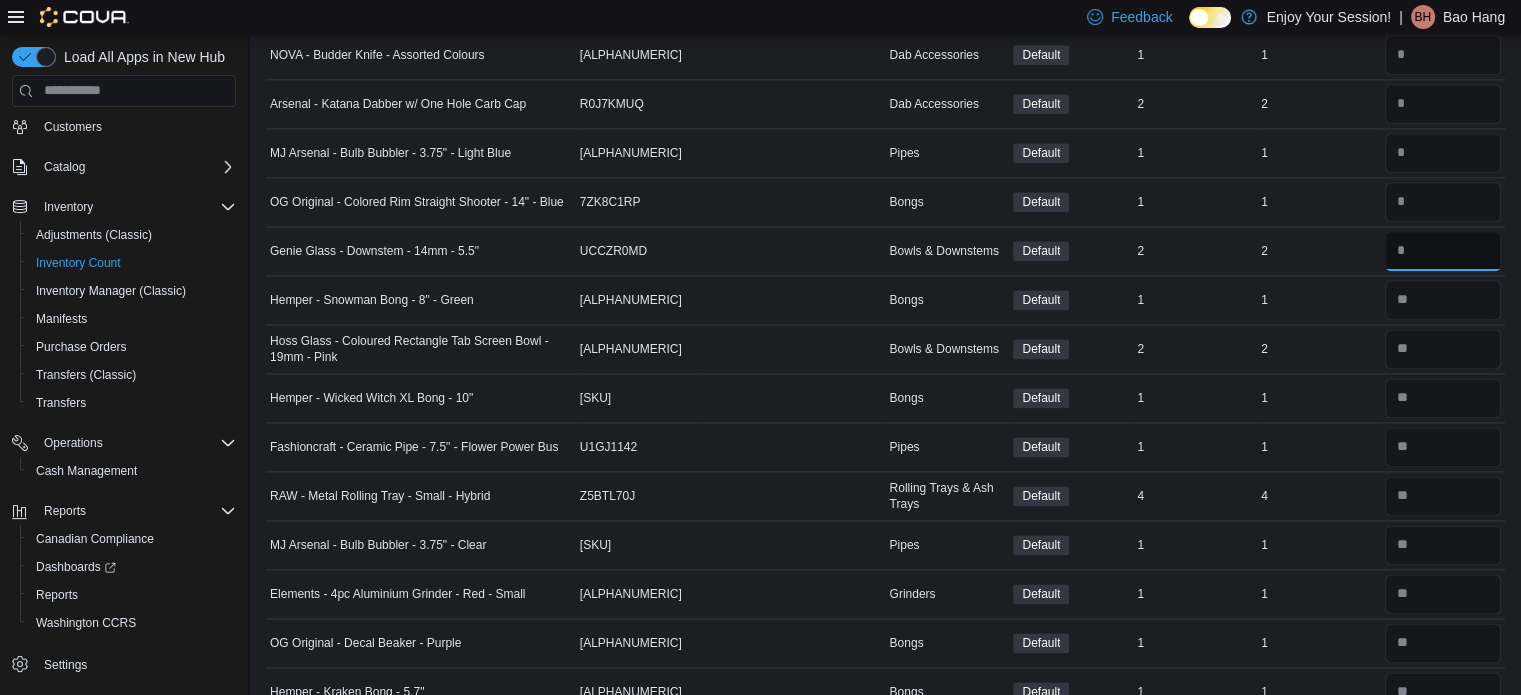 click at bounding box center [1443, 251] 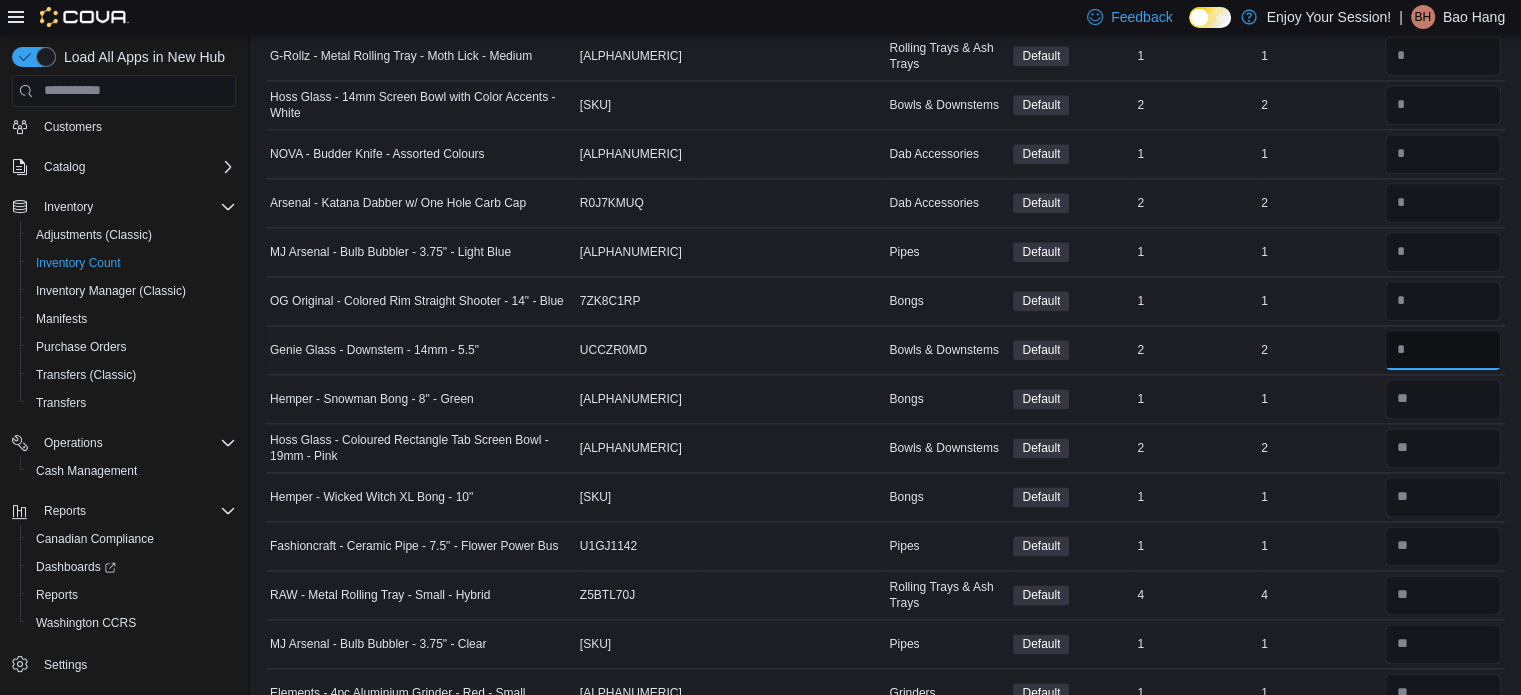 scroll, scrollTop: 2466, scrollLeft: 0, axis: vertical 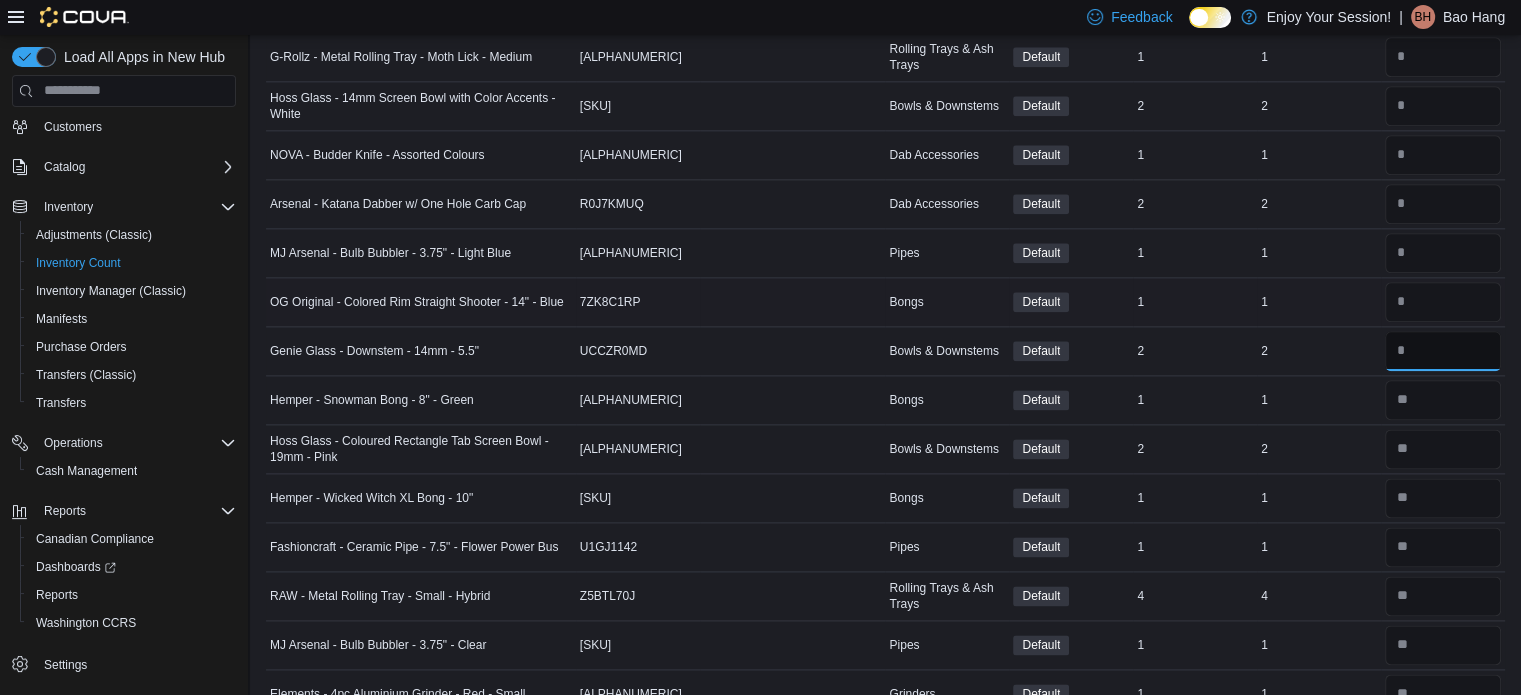 type on "*" 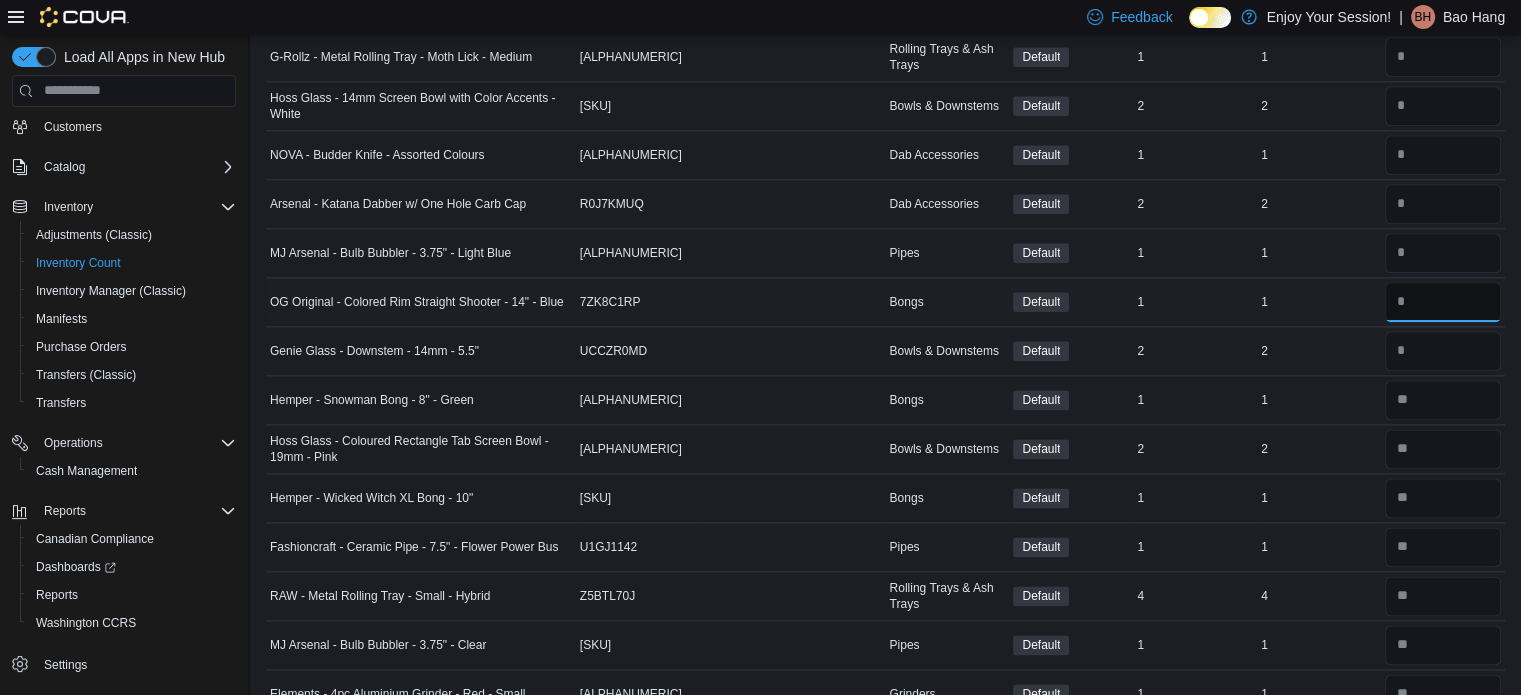 type 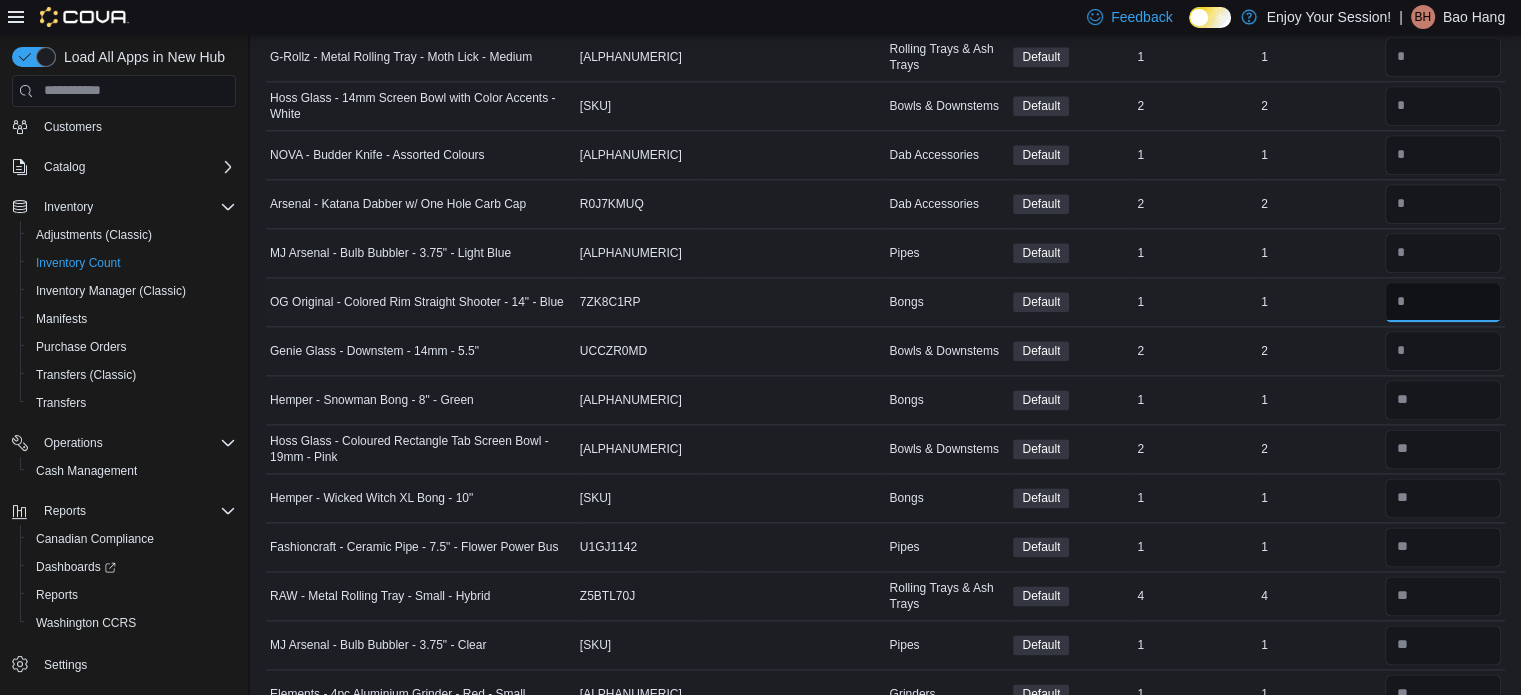click at bounding box center (1443, 302) 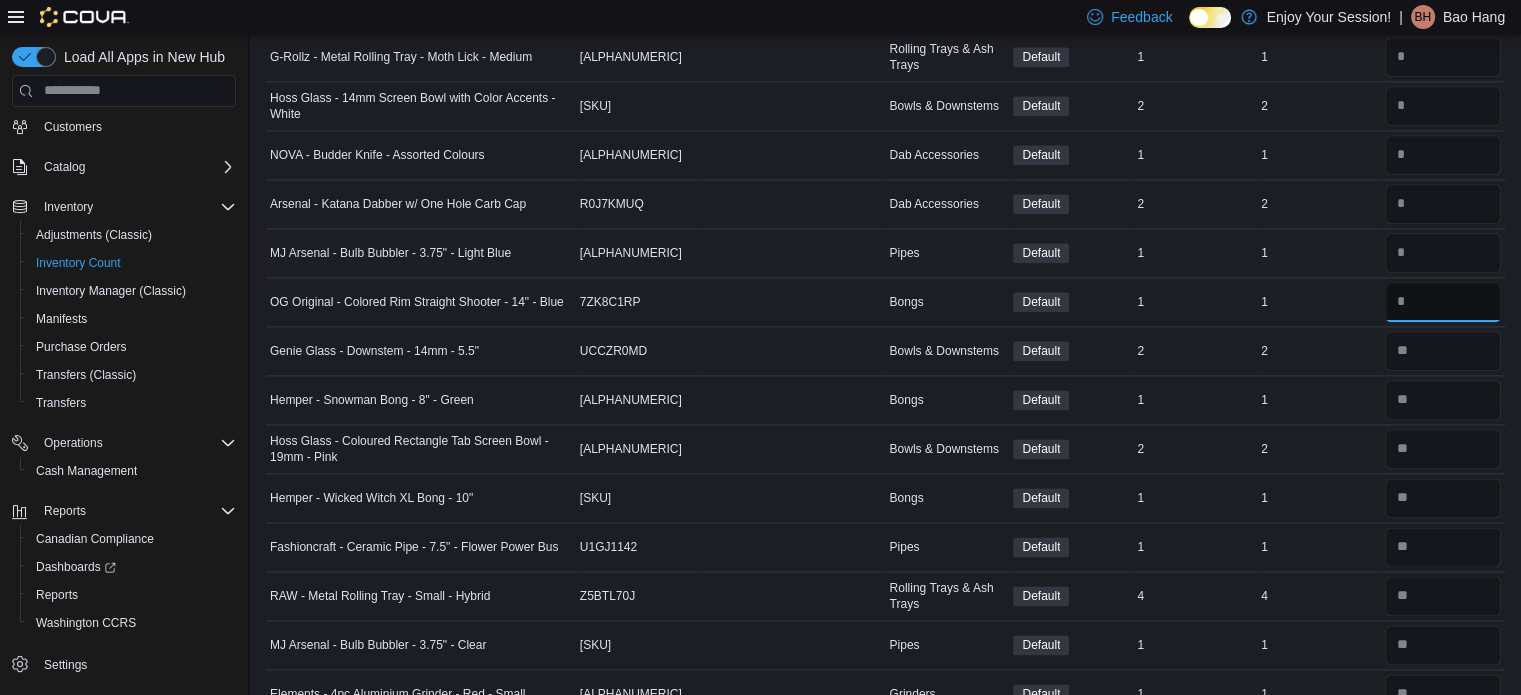 type on "*" 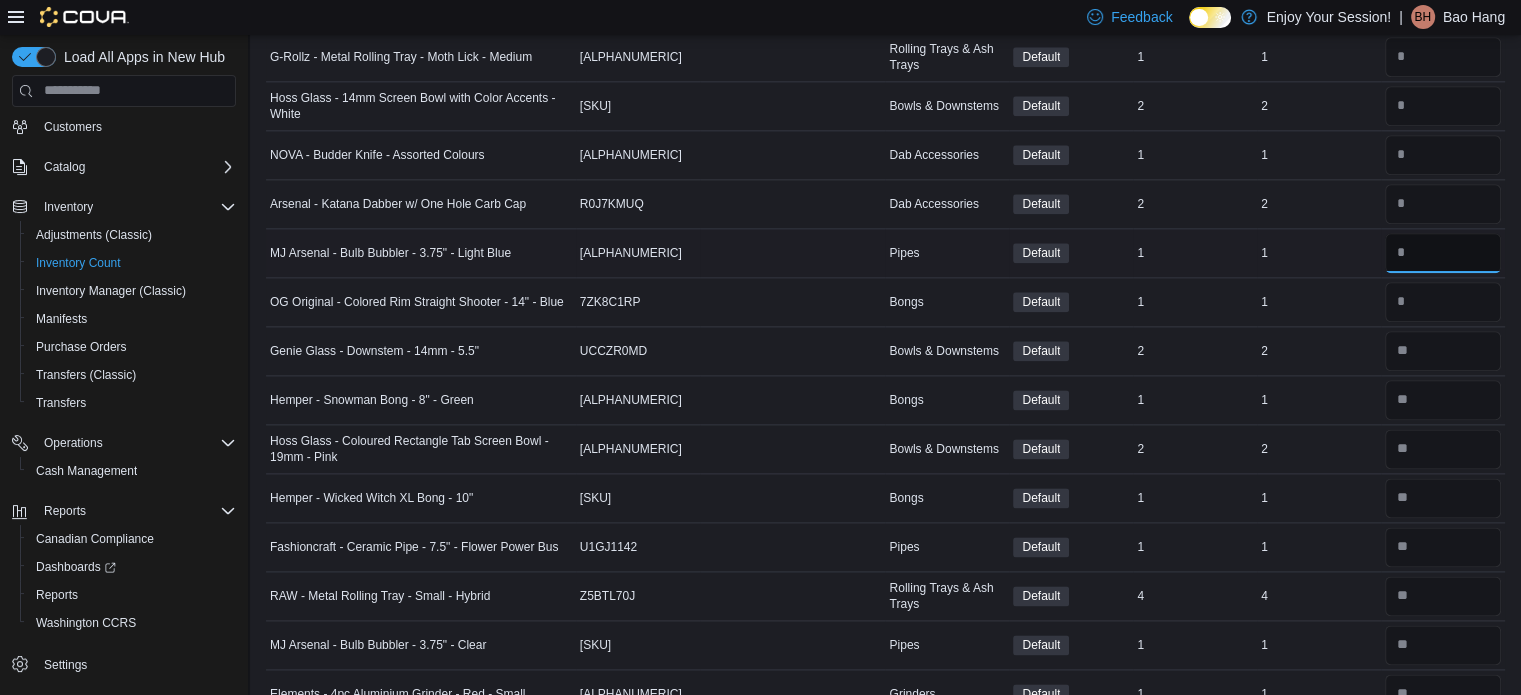type 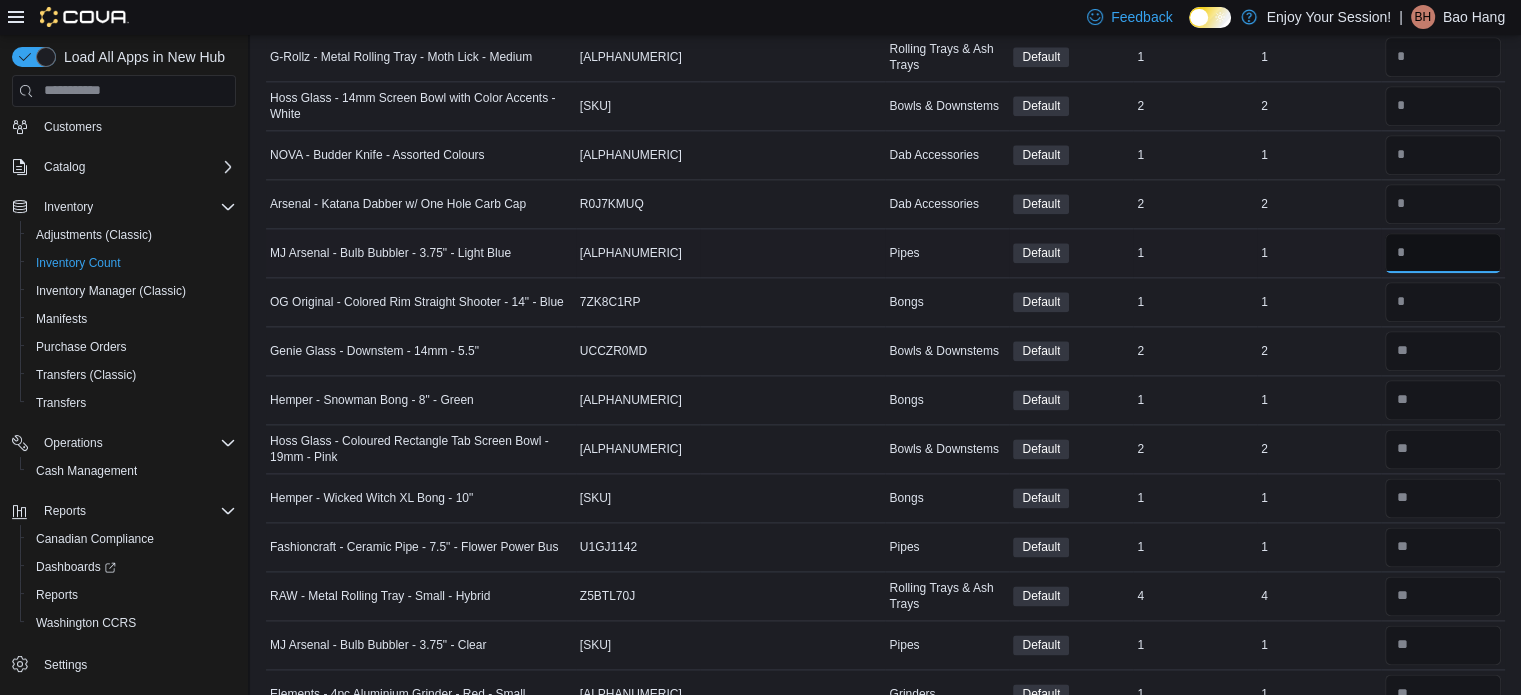 click at bounding box center (1443, 253) 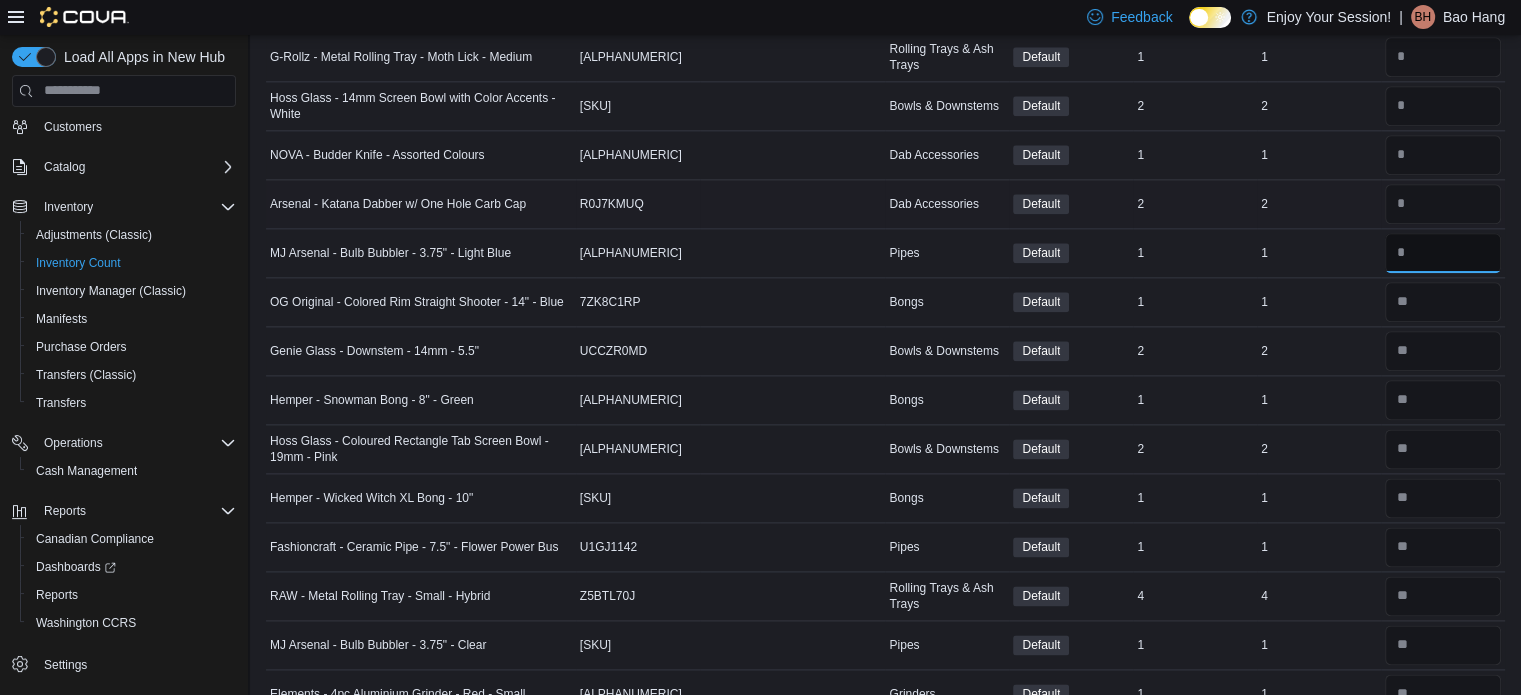 type on "*" 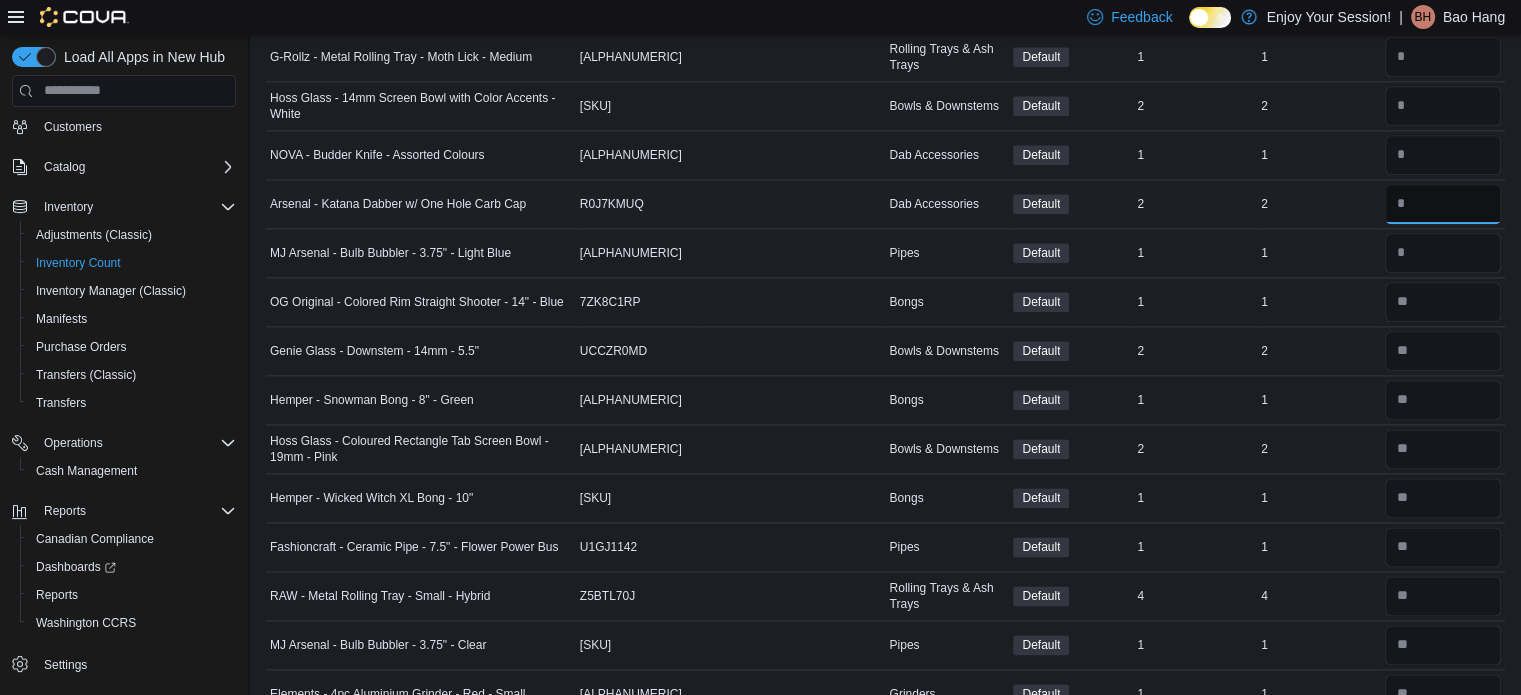 type 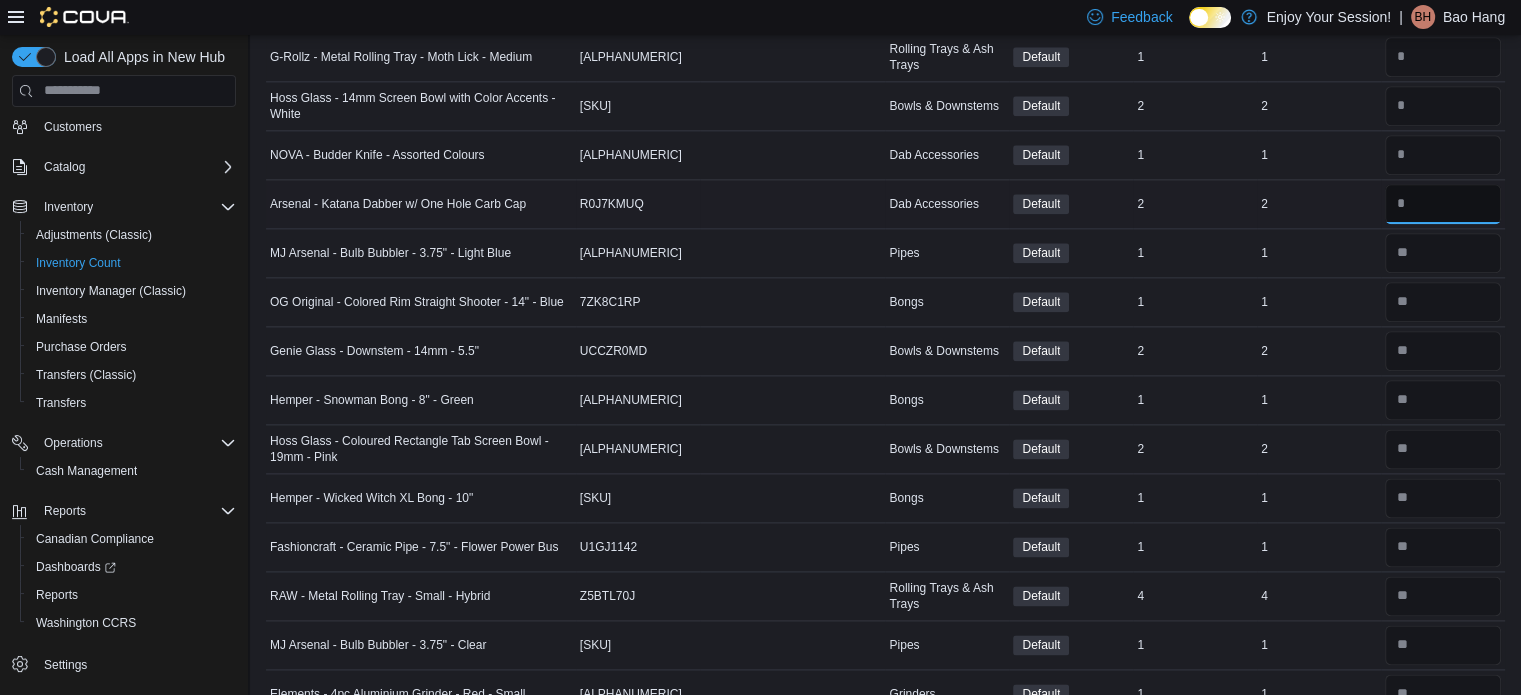 click at bounding box center (1443, 204) 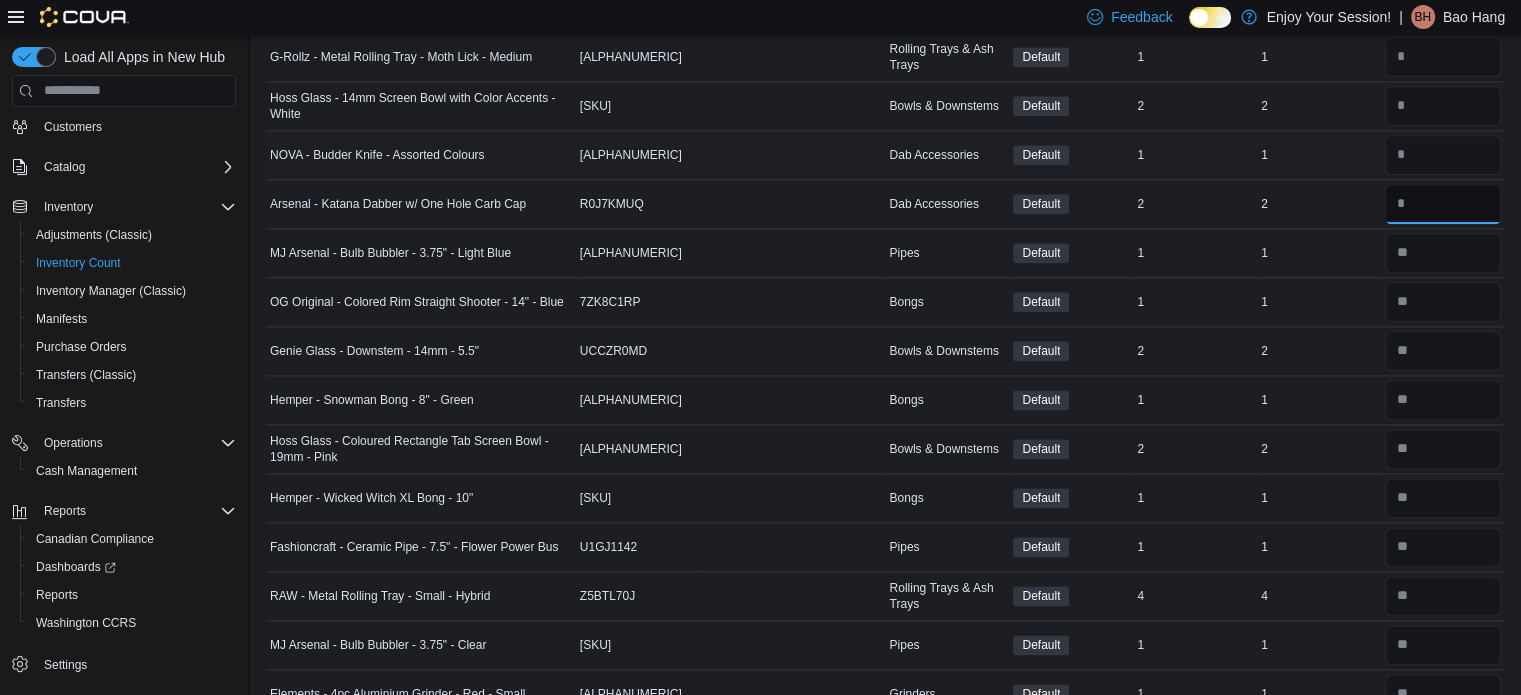 type on "*" 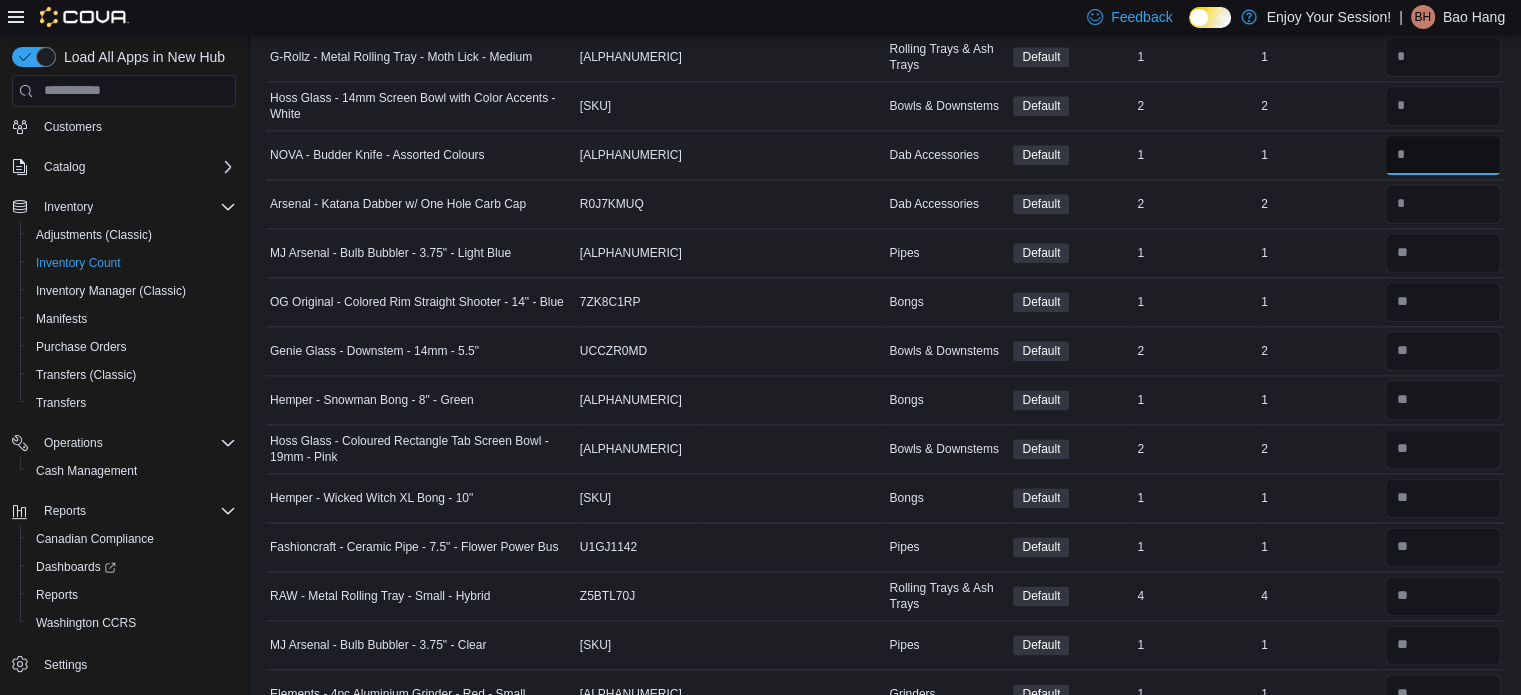 type 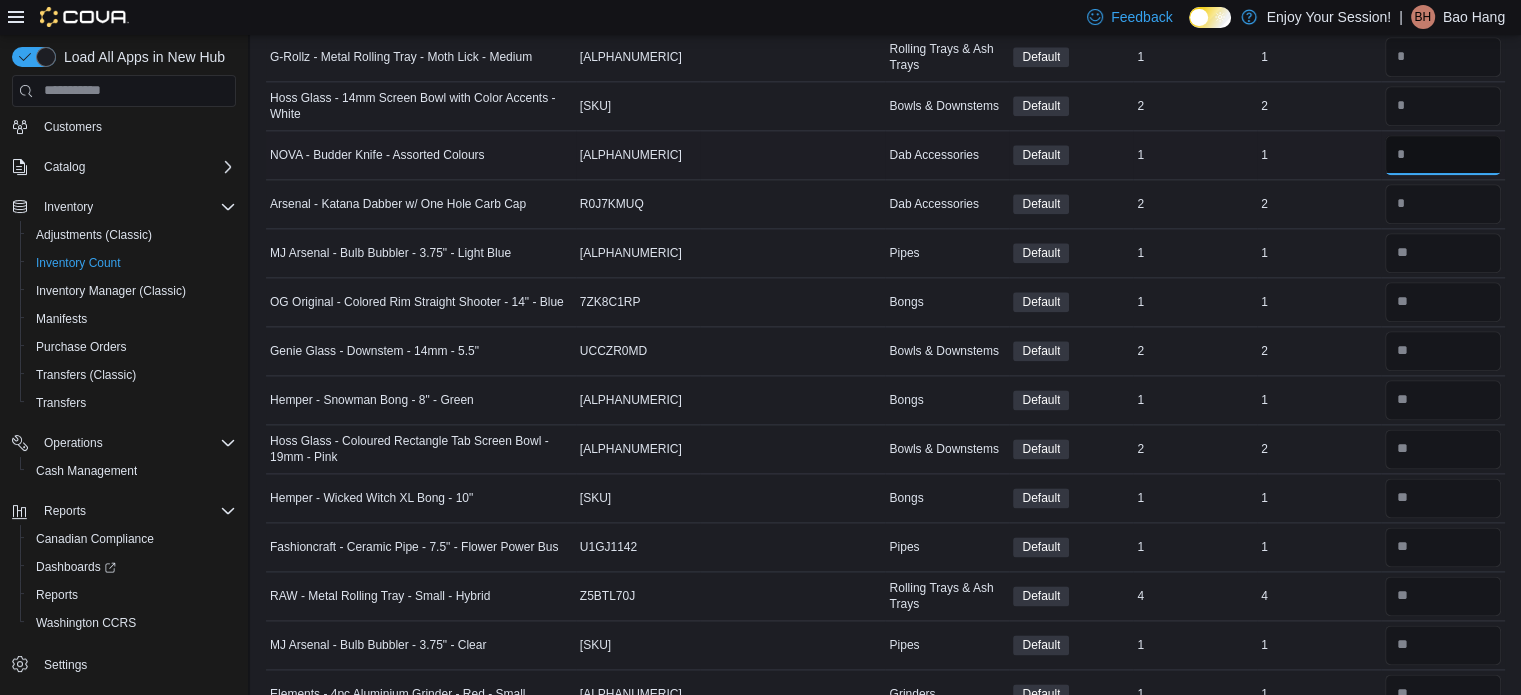 click at bounding box center (1443, 155) 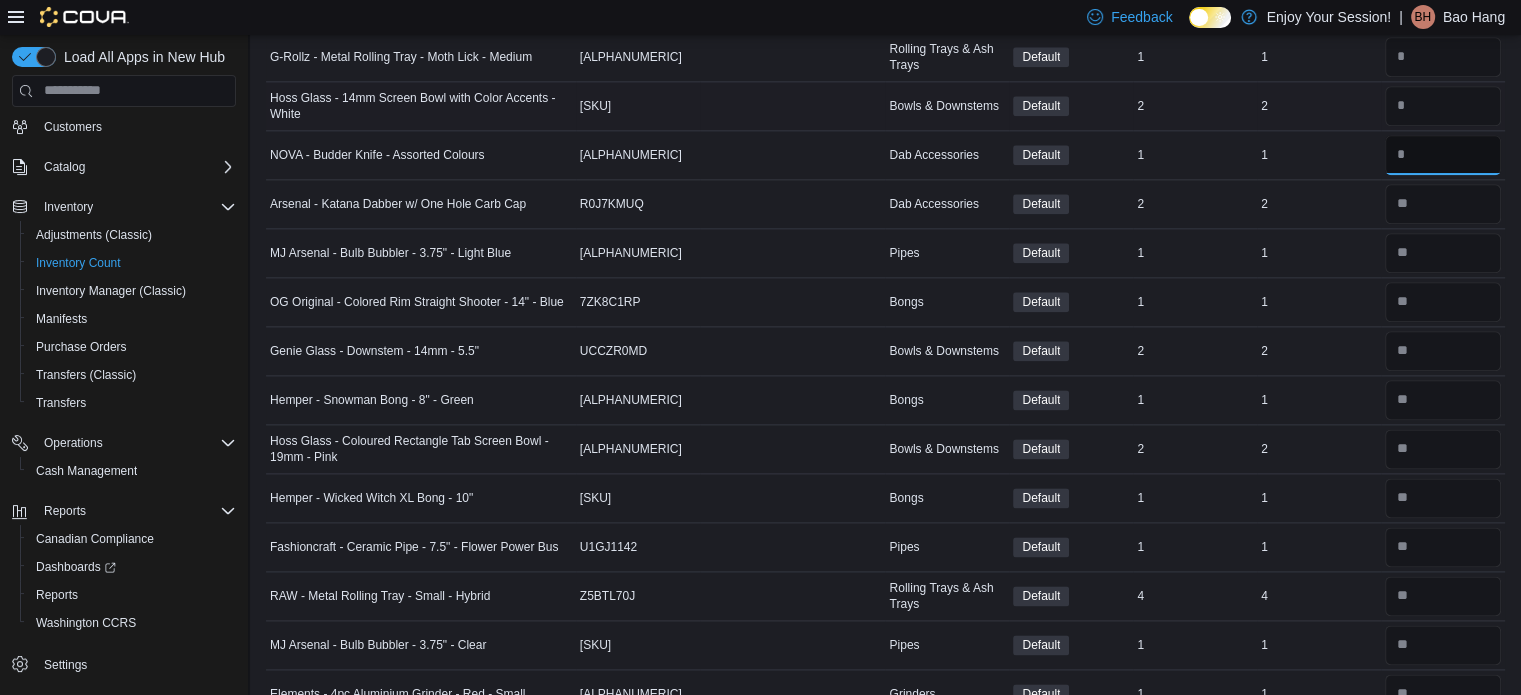 type on "*" 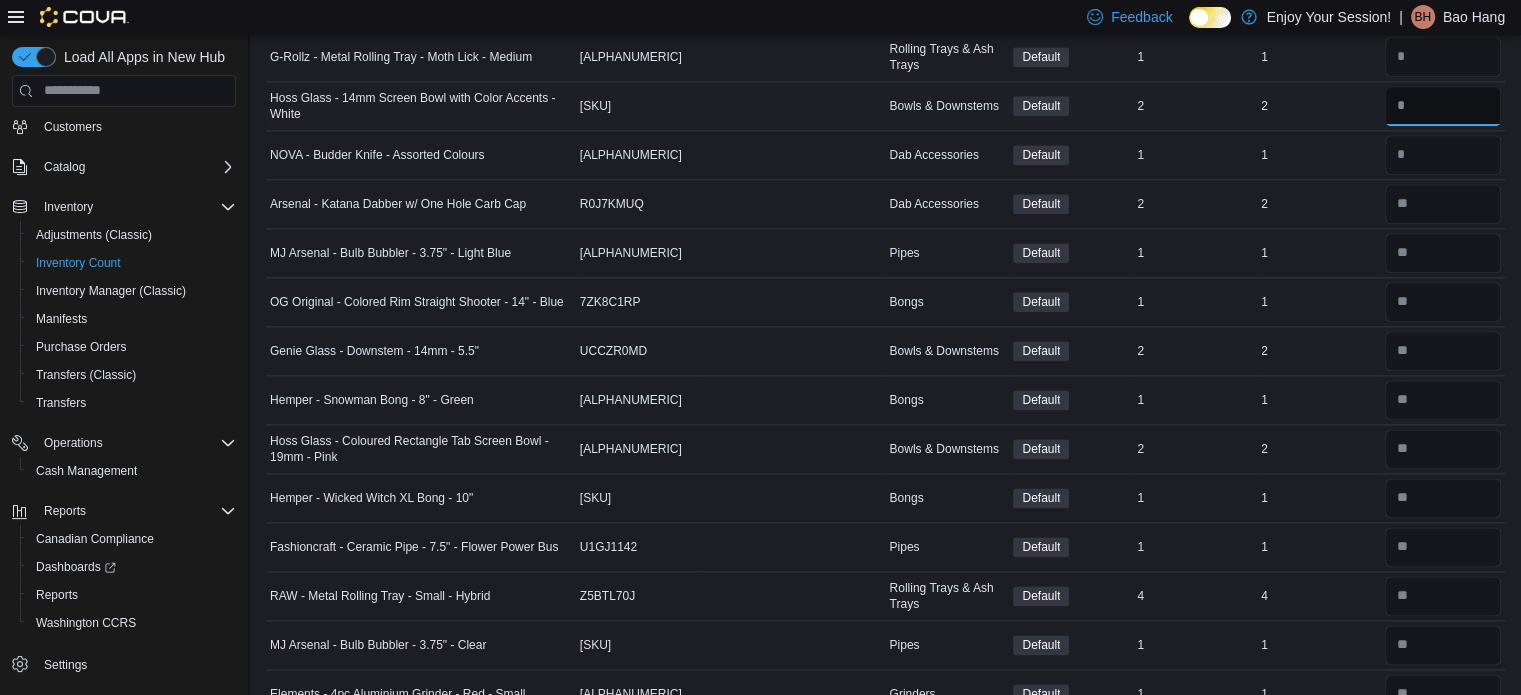 type 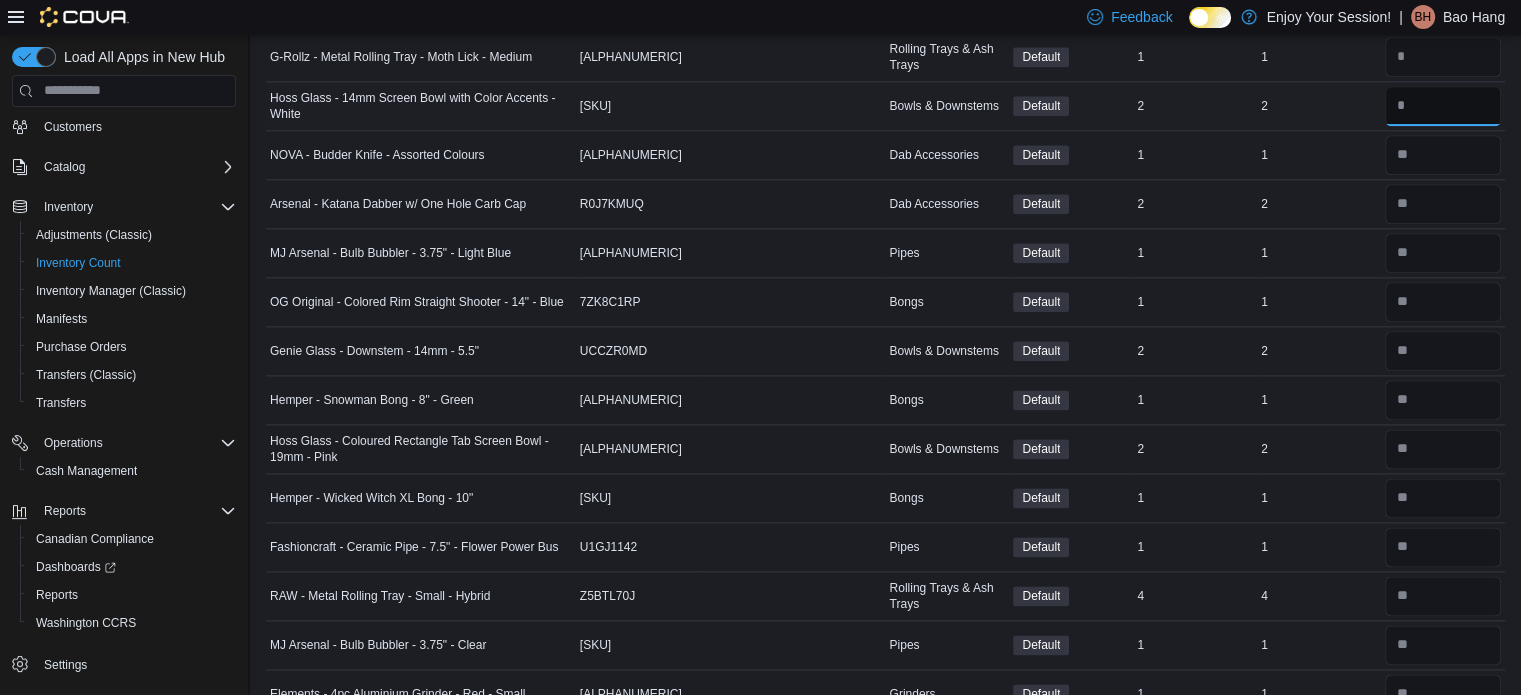 click at bounding box center [1443, 106] 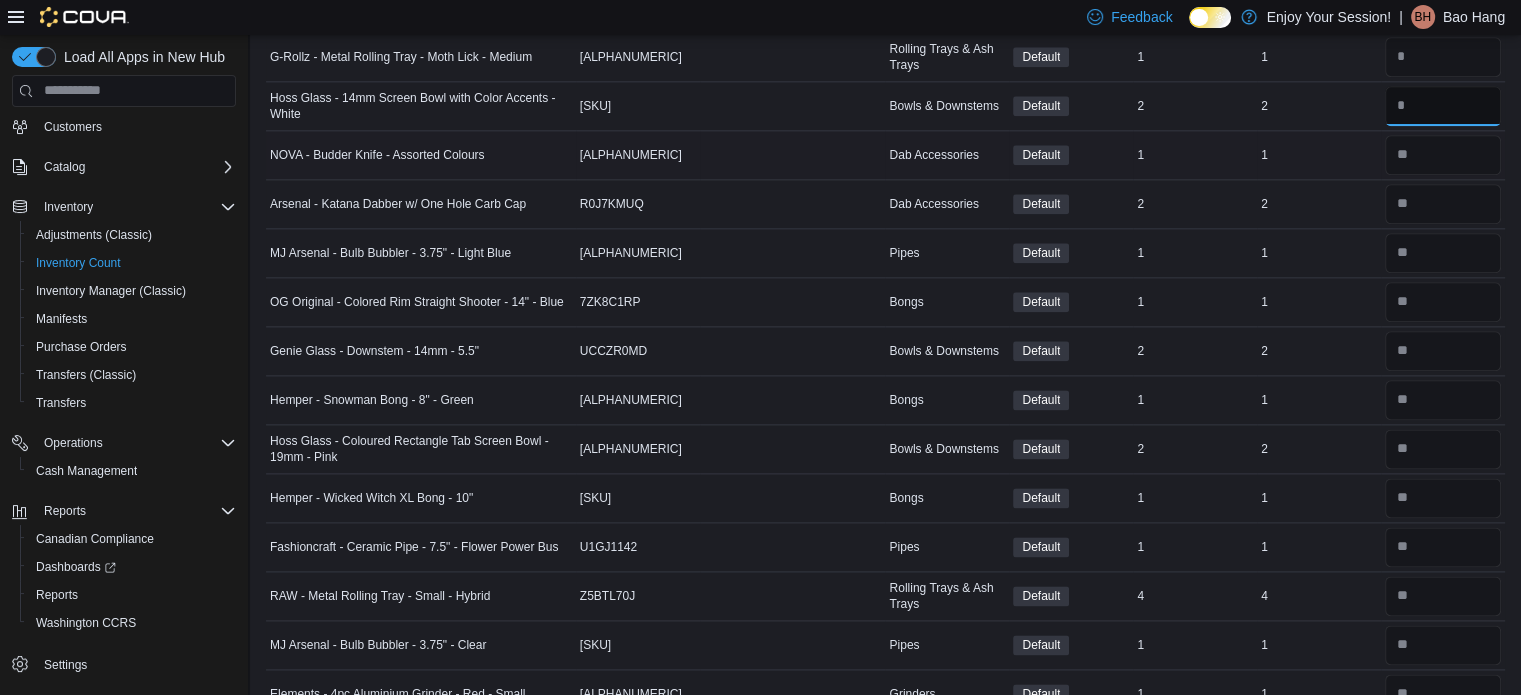 scroll, scrollTop: 2266, scrollLeft: 0, axis: vertical 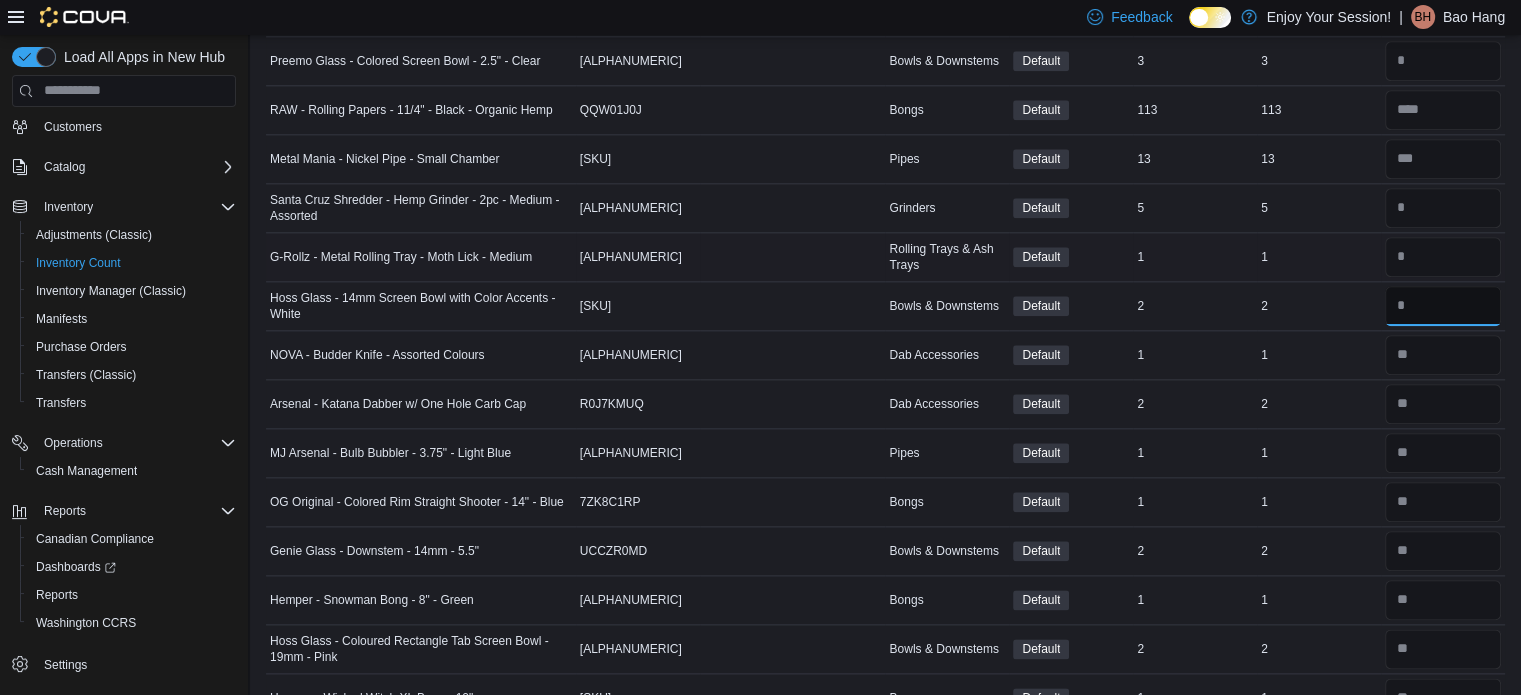 type on "*" 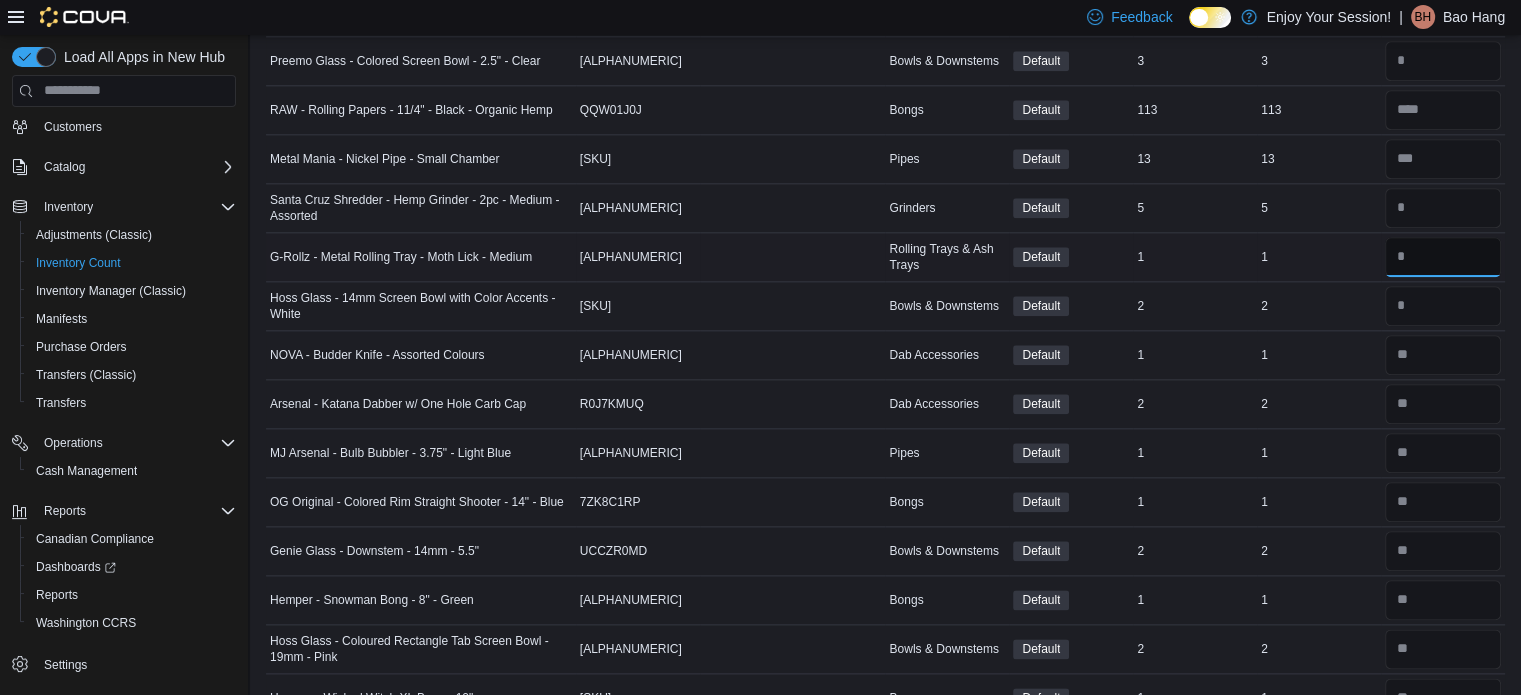 type 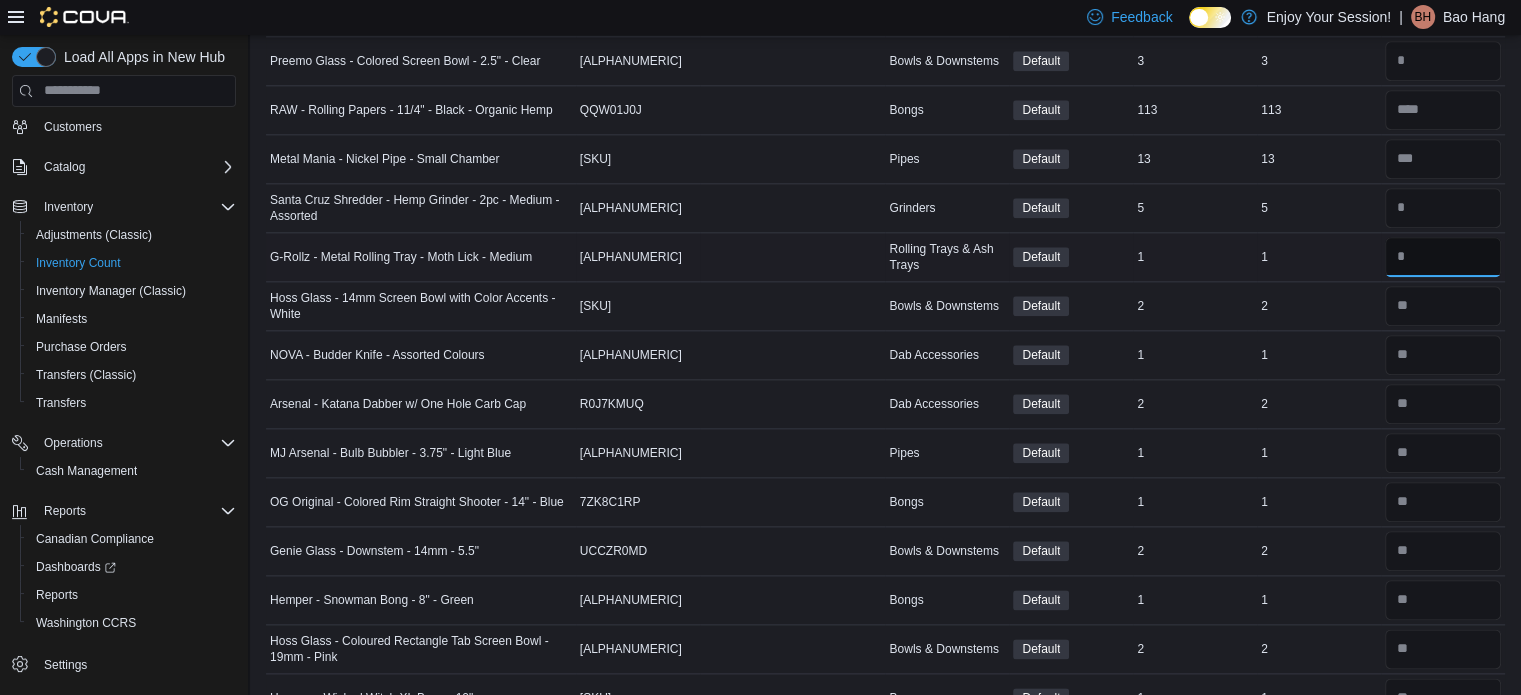 click at bounding box center [1443, 257] 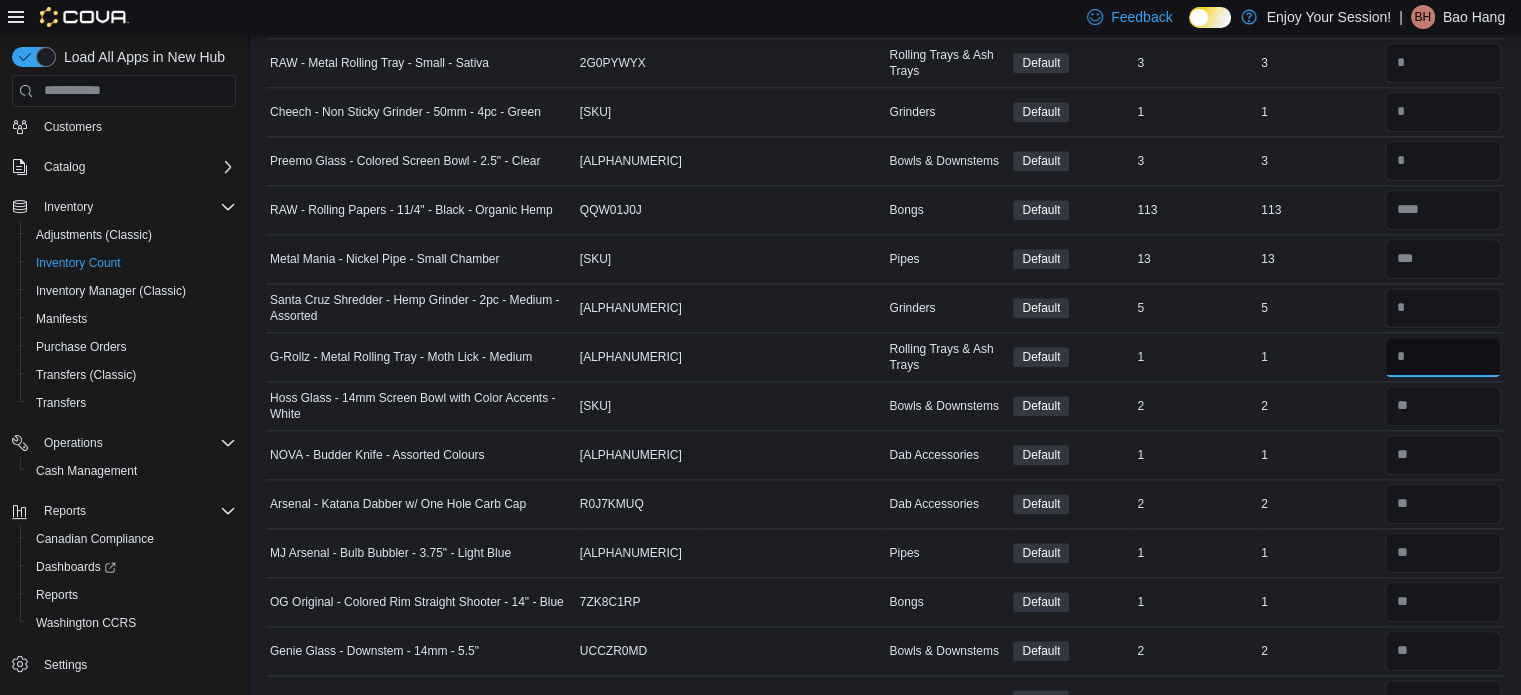 type on "*" 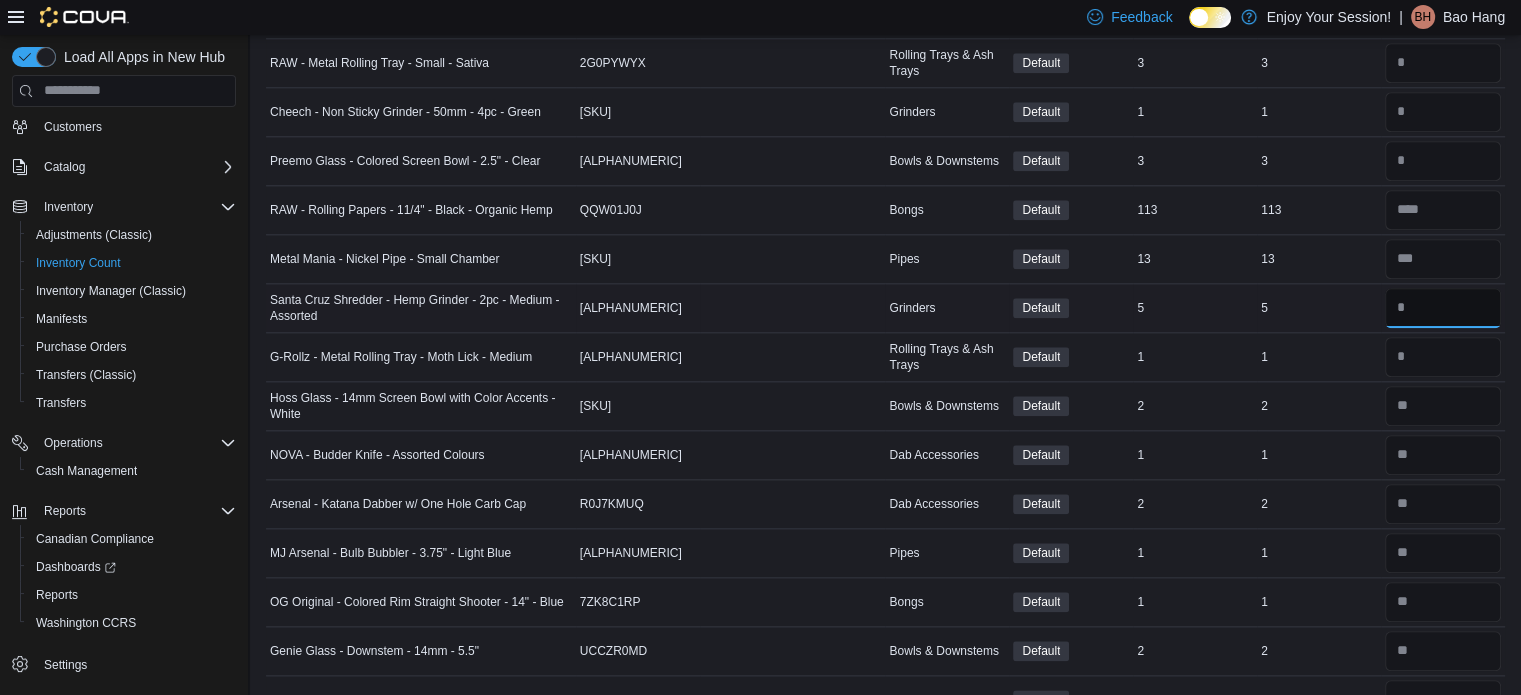type 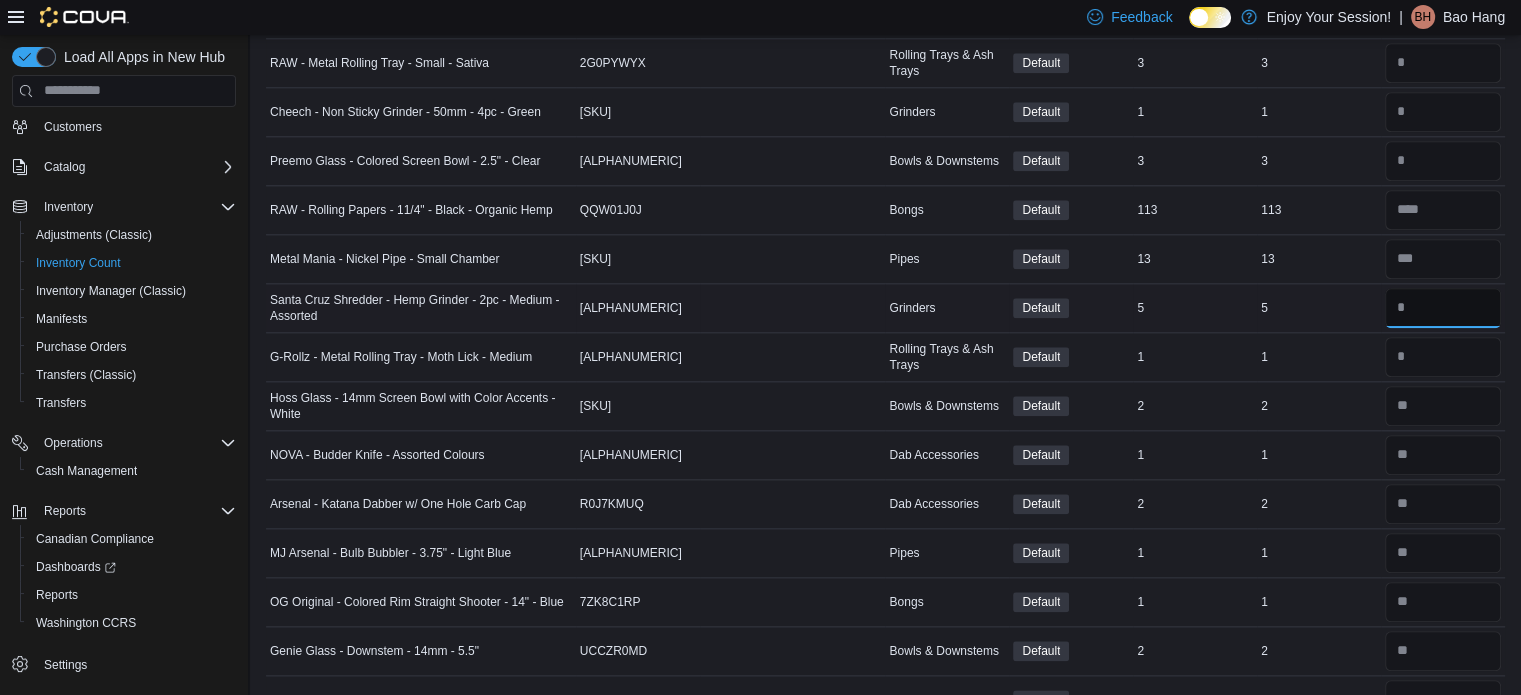 click at bounding box center (1443, 308) 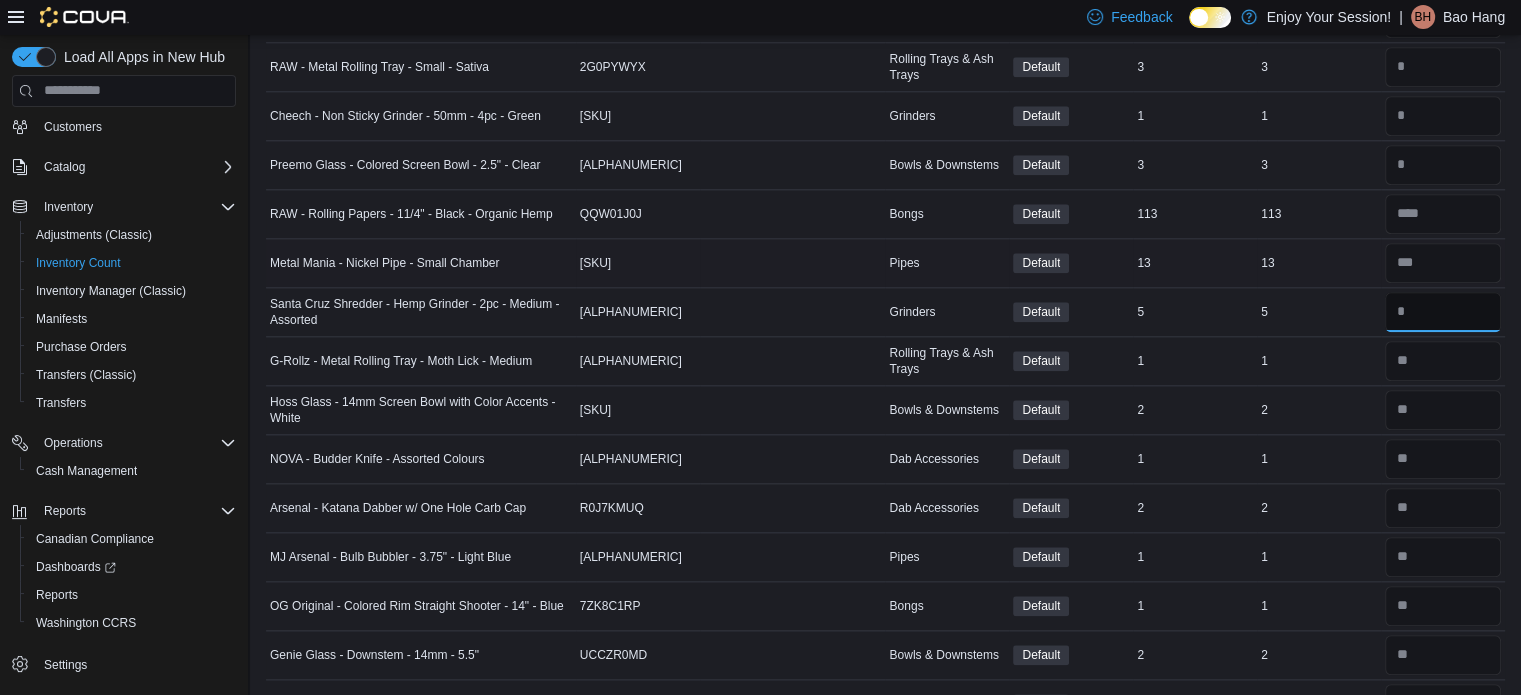 scroll, scrollTop: 2069, scrollLeft: 0, axis: vertical 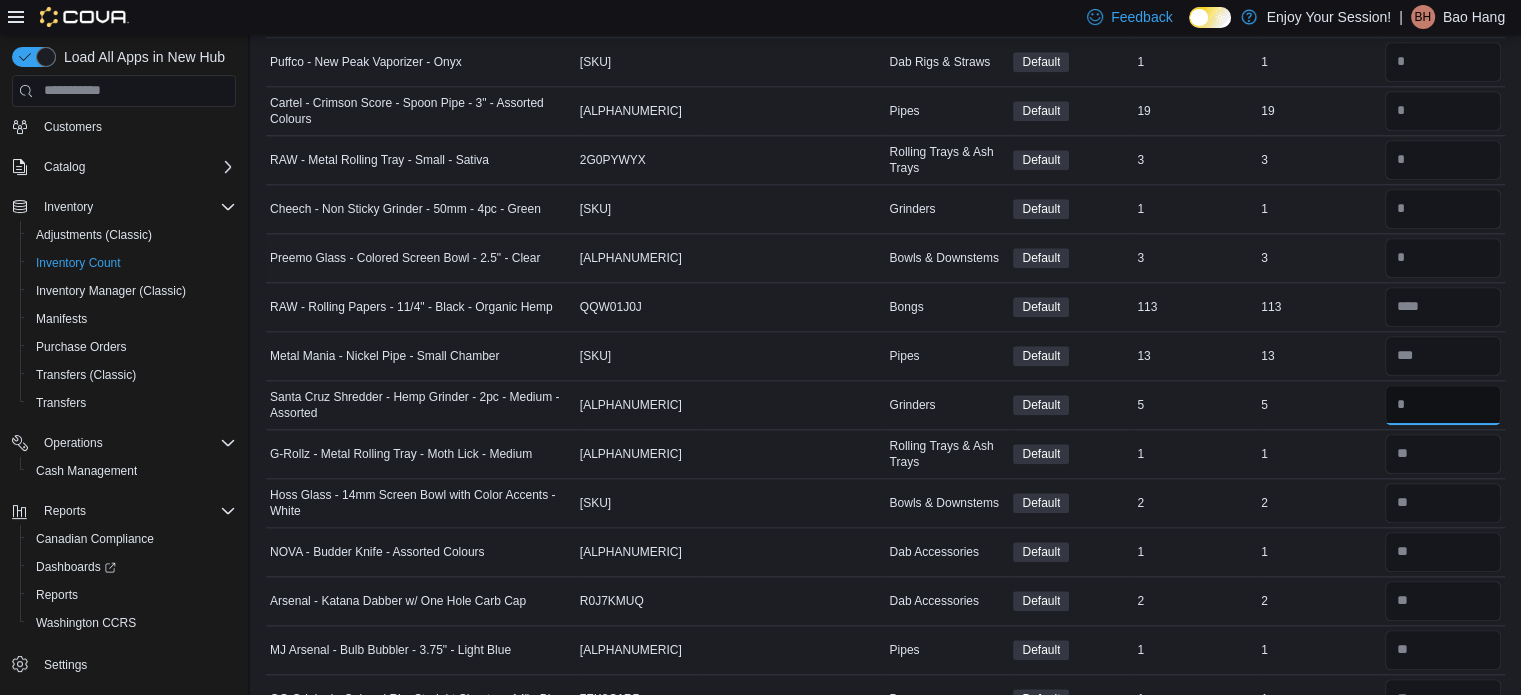type on "*" 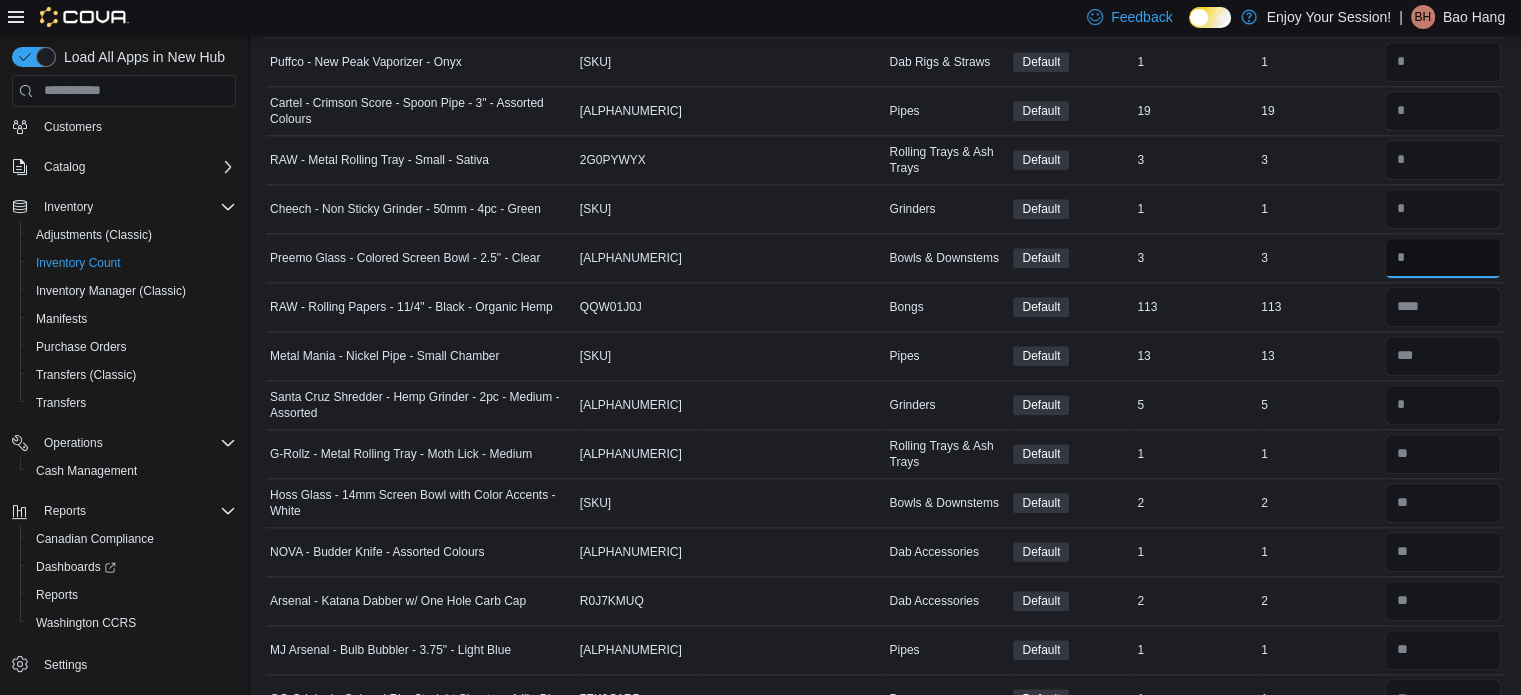 type 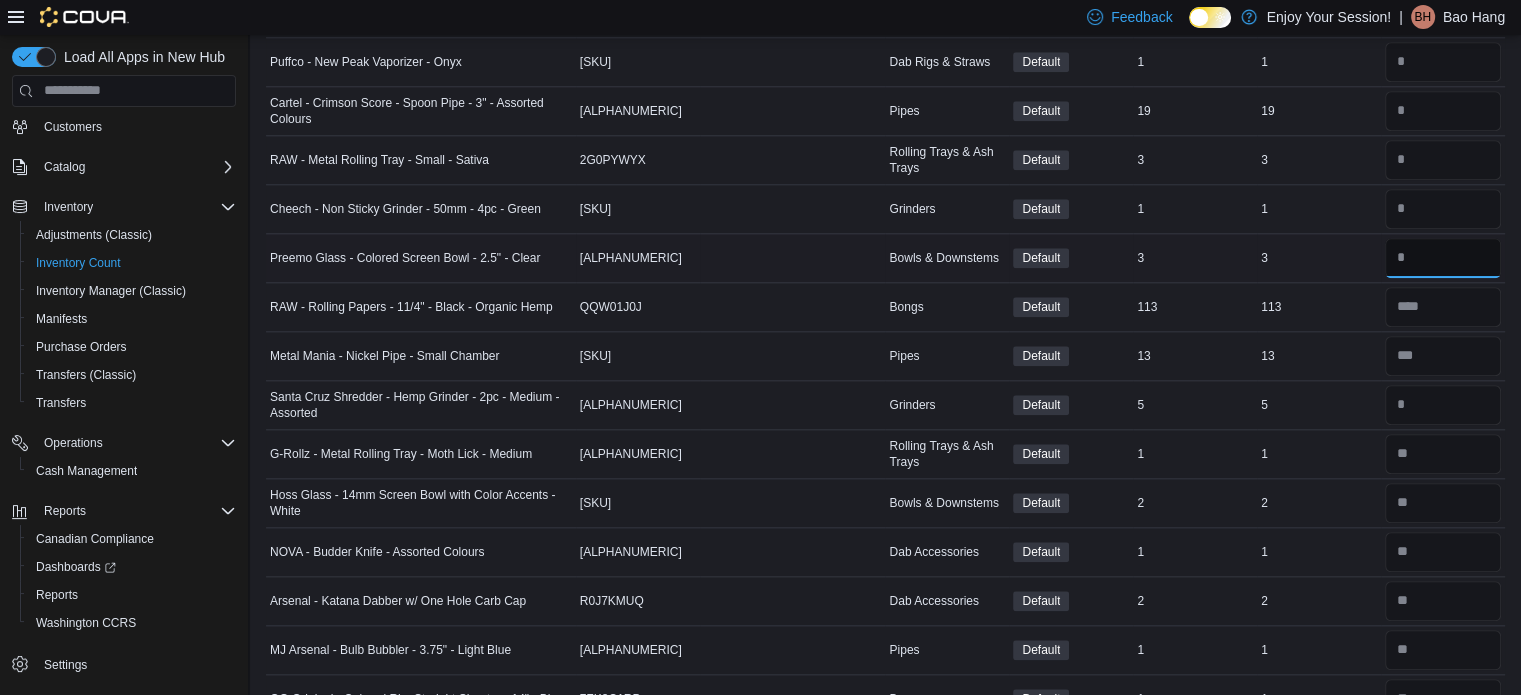 click at bounding box center [1443, 258] 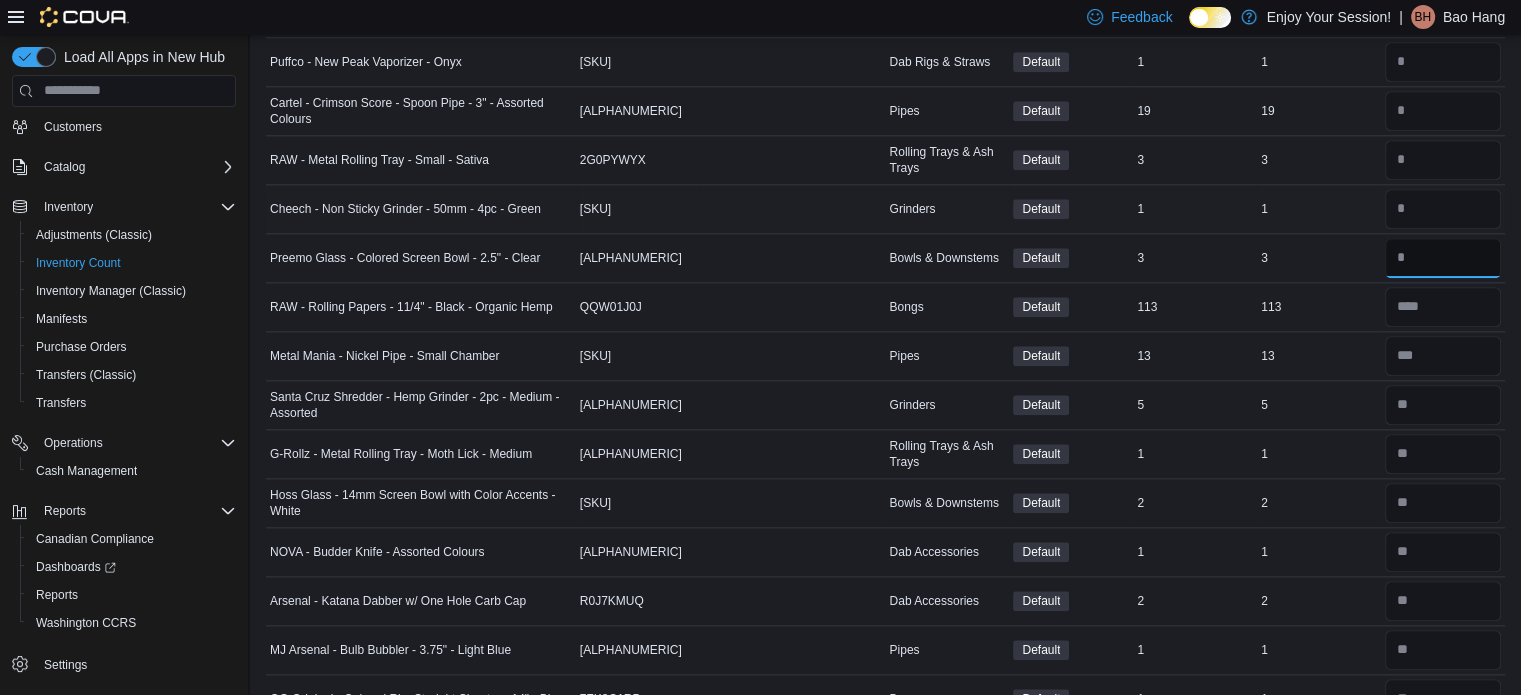 type on "*" 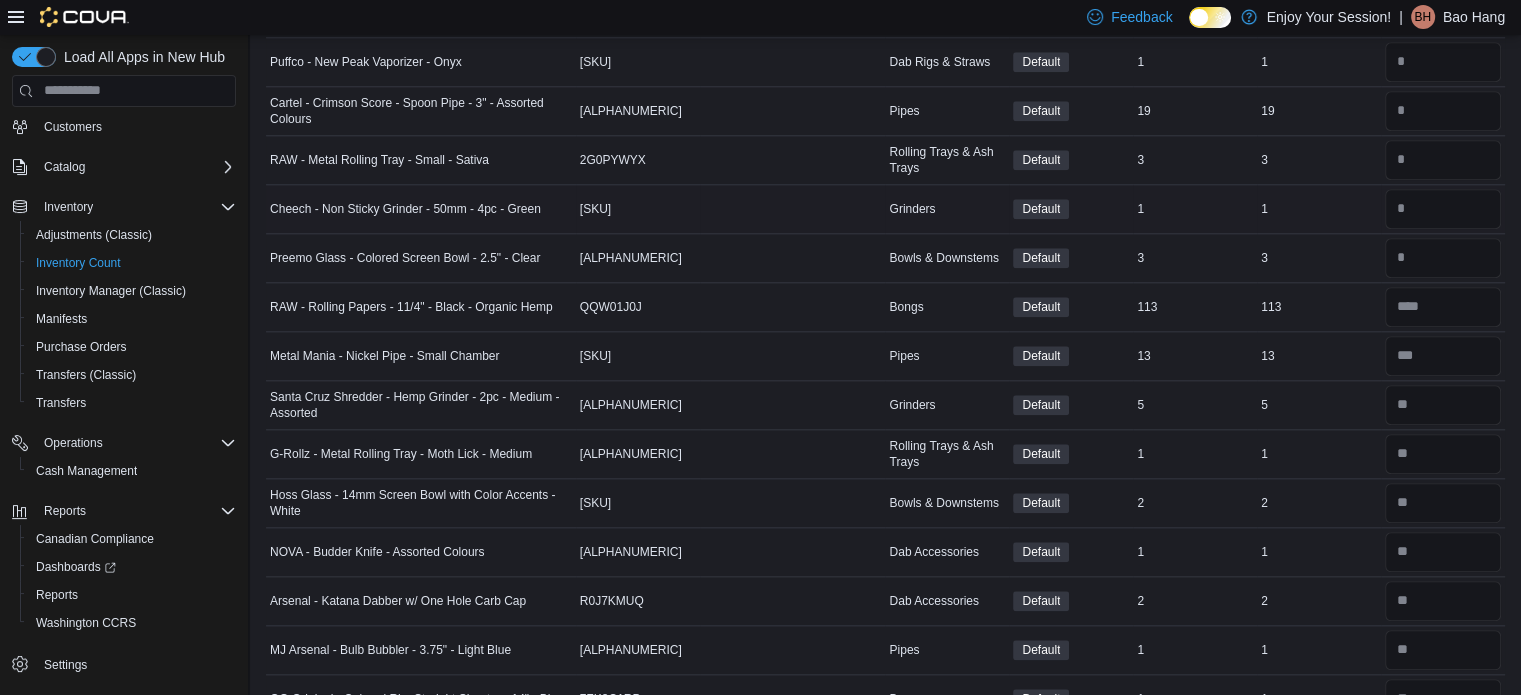 type 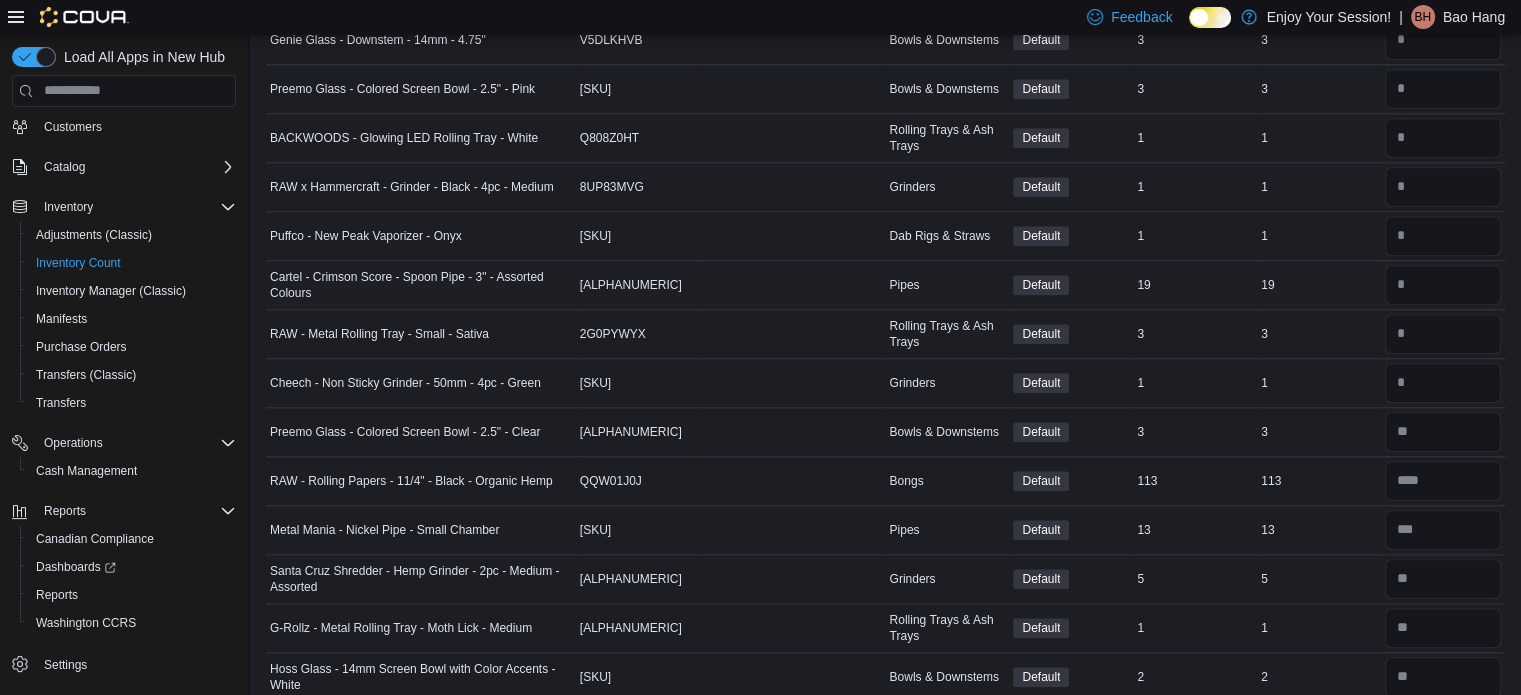 scroll, scrollTop: 1869, scrollLeft: 0, axis: vertical 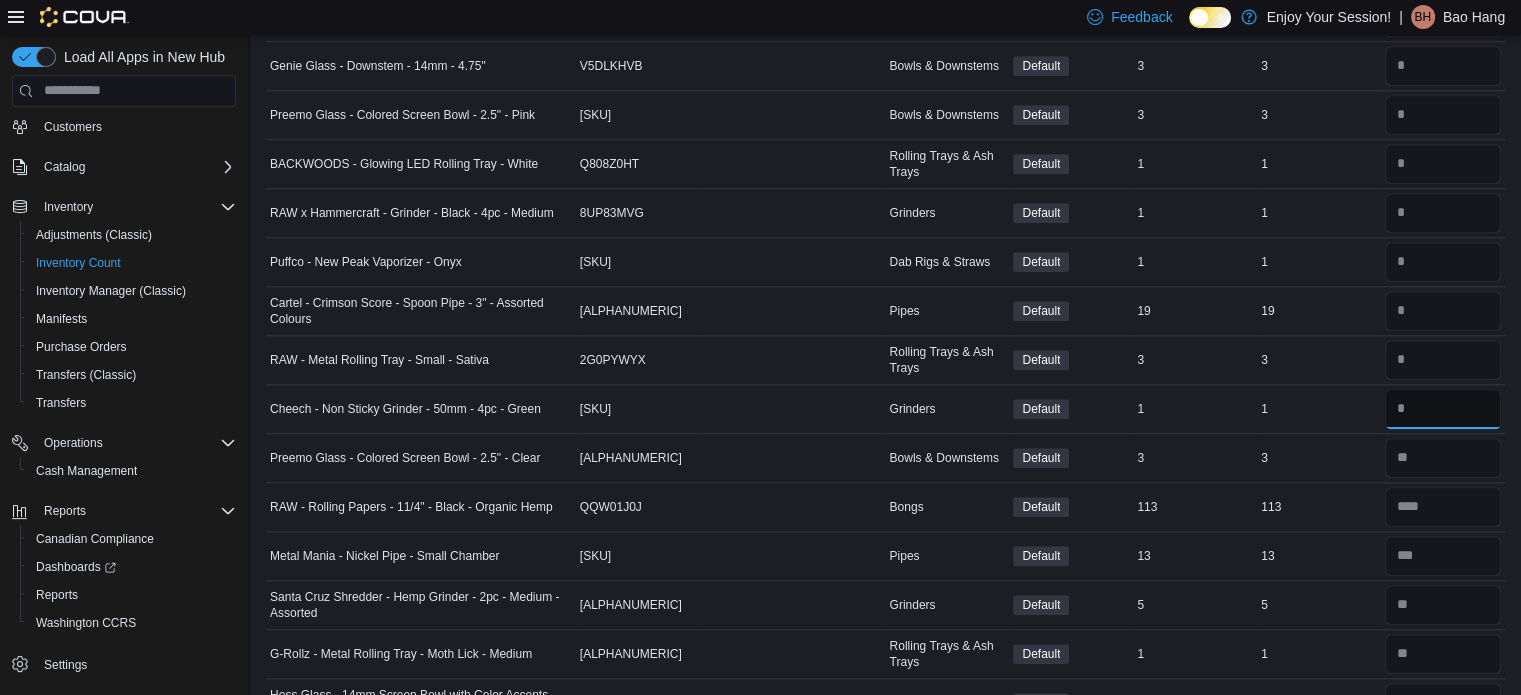 click at bounding box center [1443, 409] 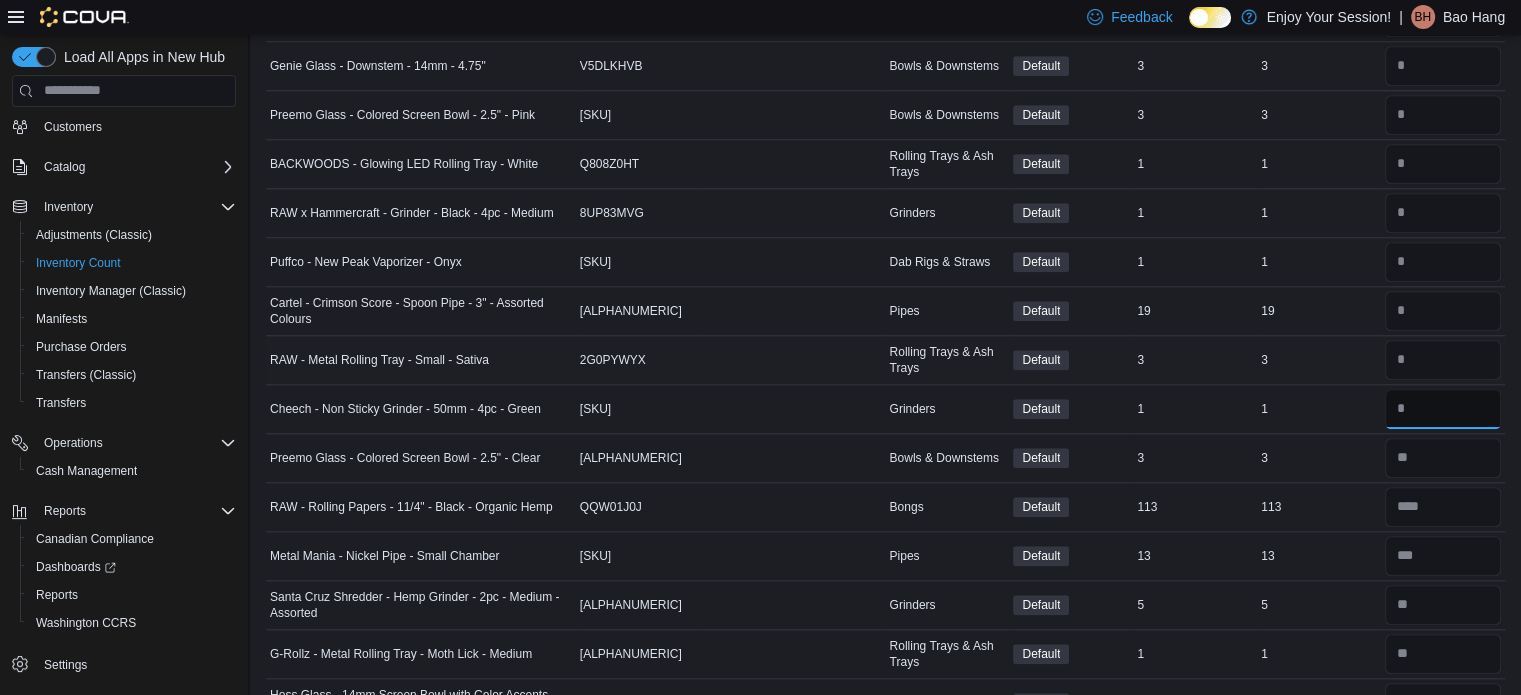 type on "*" 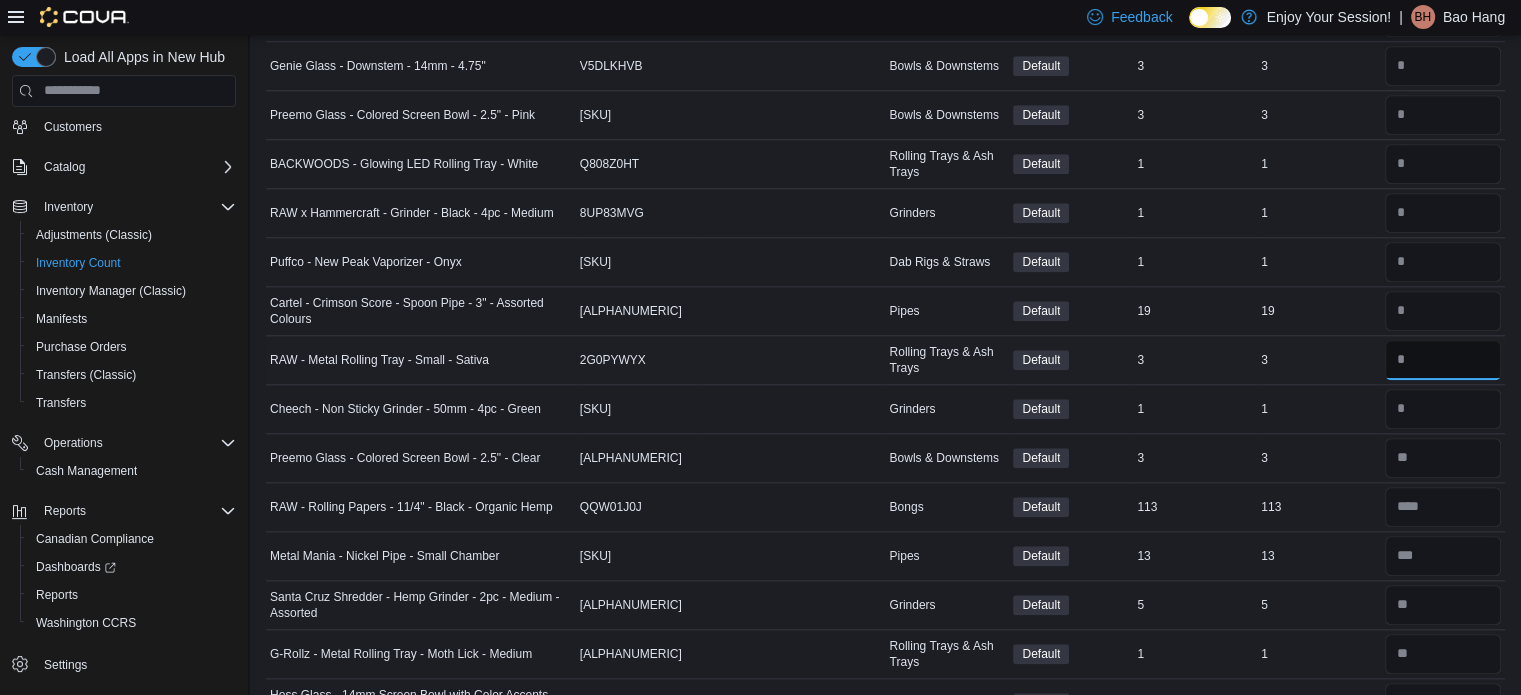 type 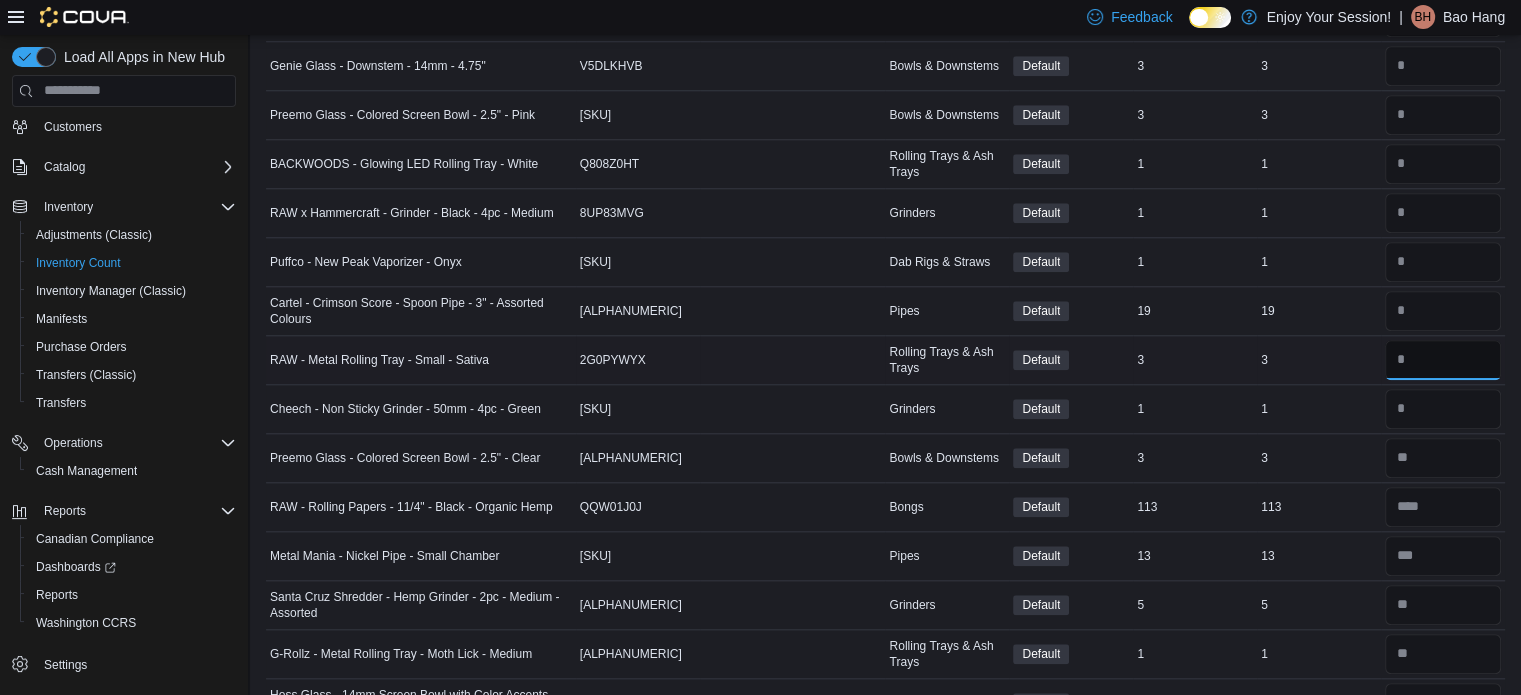 click at bounding box center [1443, 360] 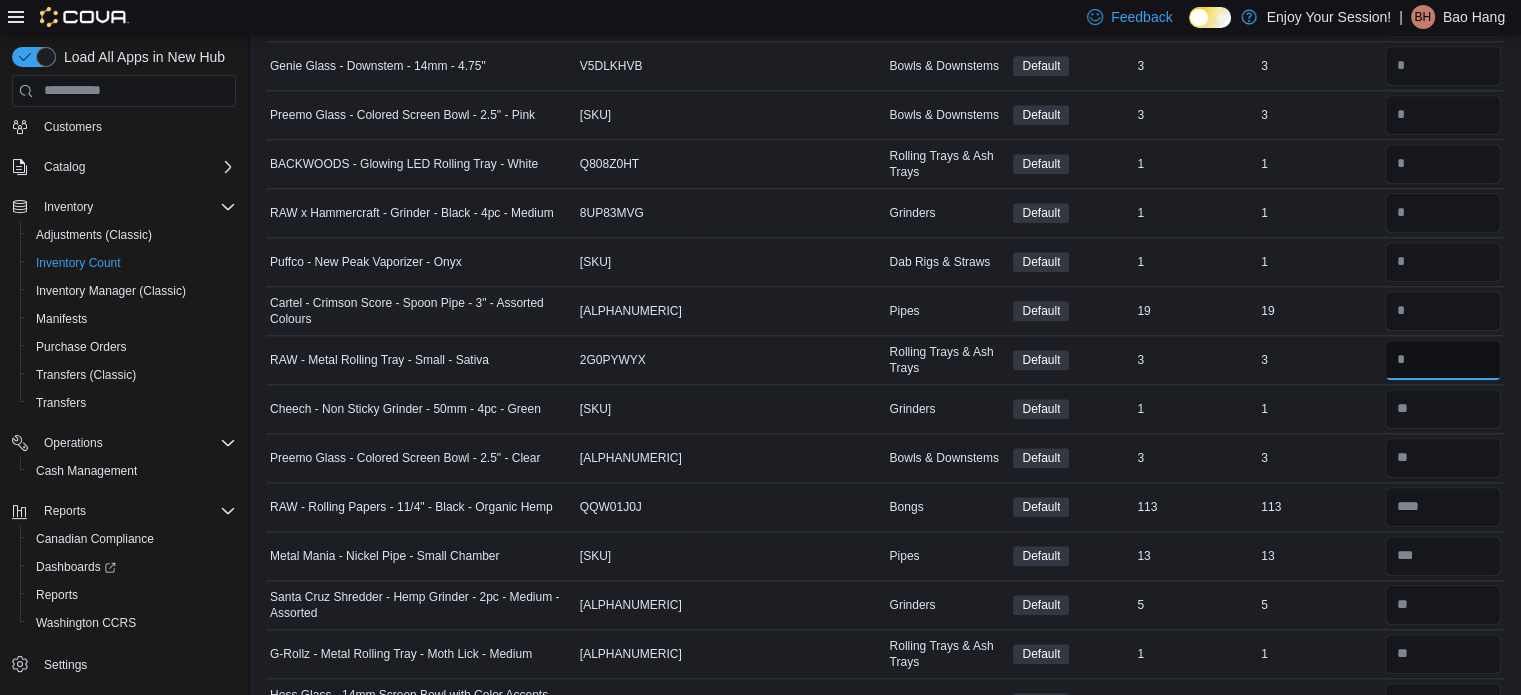 type on "*" 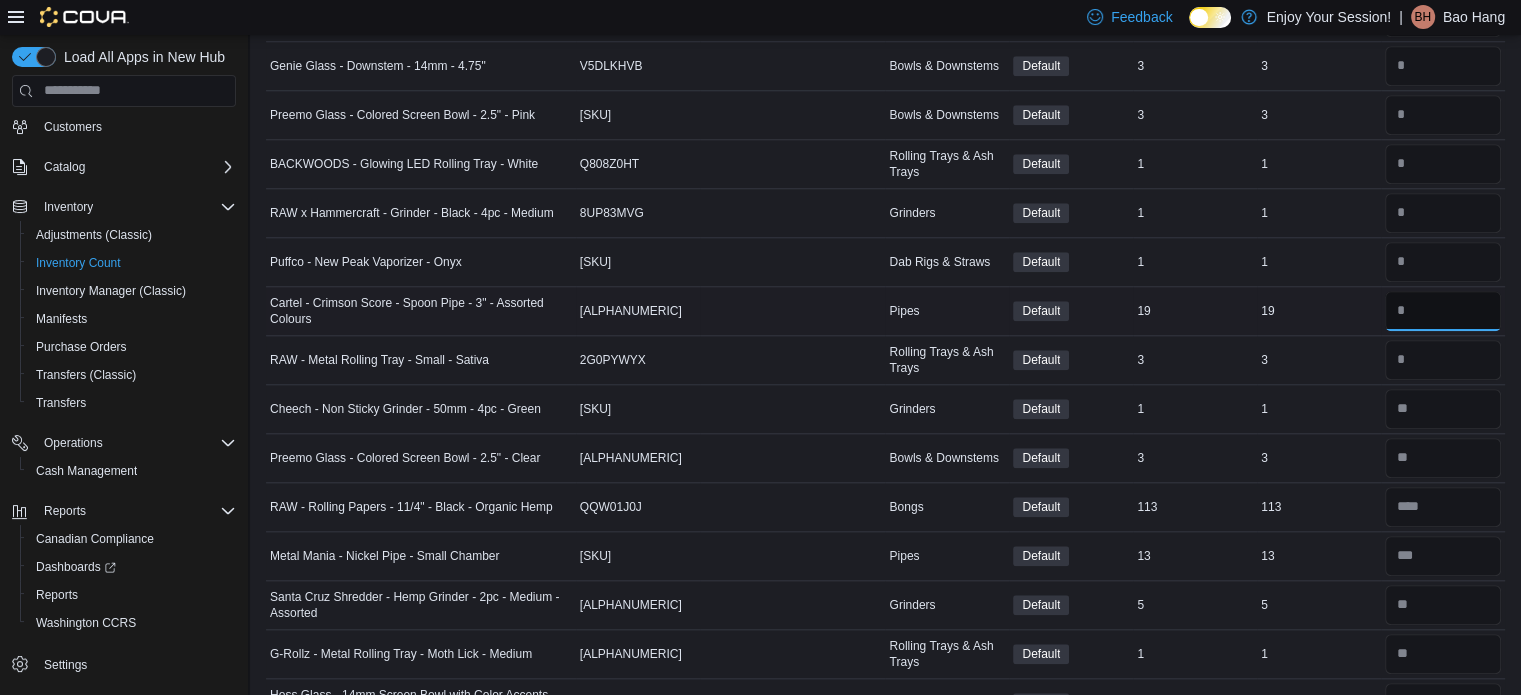 type 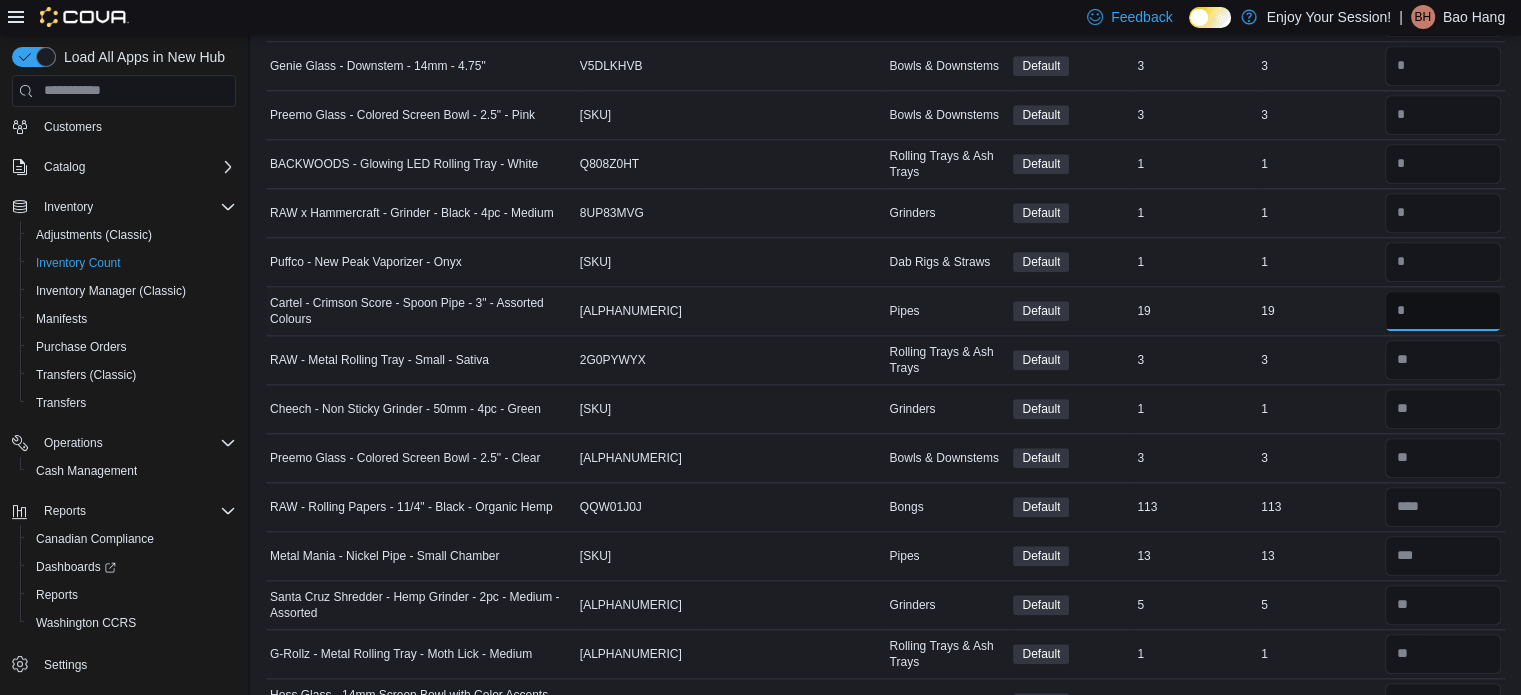 click at bounding box center (1443, 311) 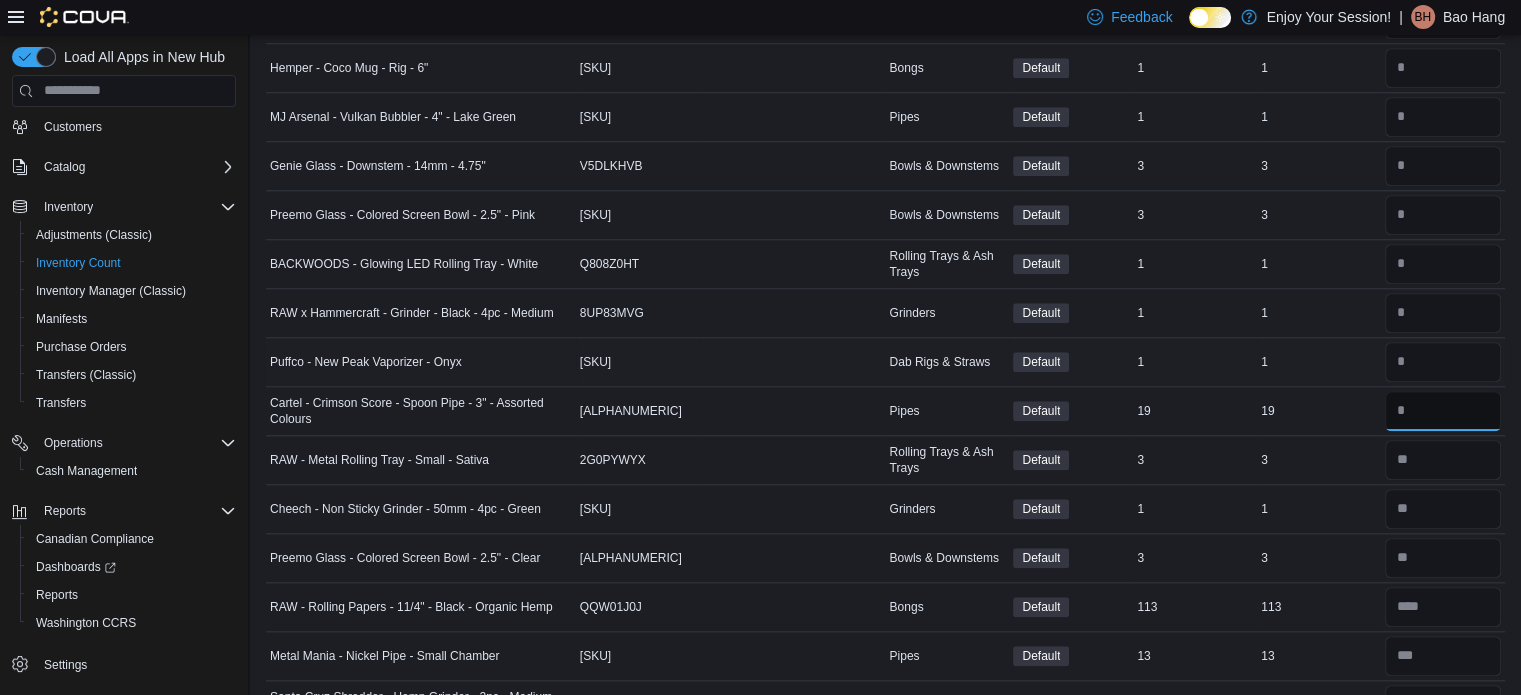 type on "**" 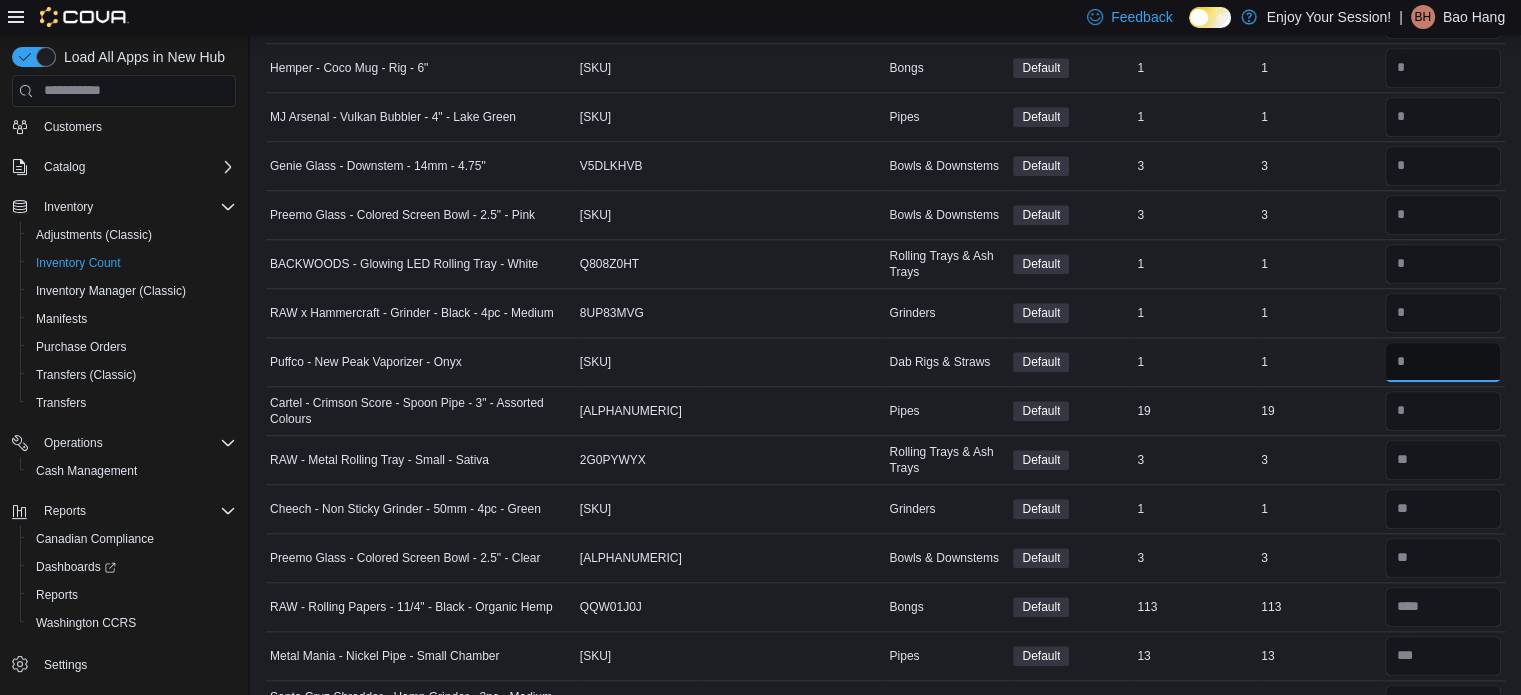 type 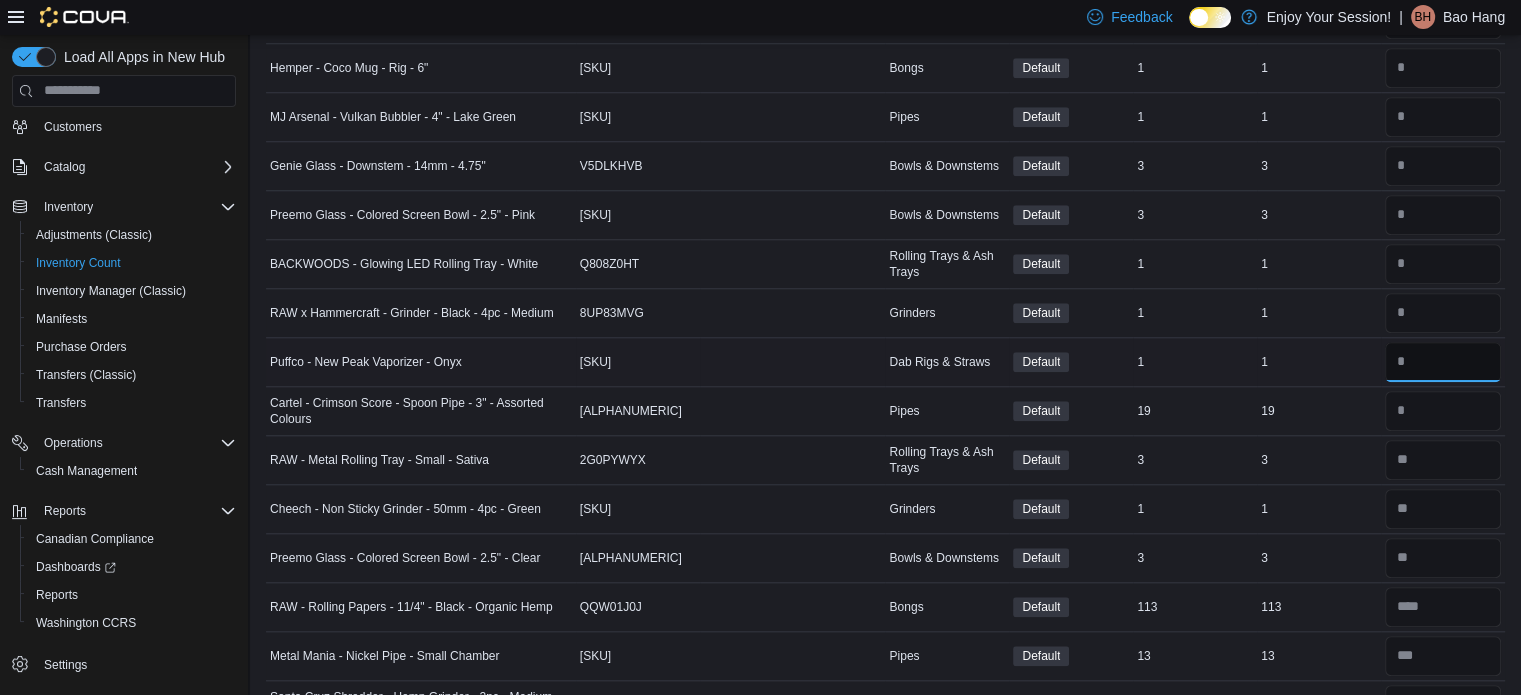 click at bounding box center [1443, 362] 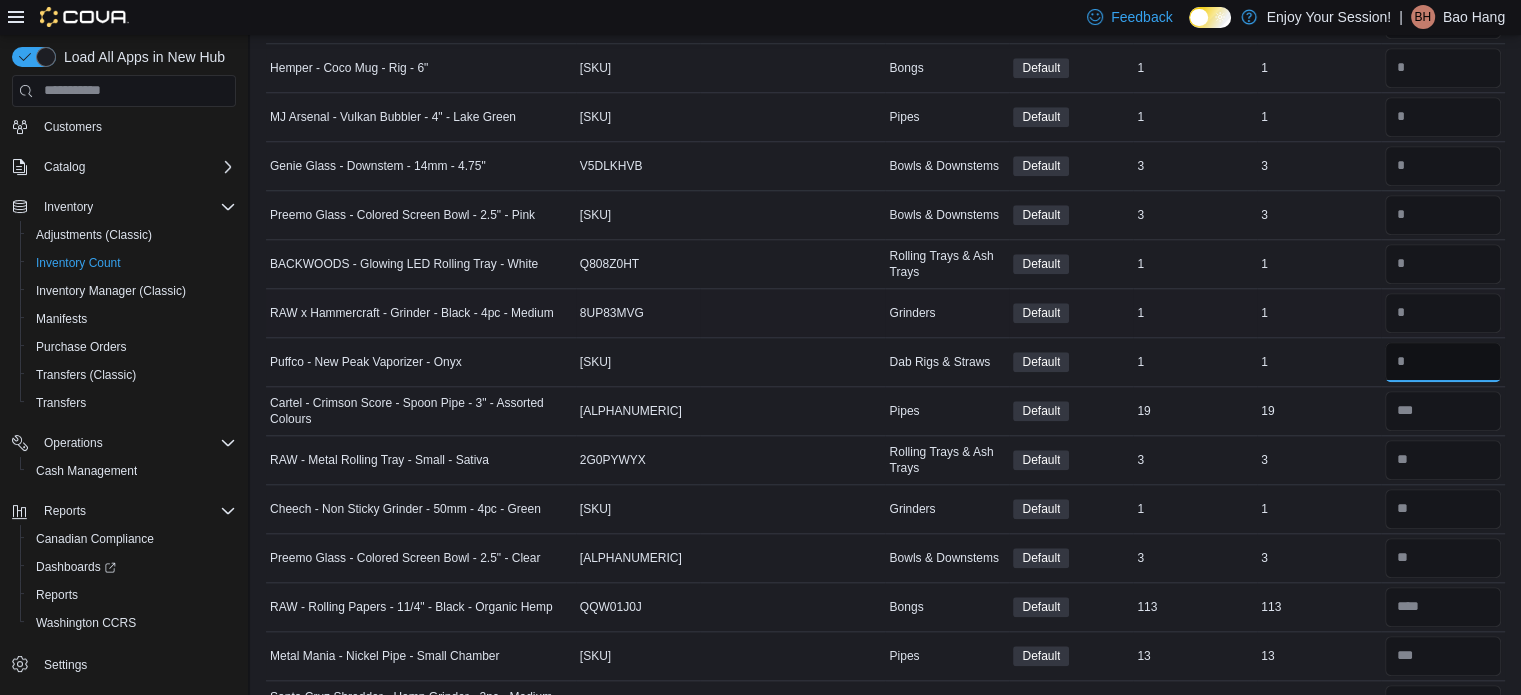 type on "*" 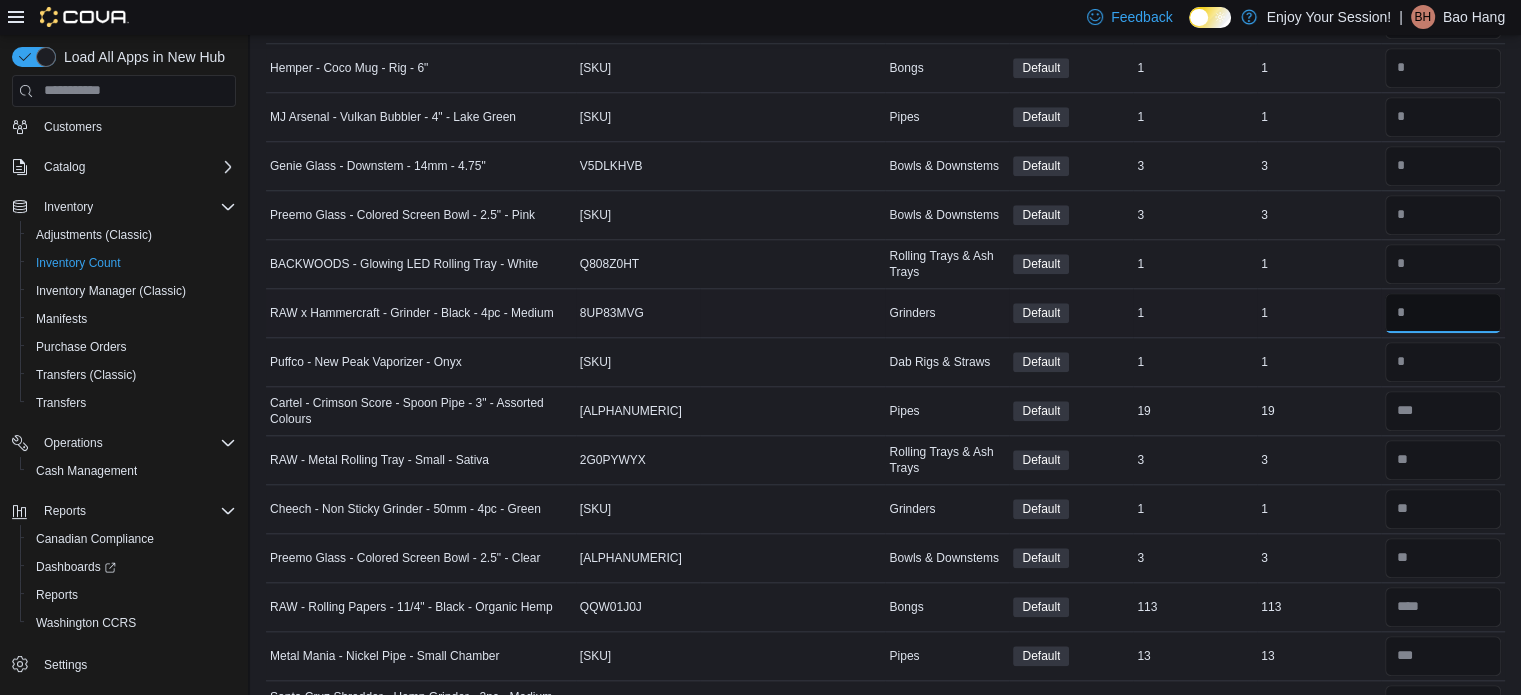 type 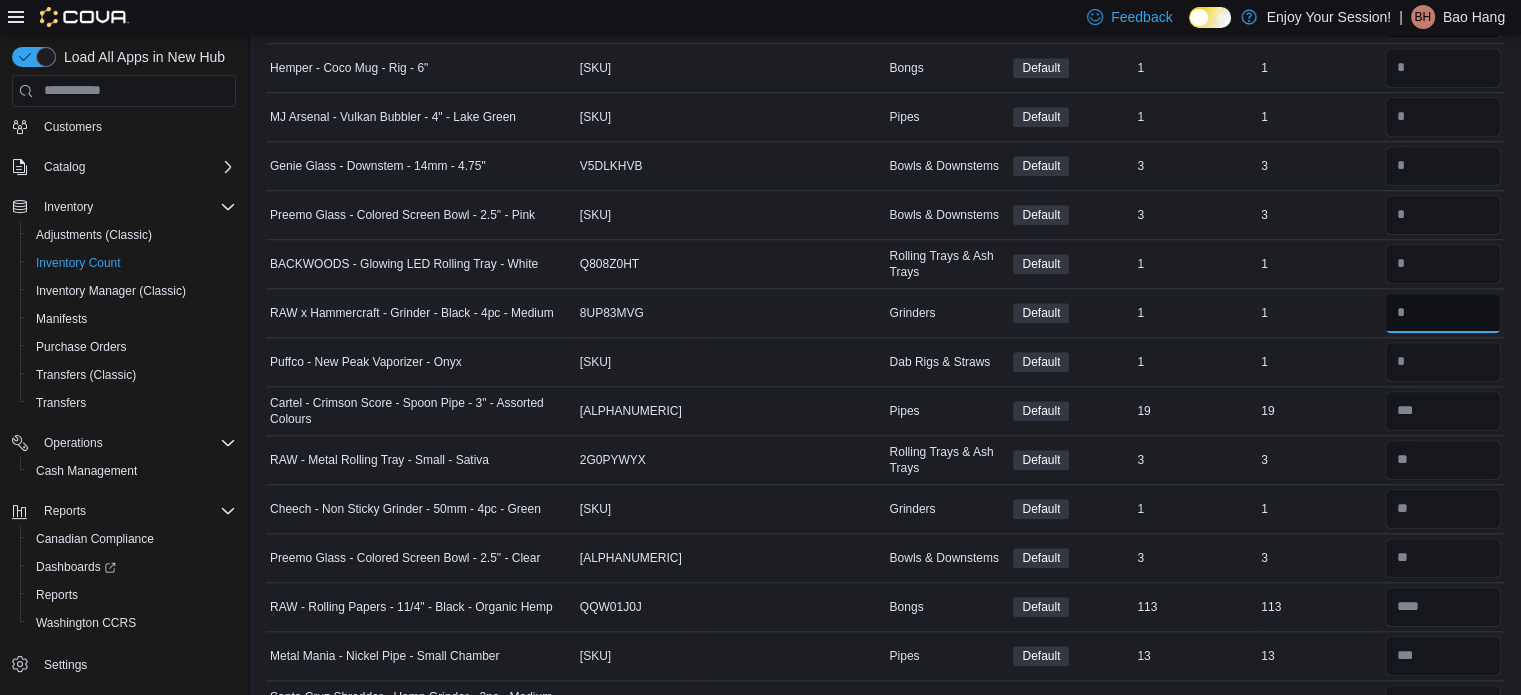 click at bounding box center (1443, 313) 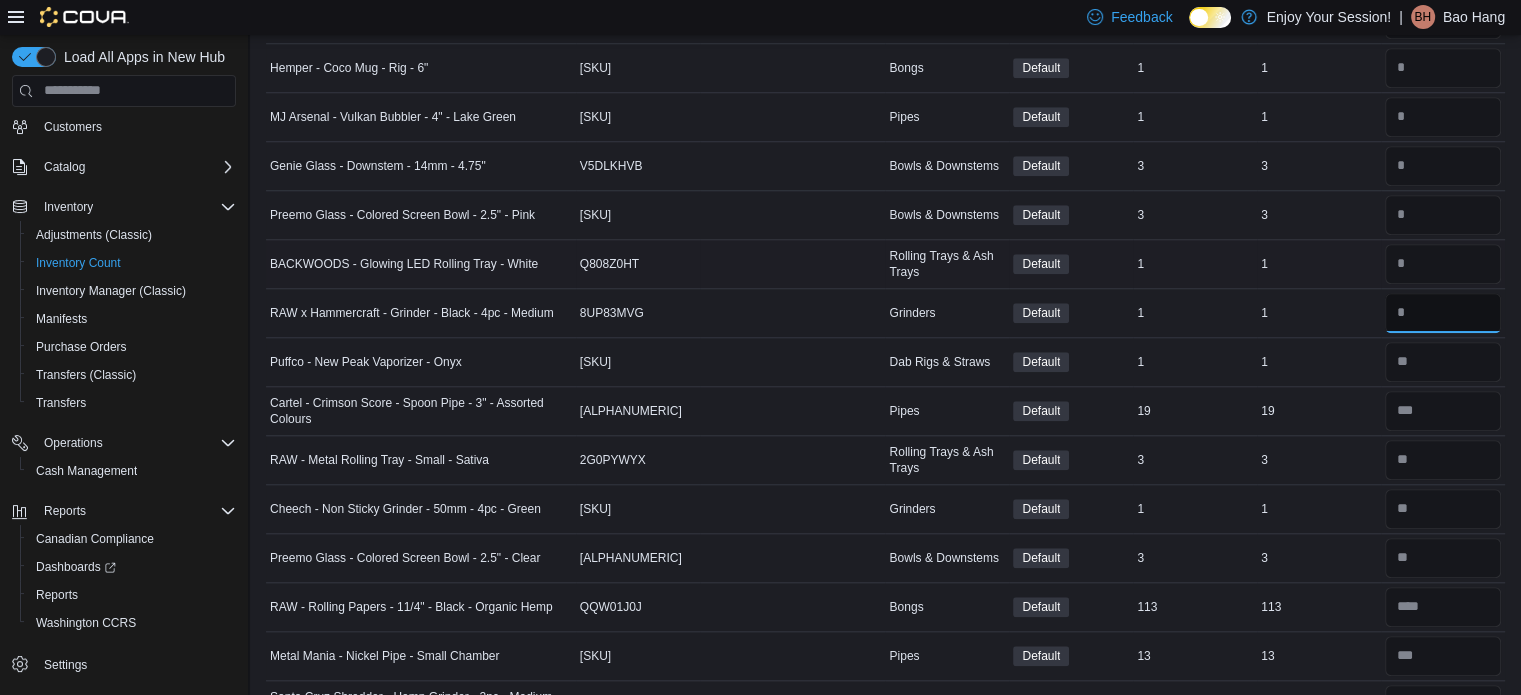 type on "*" 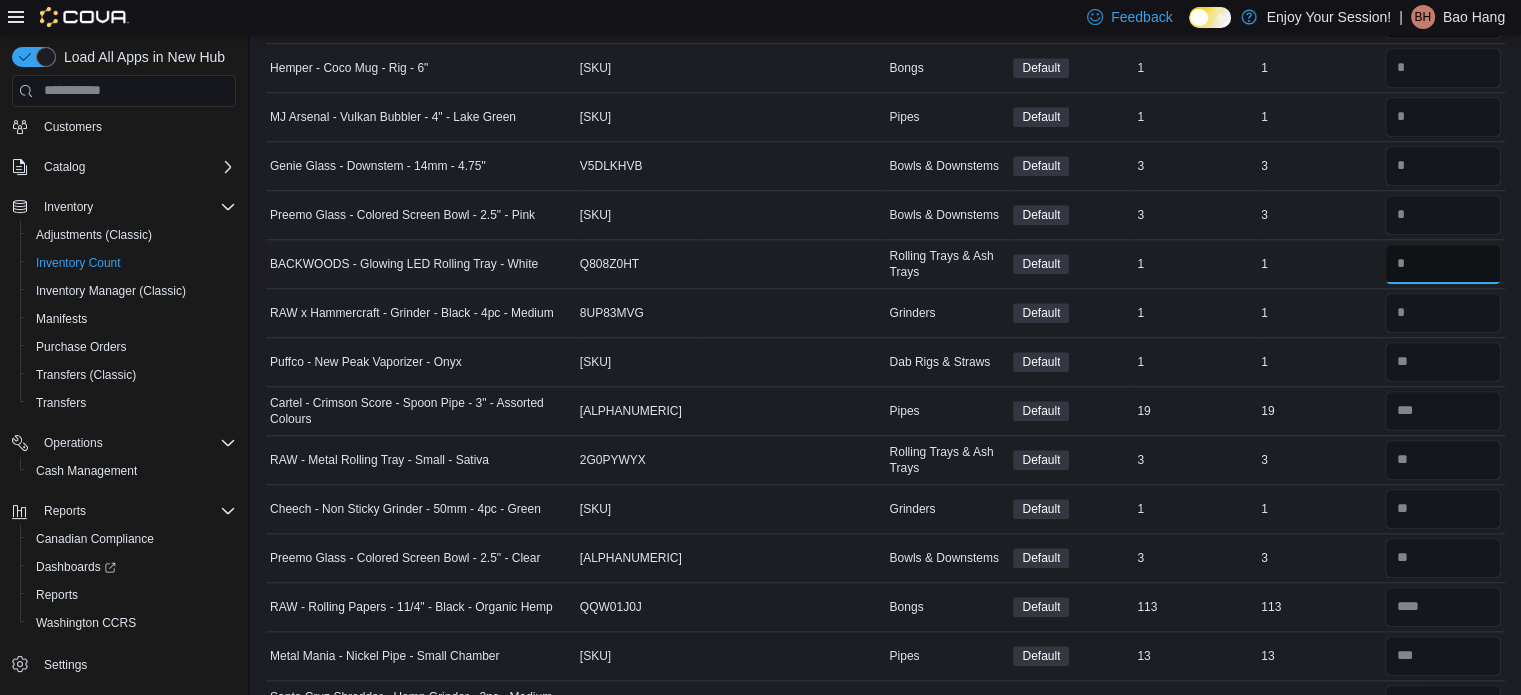 type 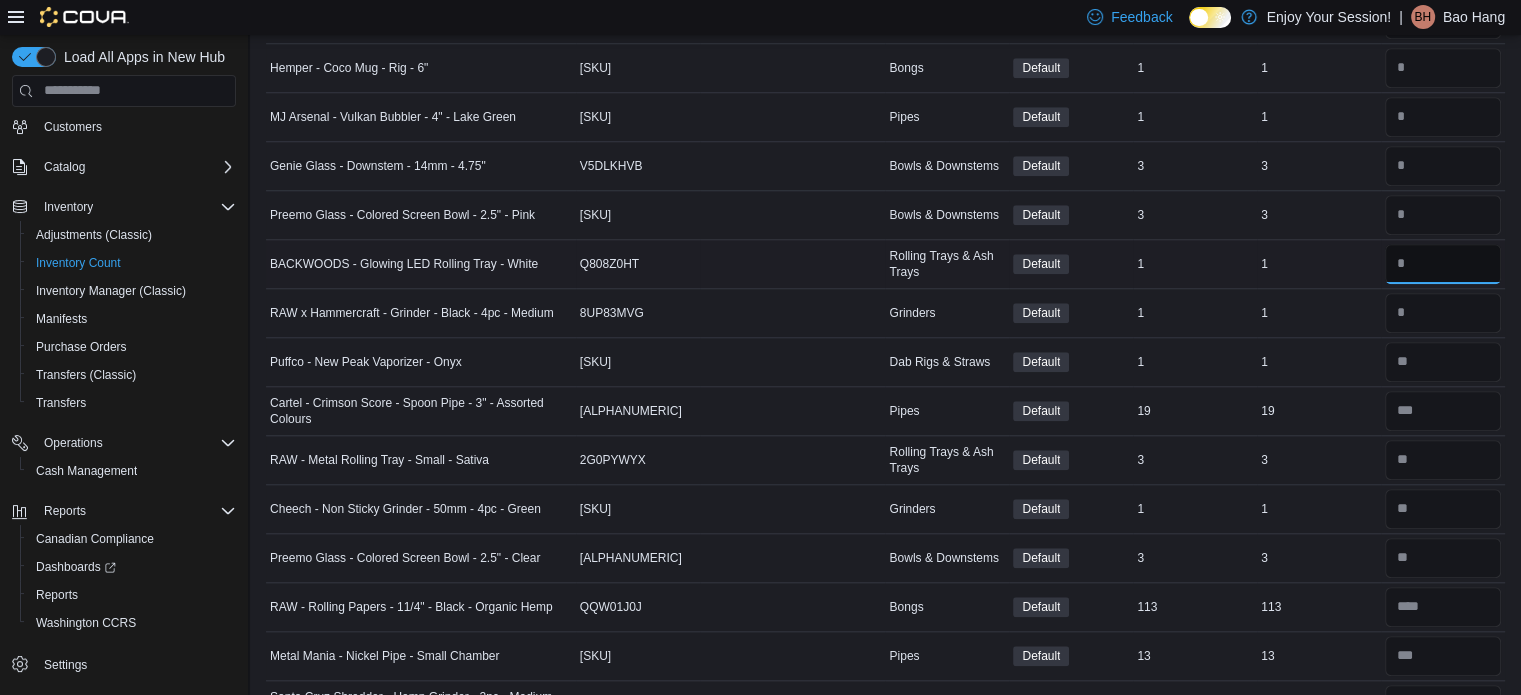 click at bounding box center [1443, 264] 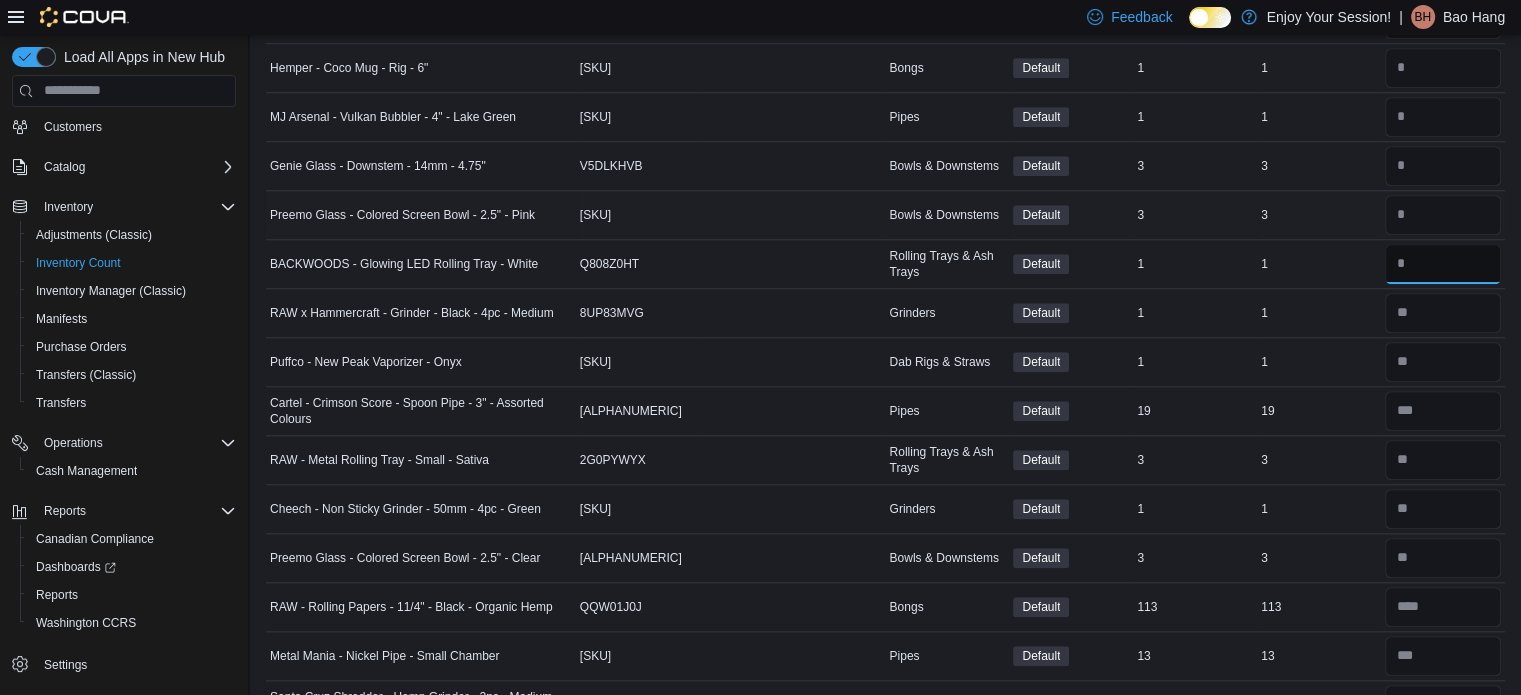 type on "*" 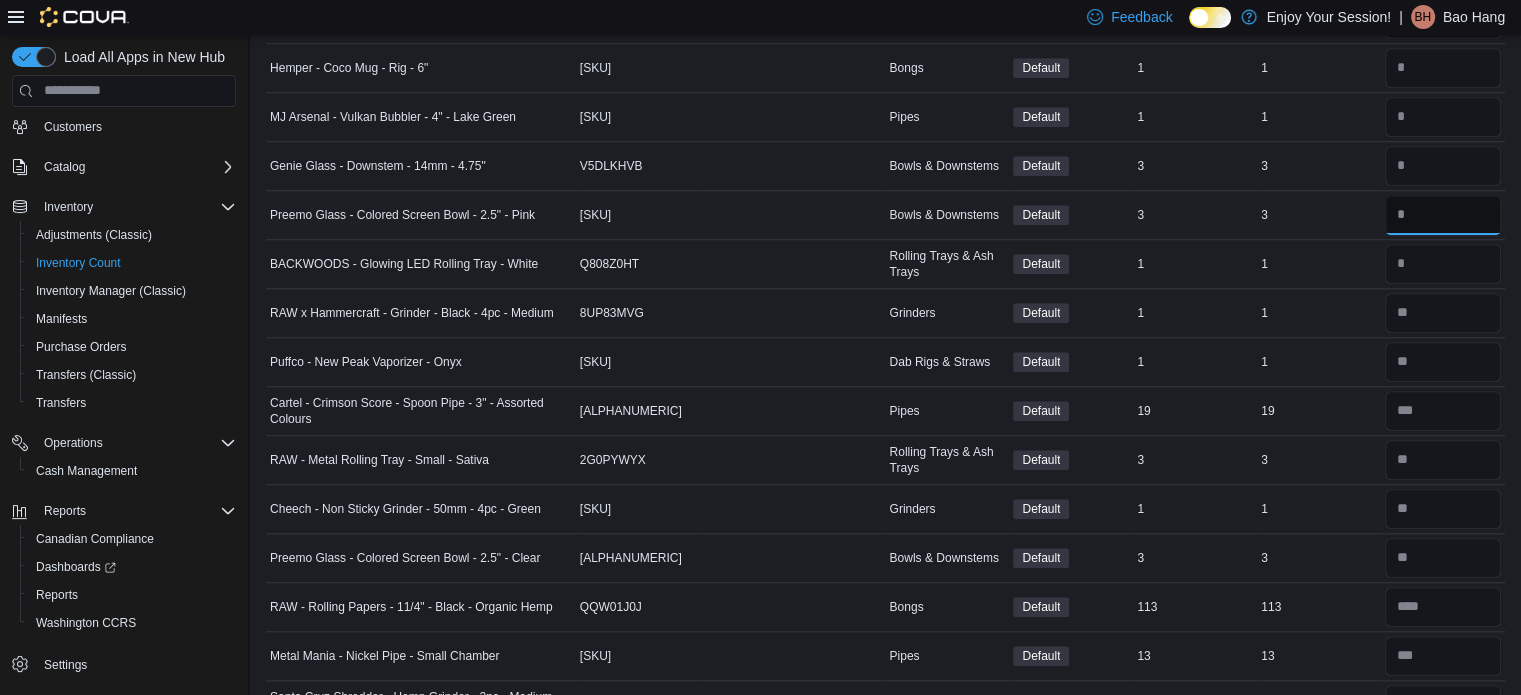 type 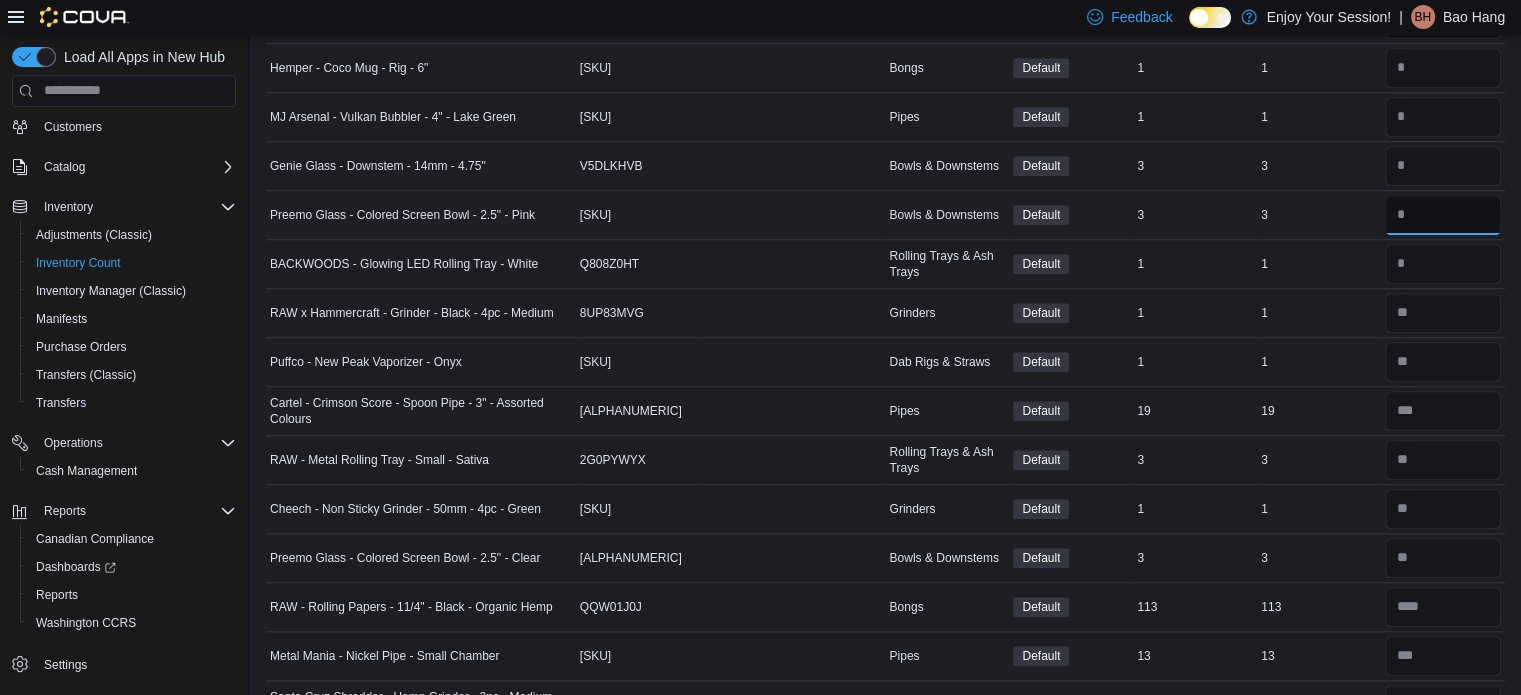 click at bounding box center [1443, 215] 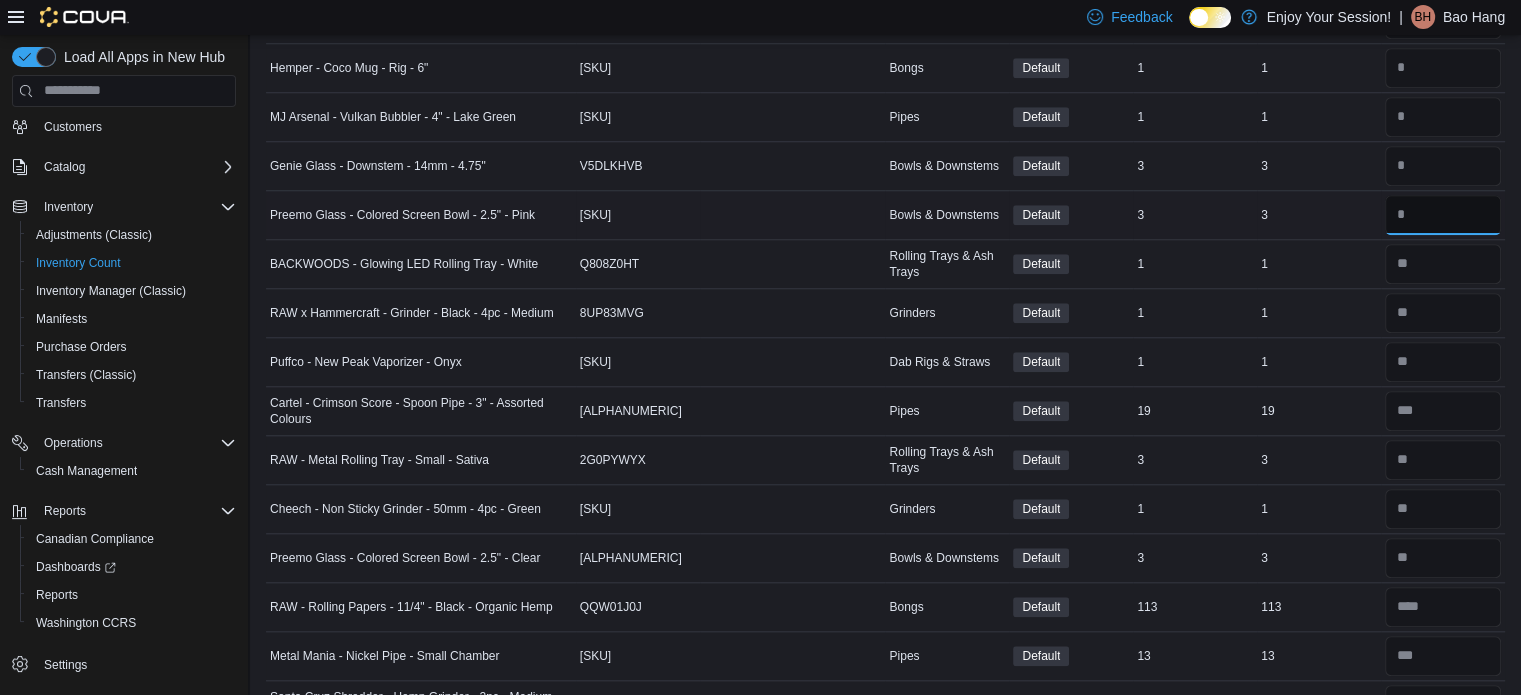 type on "*" 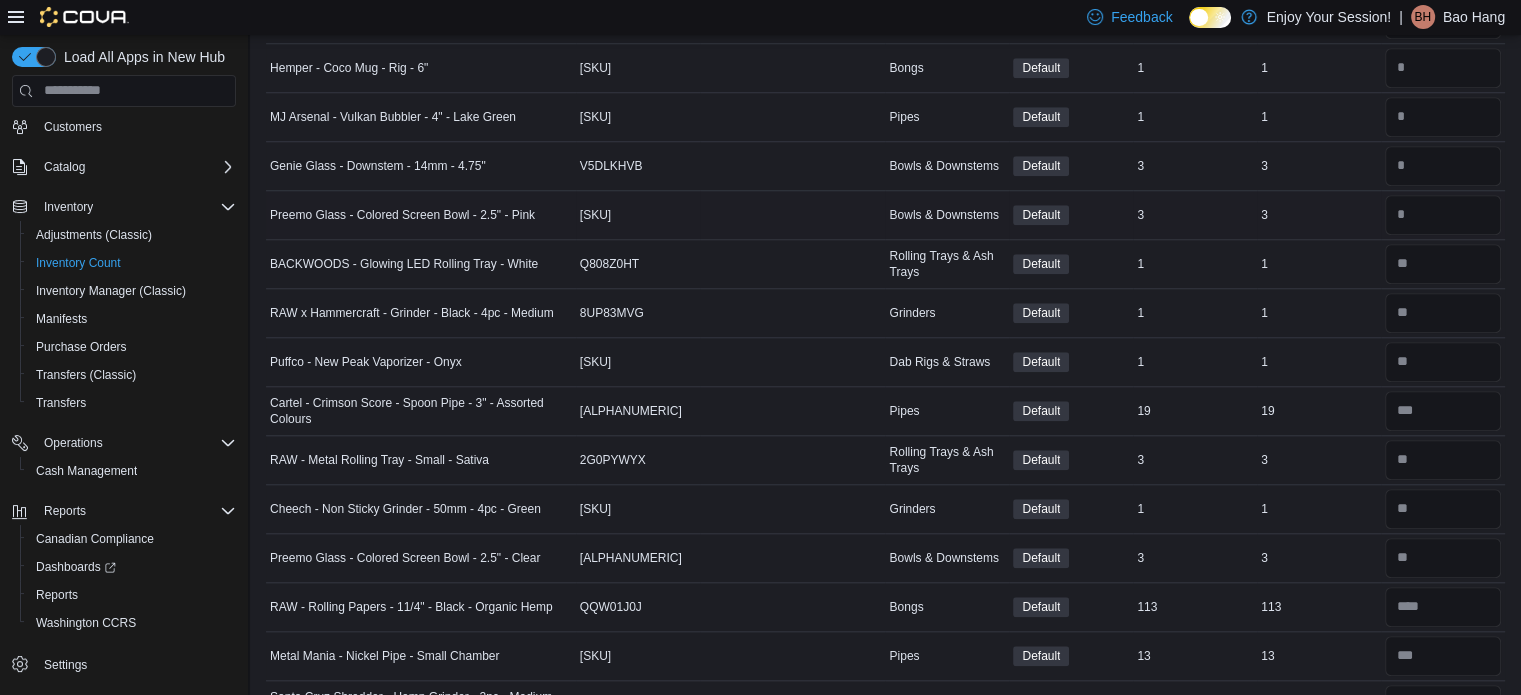 type 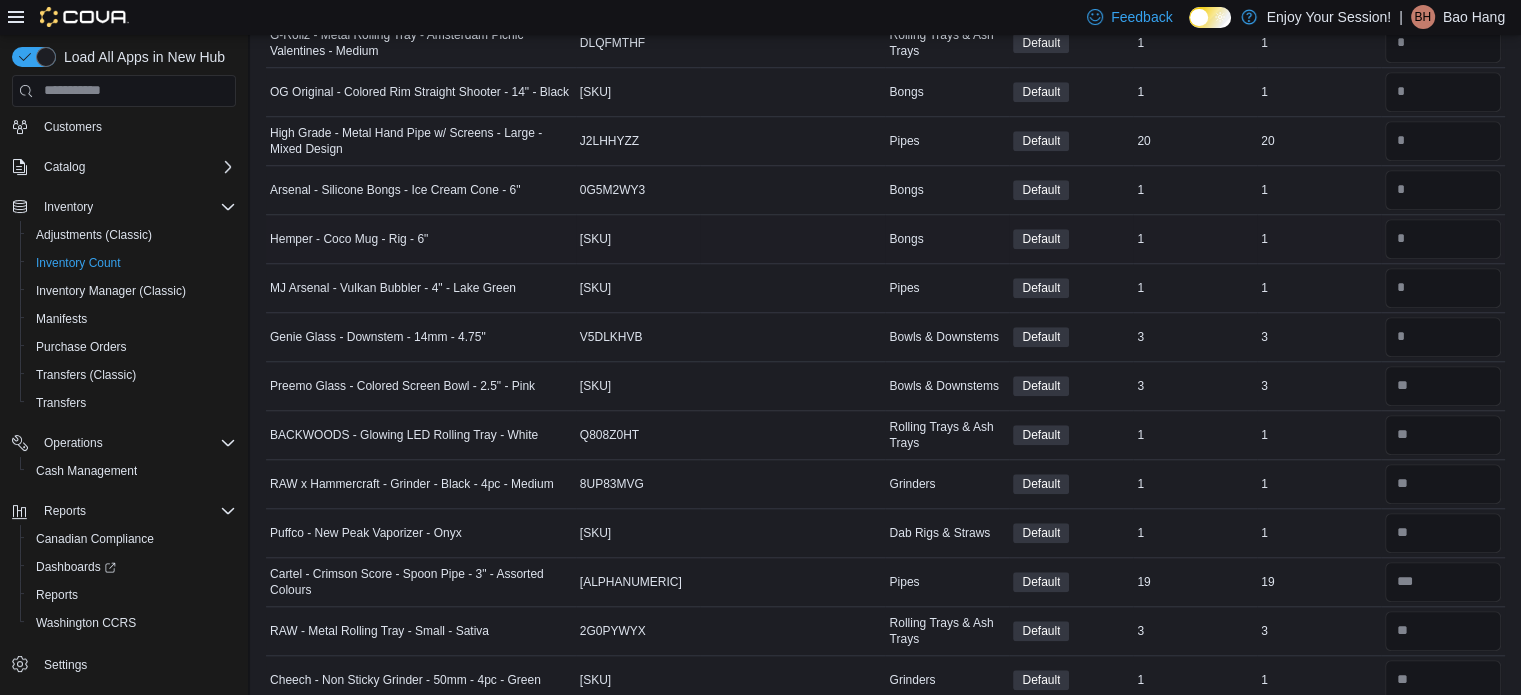 scroll, scrollTop: 1569, scrollLeft: 0, axis: vertical 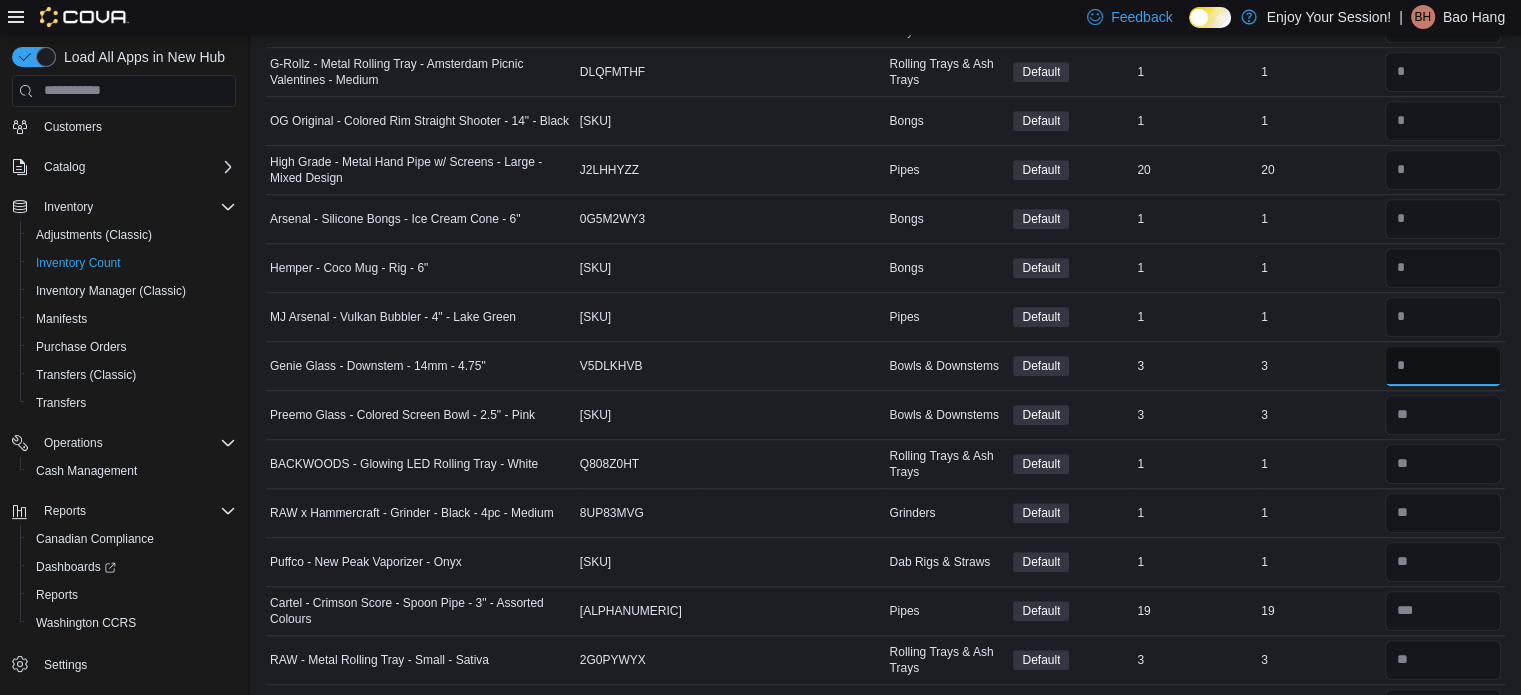 click at bounding box center [1443, 366] 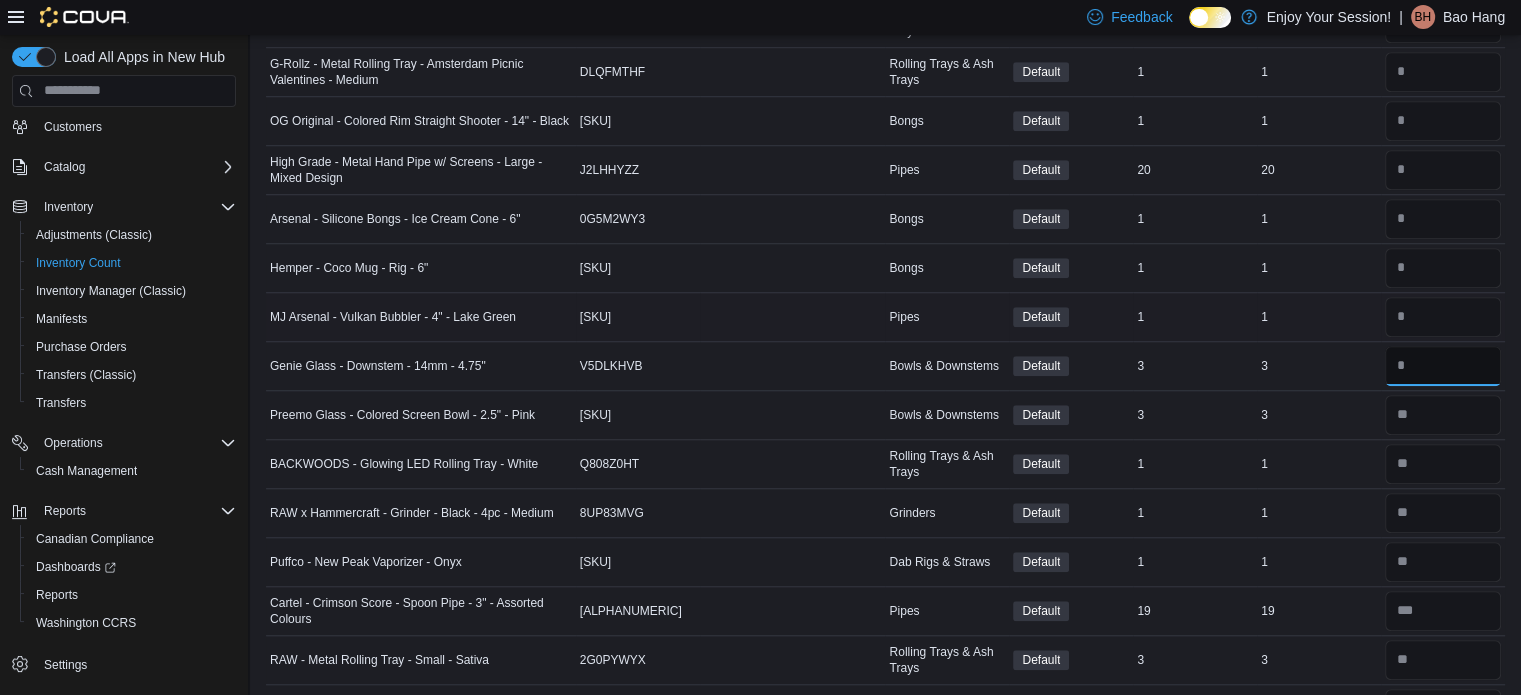 type on "*" 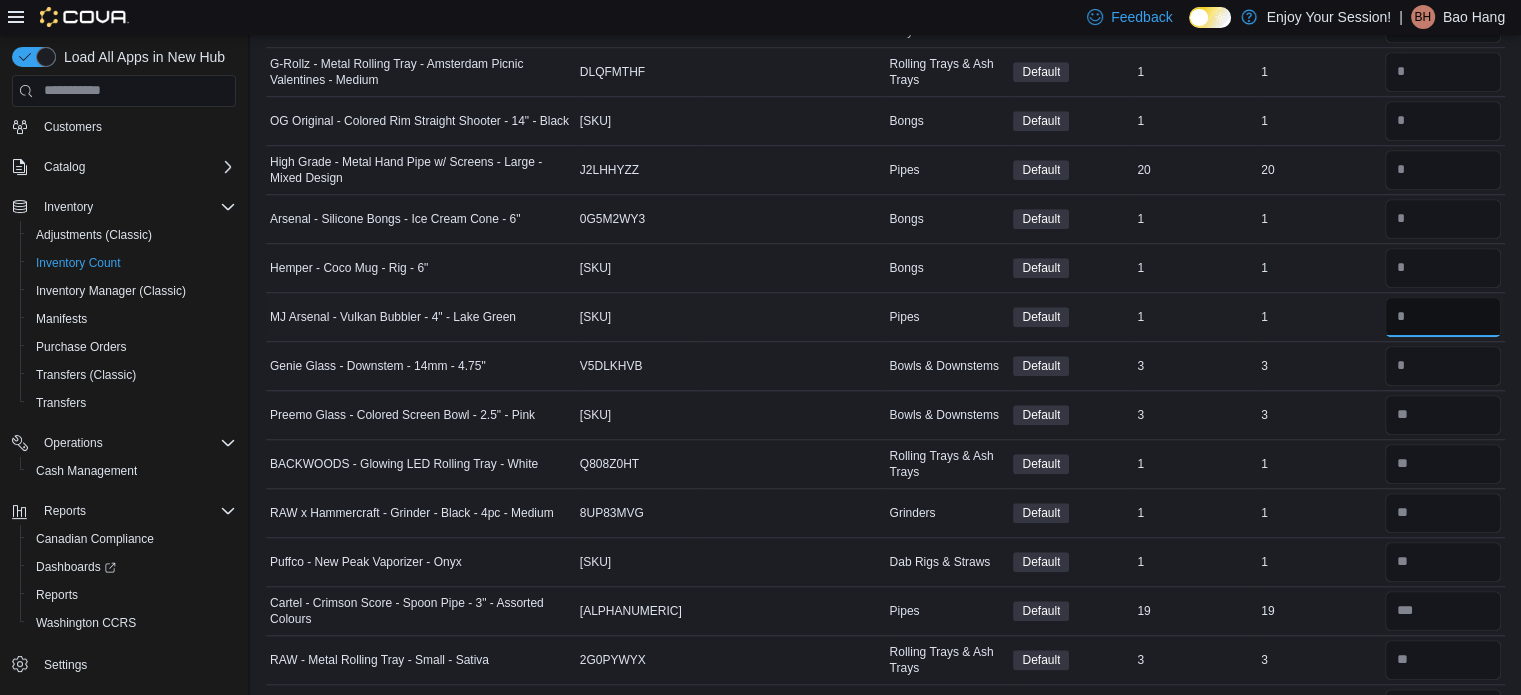 type 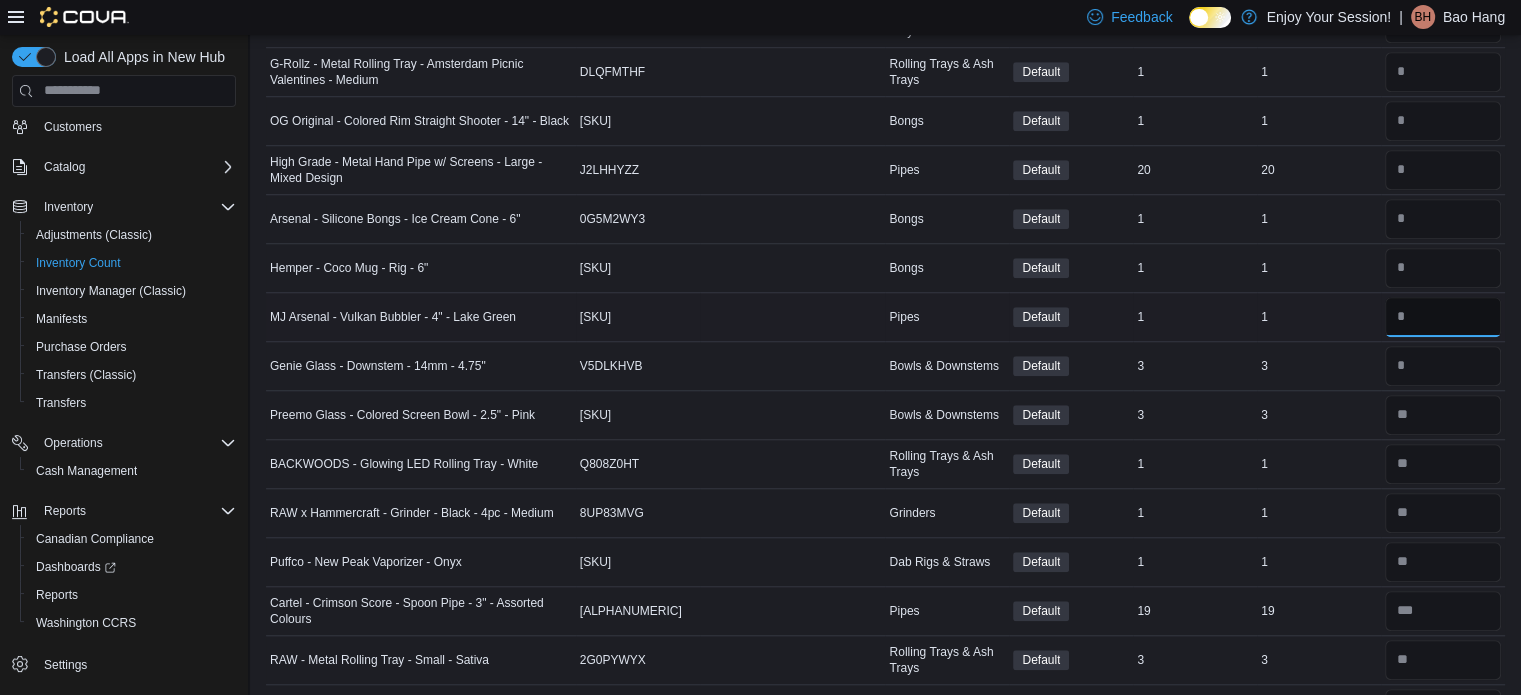 click at bounding box center (1443, 317) 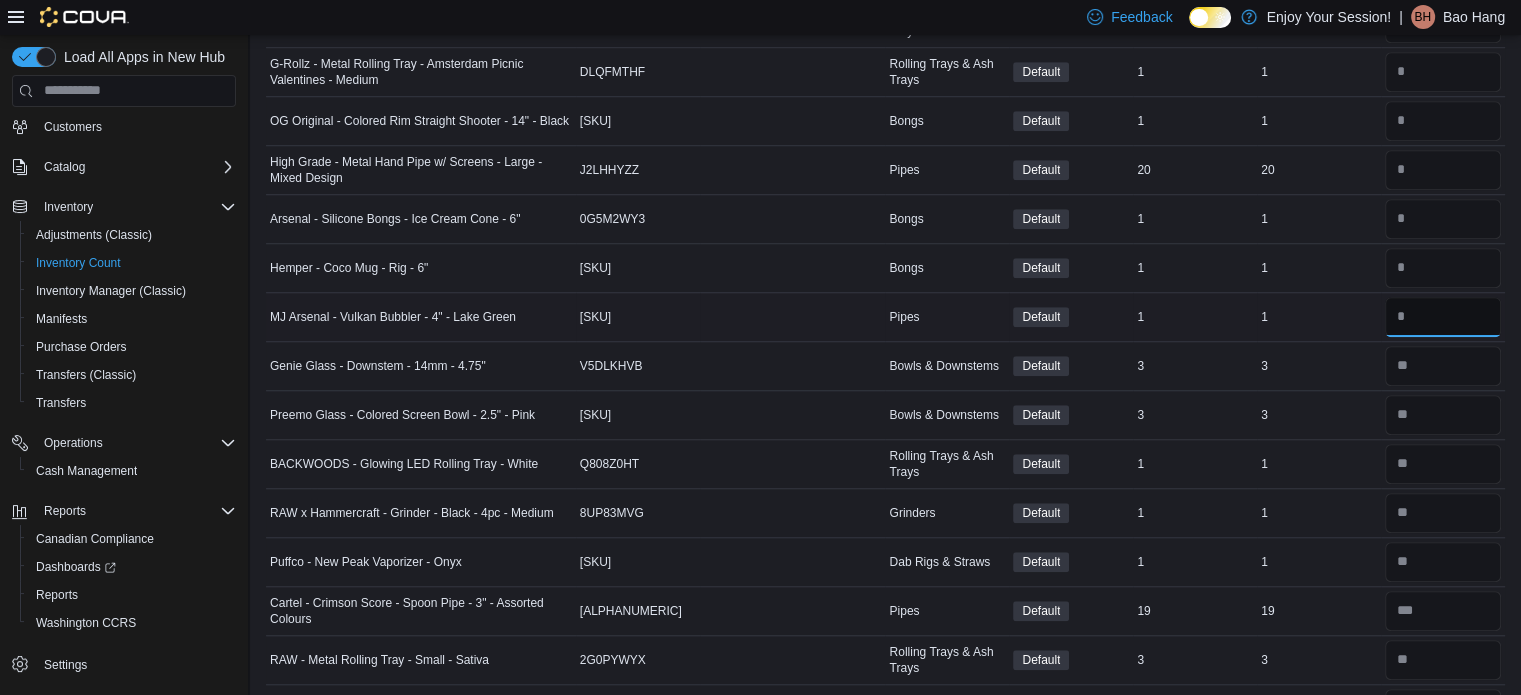drag, startPoint x: 1442, startPoint y: 304, endPoint x: 1275, endPoint y: 310, distance: 167.10774 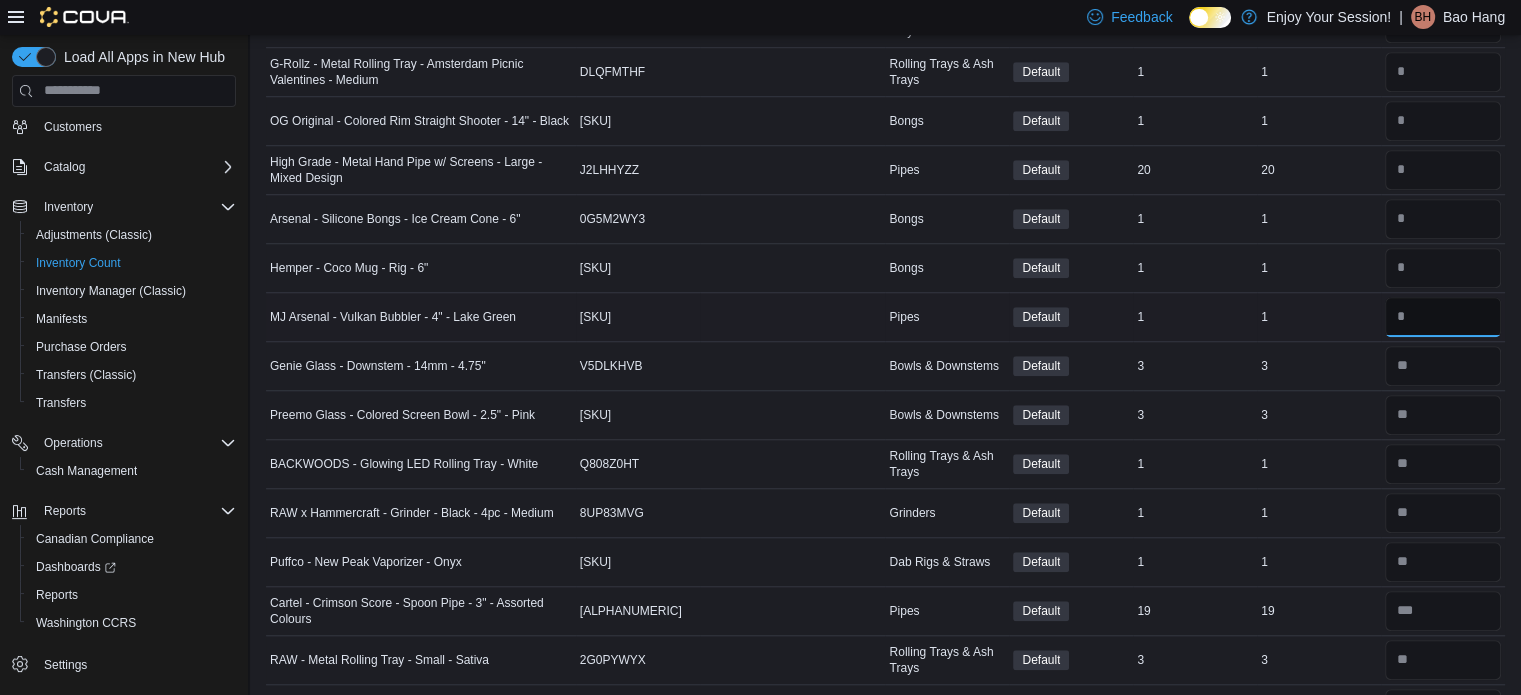 click on "MJ Arsenal - Vulkan Bubbler - 4" - Lake Green Catalog SKU WRBW6XTD Package Number Pipes Default In Stock 1  Real Time Stock 1  *" at bounding box center (885, 316) 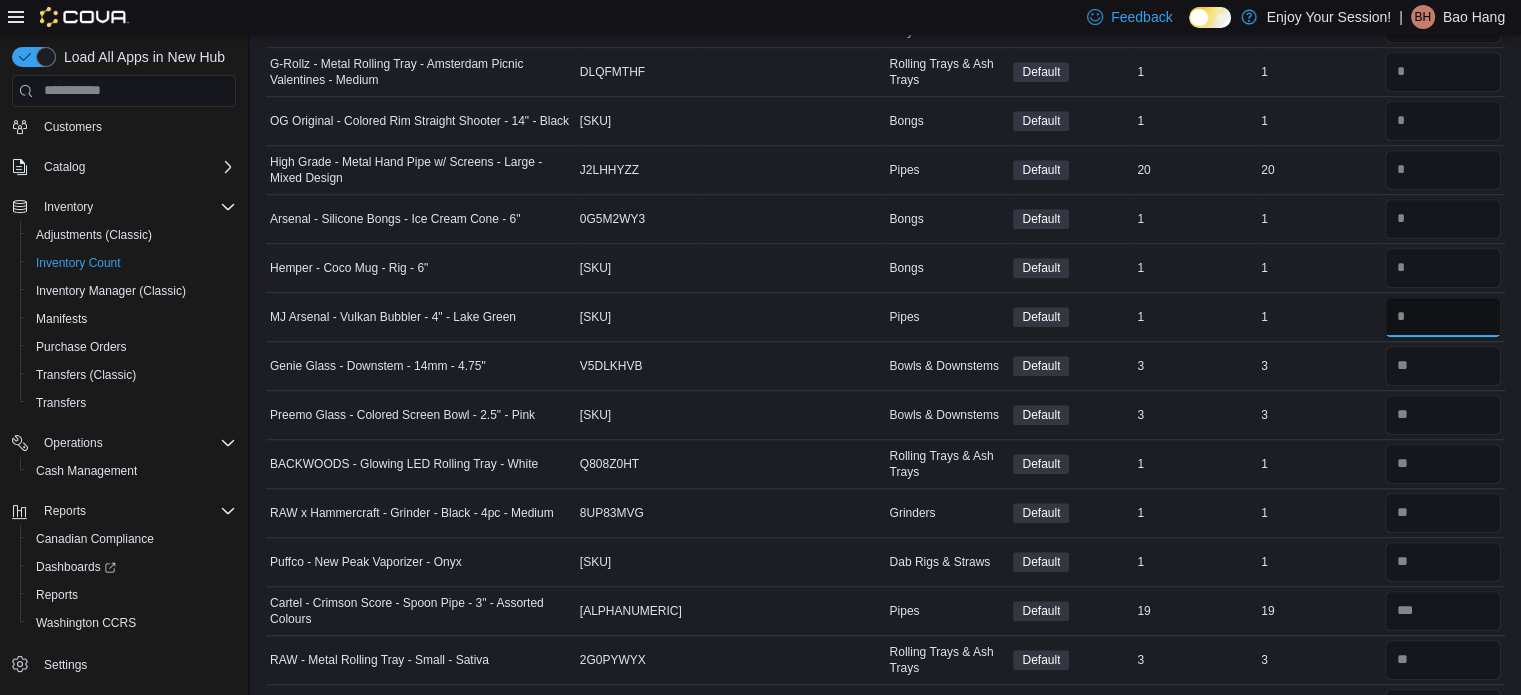 type on "*" 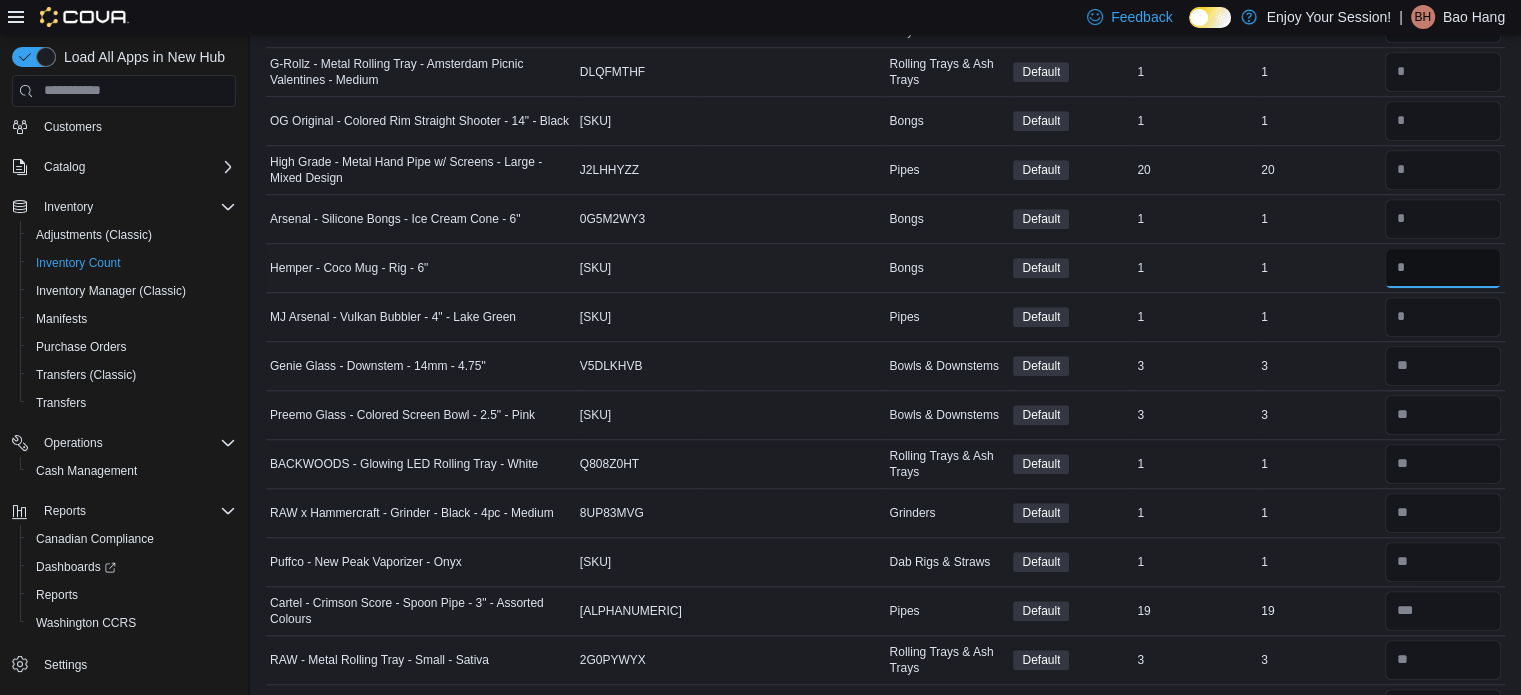 type 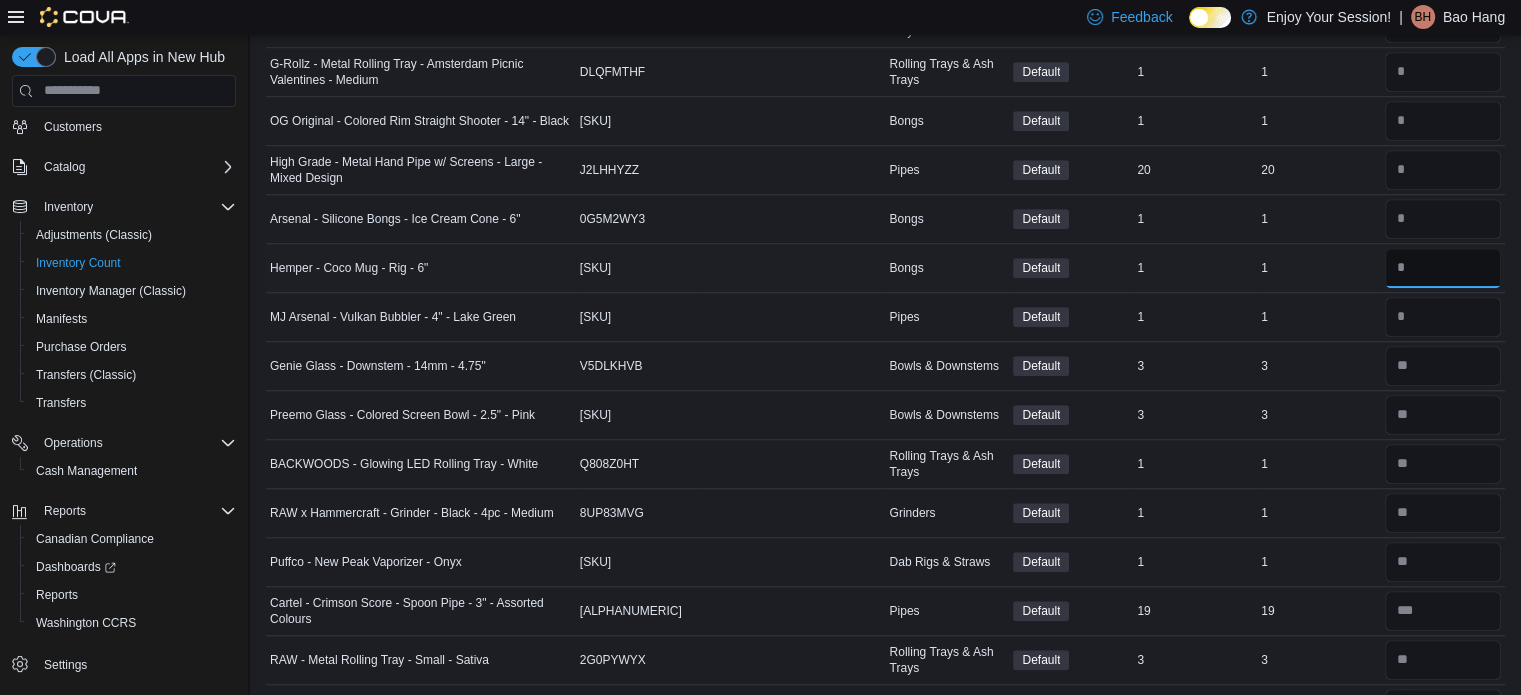 click at bounding box center [1443, 268] 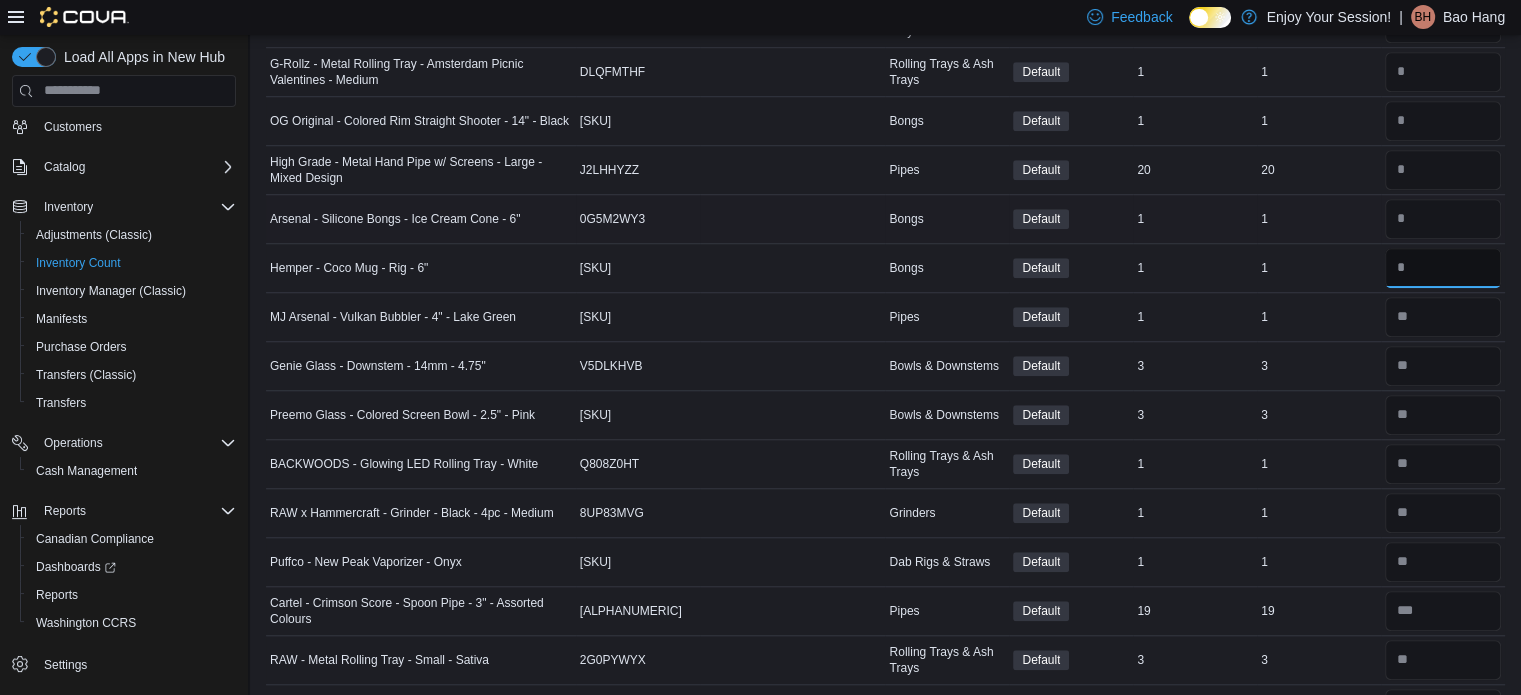 type on "*" 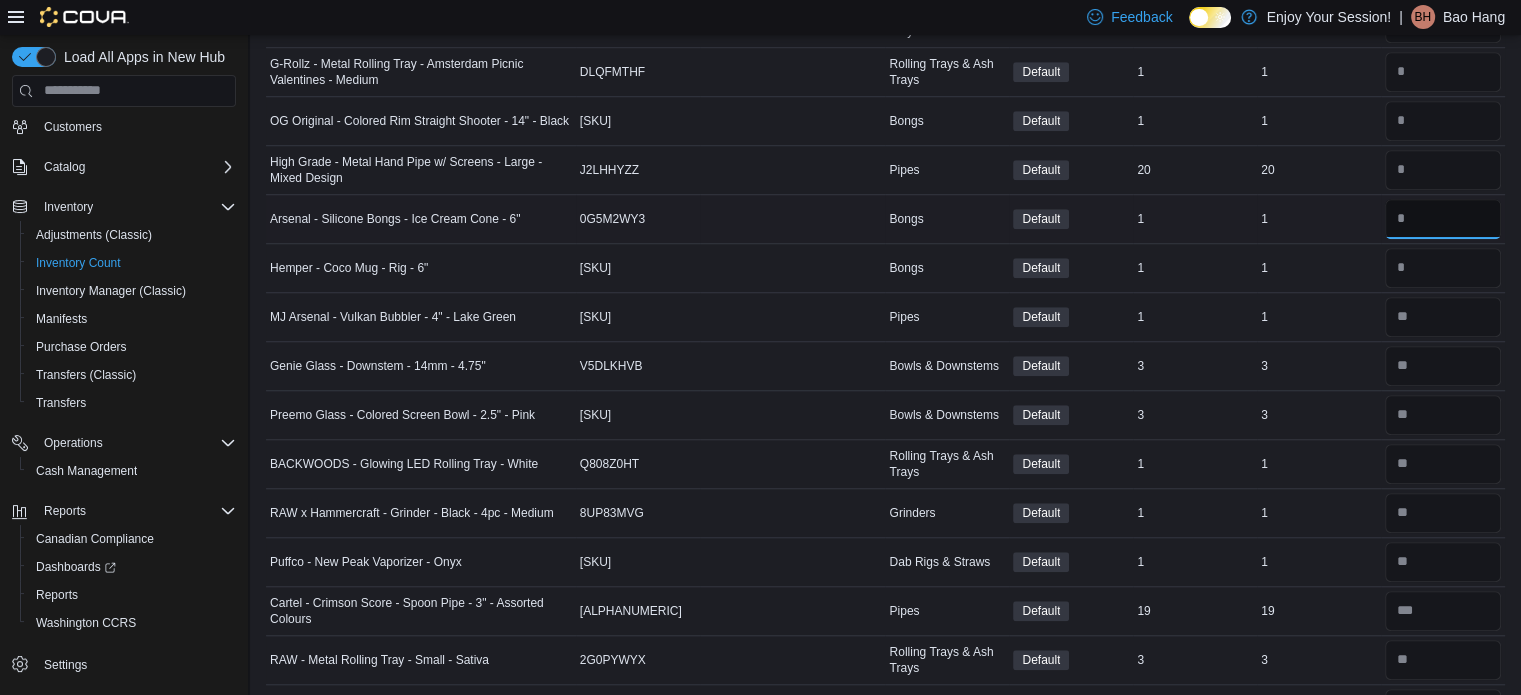 type 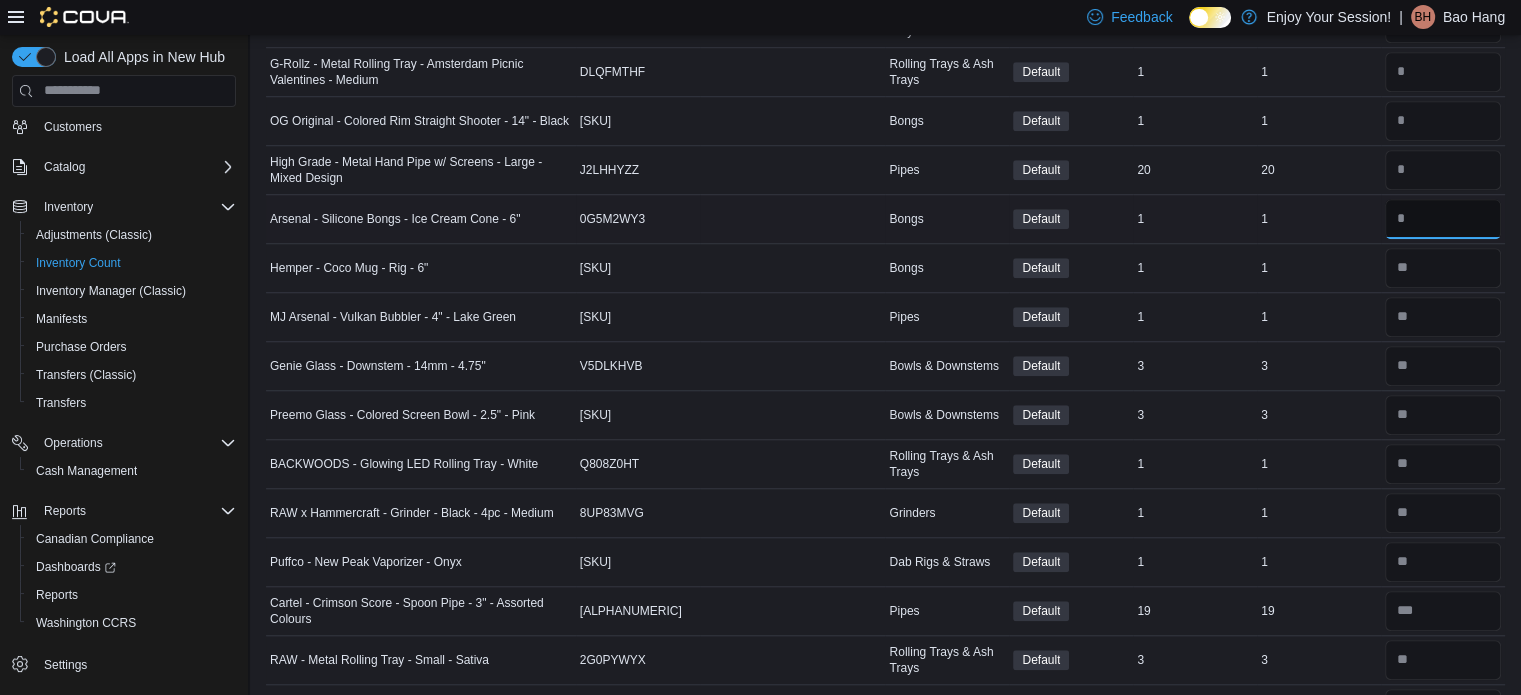 click at bounding box center (1443, 219) 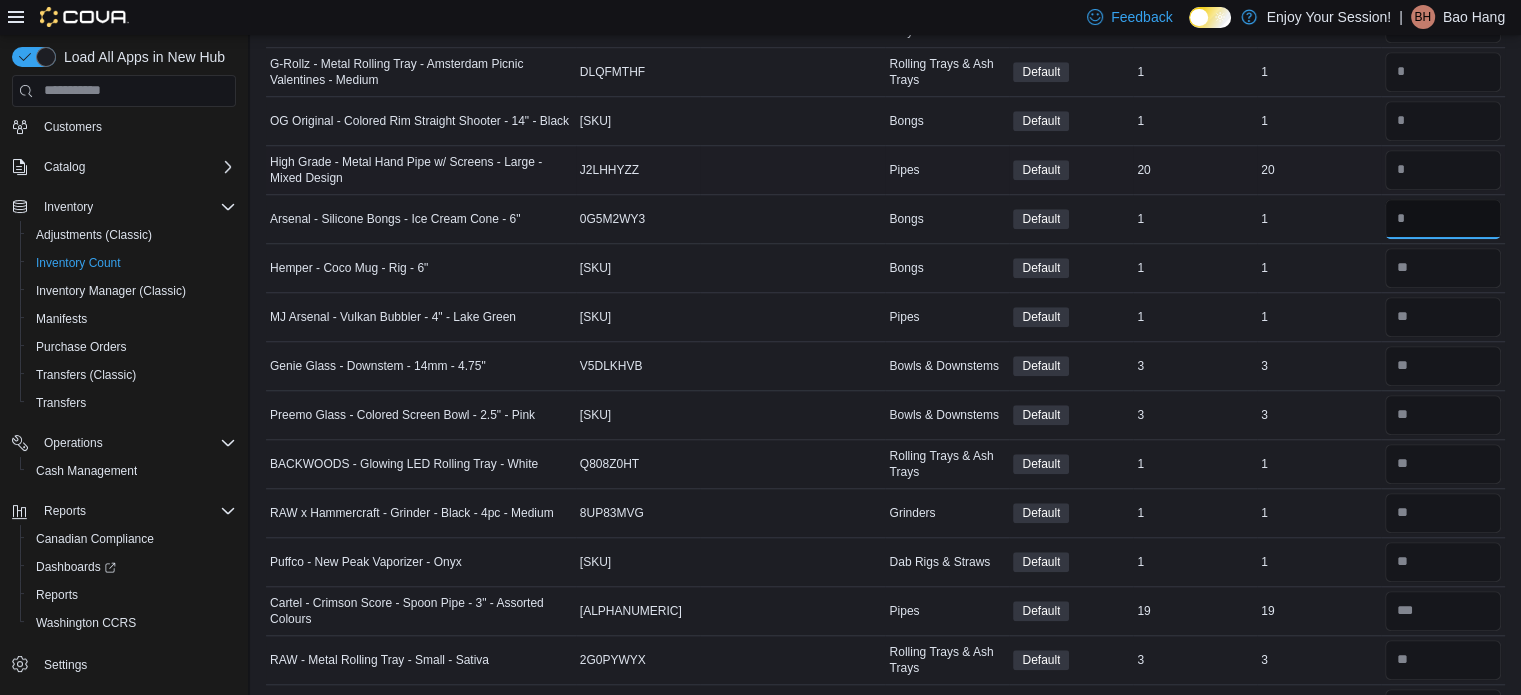type on "*" 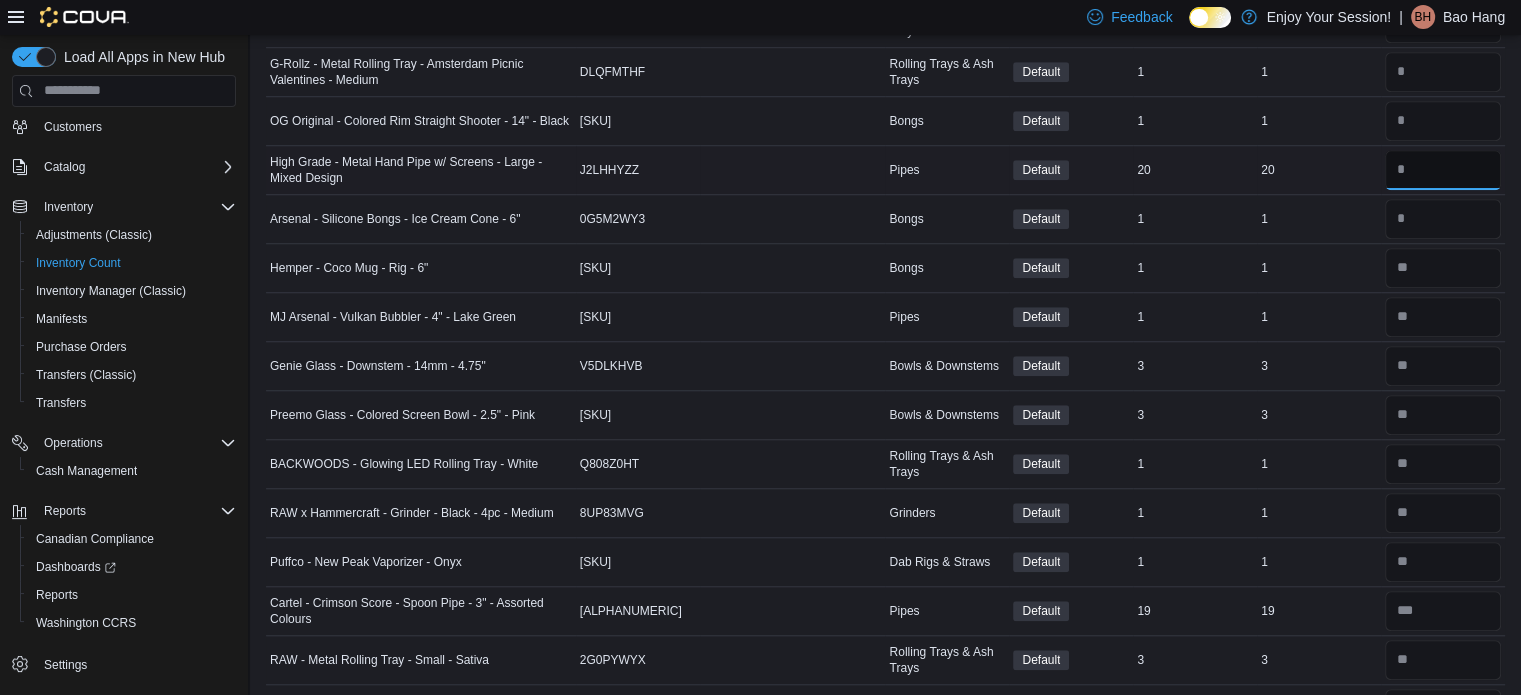 type 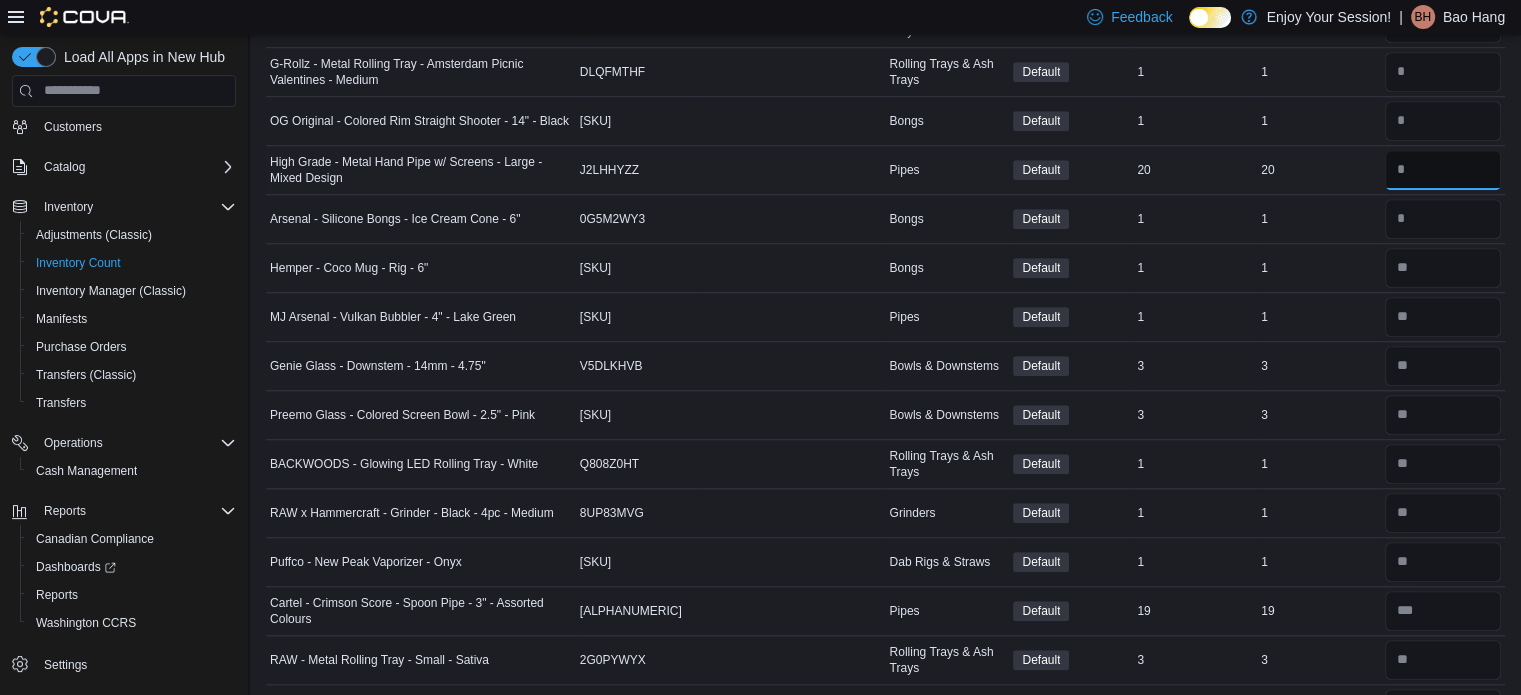 click at bounding box center (1443, 170) 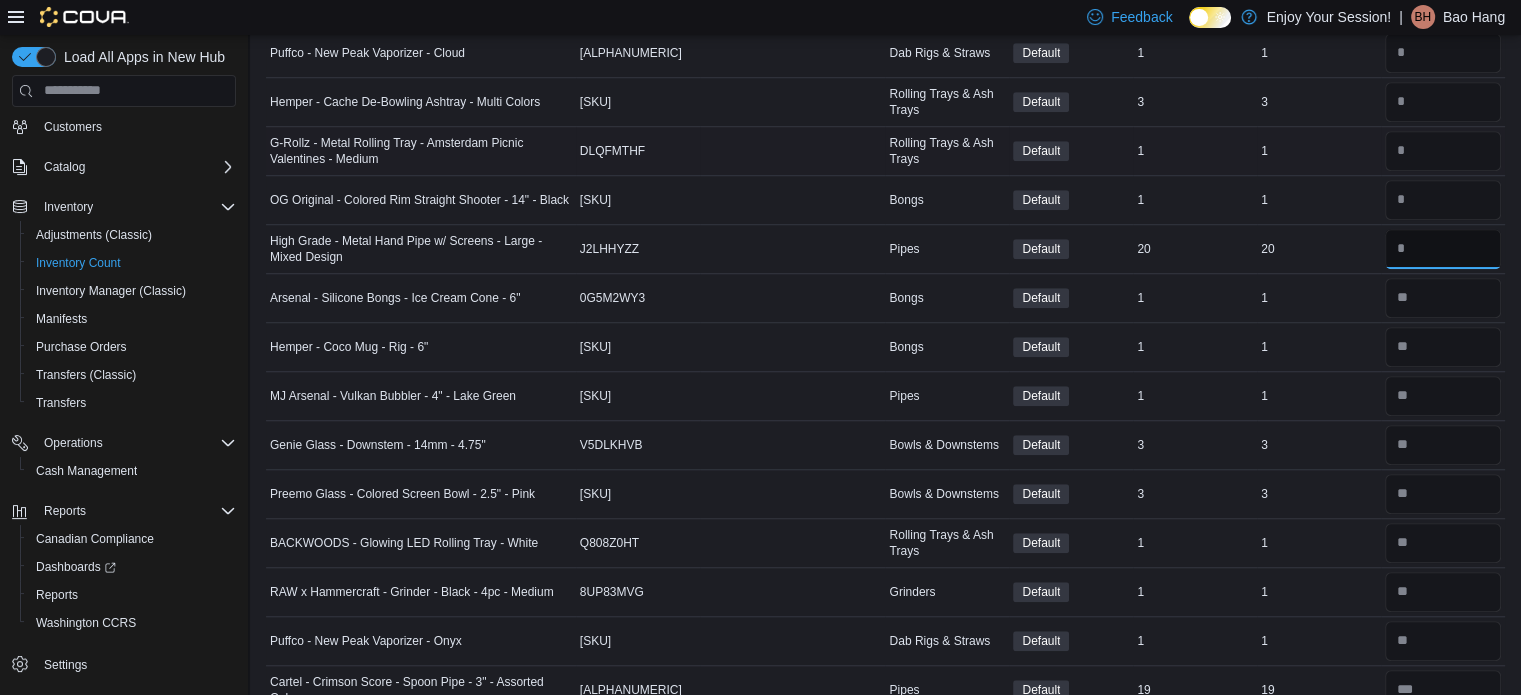 scroll, scrollTop: 1369, scrollLeft: 0, axis: vertical 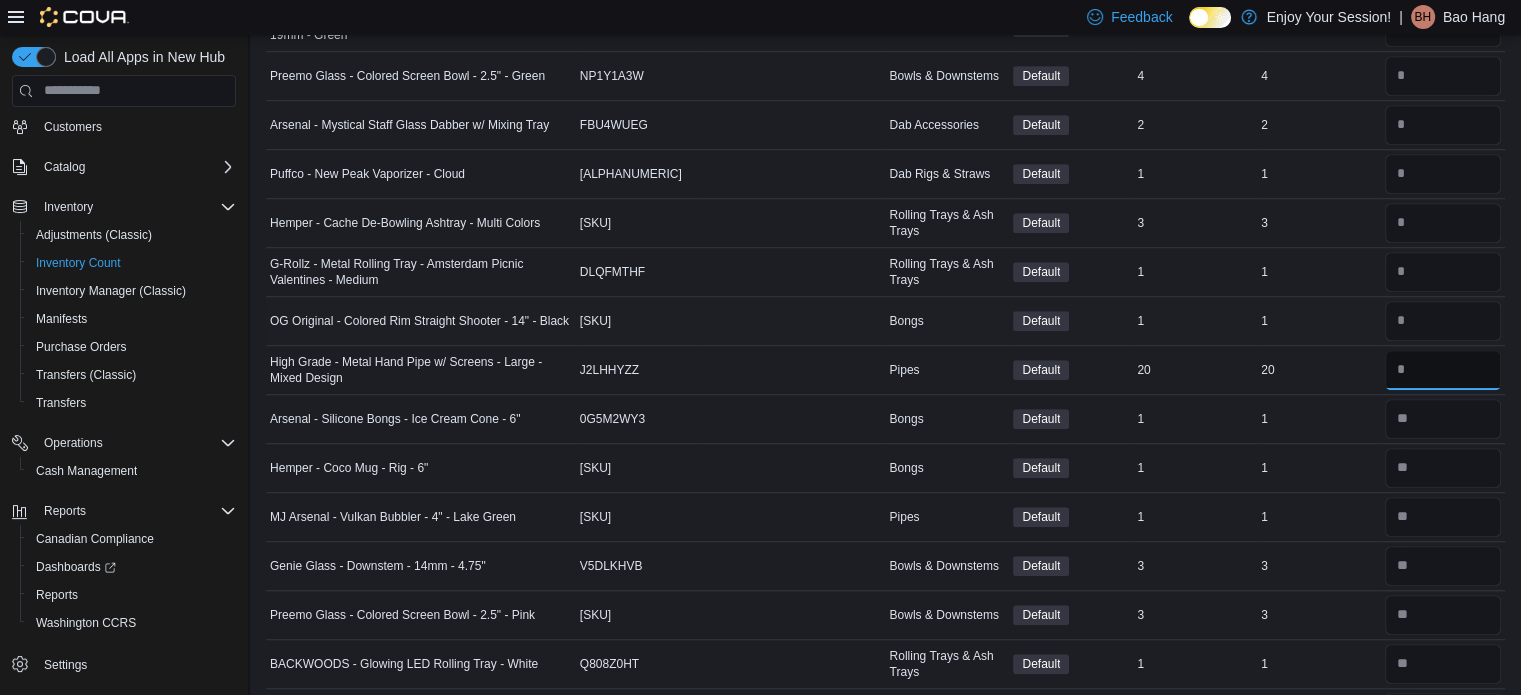 type on "**" 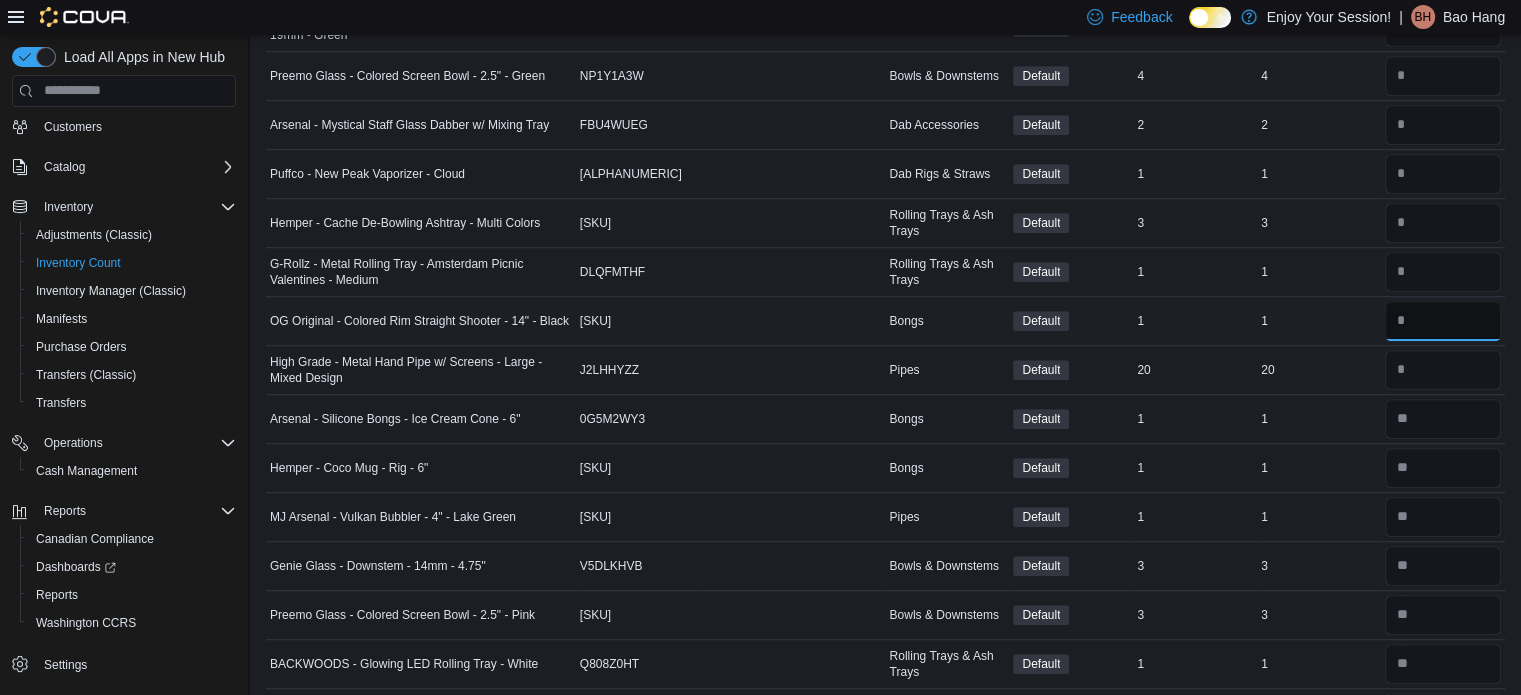 type 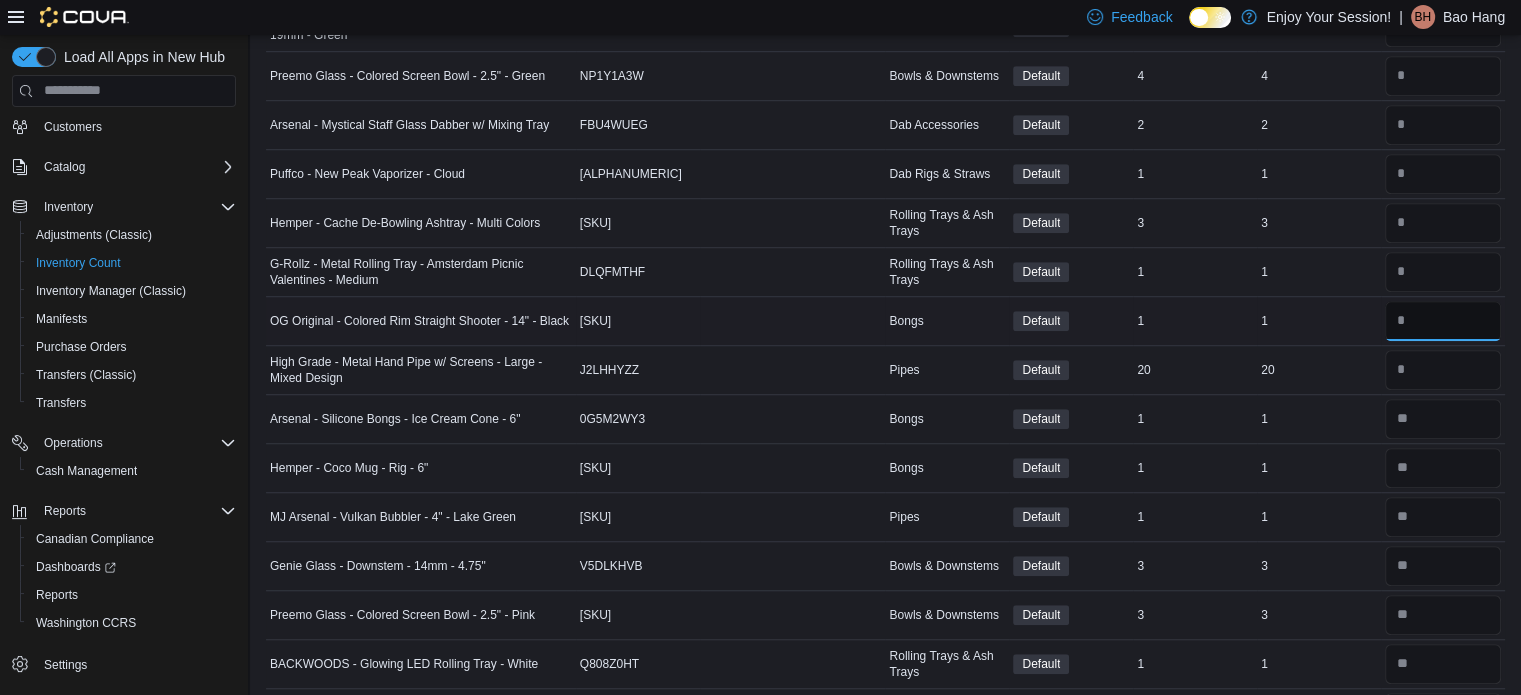 click at bounding box center [1443, 321] 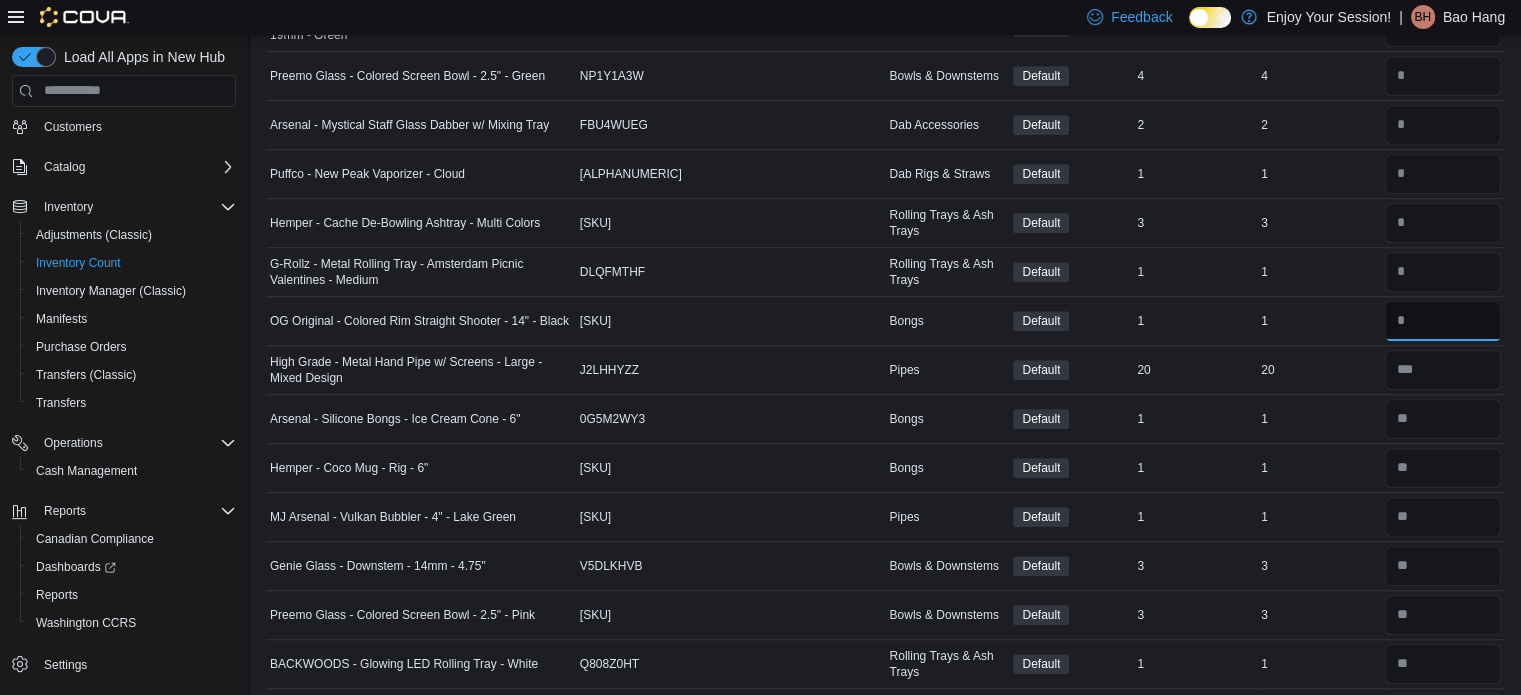 type on "*" 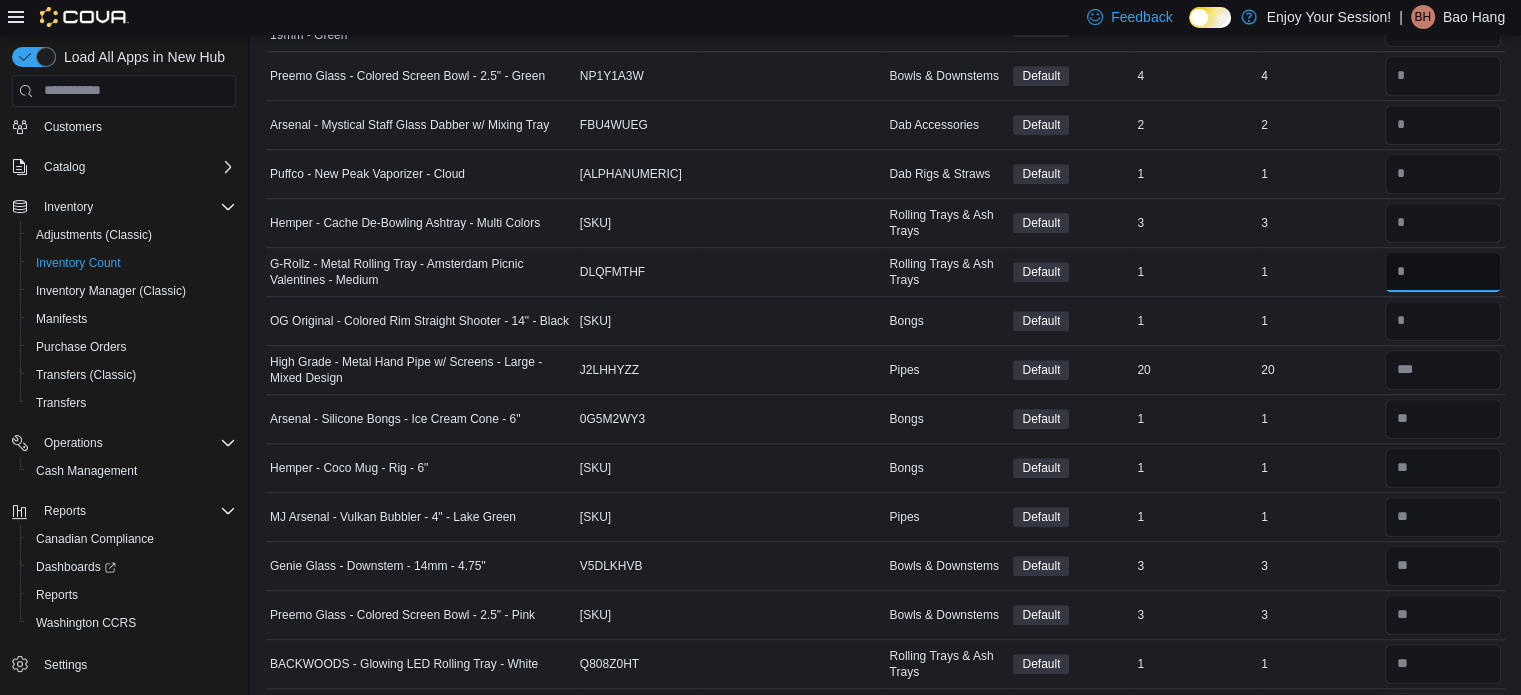 type 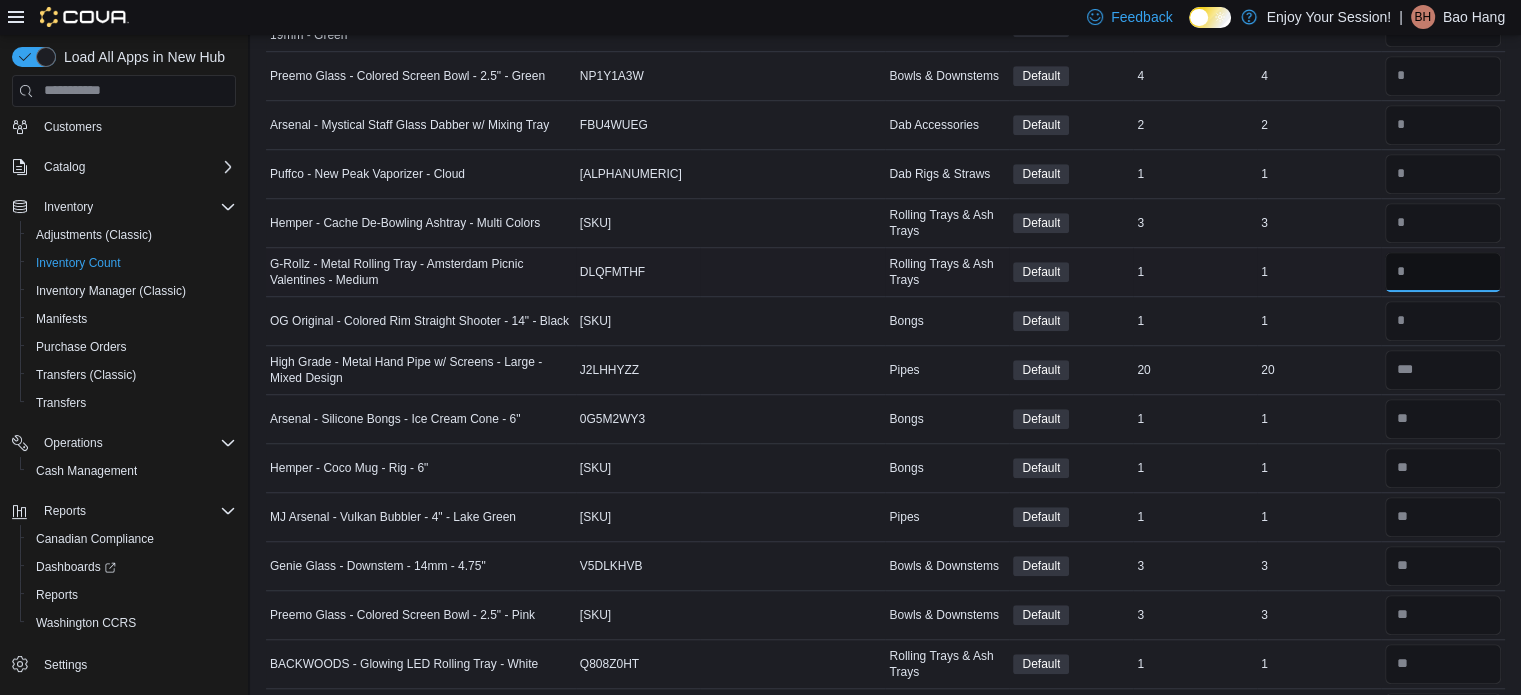 click at bounding box center [1443, 272] 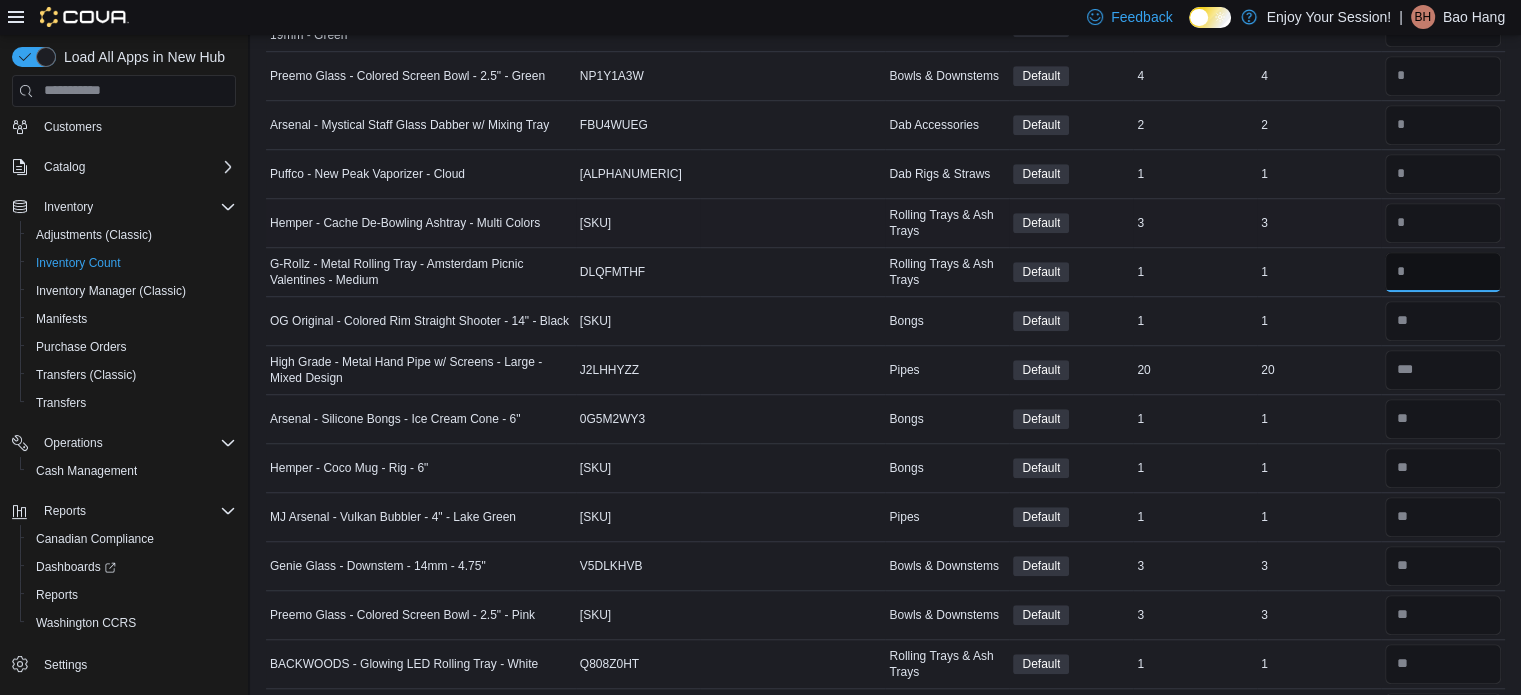 type on "*" 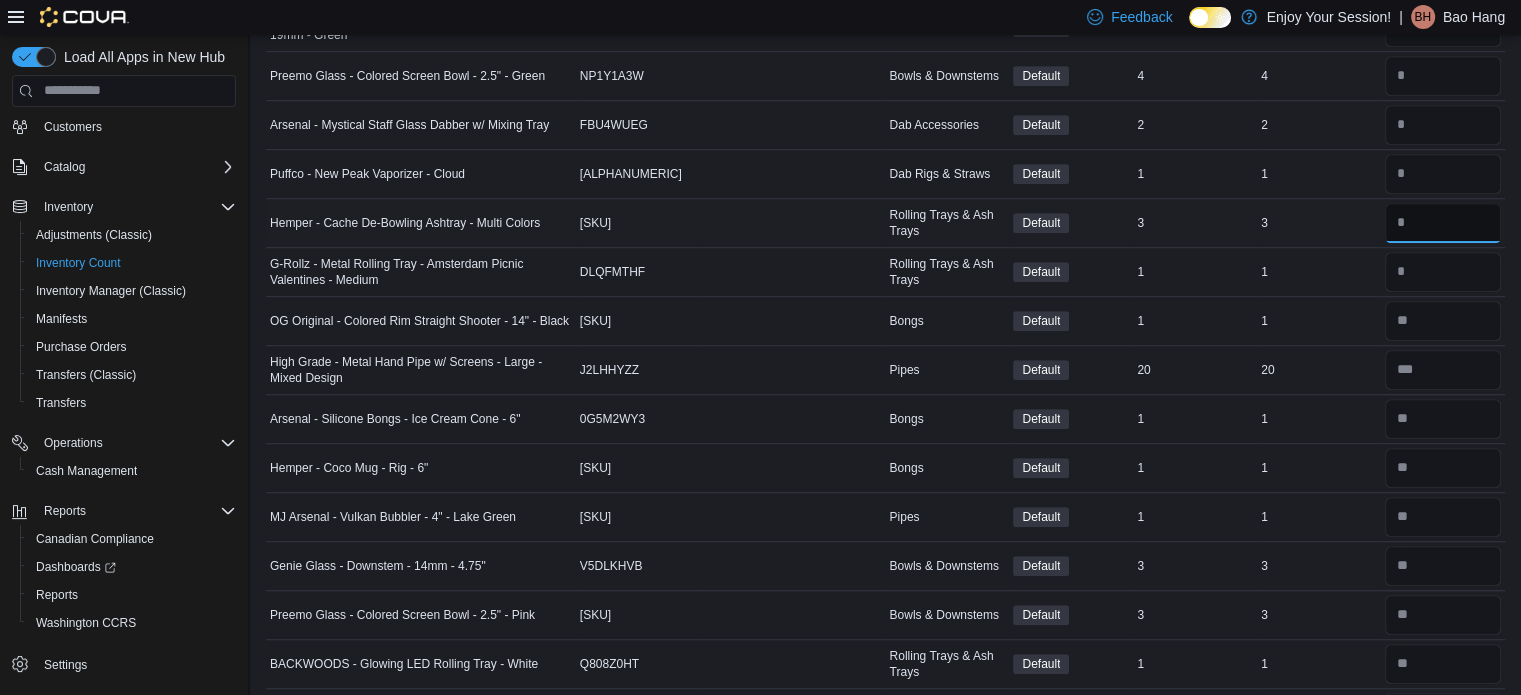 type 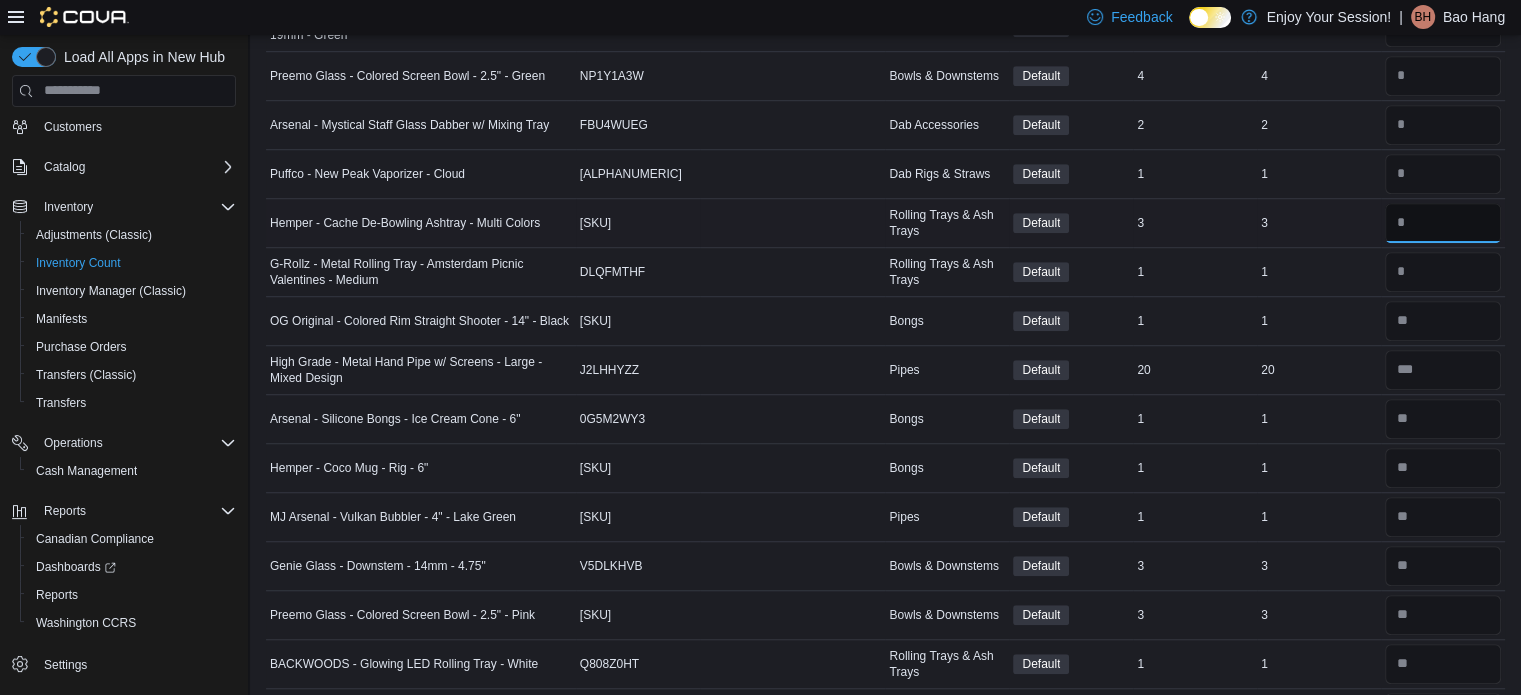 click at bounding box center (1443, 223) 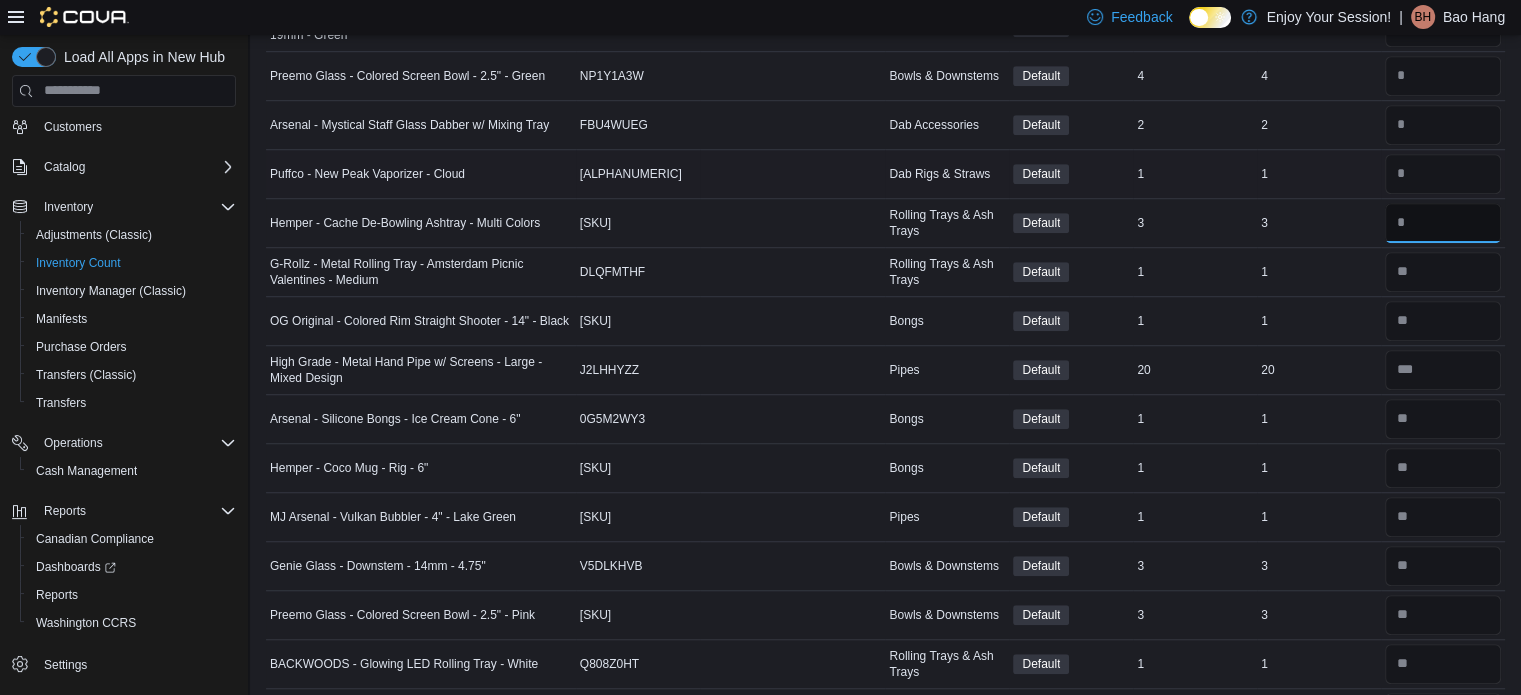 type on "*" 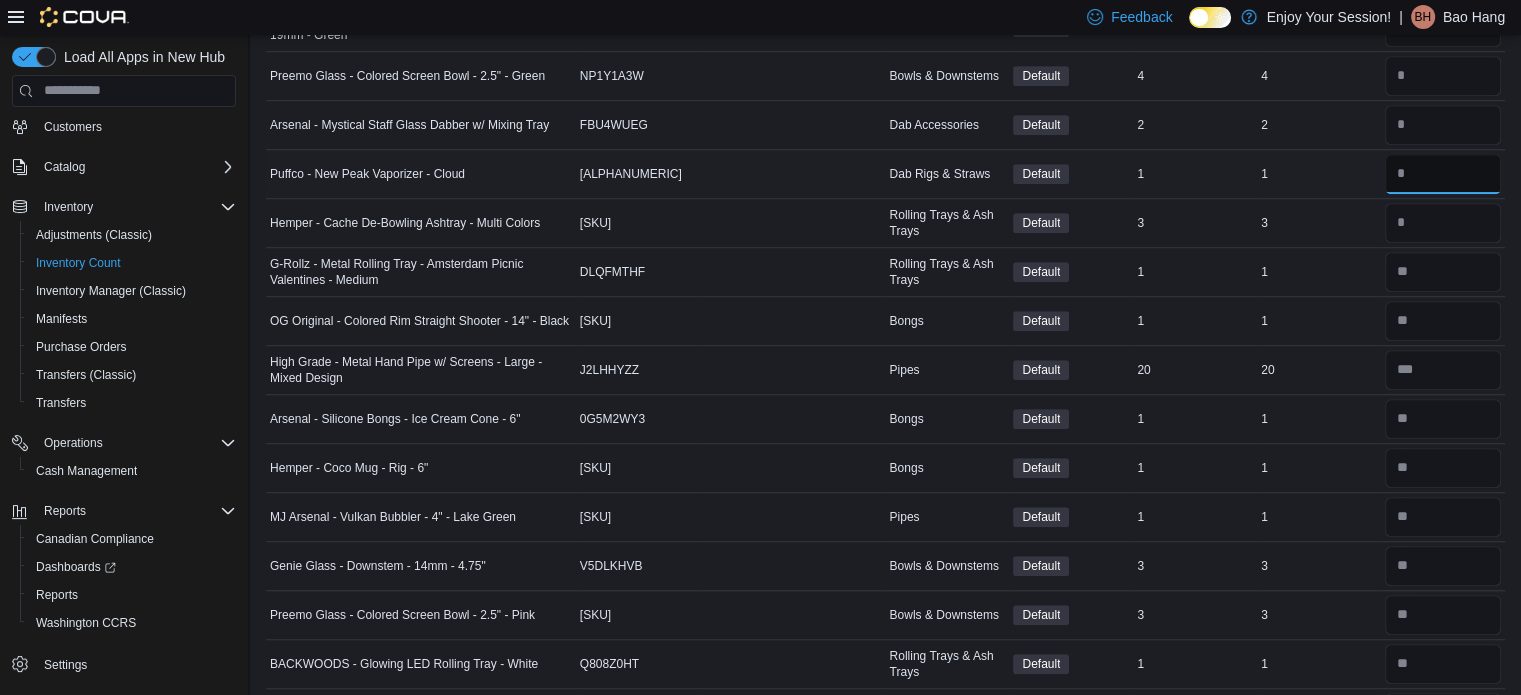 type 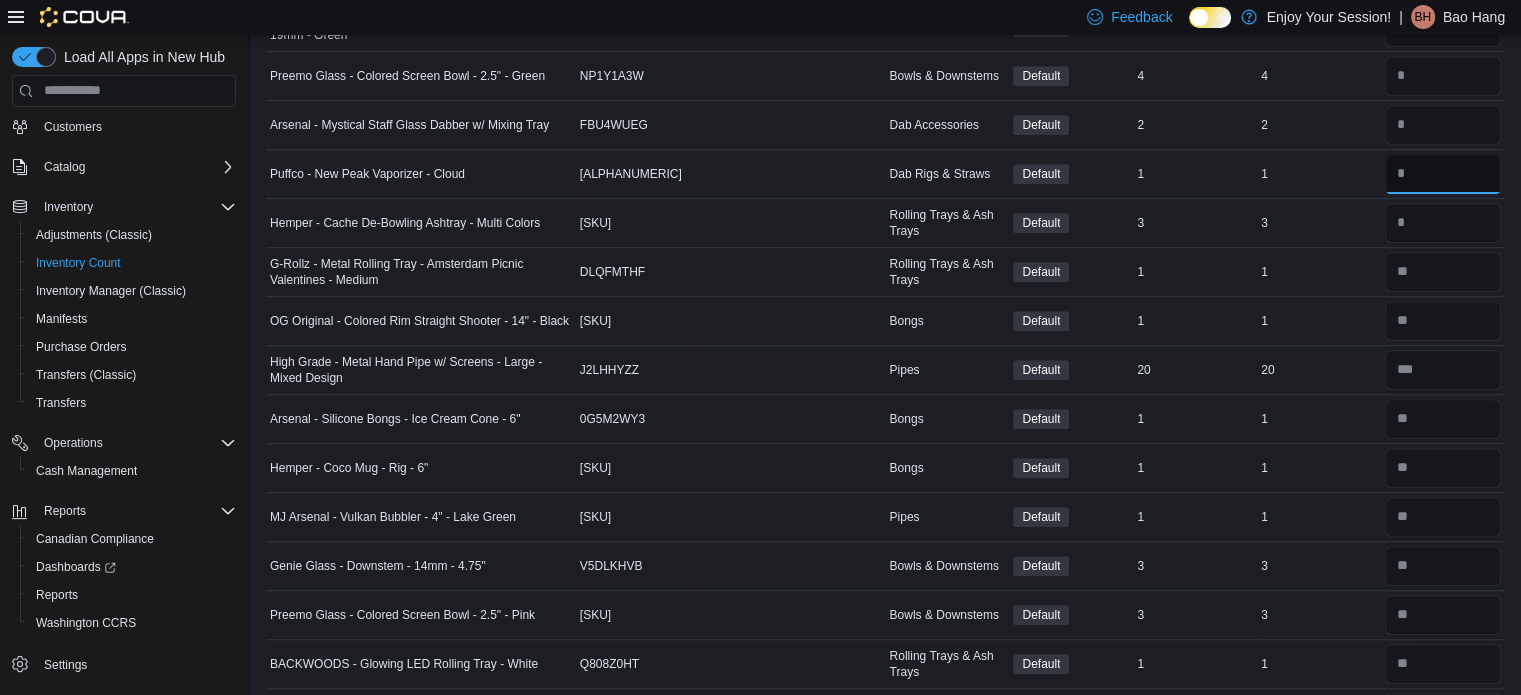 click at bounding box center (1443, 174) 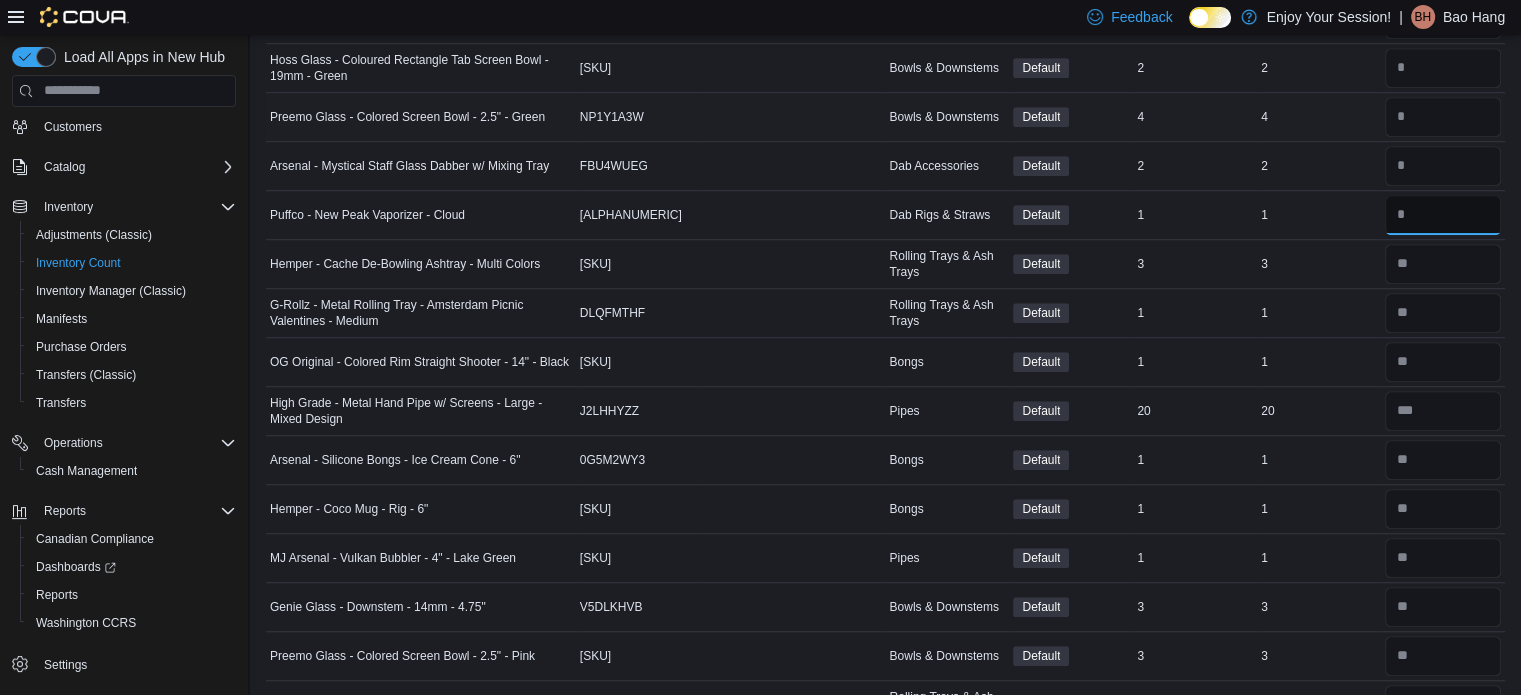 type on "*" 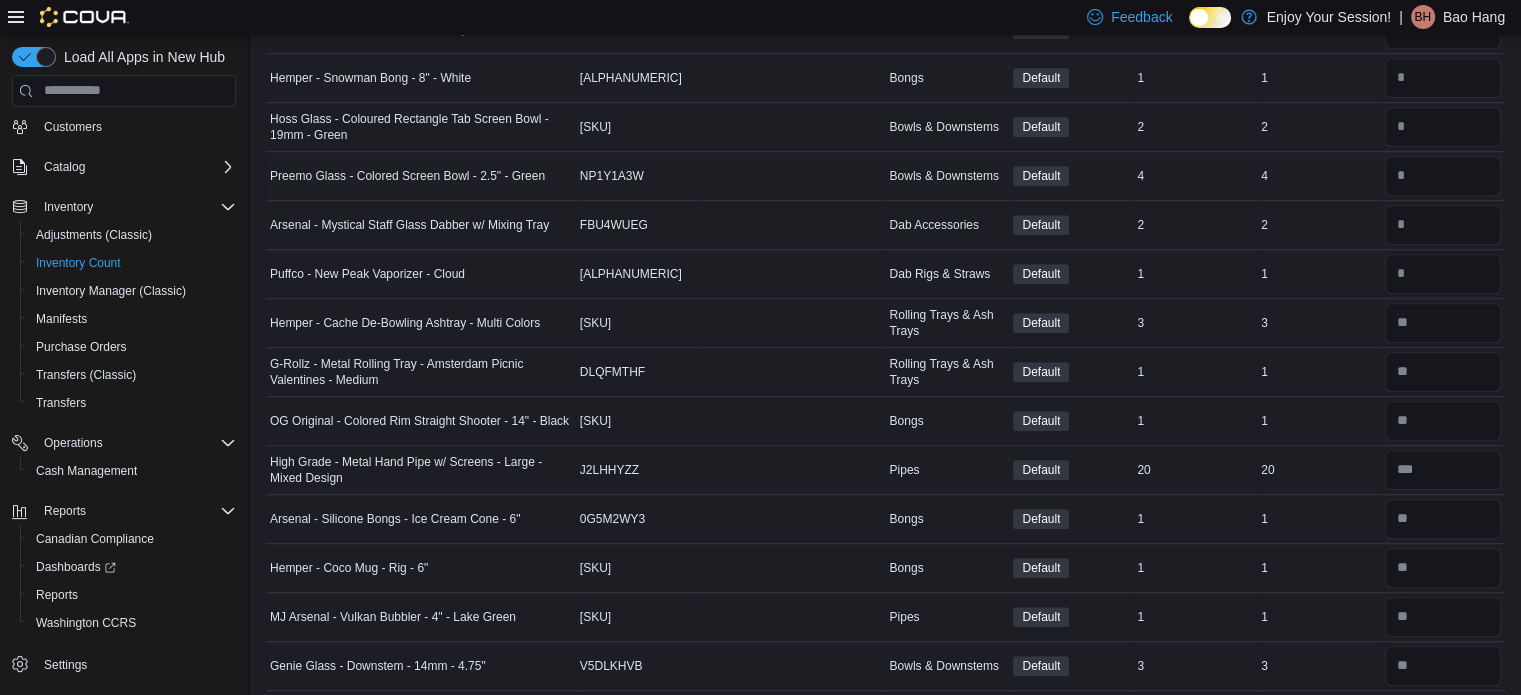 type 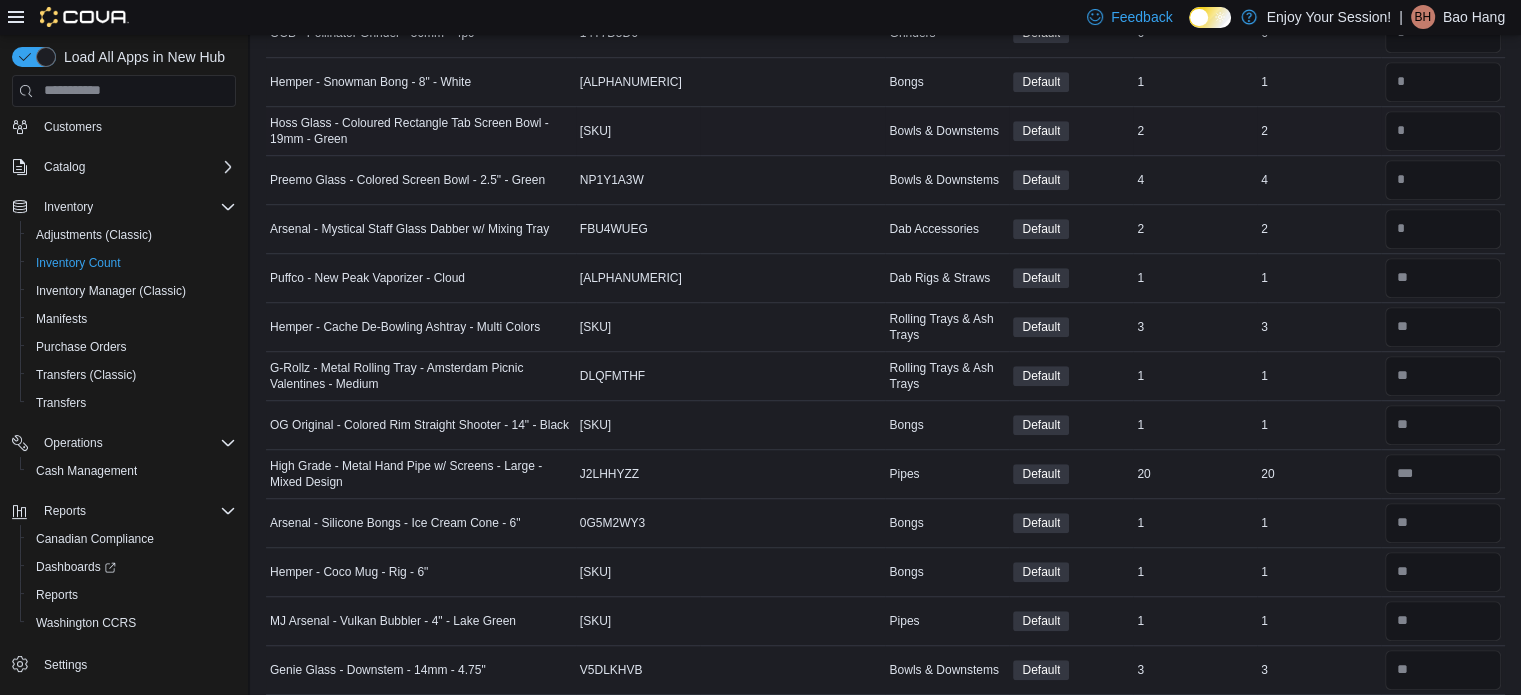 scroll, scrollTop: 1169, scrollLeft: 0, axis: vertical 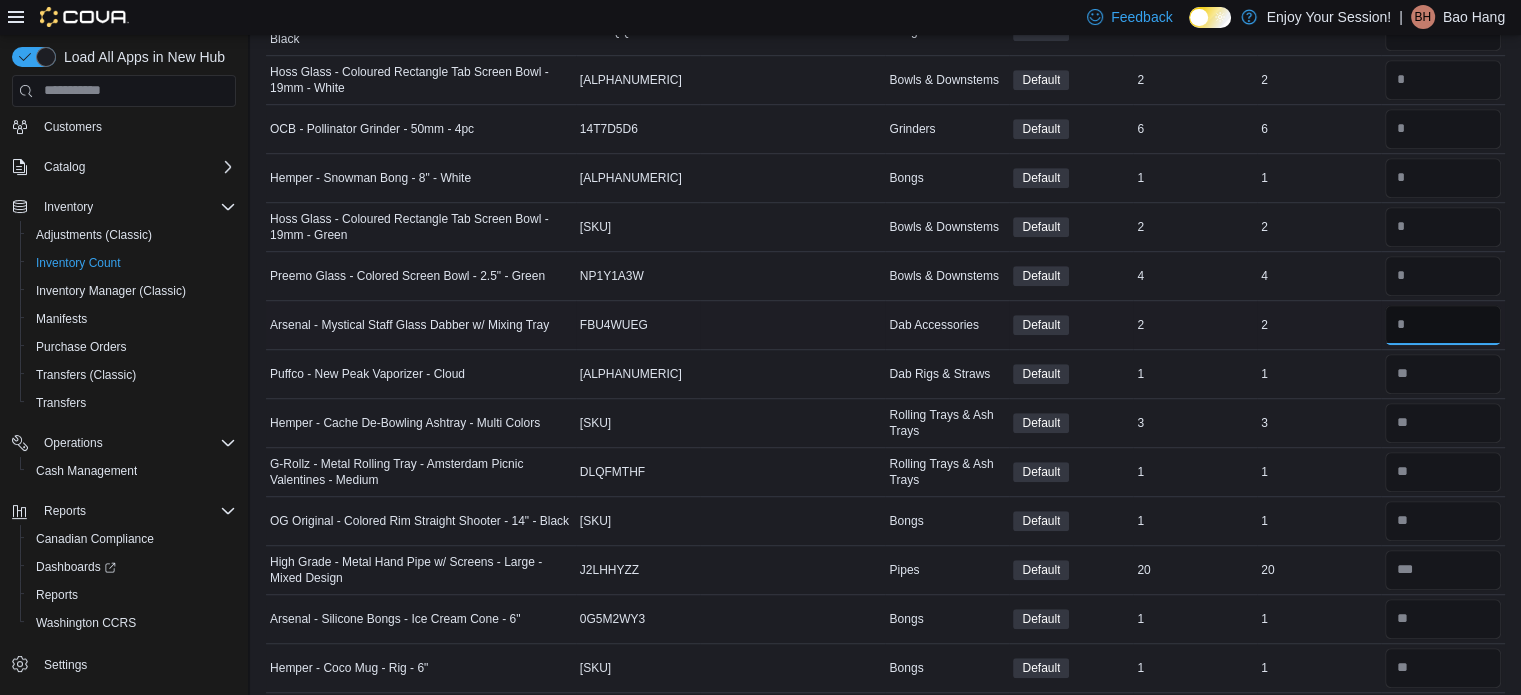 click at bounding box center [1443, 325] 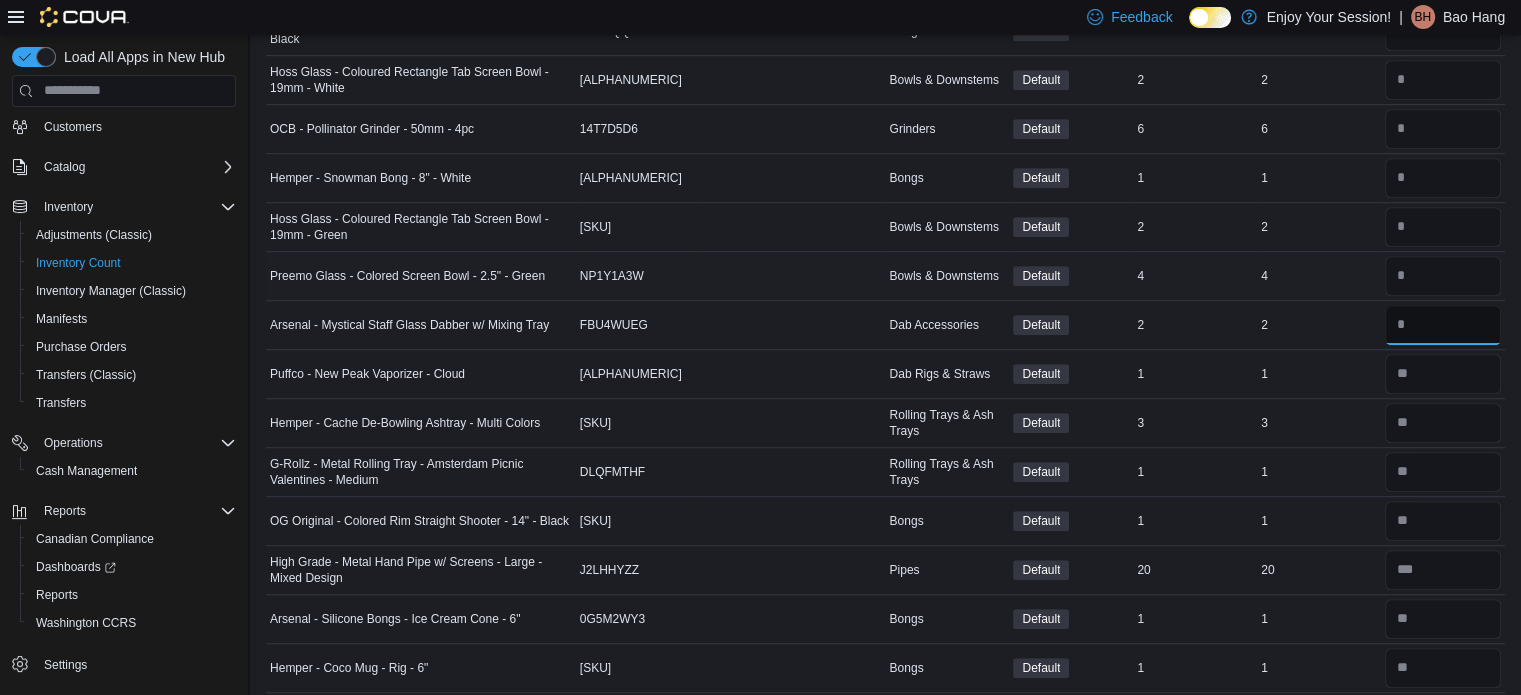 type on "*" 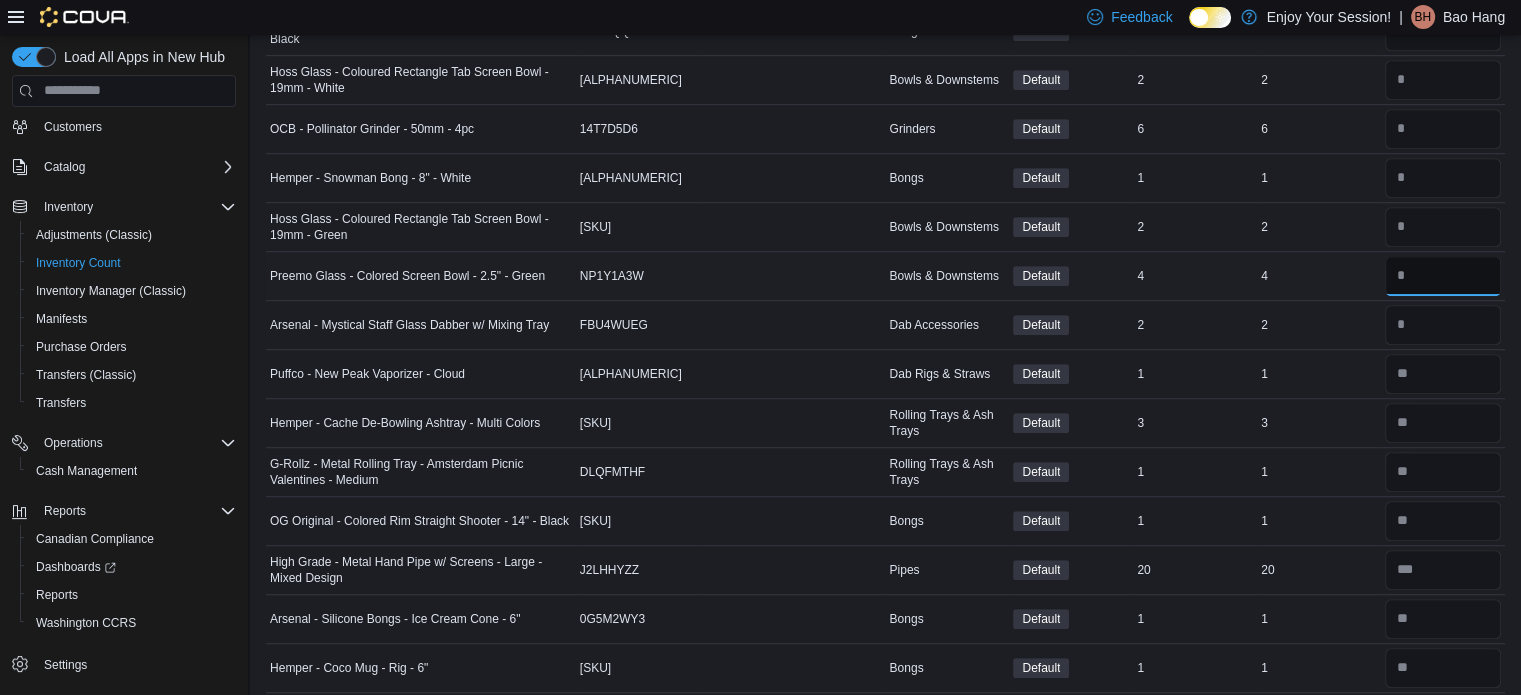 type 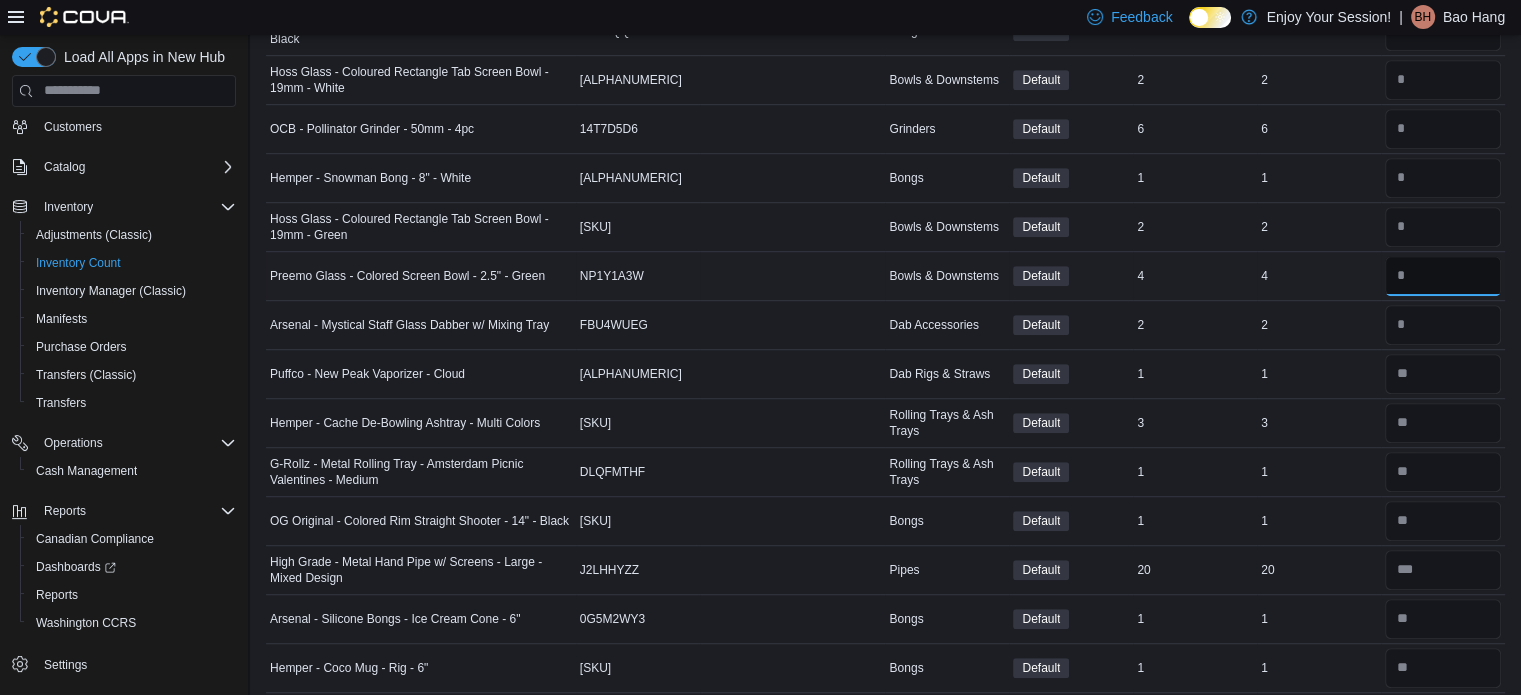 click at bounding box center [1443, 276] 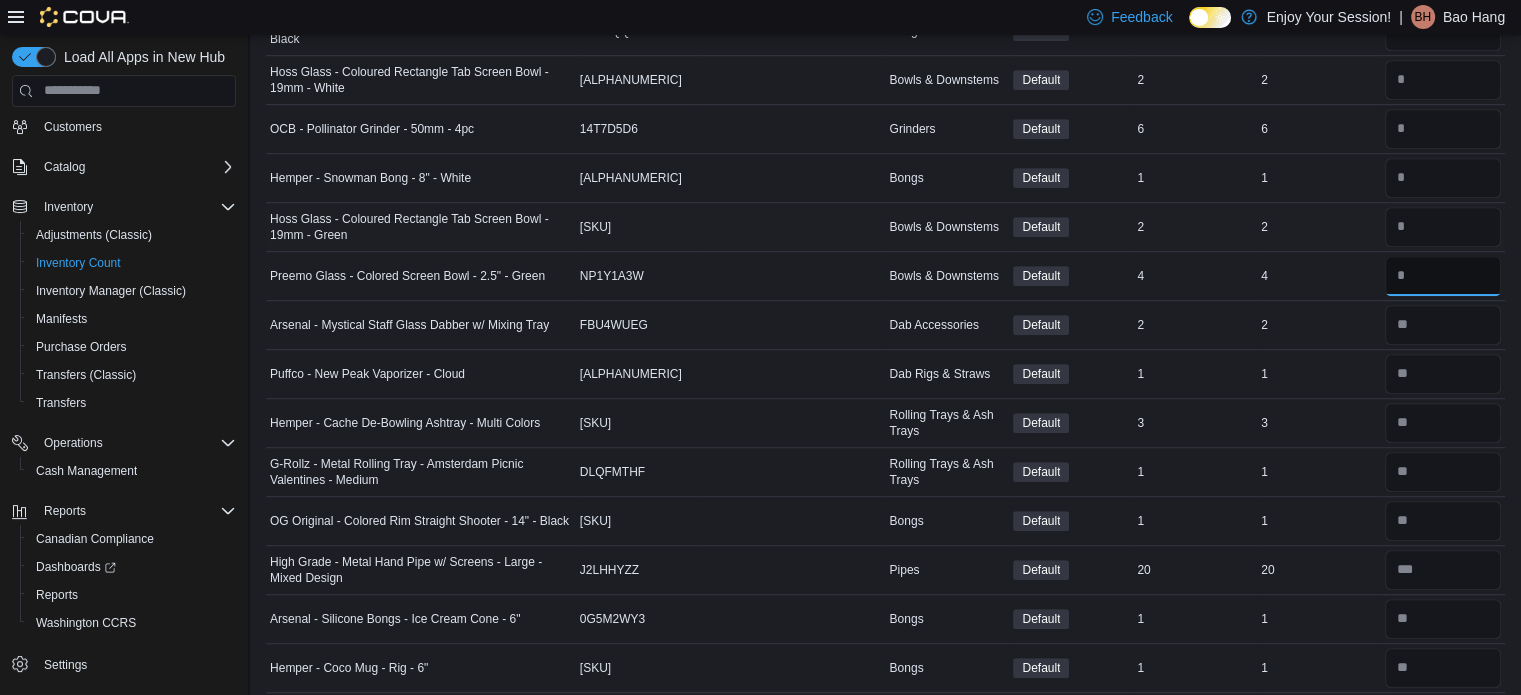 type on "*" 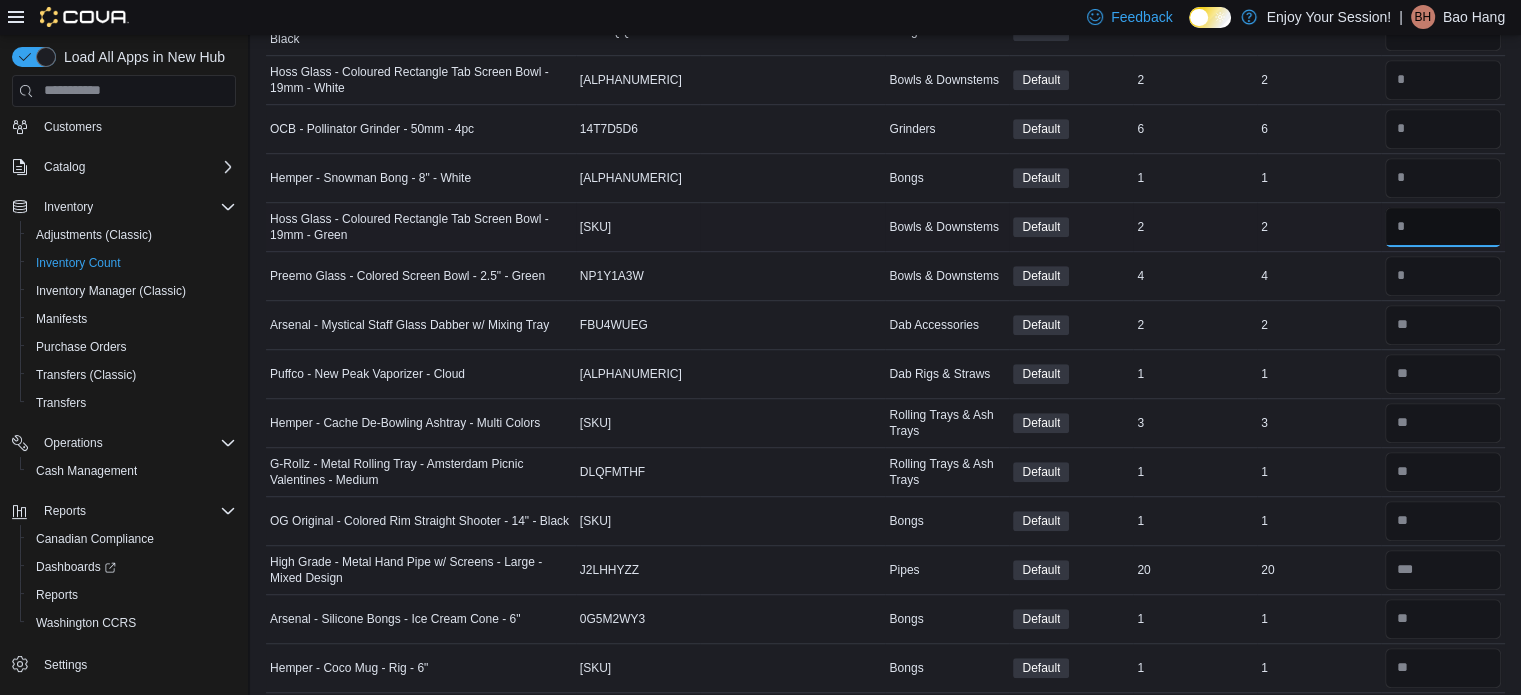 type 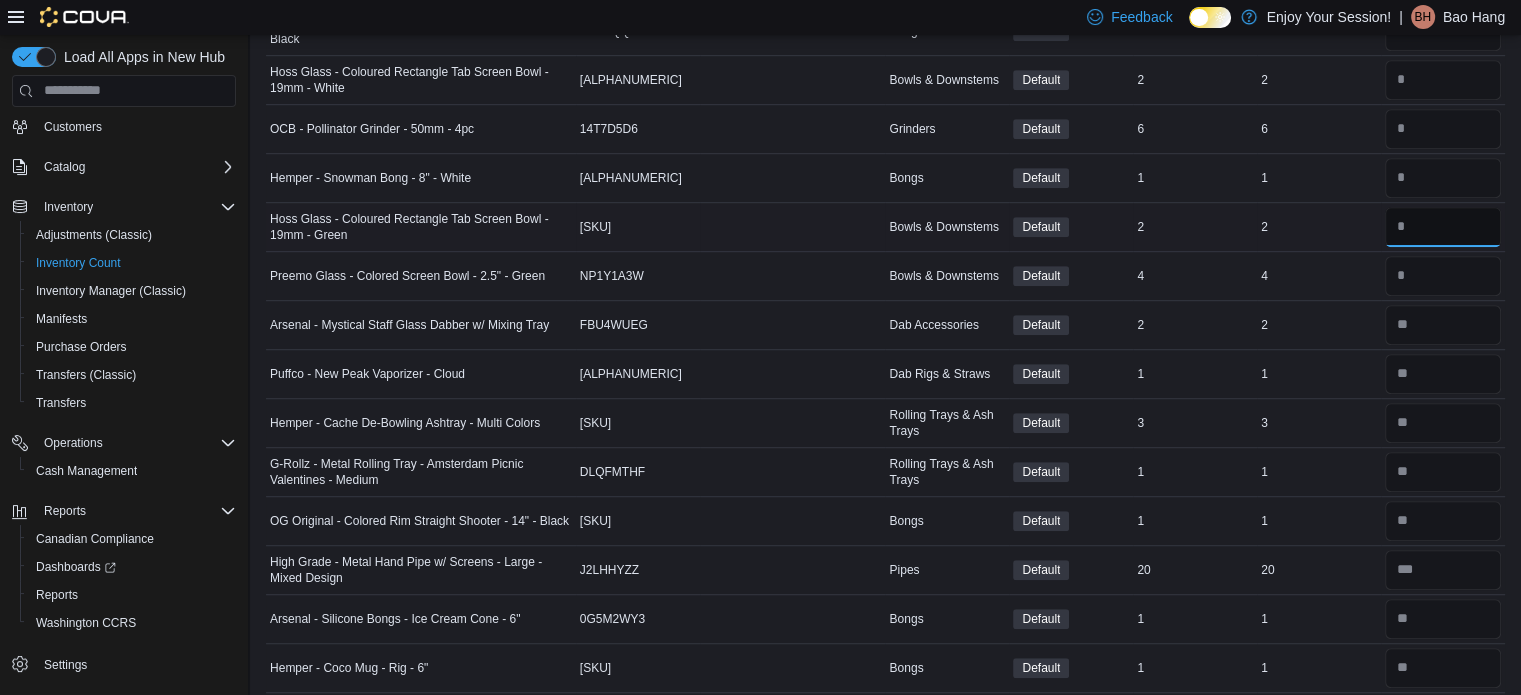click at bounding box center [1443, 227] 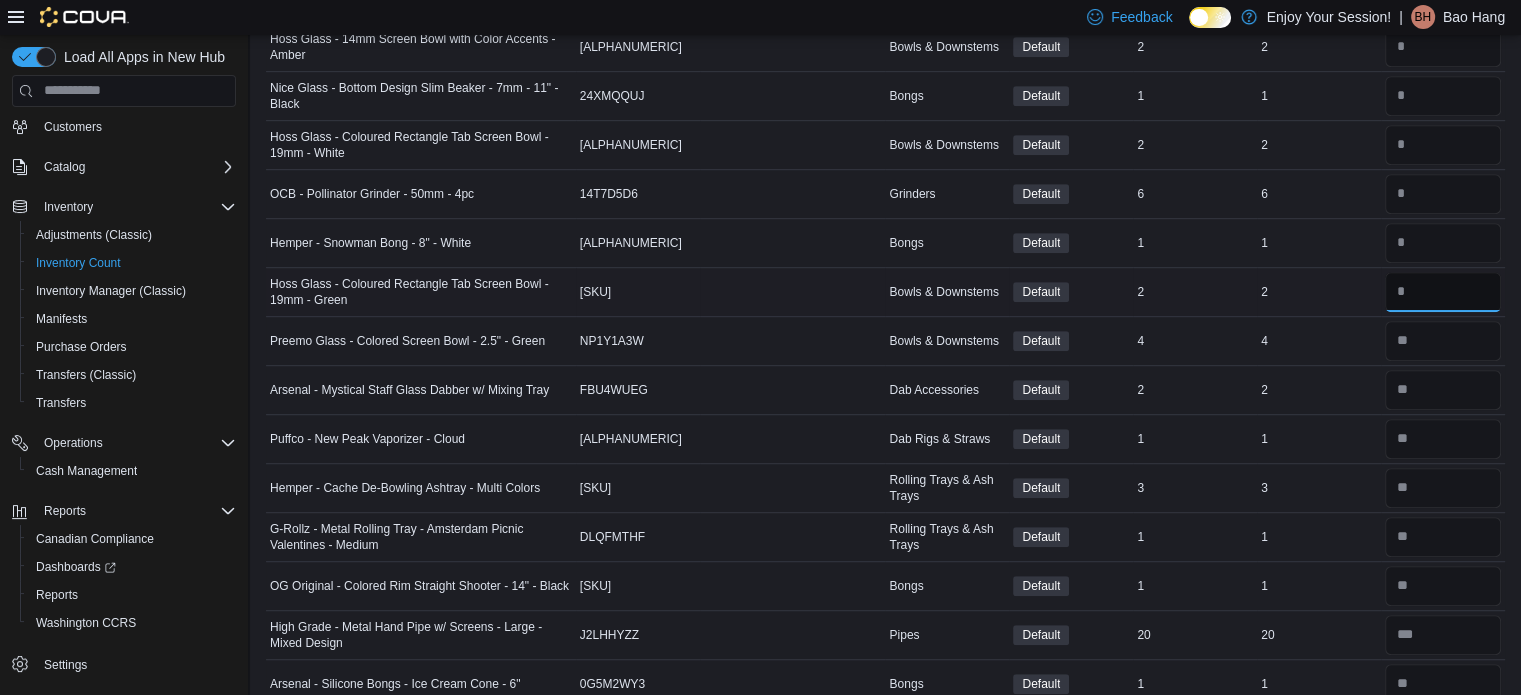 scroll, scrollTop: 1069, scrollLeft: 0, axis: vertical 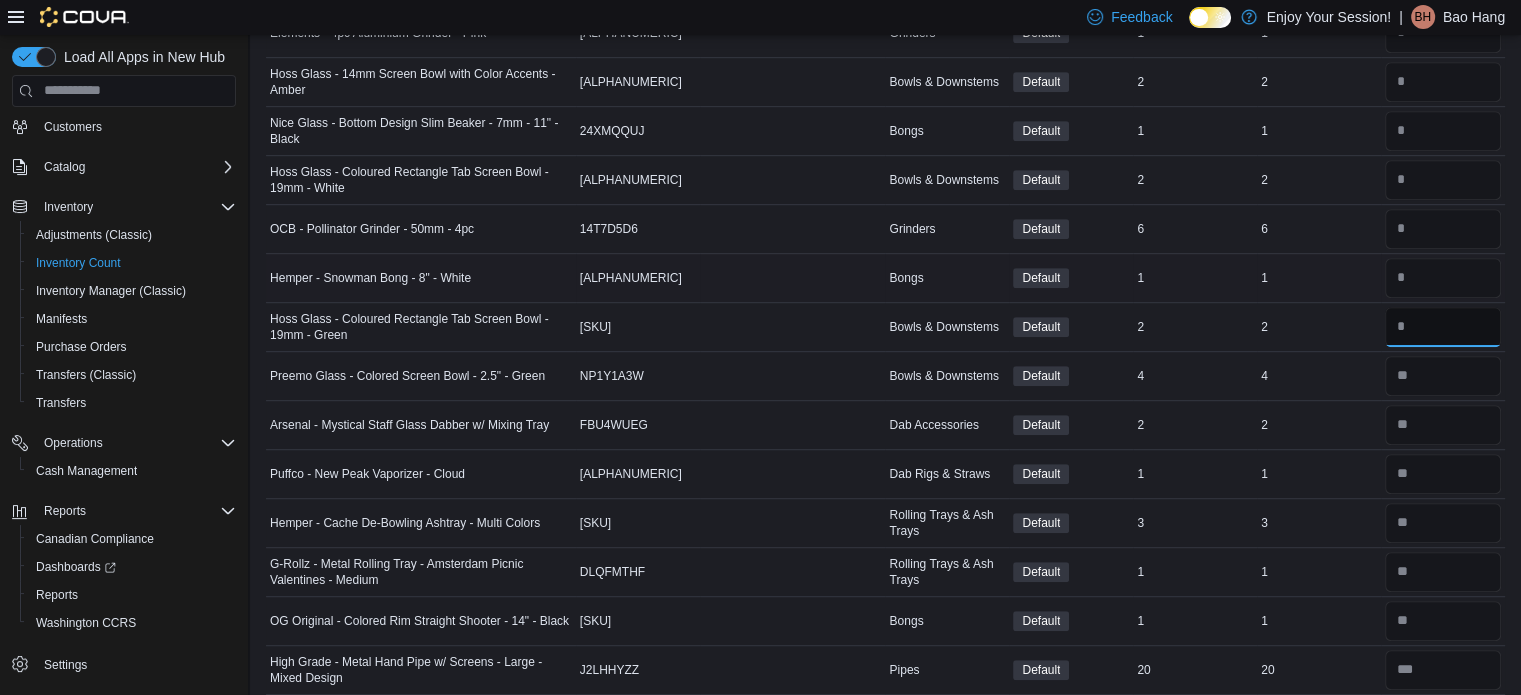 type on "*" 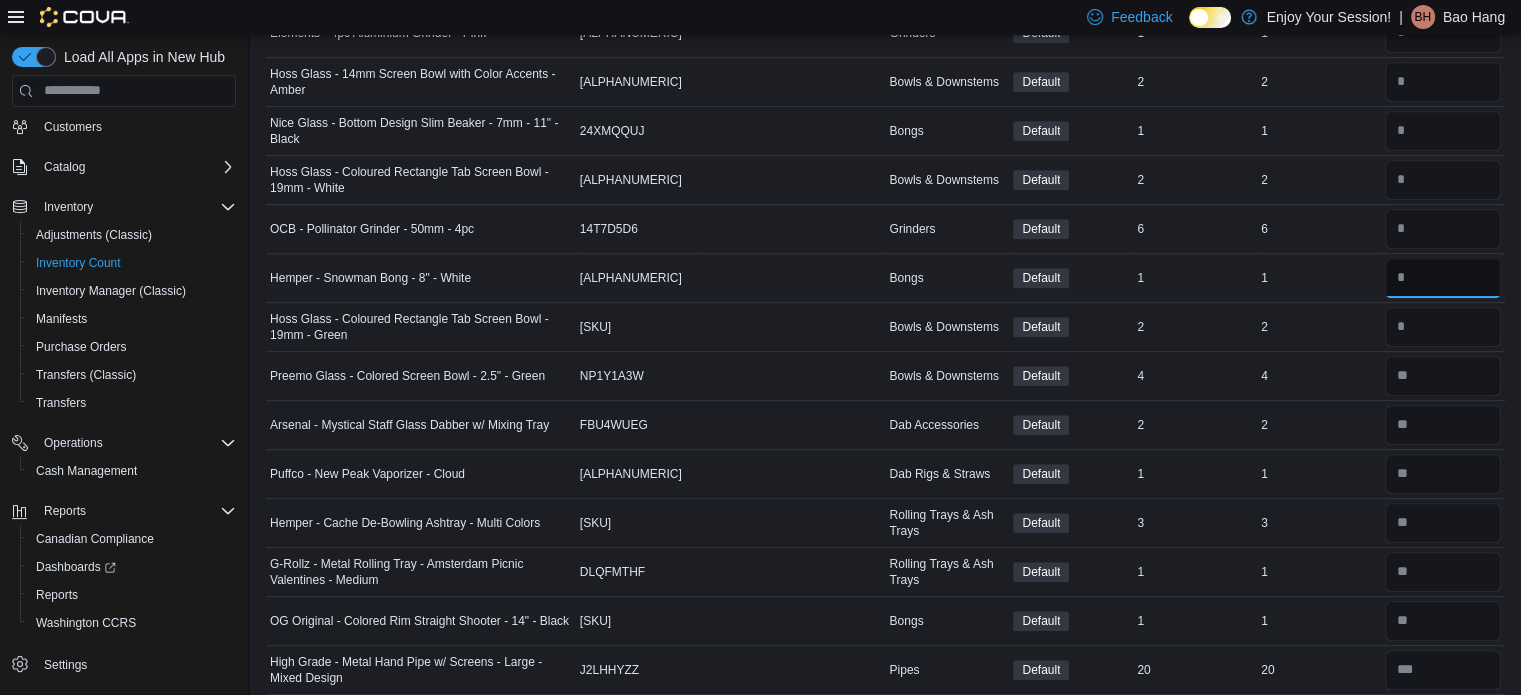 type 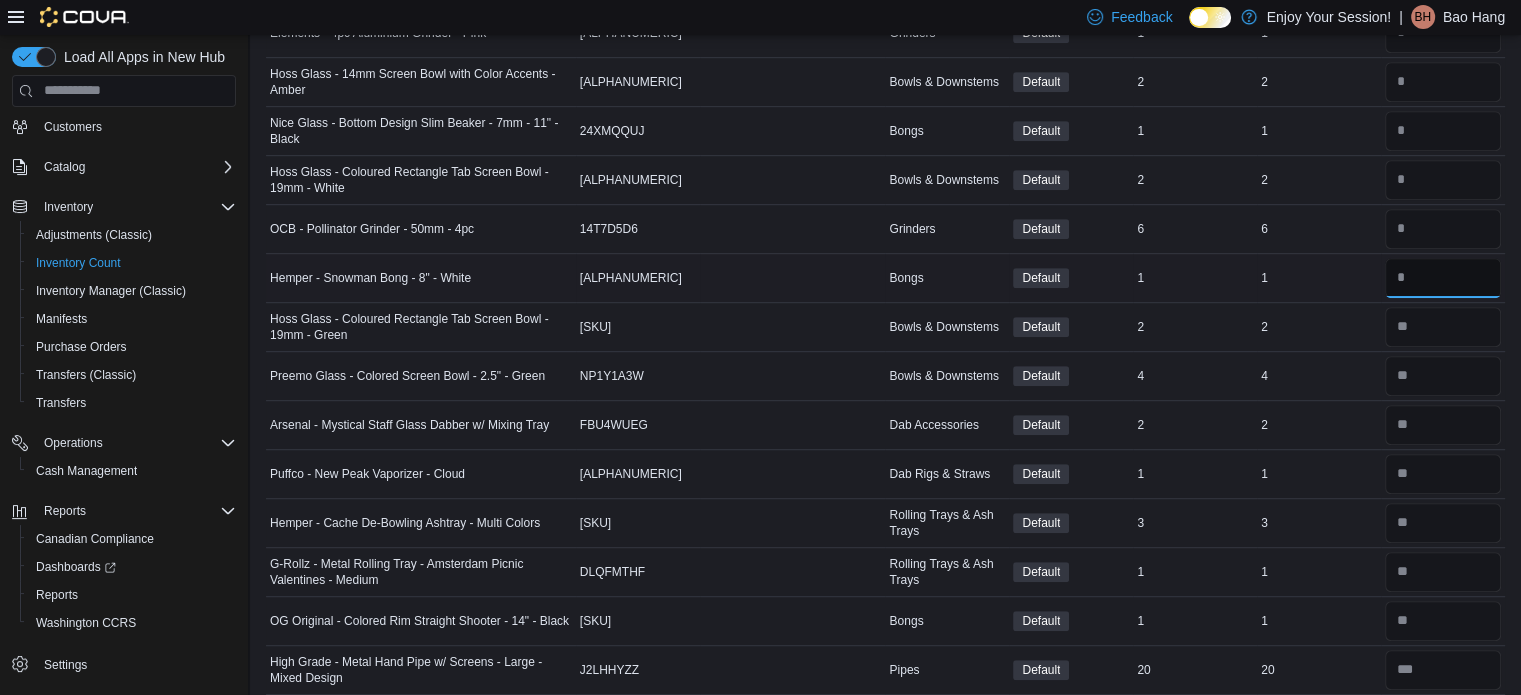 click at bounding box center [1443, 278] 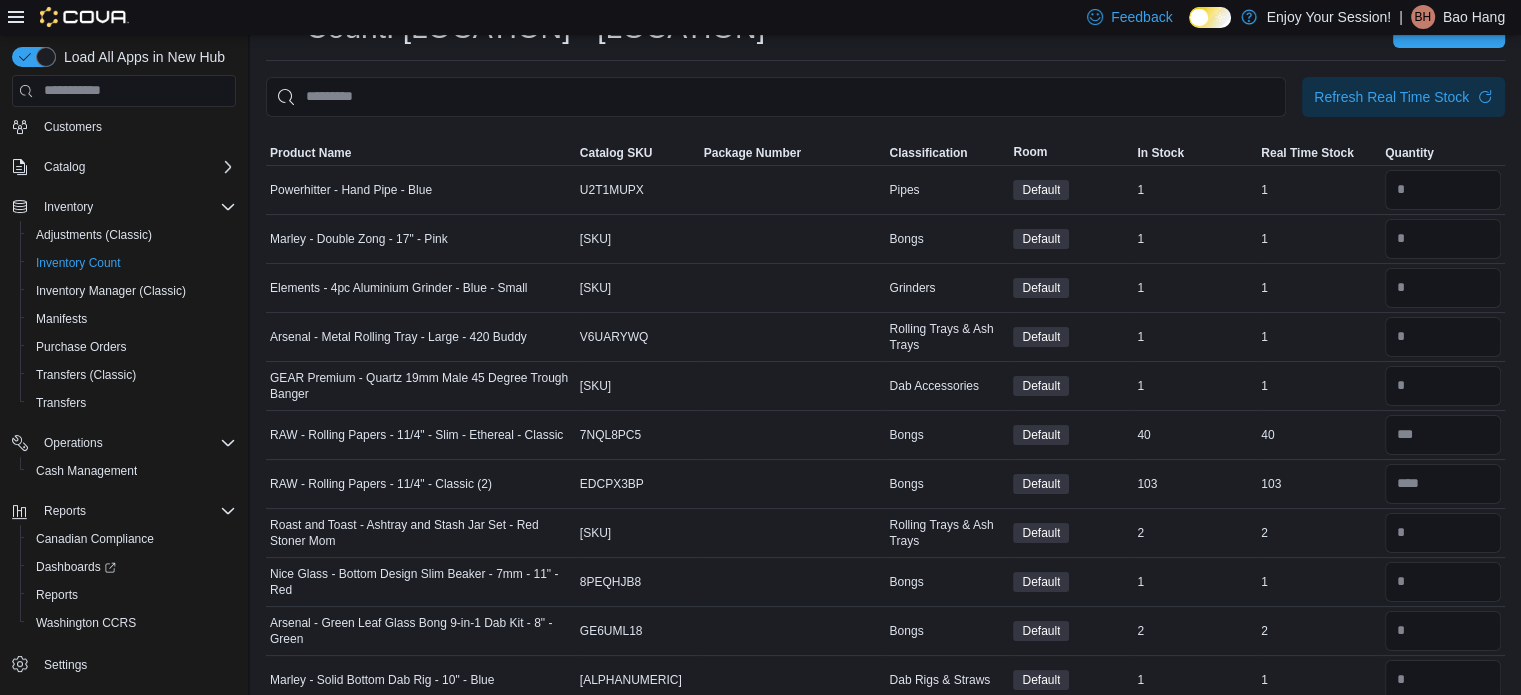 scroll, scrollTop: 0, scrollLeft: 0, axis: both 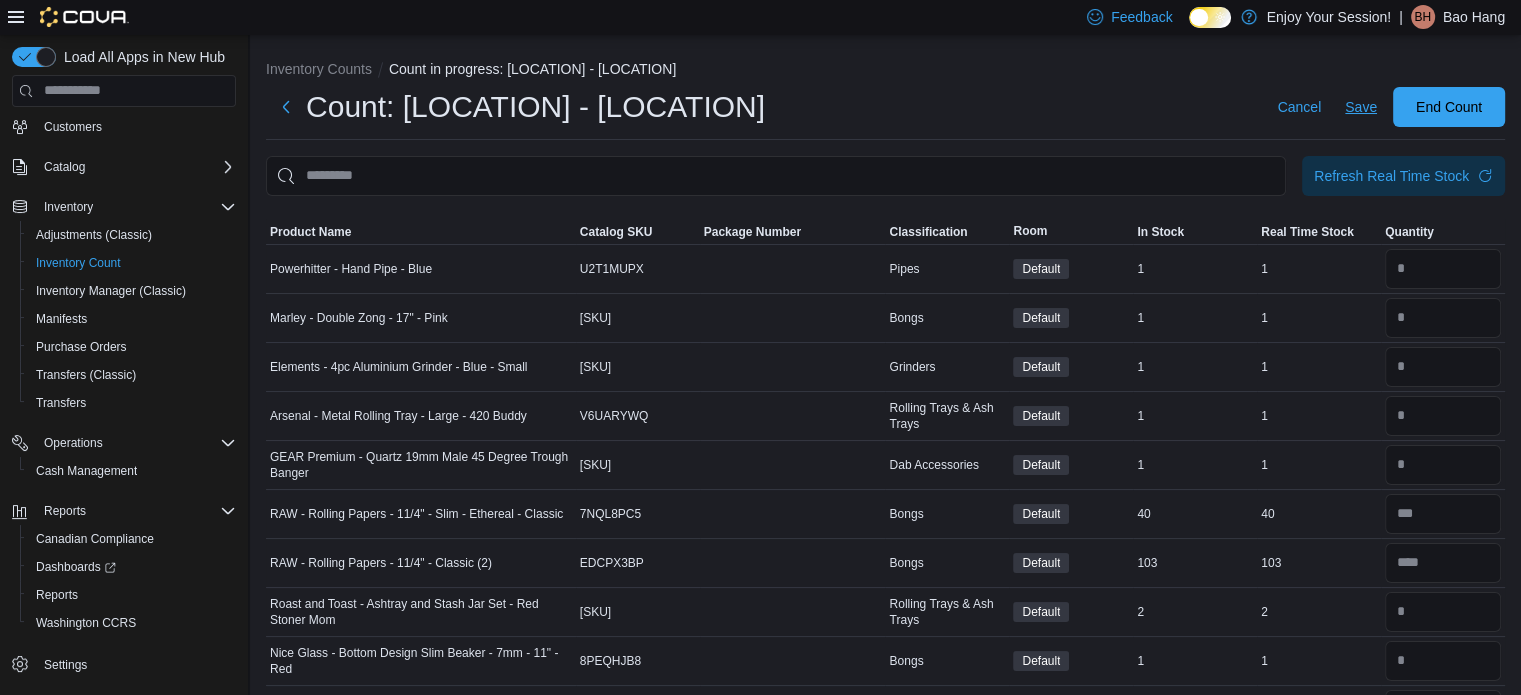 type on "*" 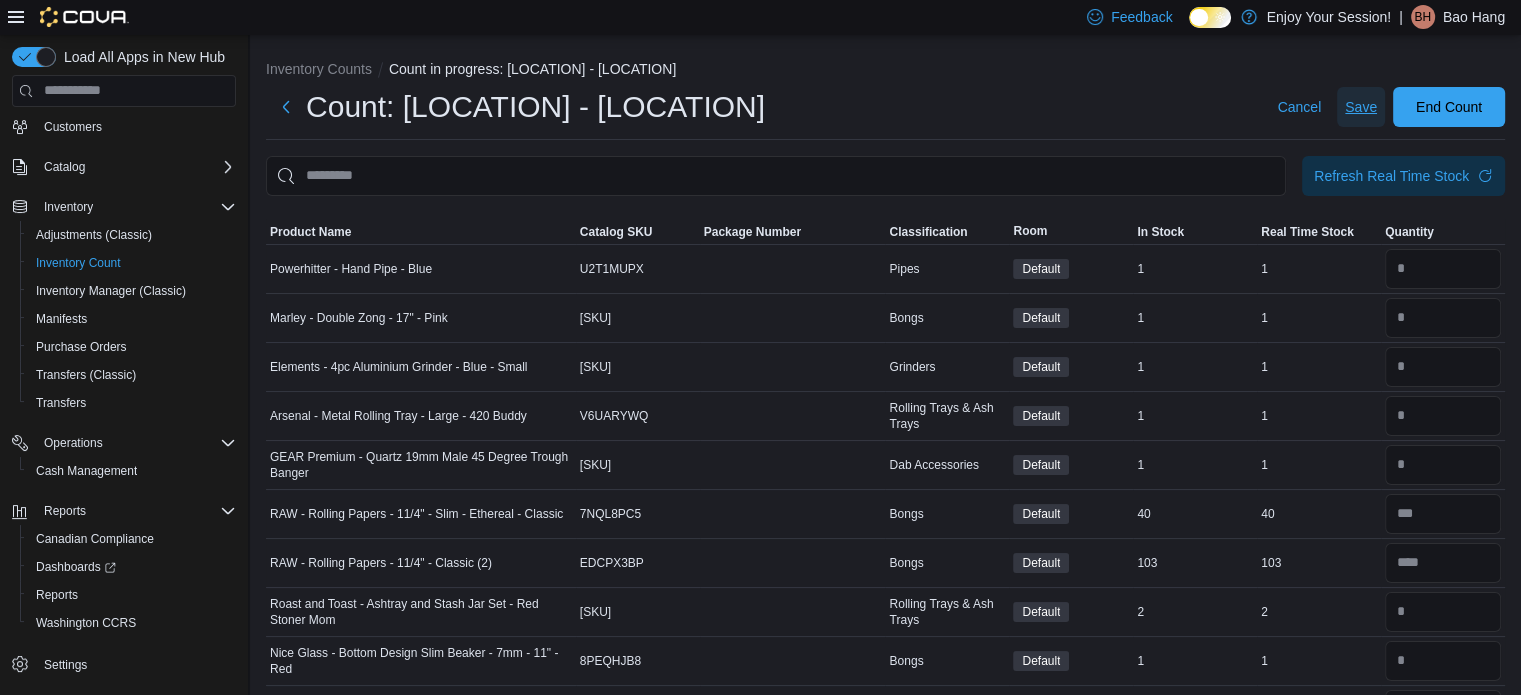 type 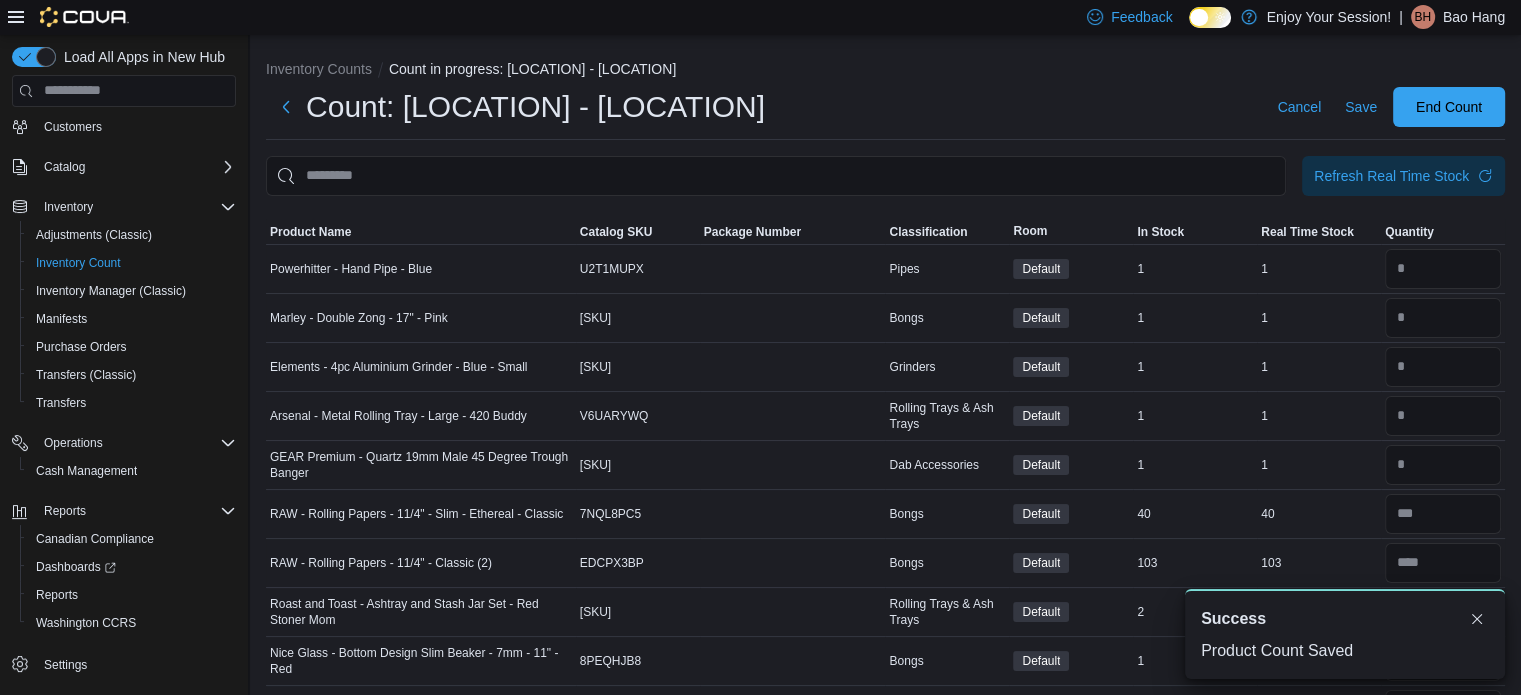 scroll, scrollTop: 0, scrollLeft: 0, axis: both 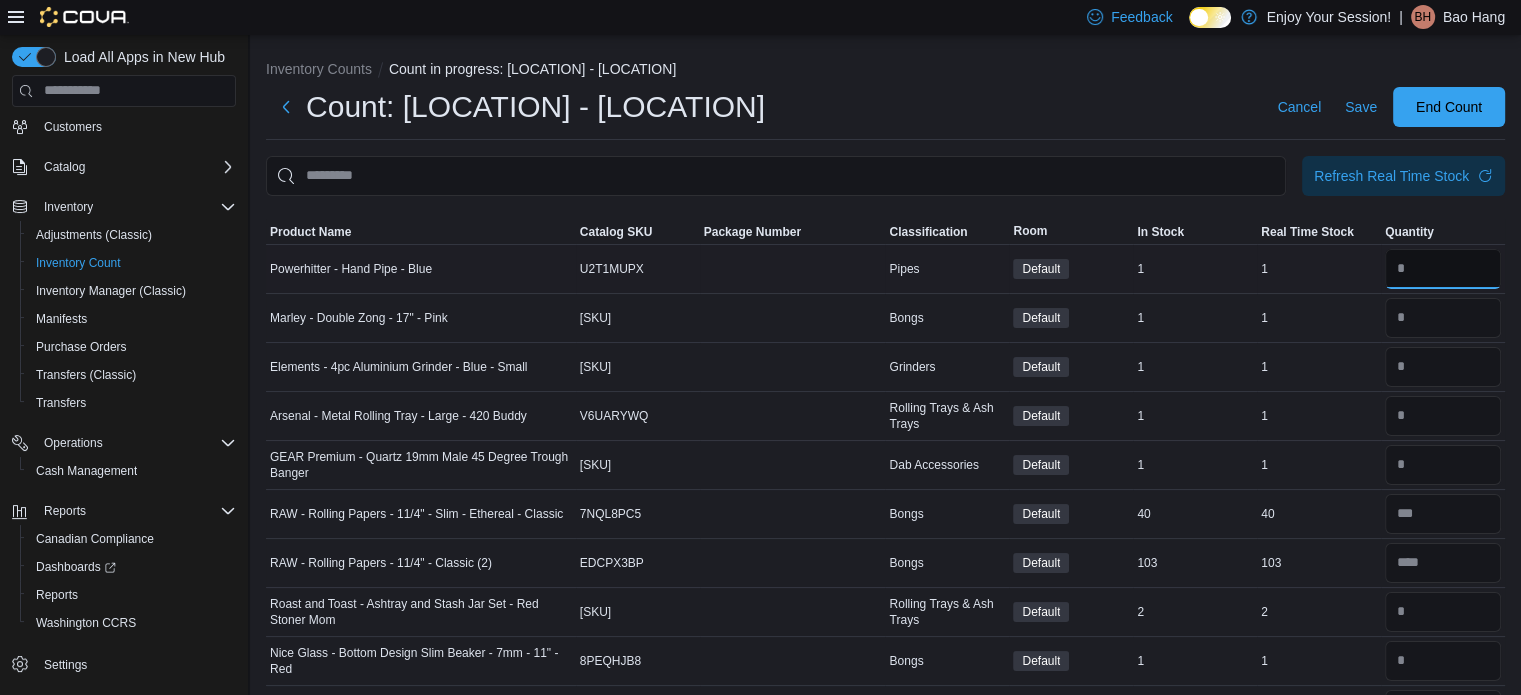 click at bounding box center (1443, 269) 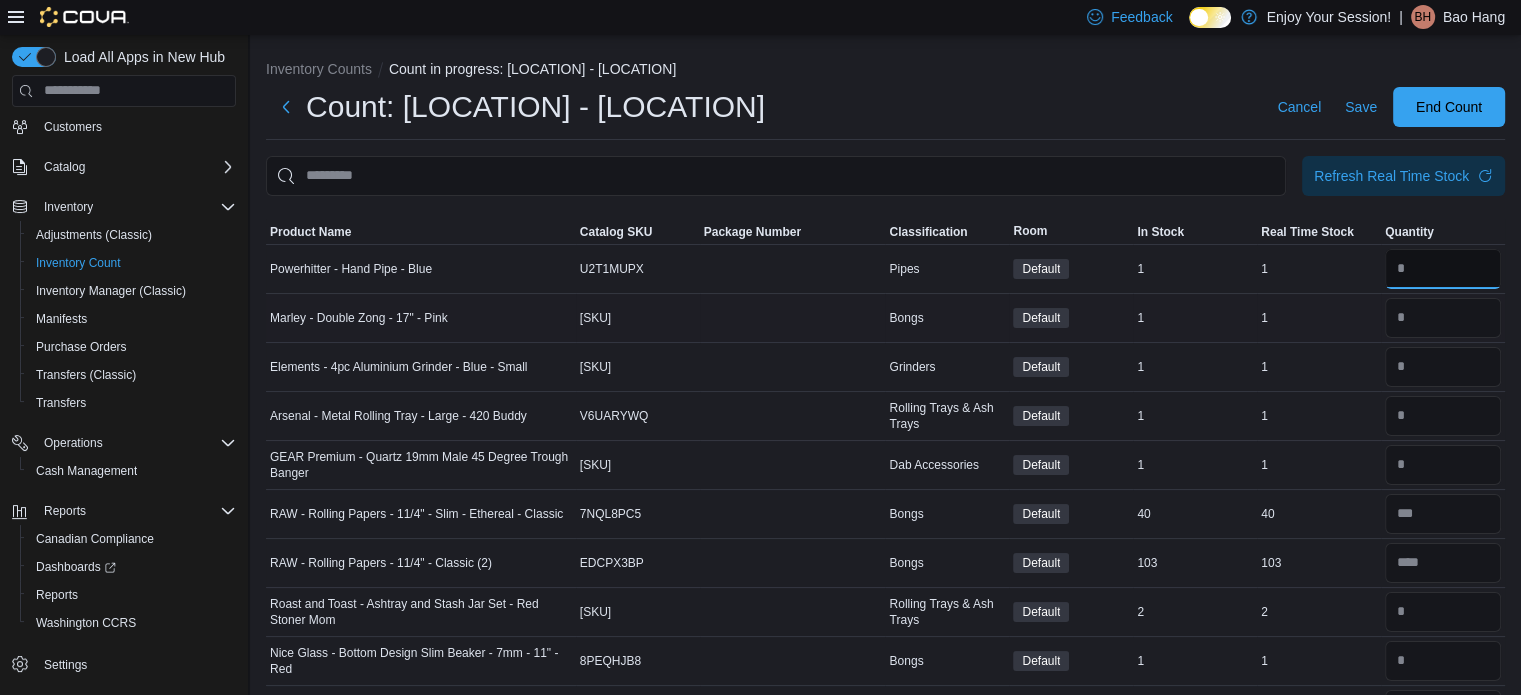 type on "*" 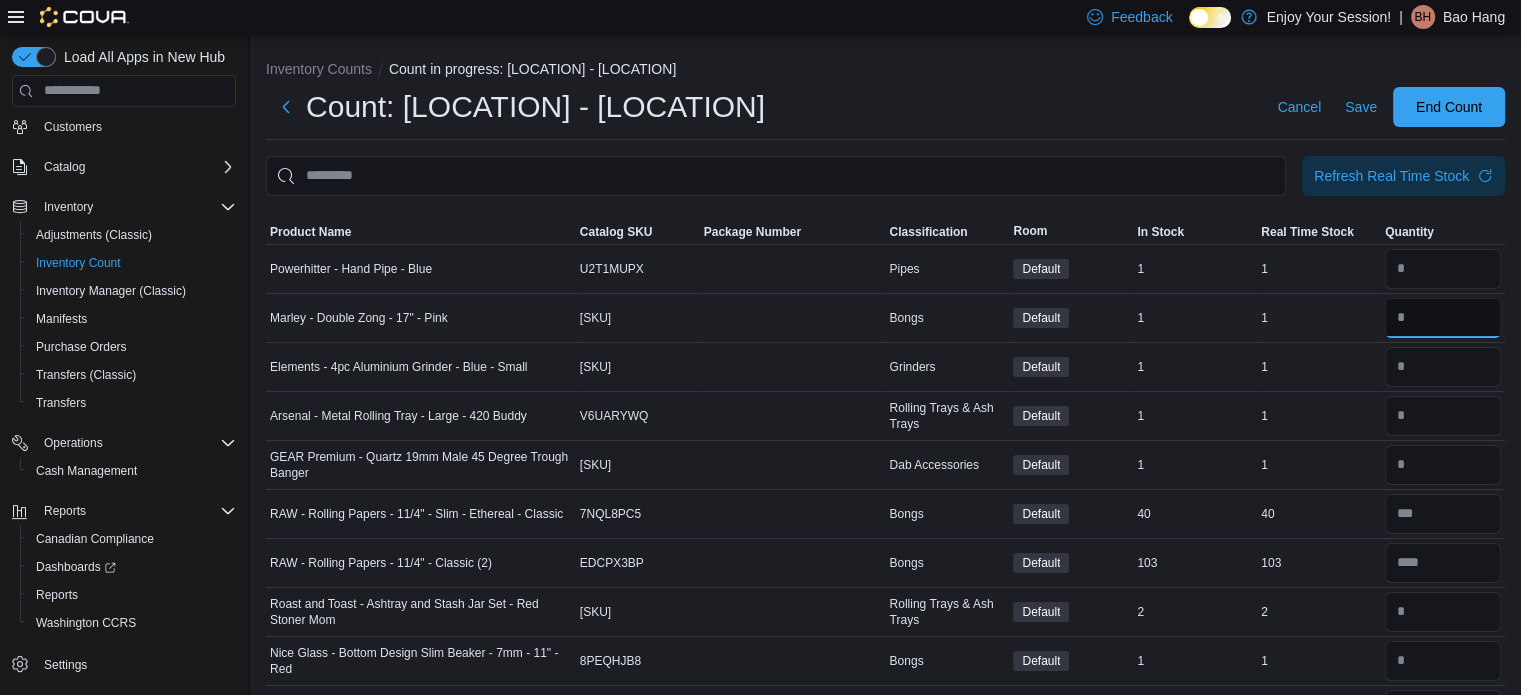 type 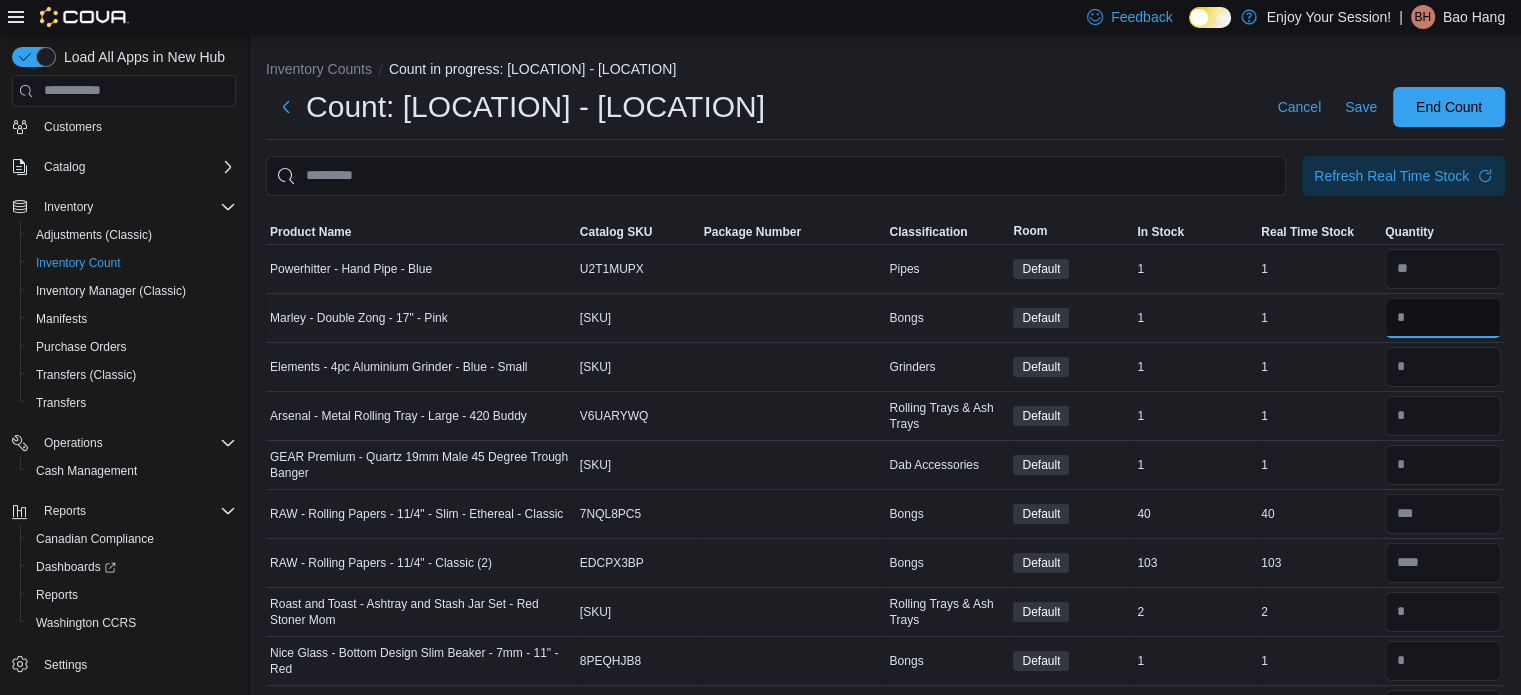 type on "*" 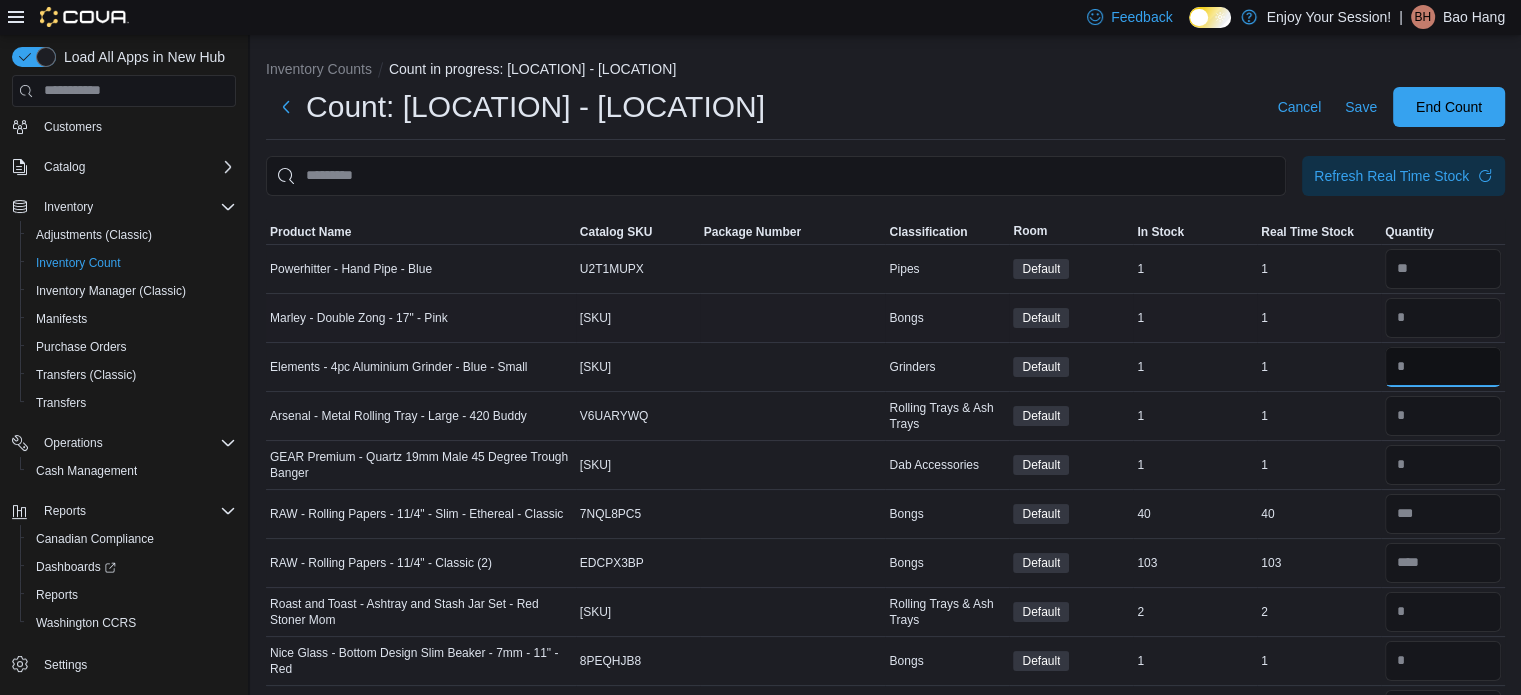 type 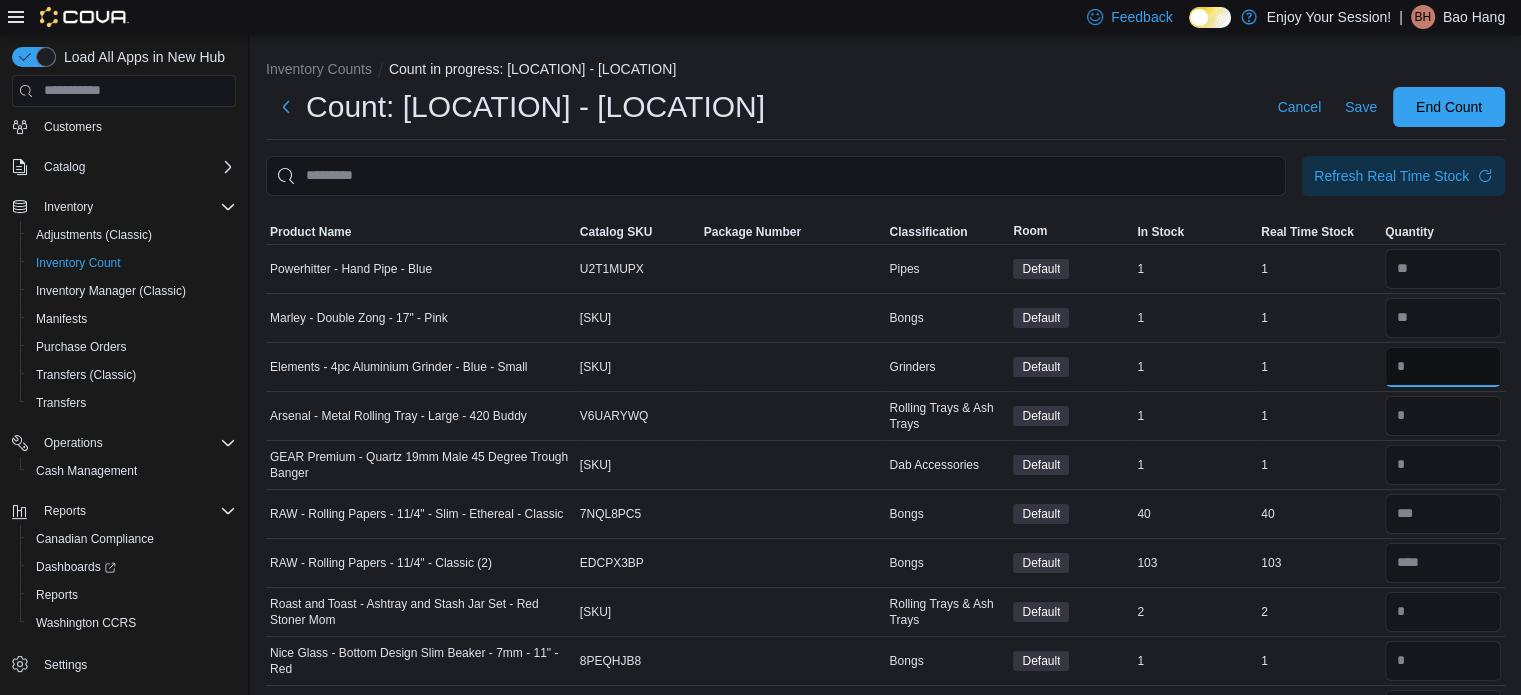 type on "*" 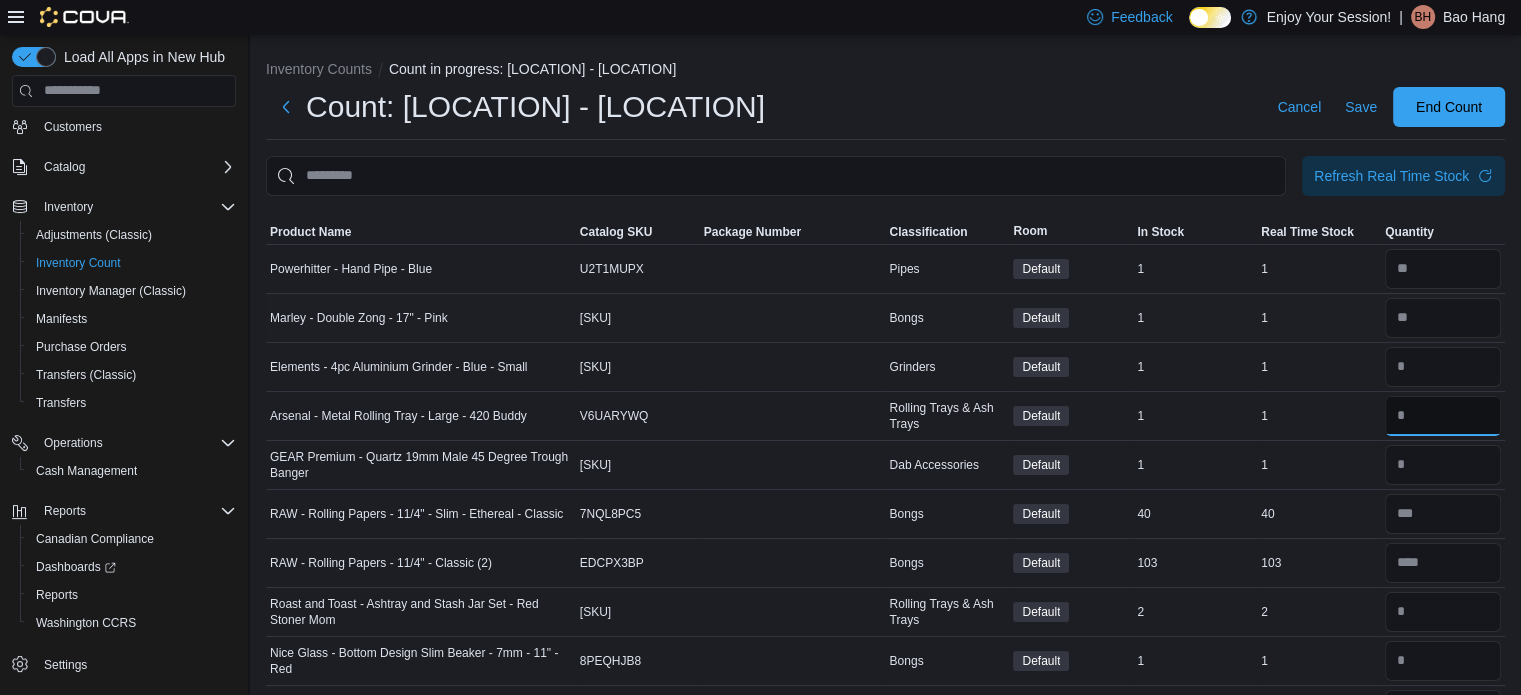 type 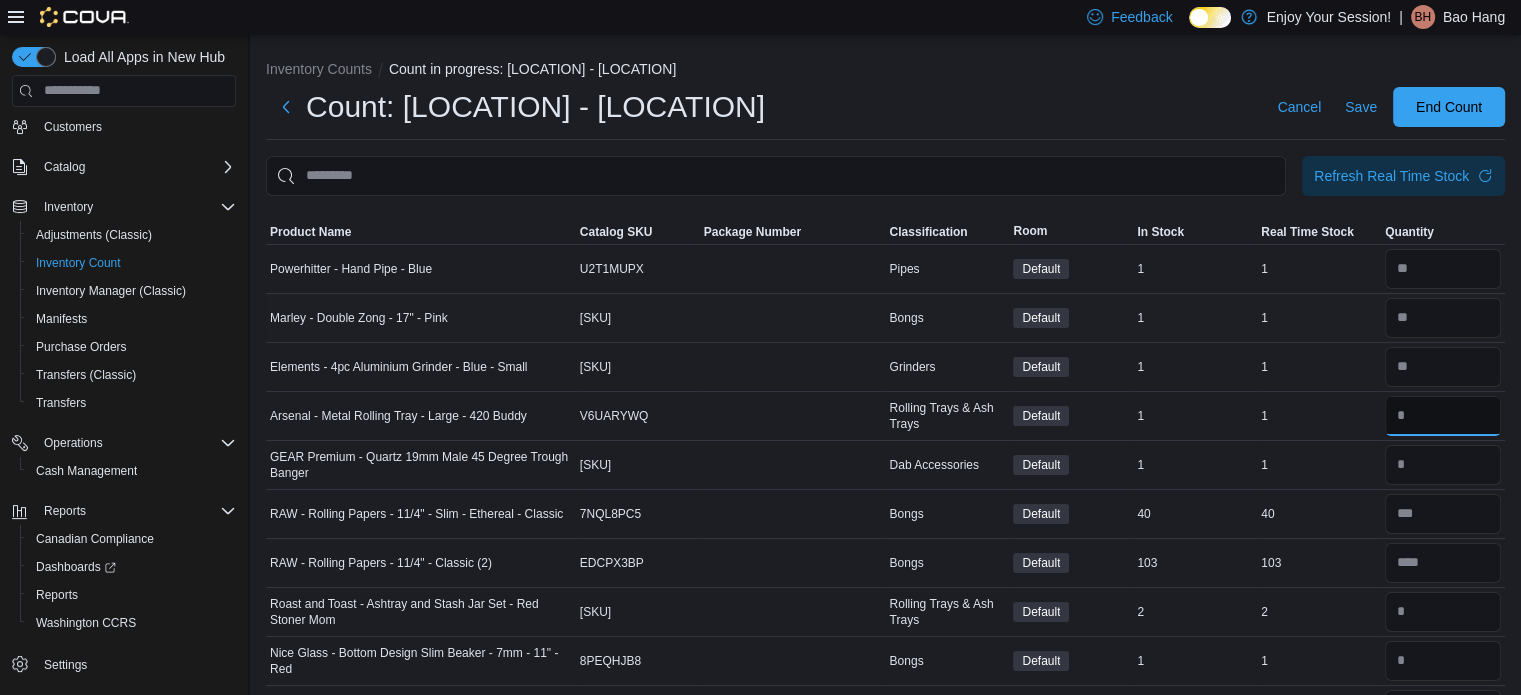 type on "*" 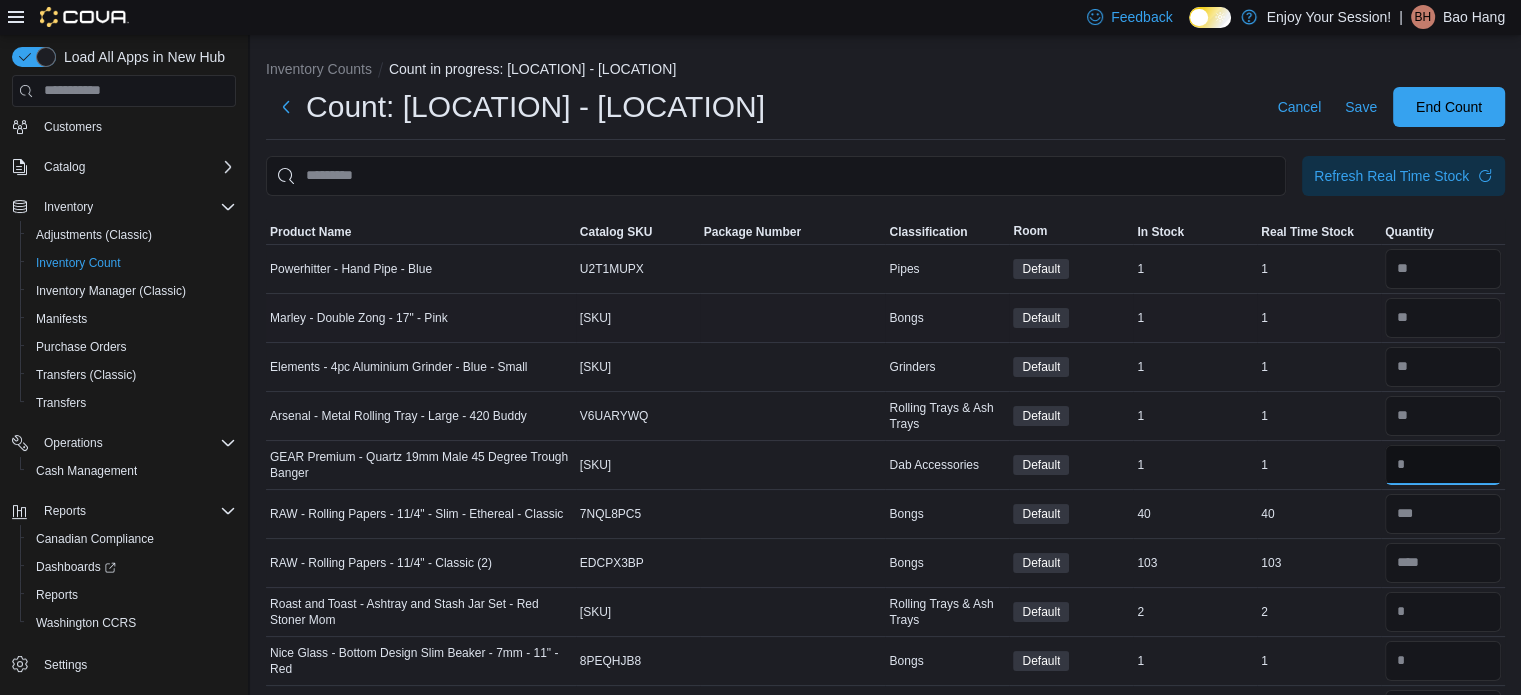 type 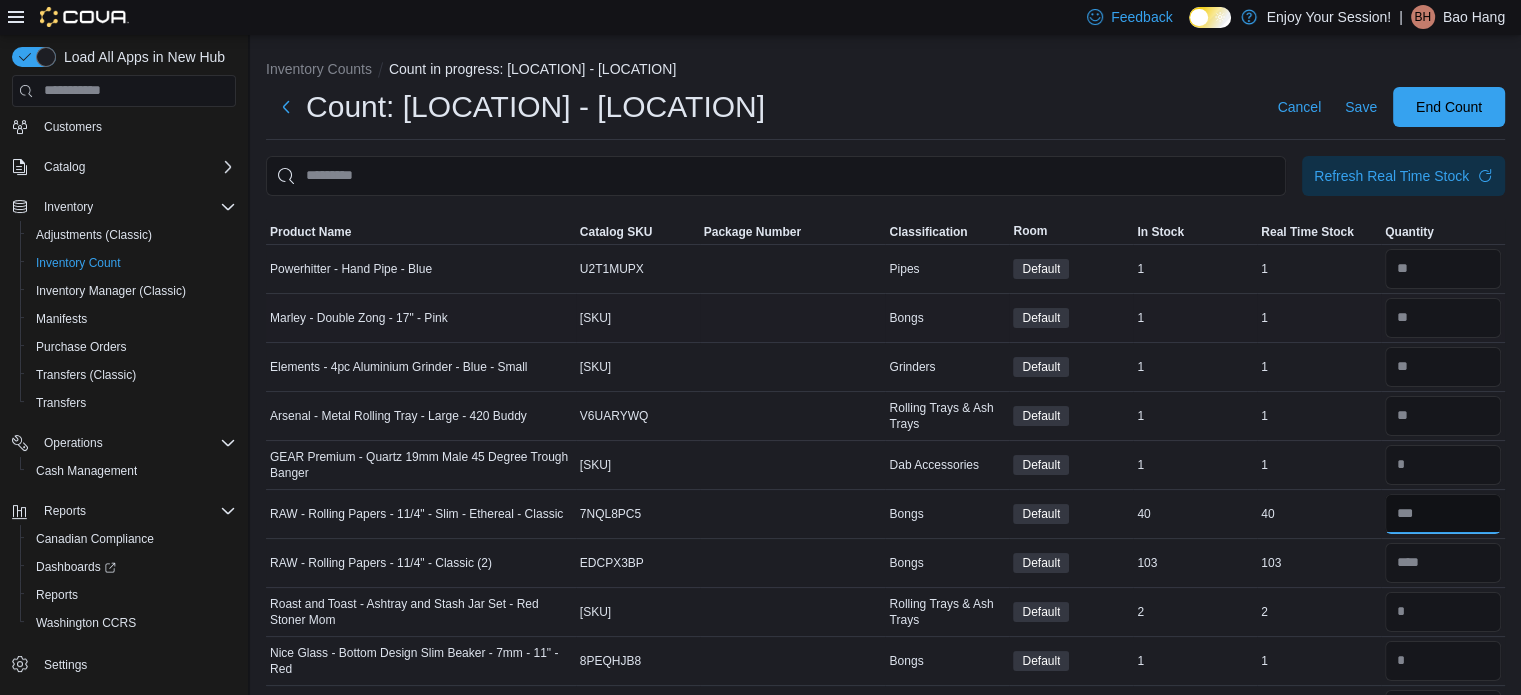 type 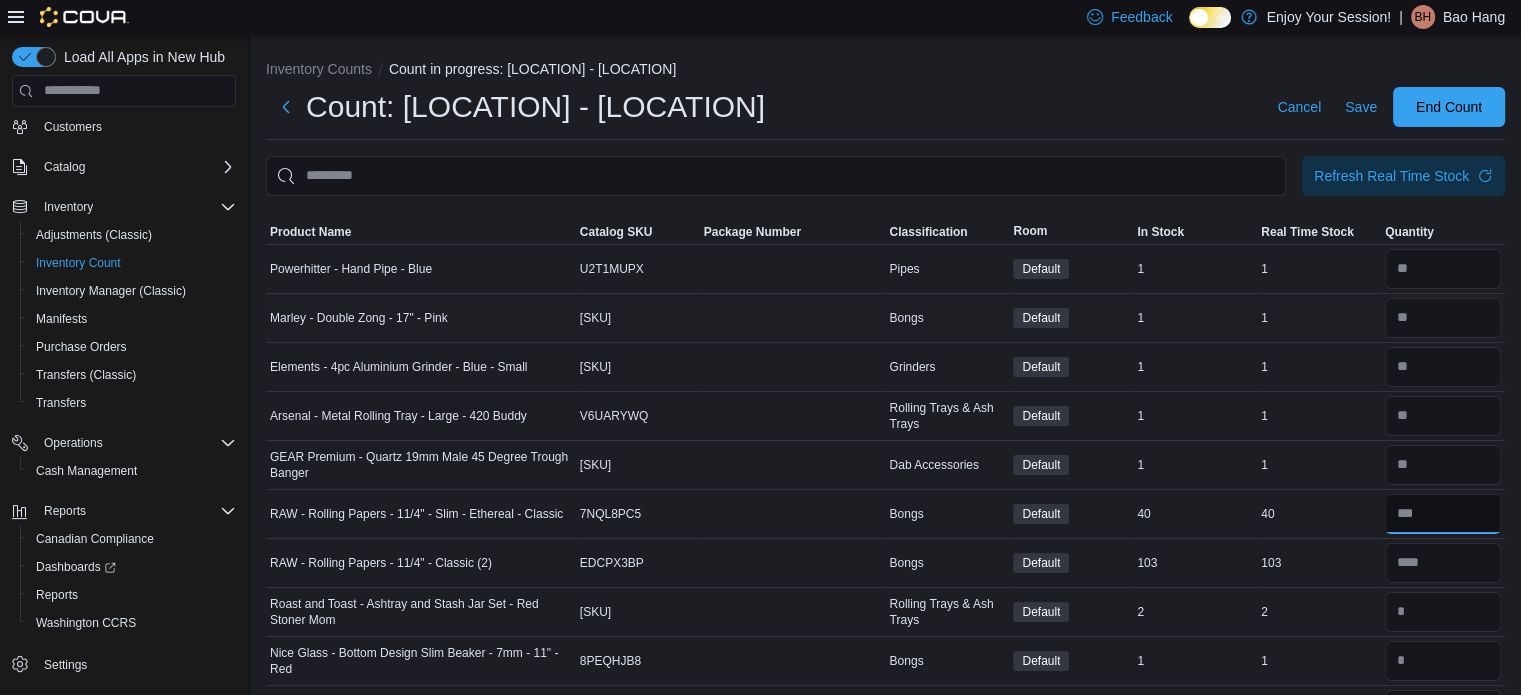 type on "**" 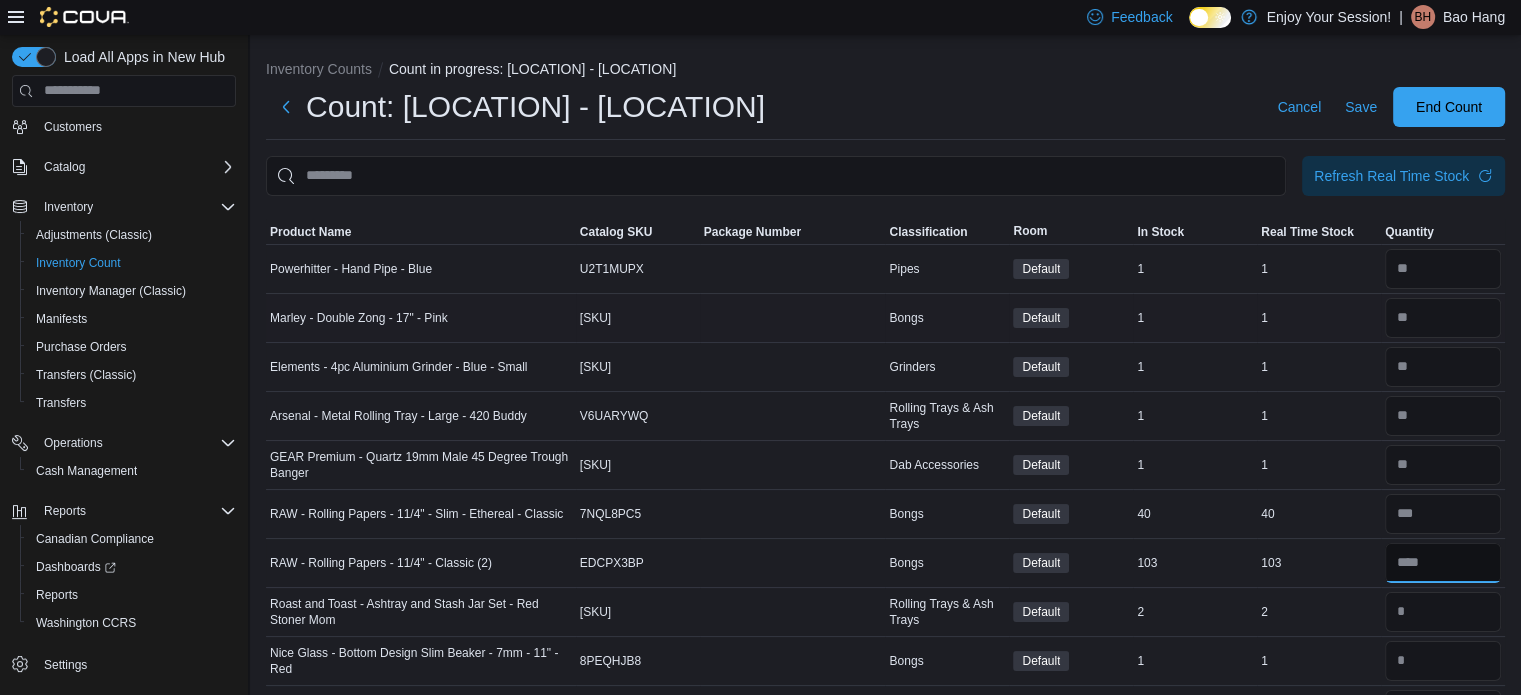 type 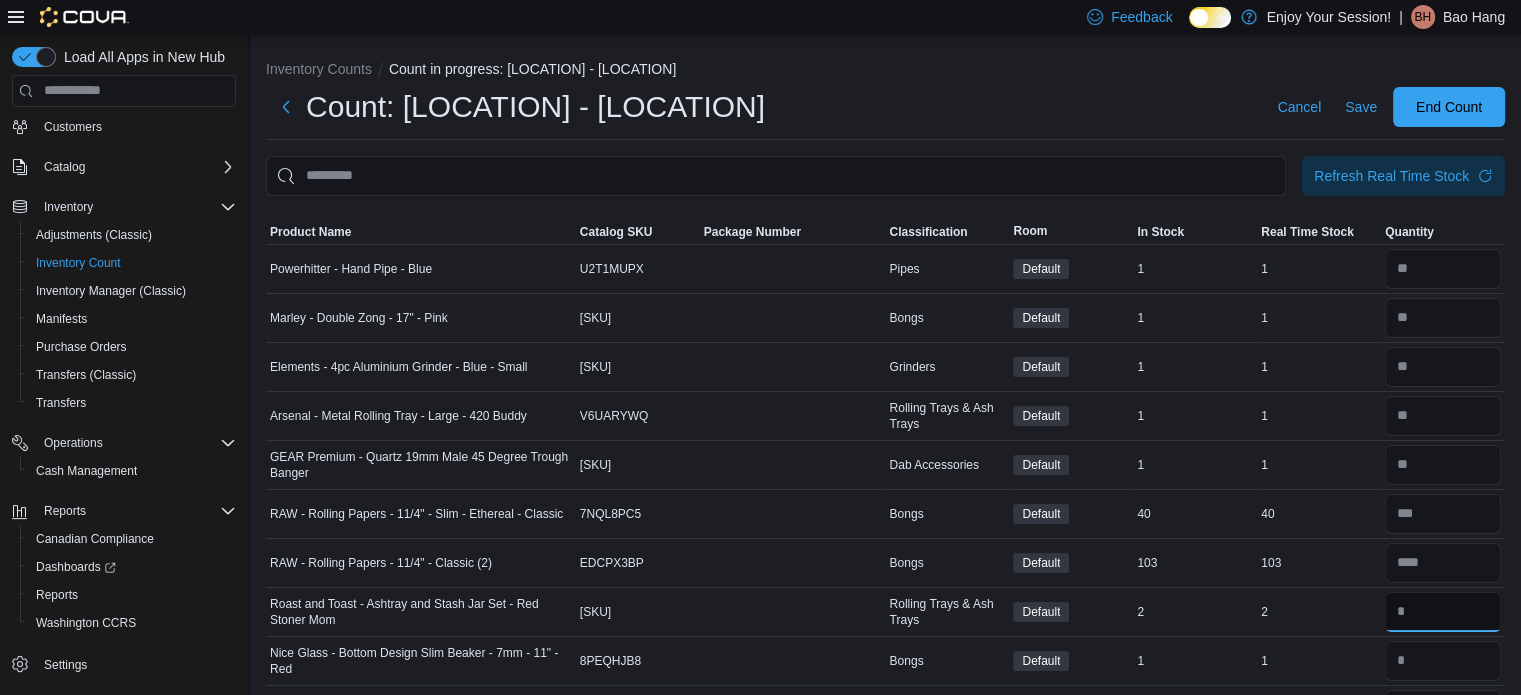type on "*" 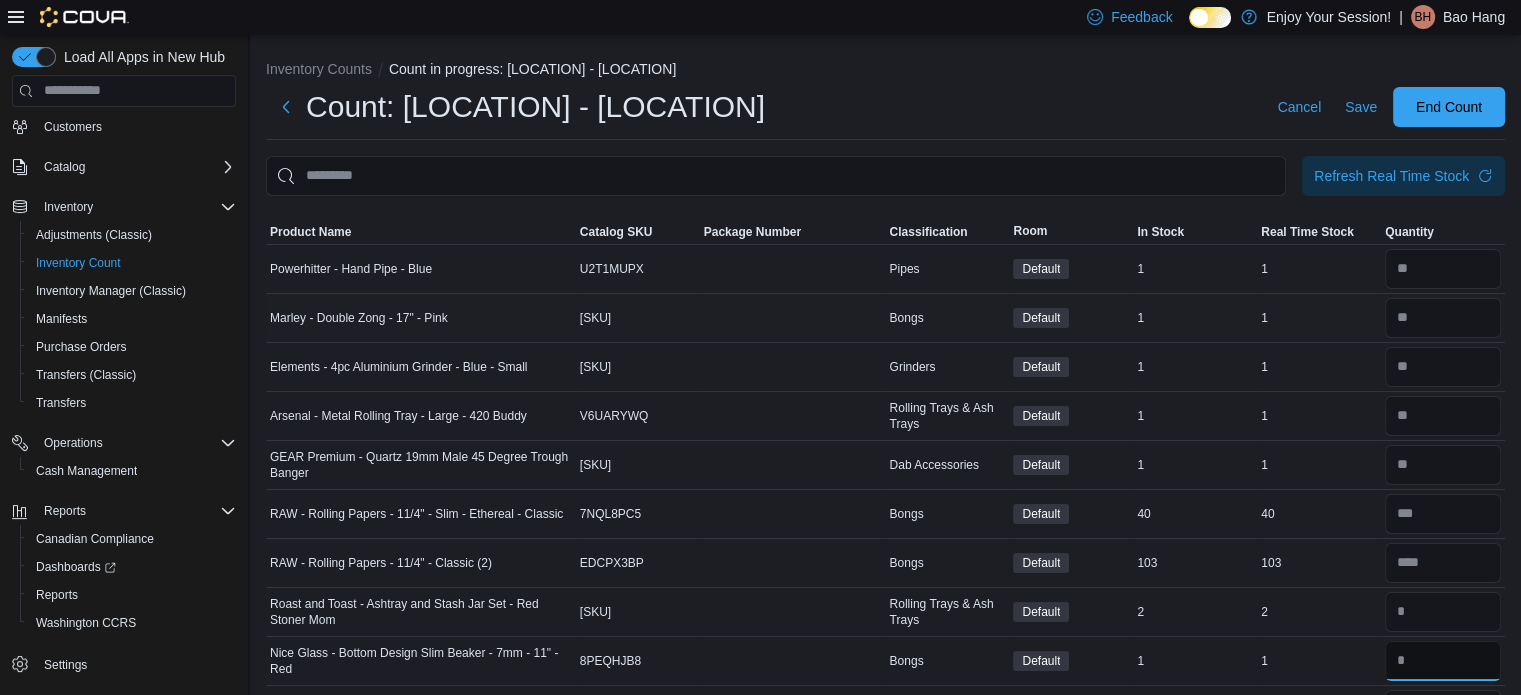 type 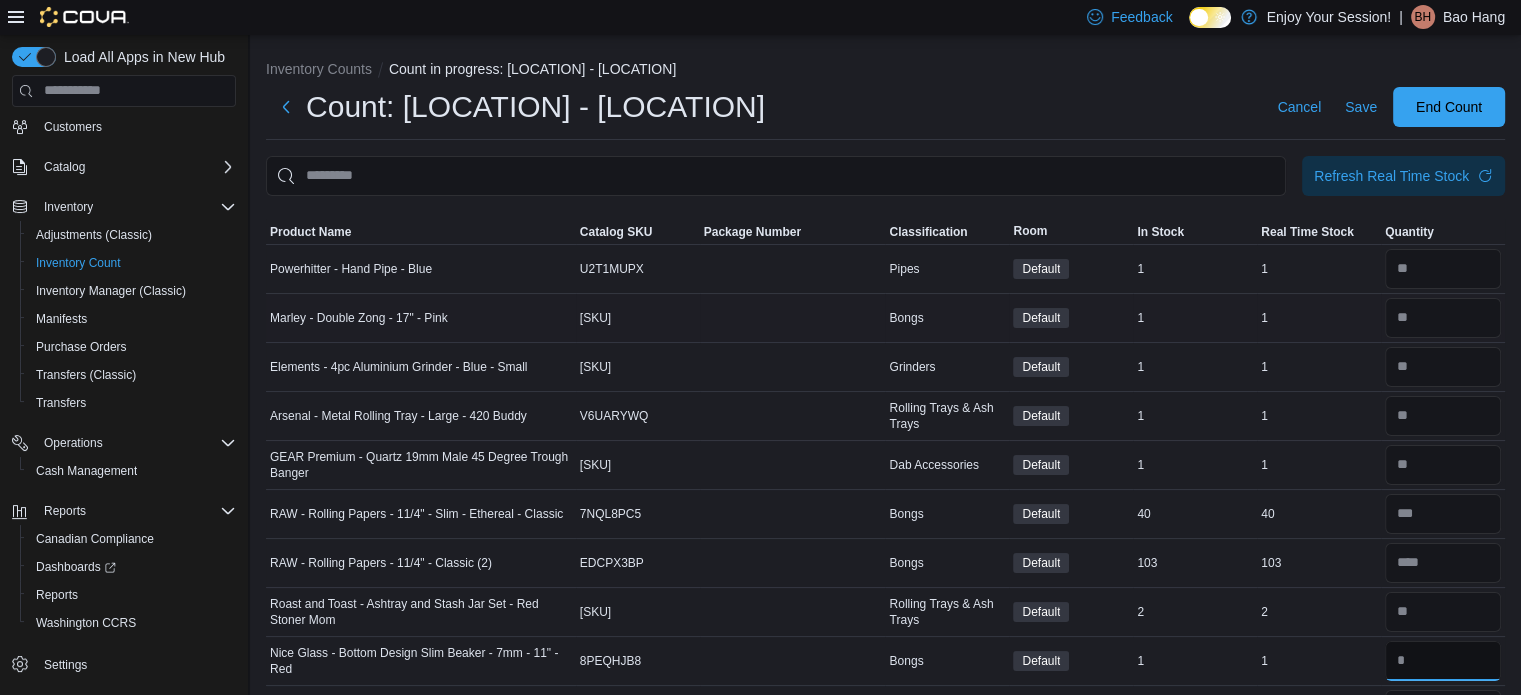 type on "*" 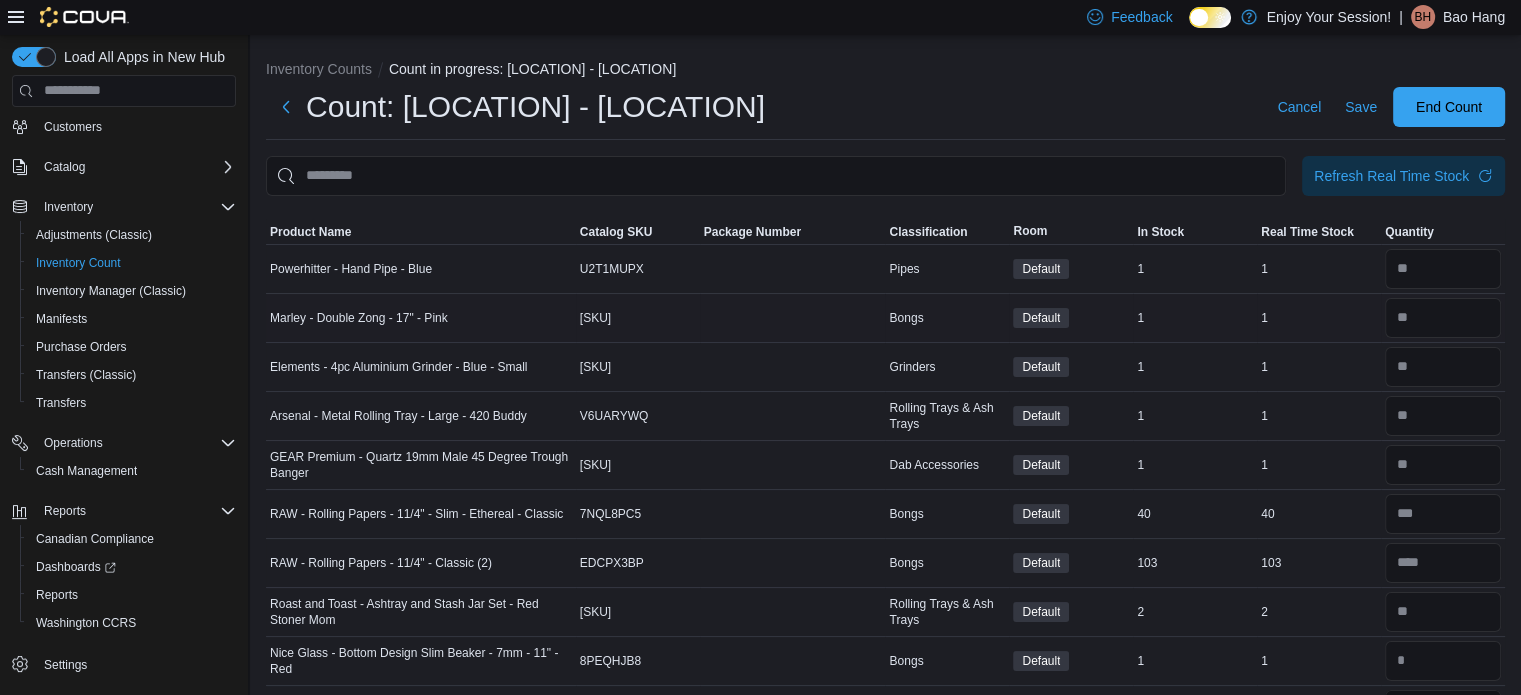 type 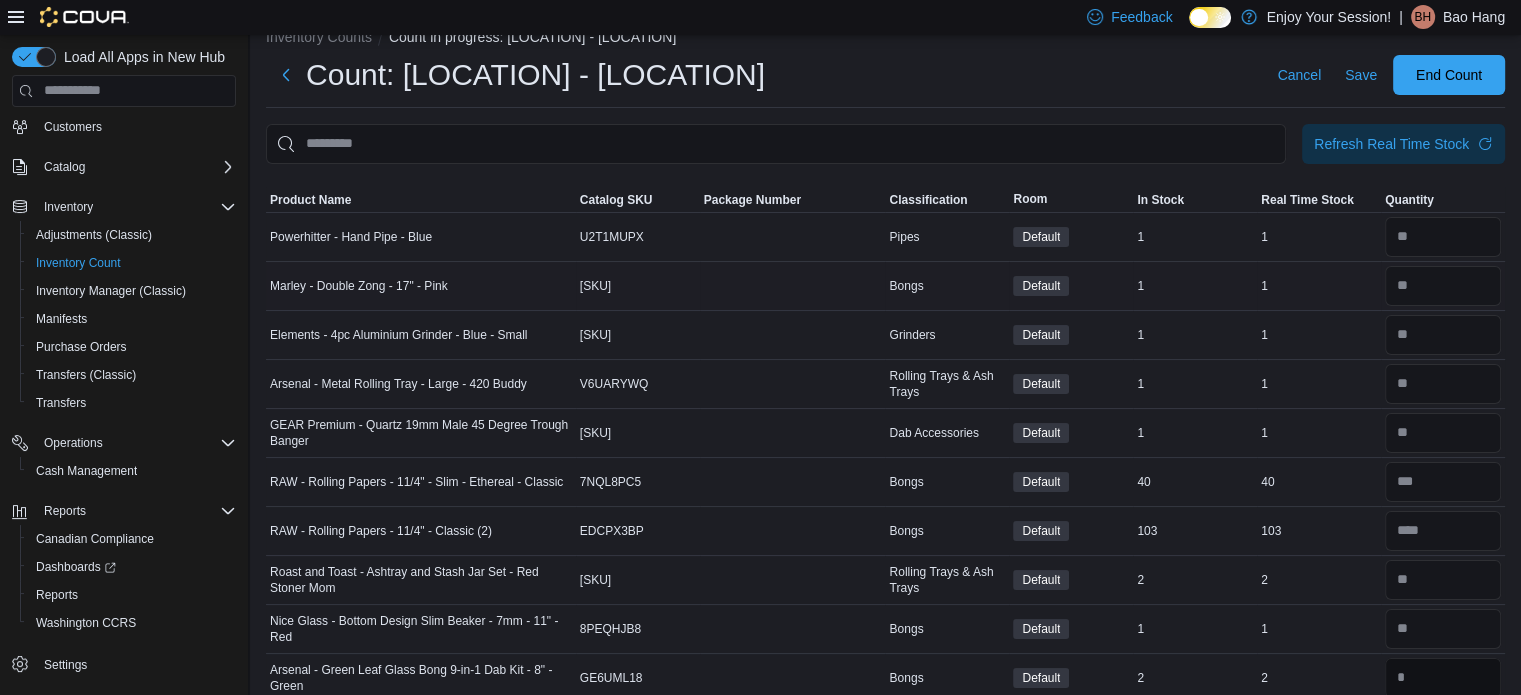 type on "*" 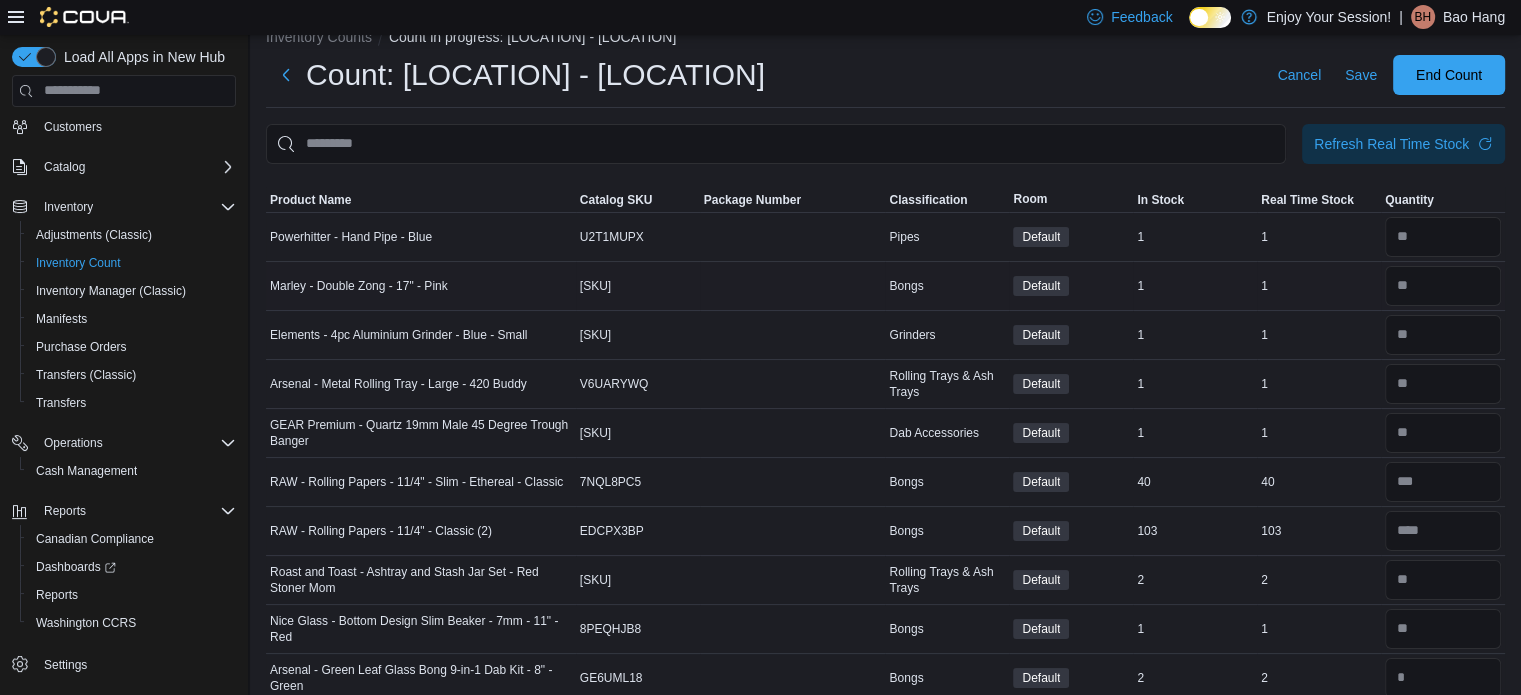 type 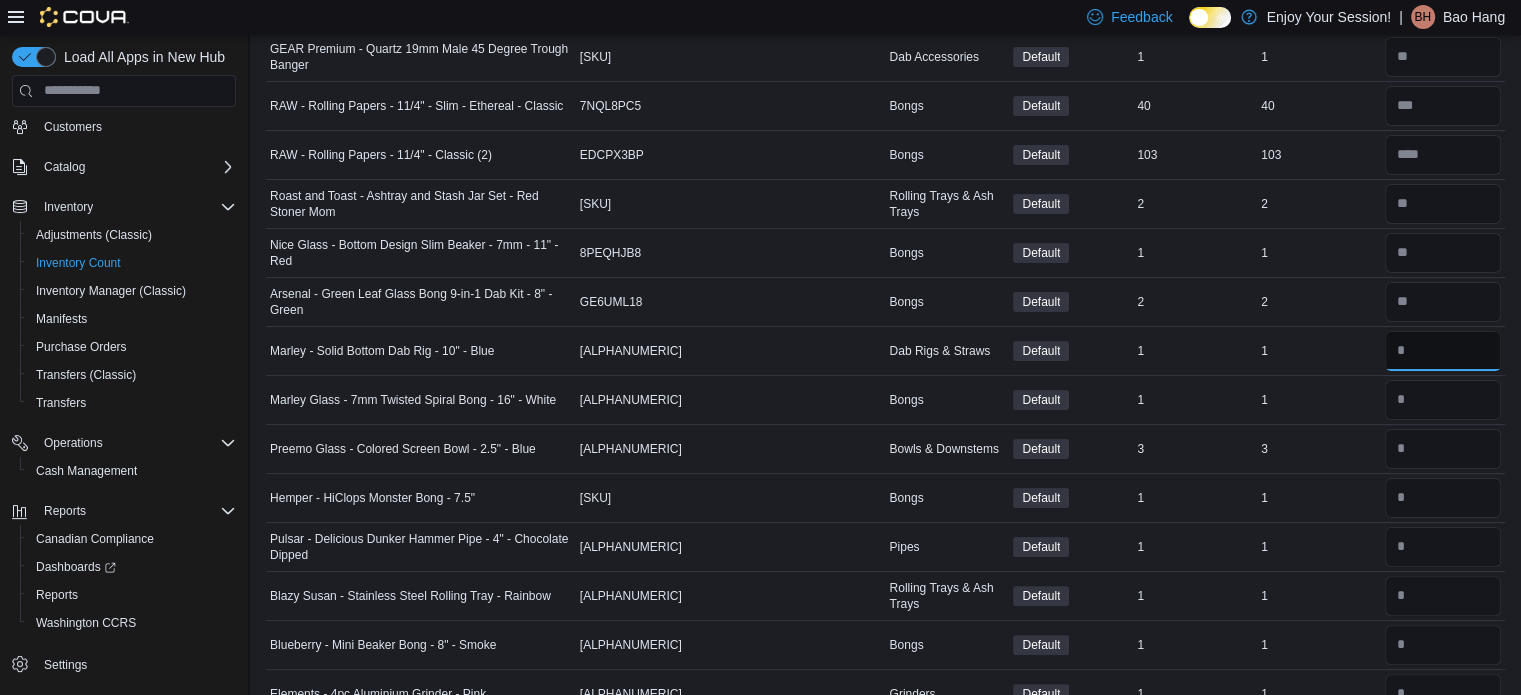 type on "*" 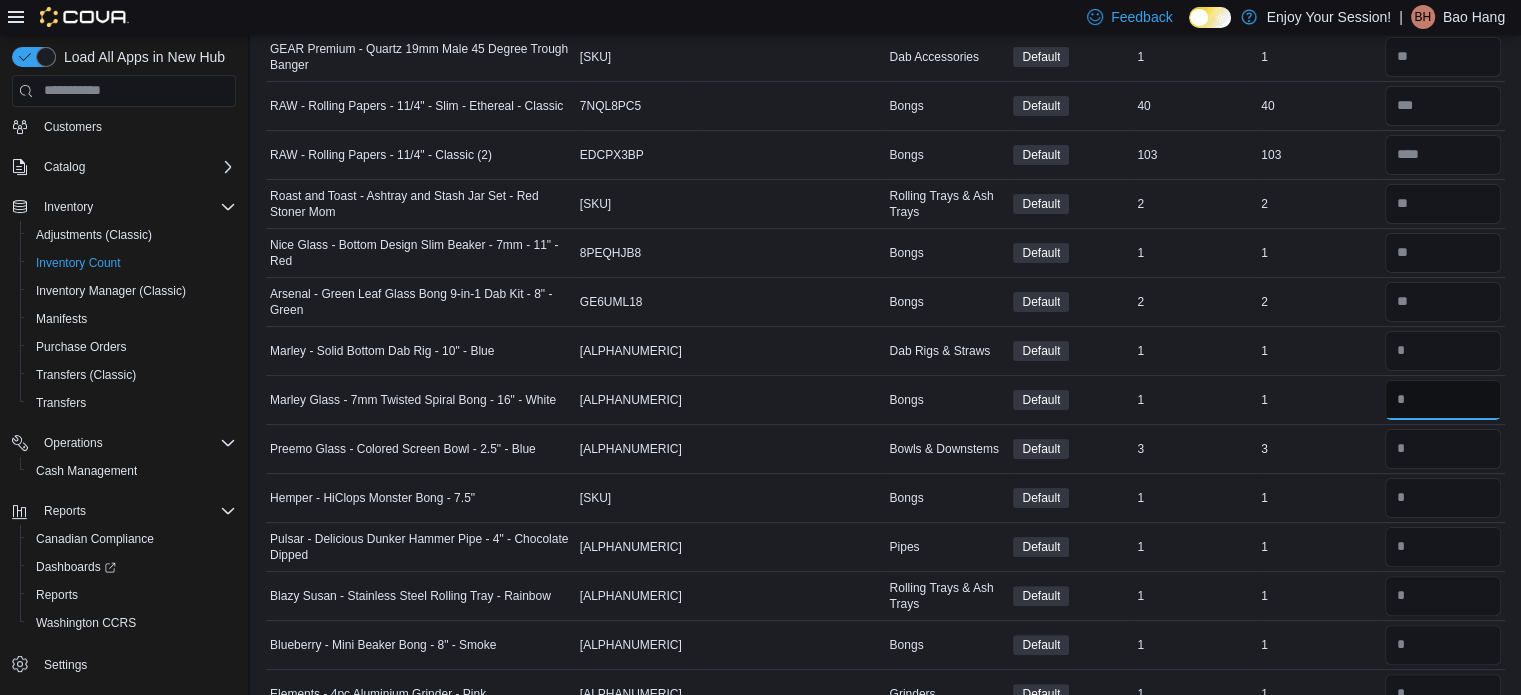 type 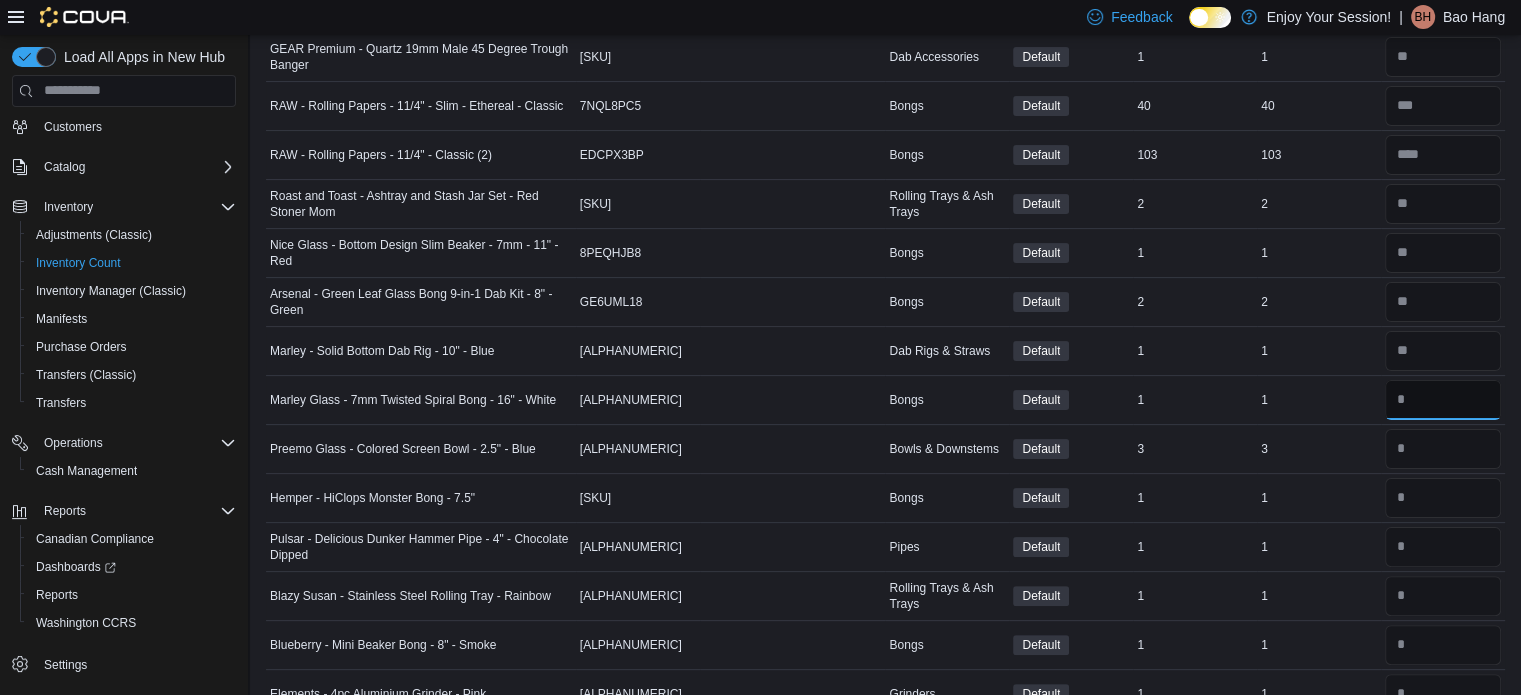 type on "*" 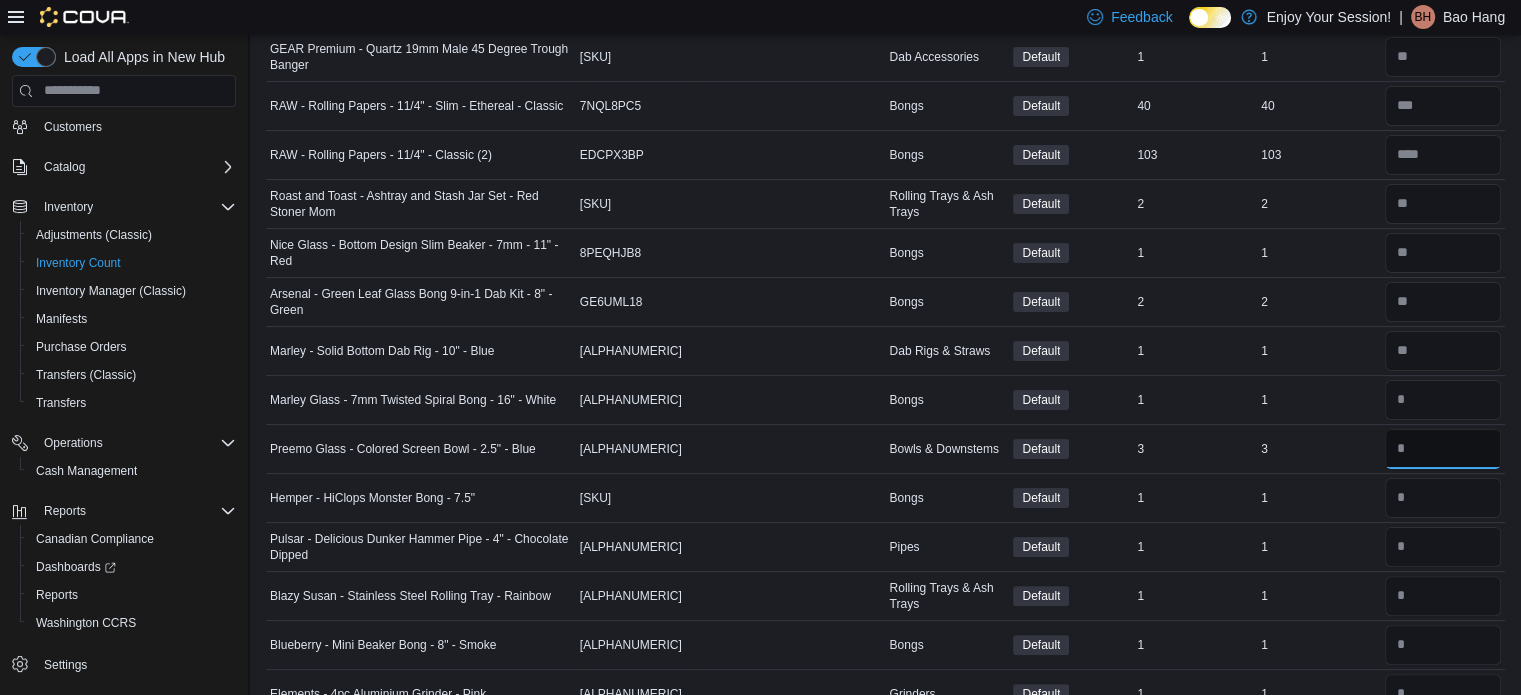 type 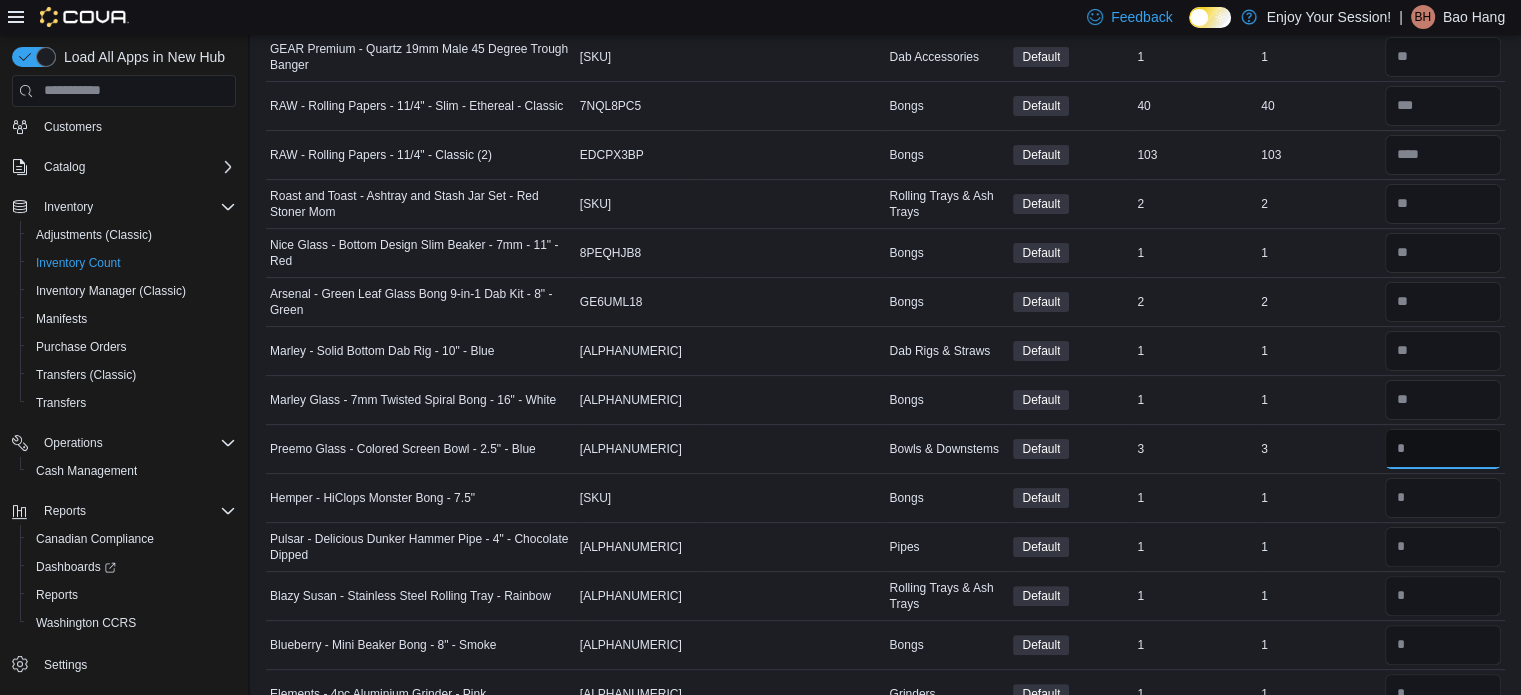 type on "*" 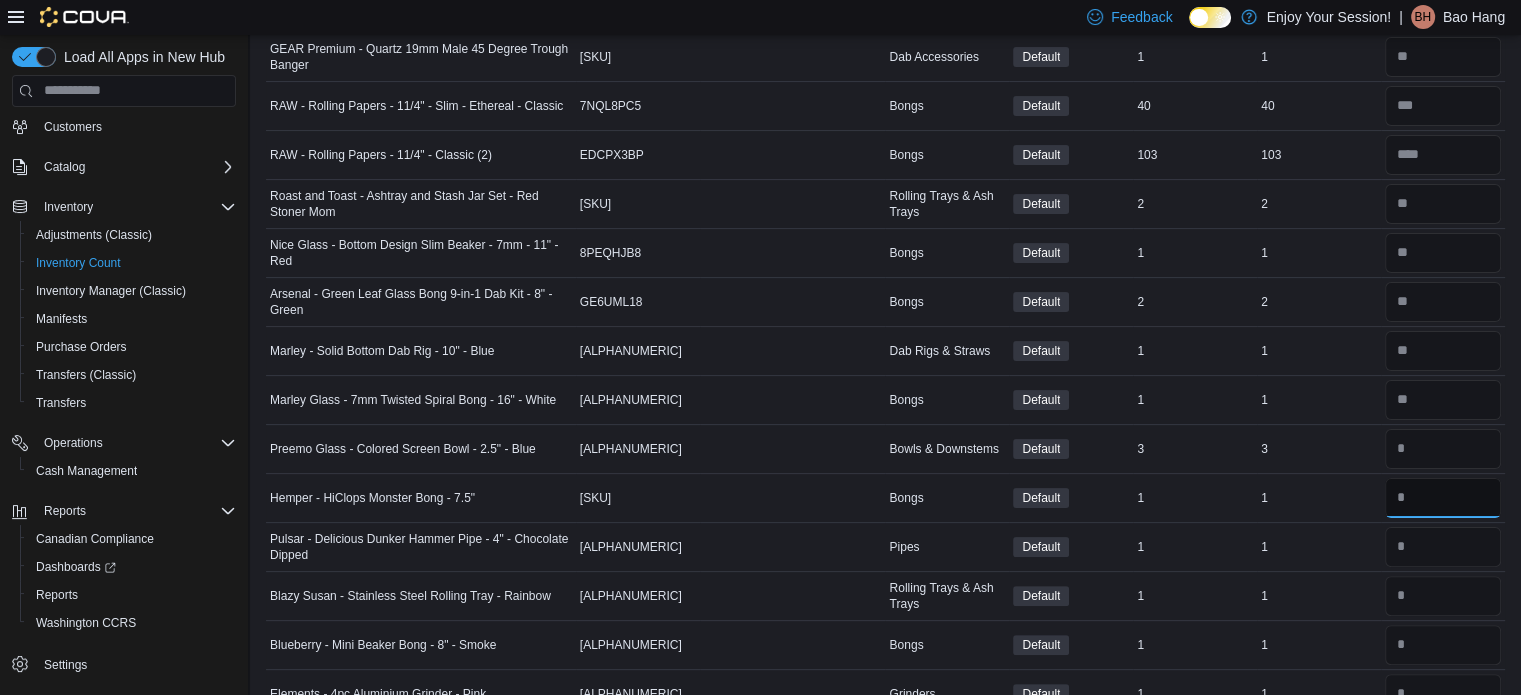 type 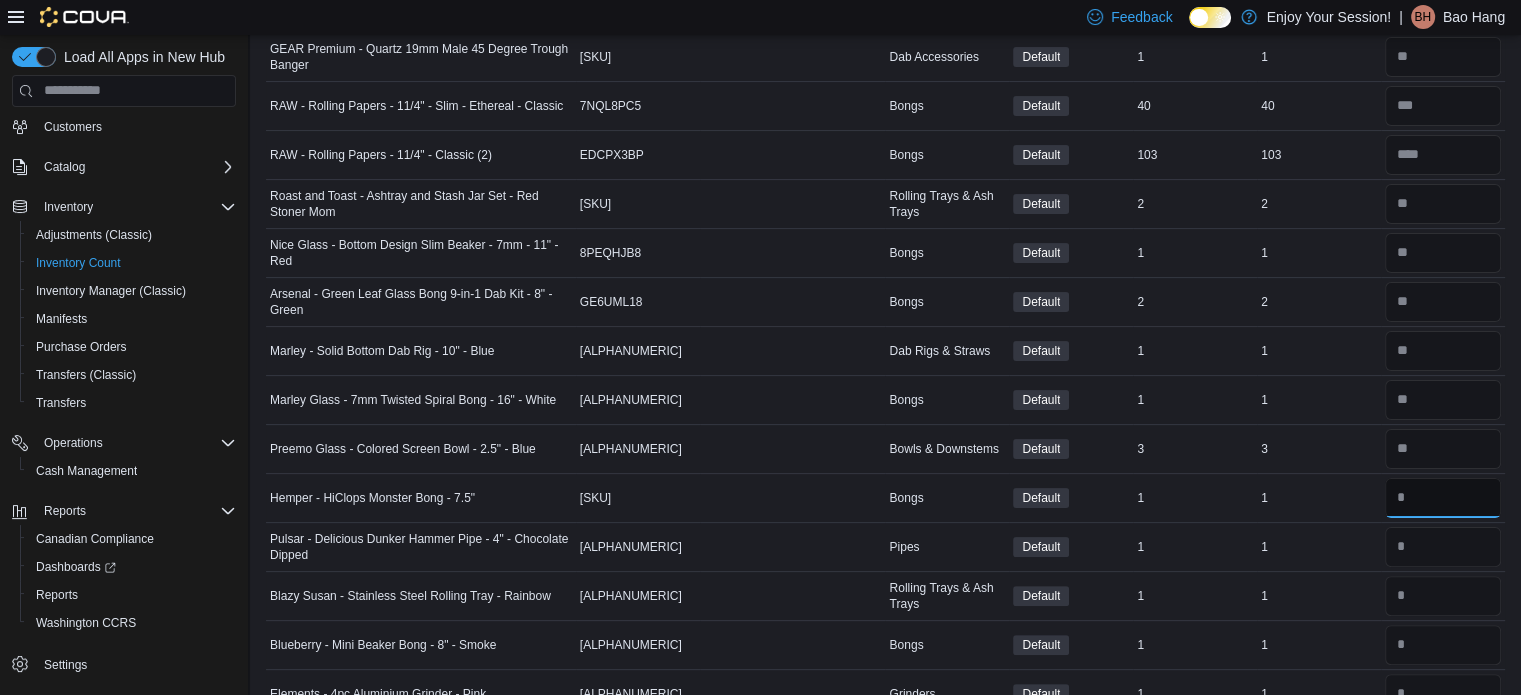 type on "*" 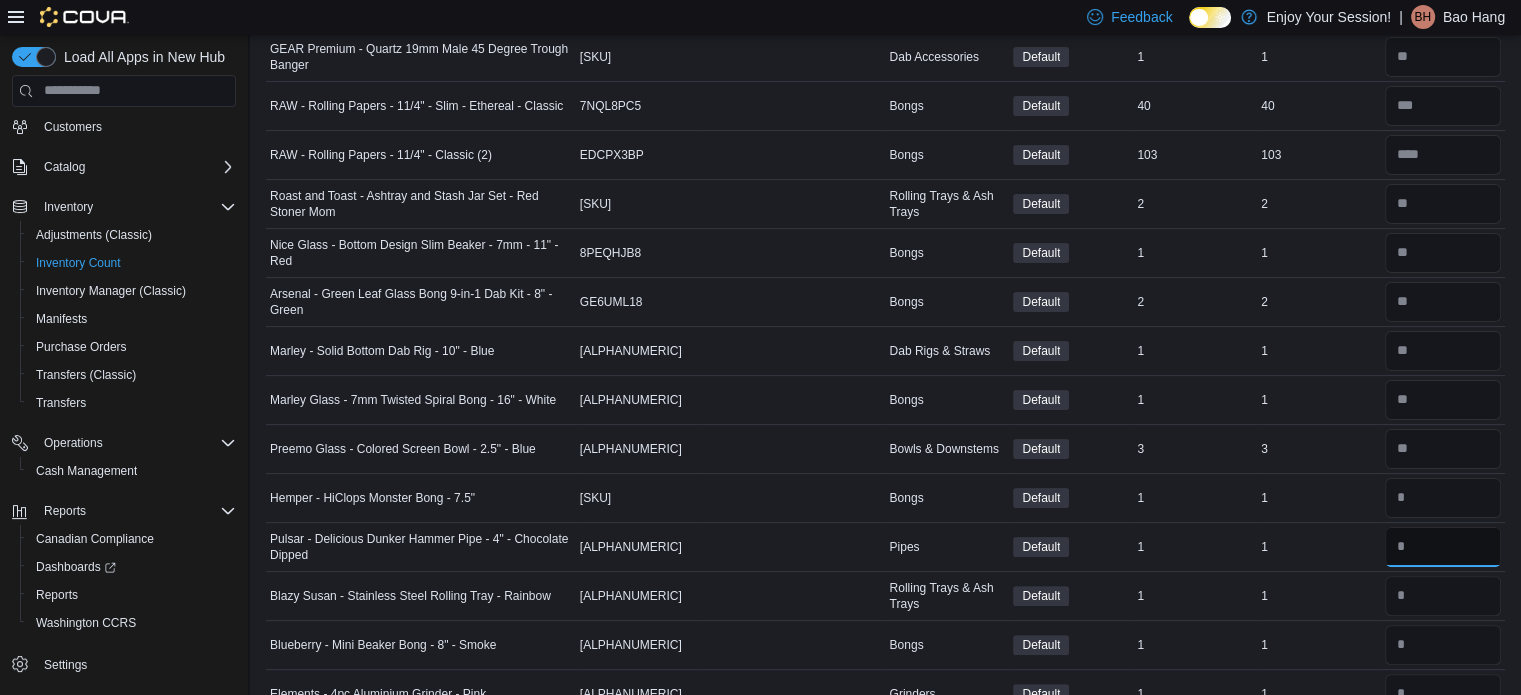 type 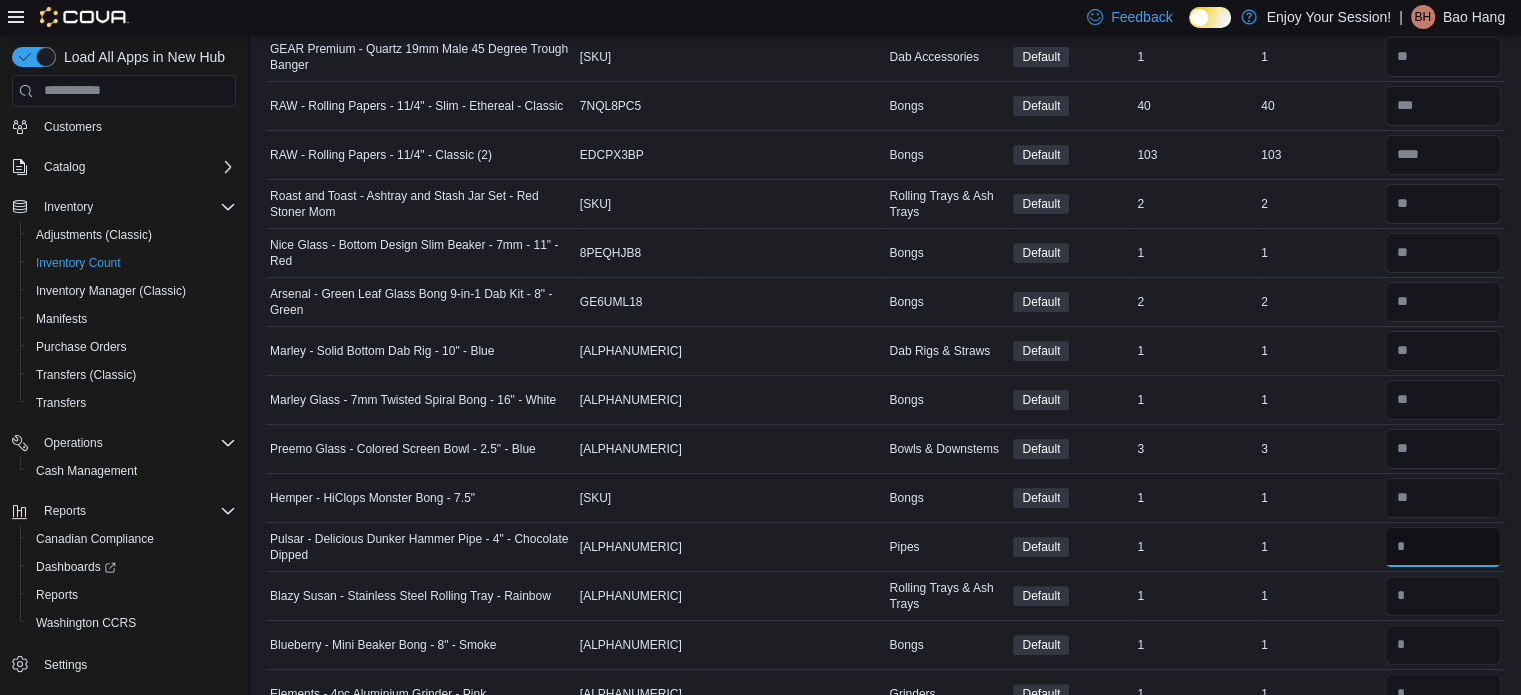 type on "*" 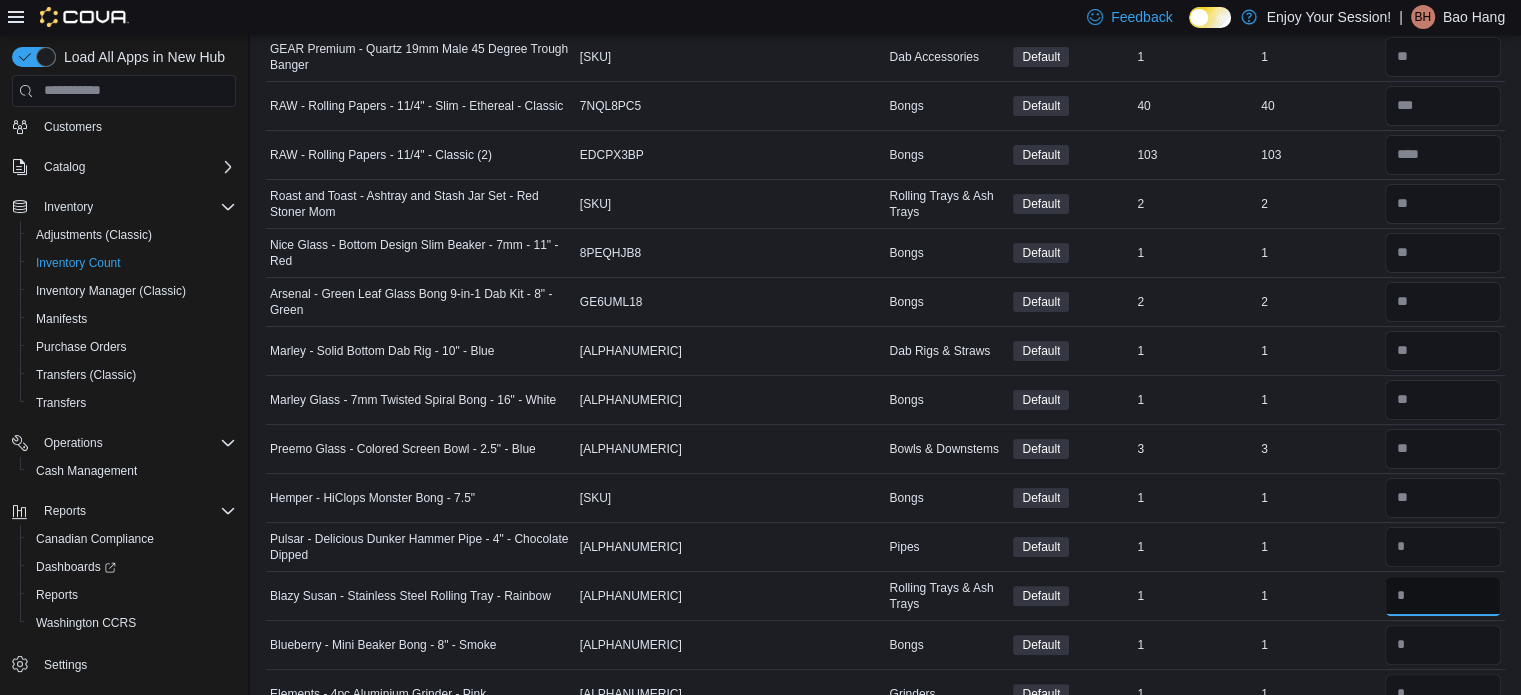 type 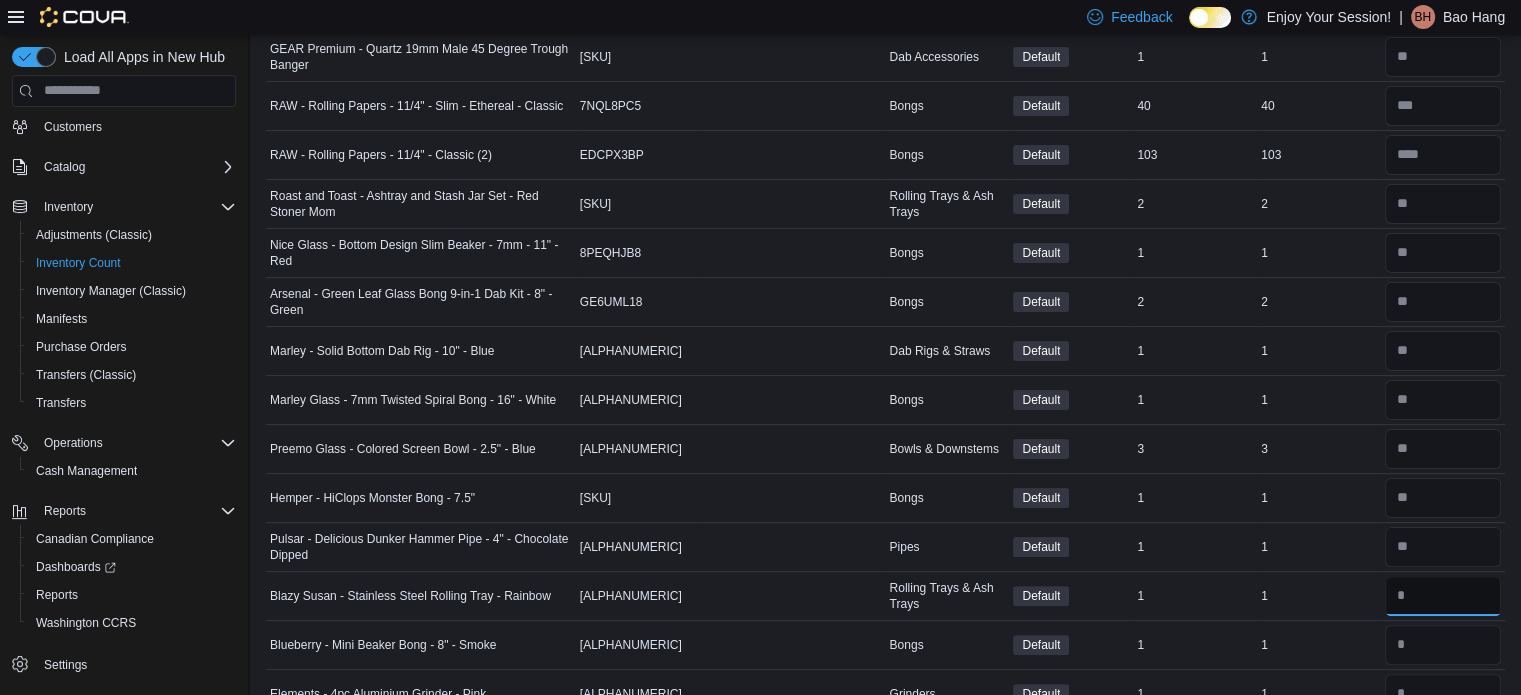 type on "*" 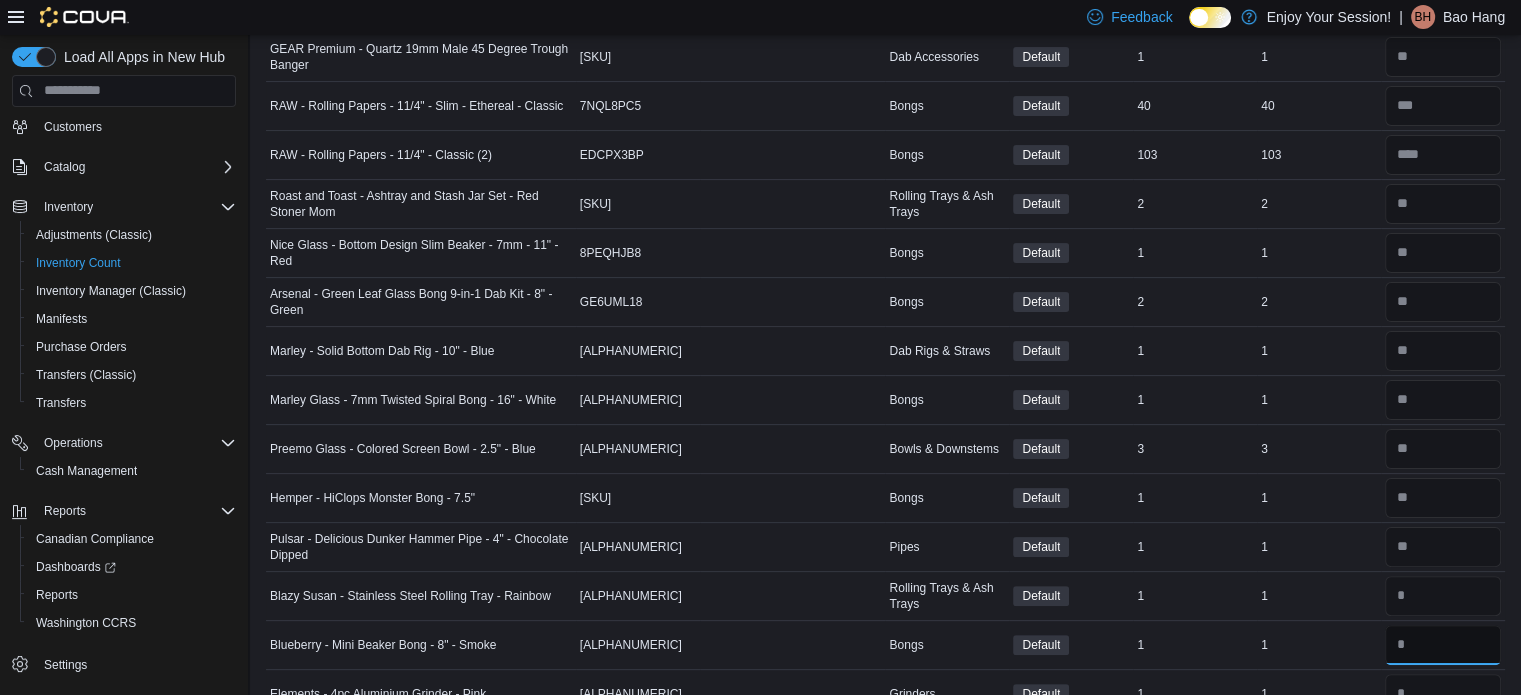 type 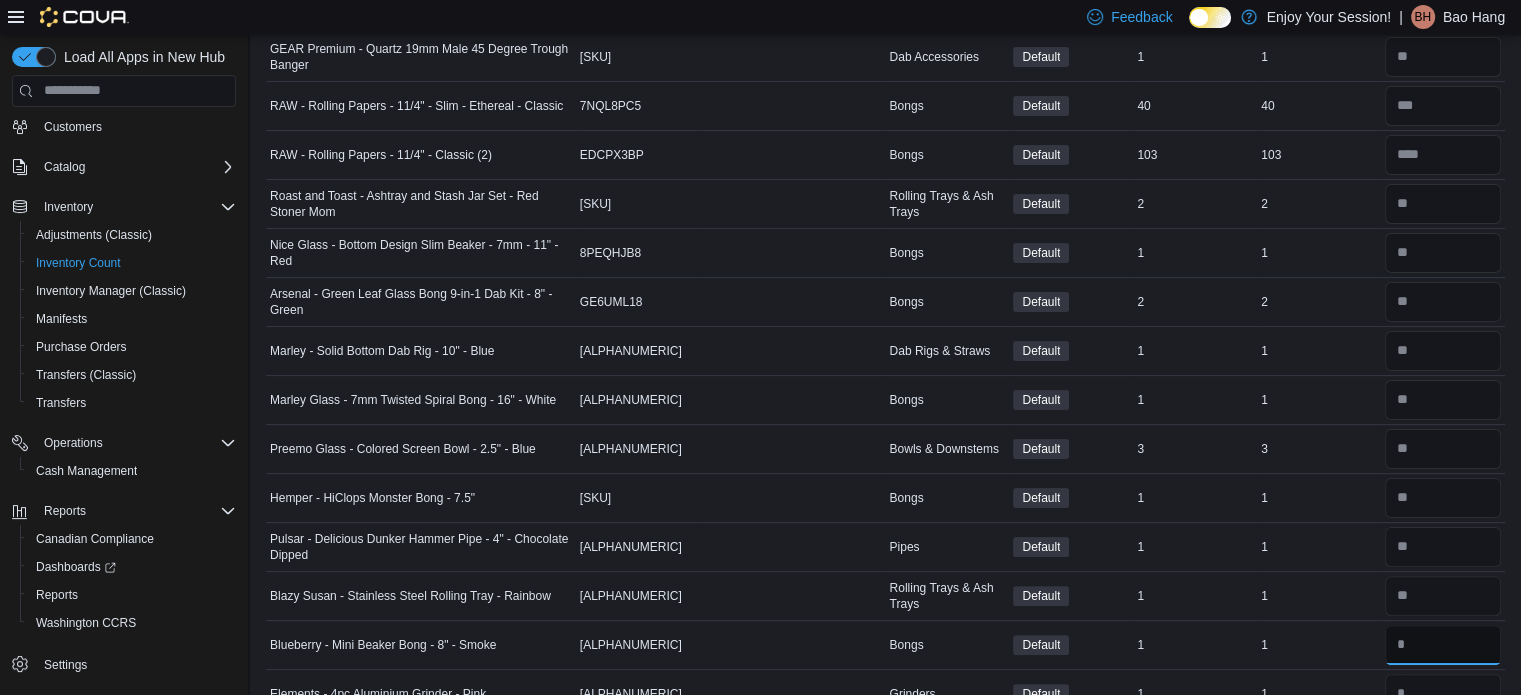 type on "*" 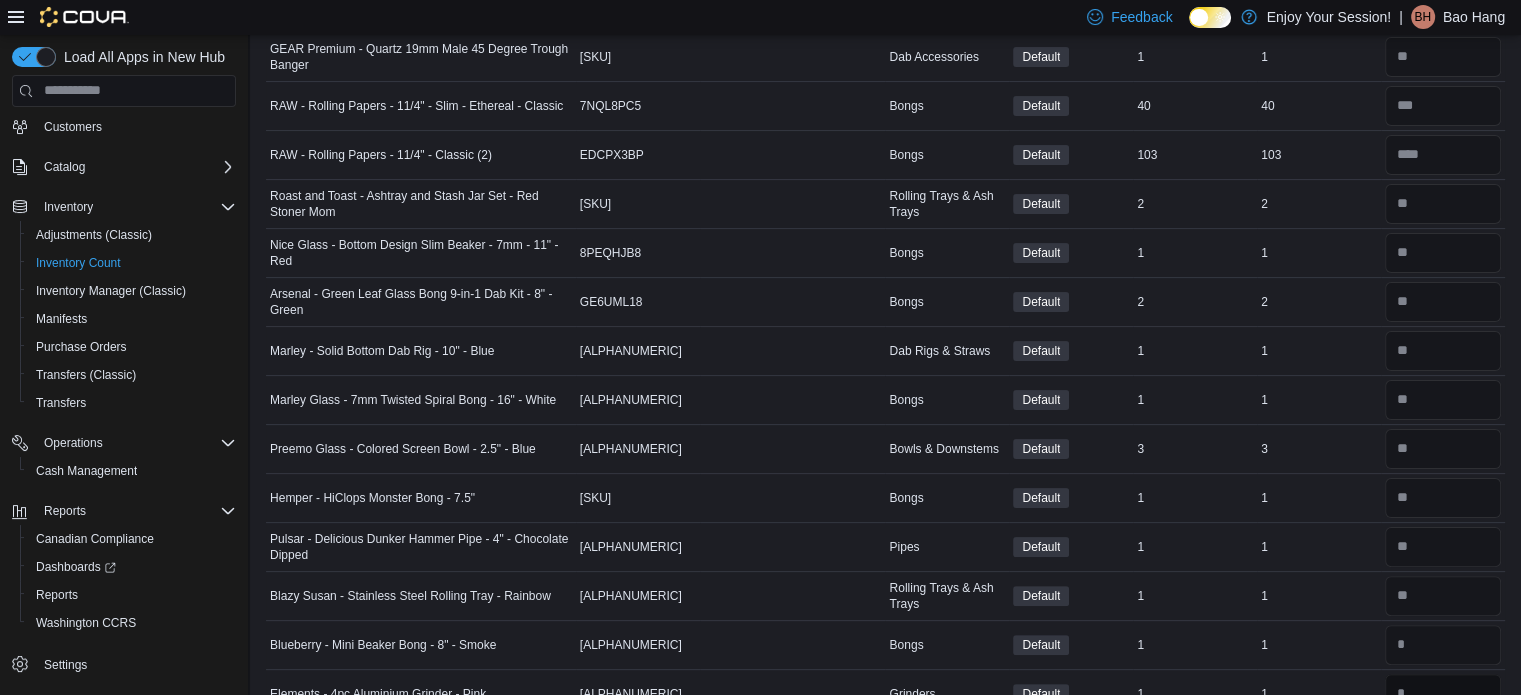 type 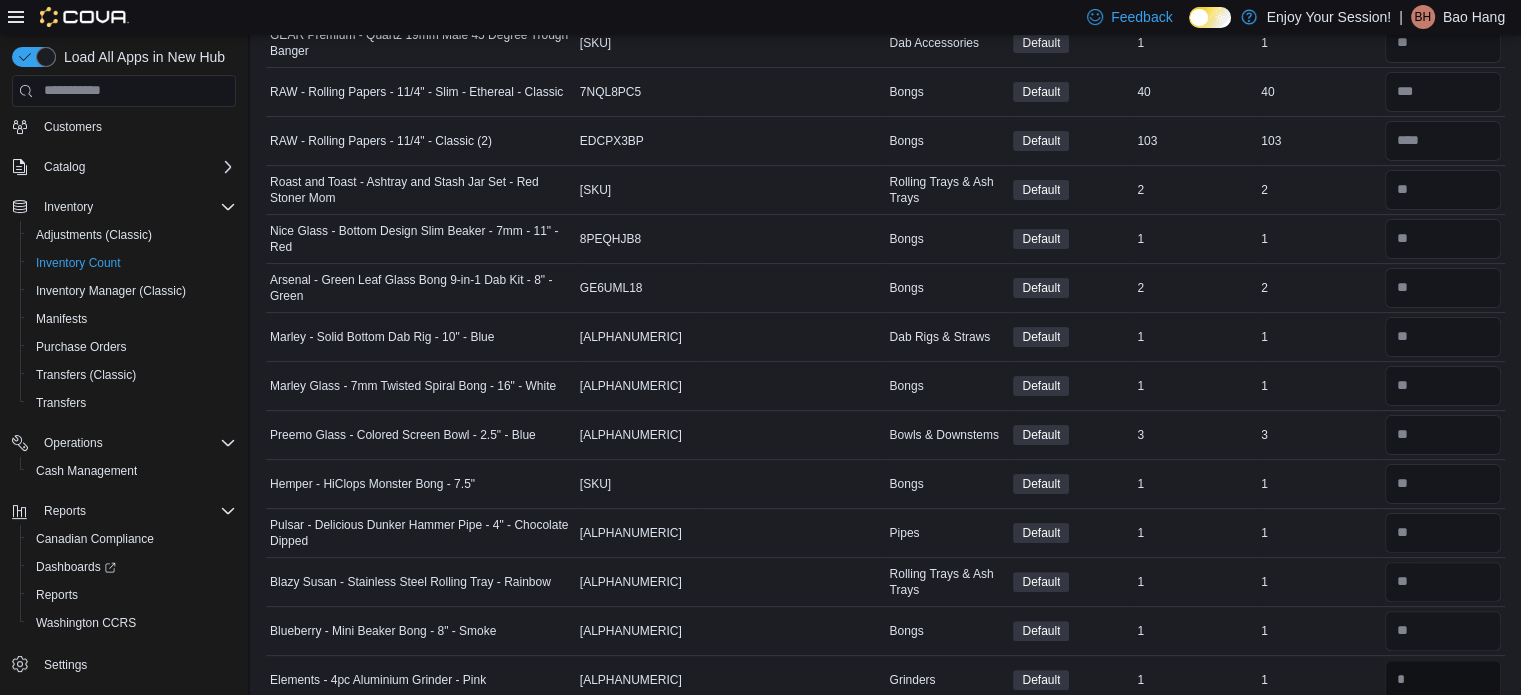 type on "*" 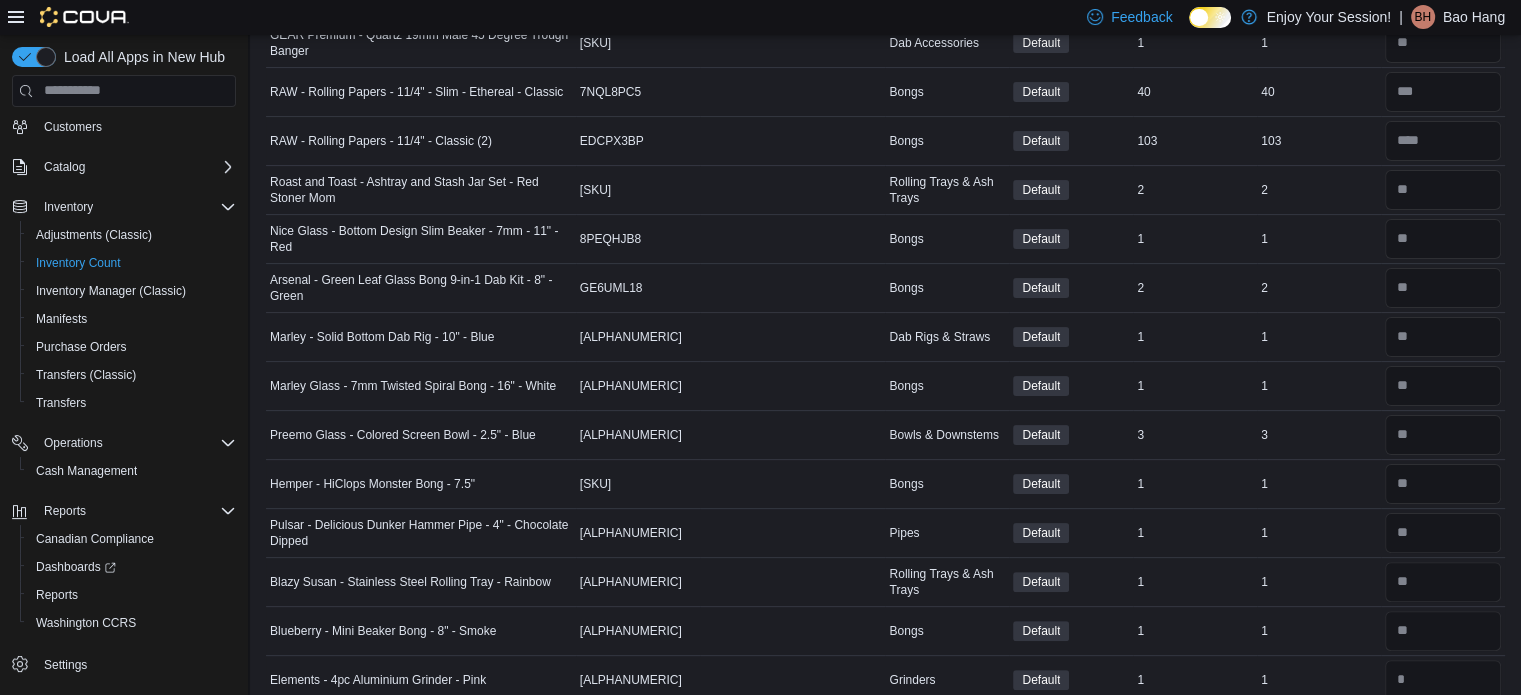 type 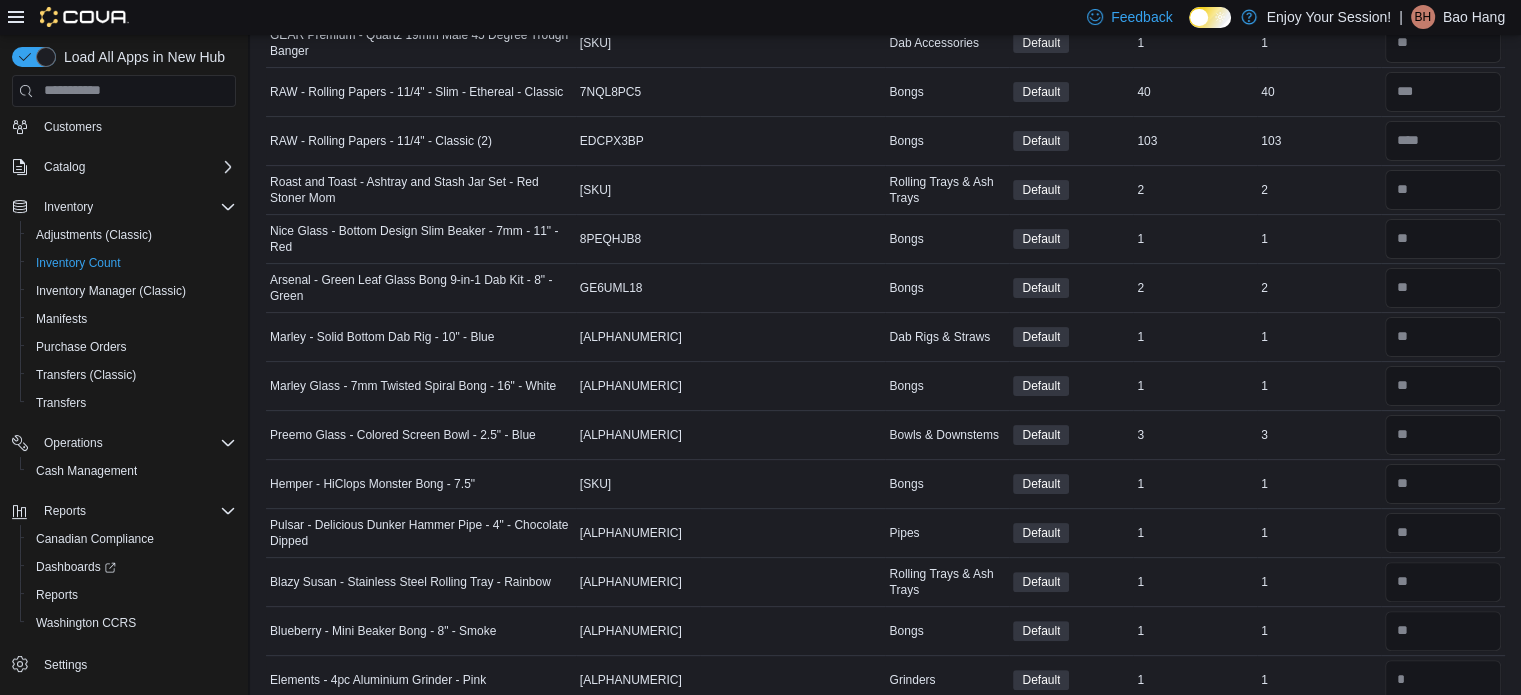 scroll, scrollTop: 799, scrollLeft: 0, axis: vertical 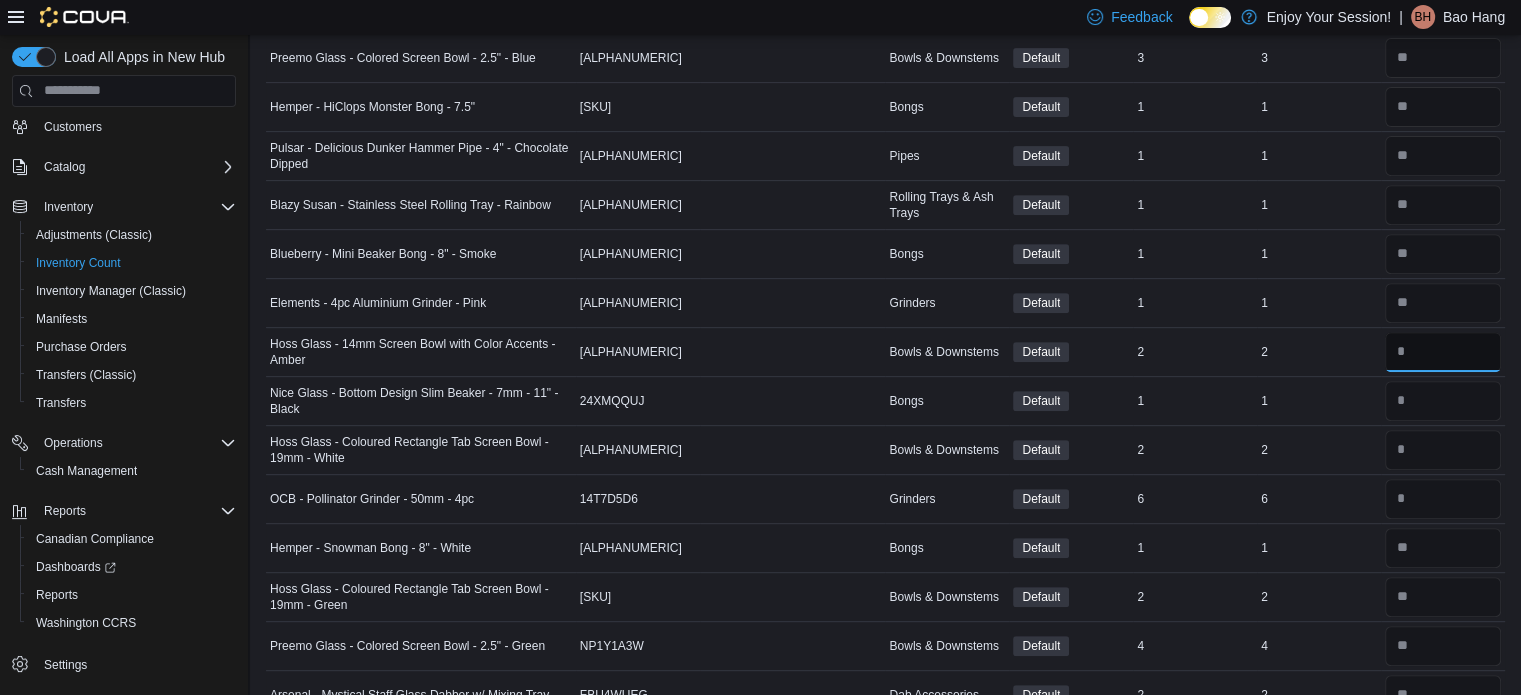 type on "*" 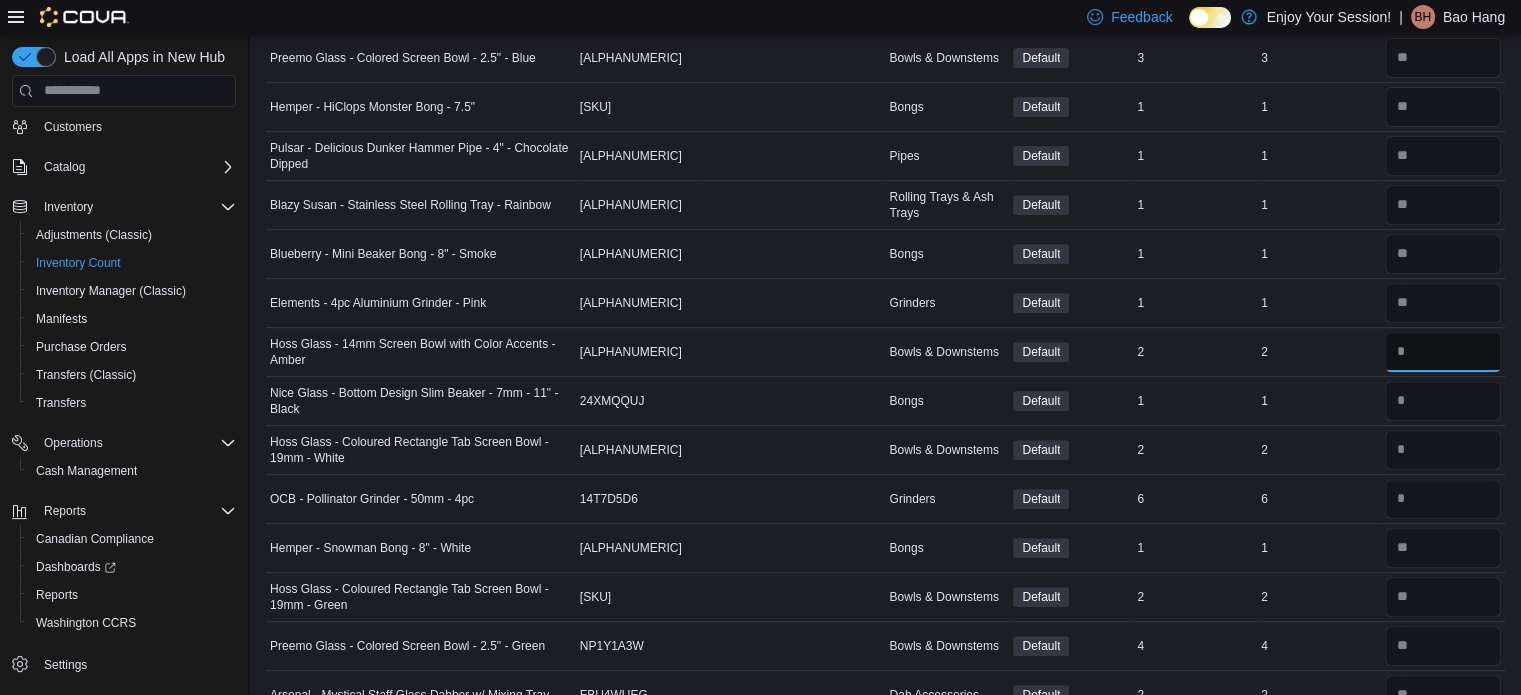 type on "*" 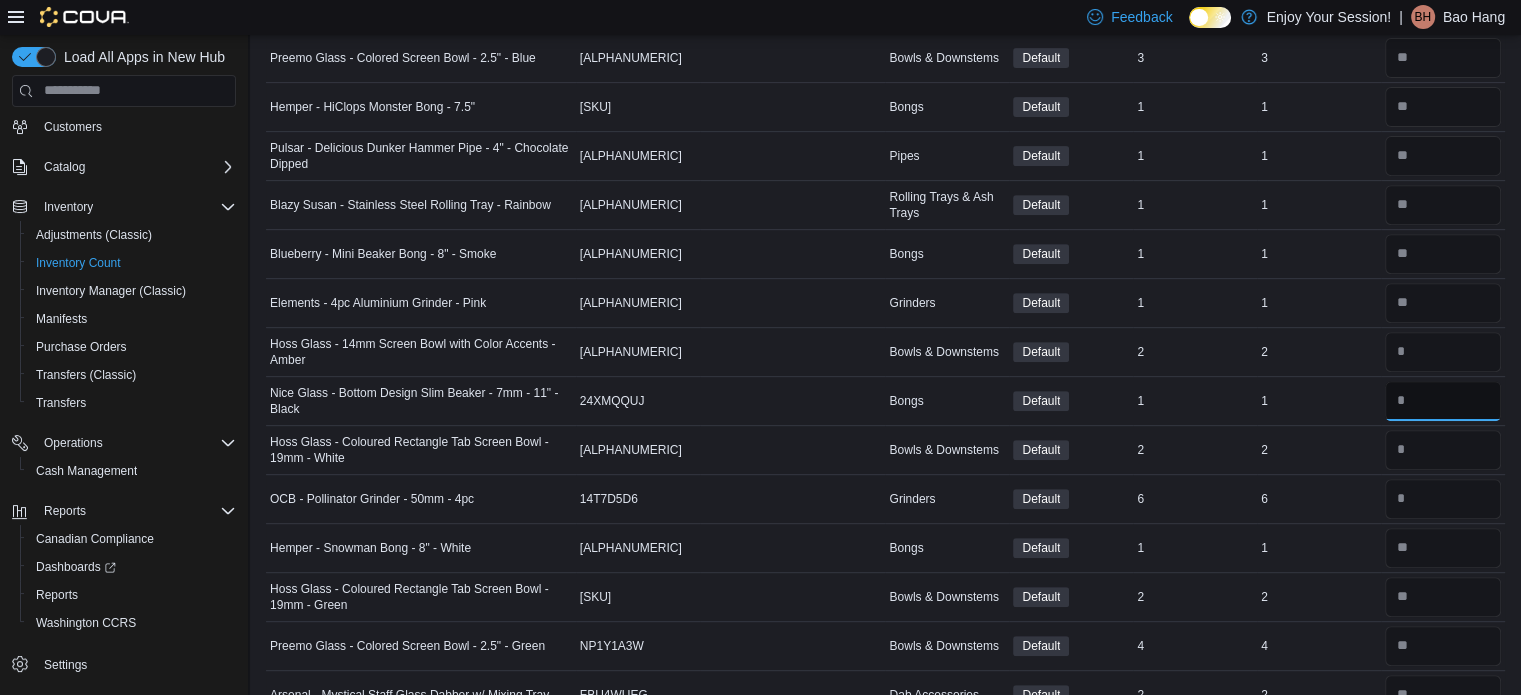 type 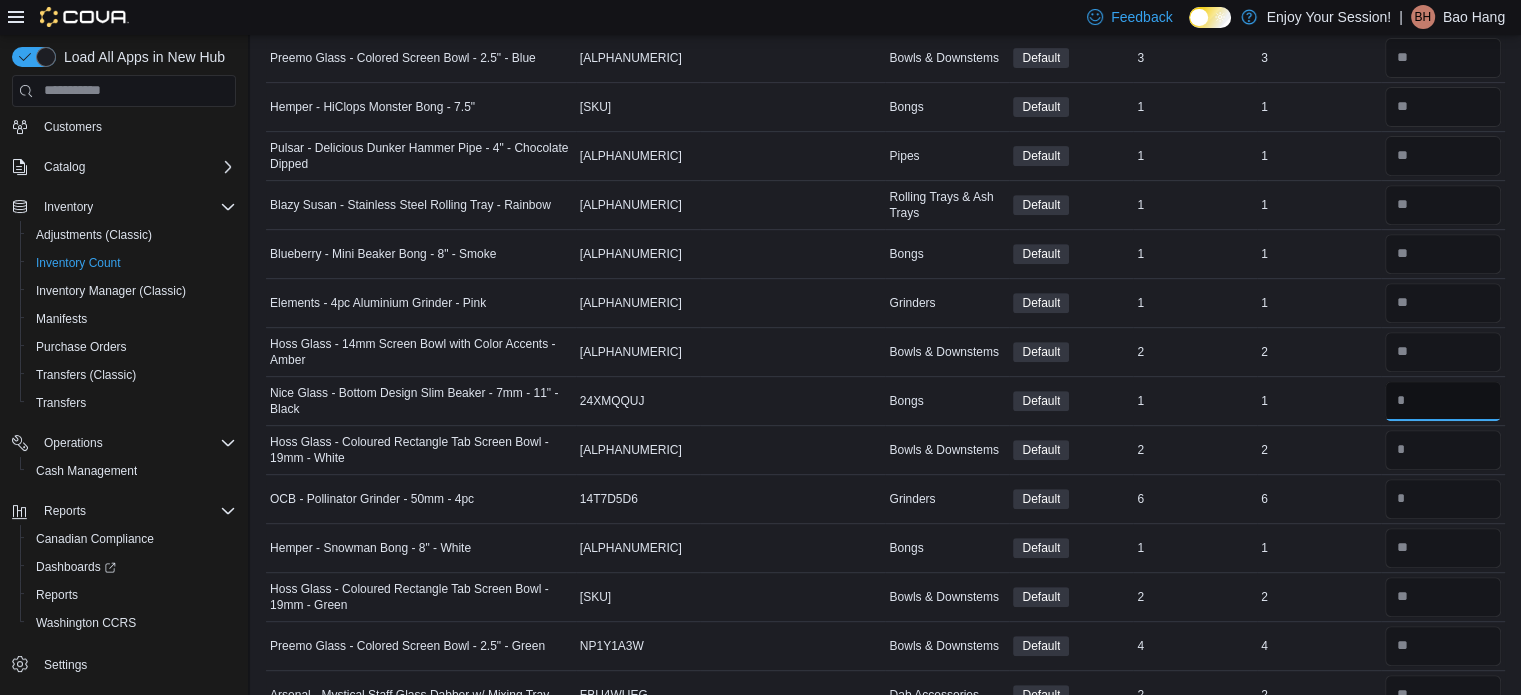 type on "*" 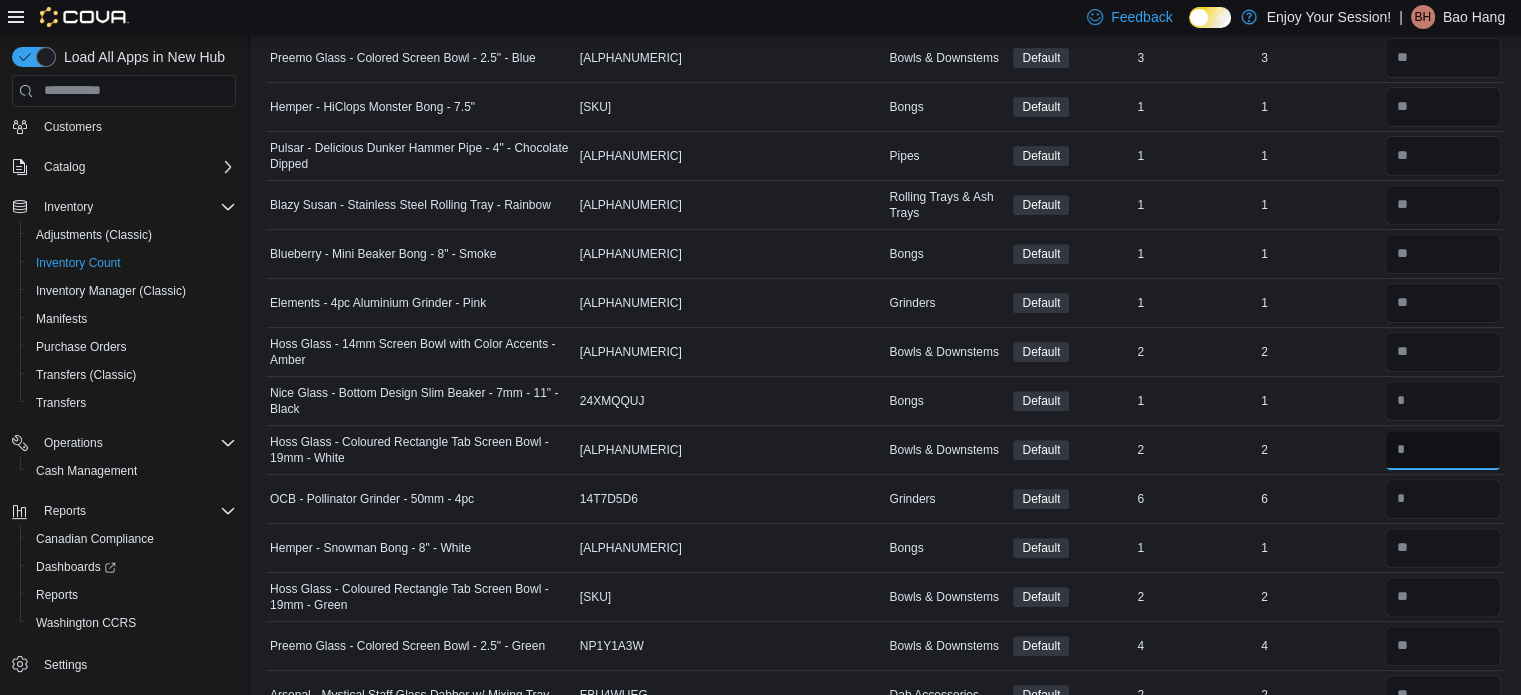 type 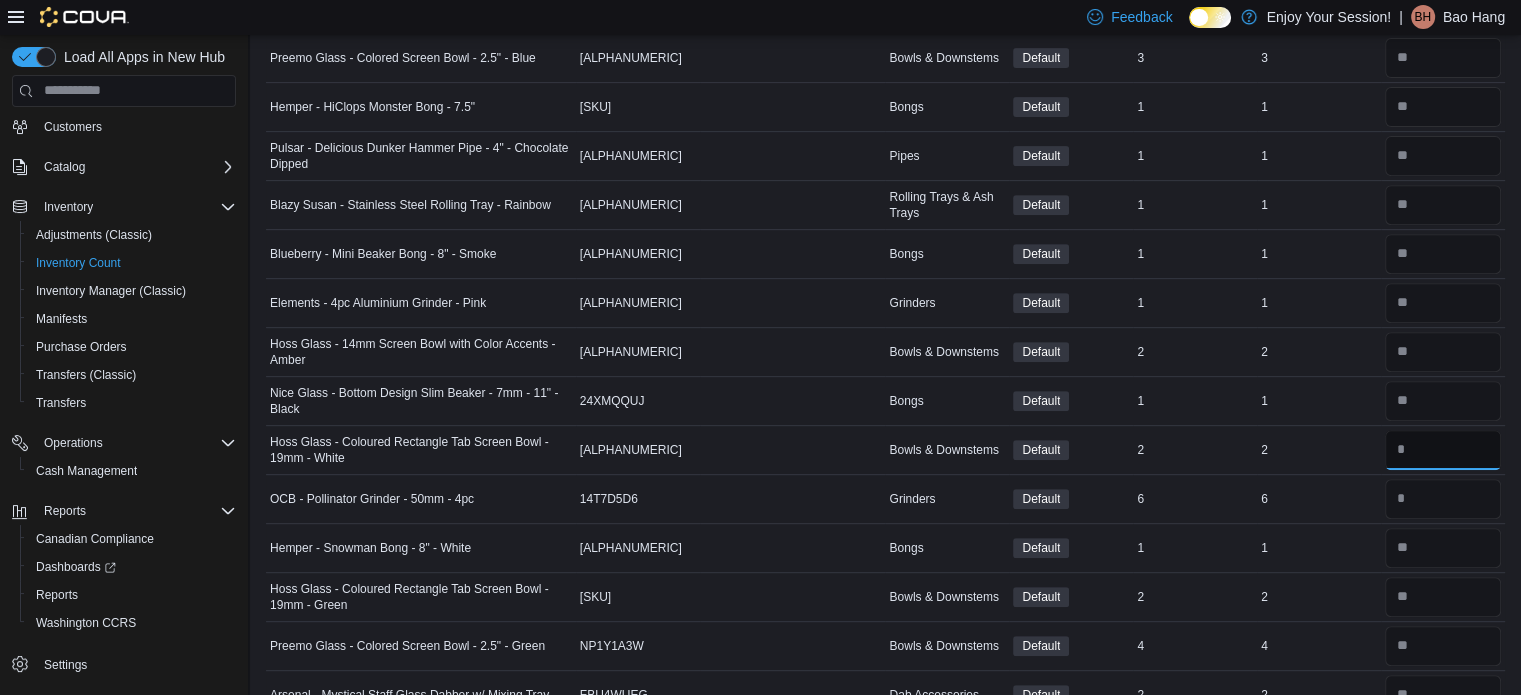 type on "*" 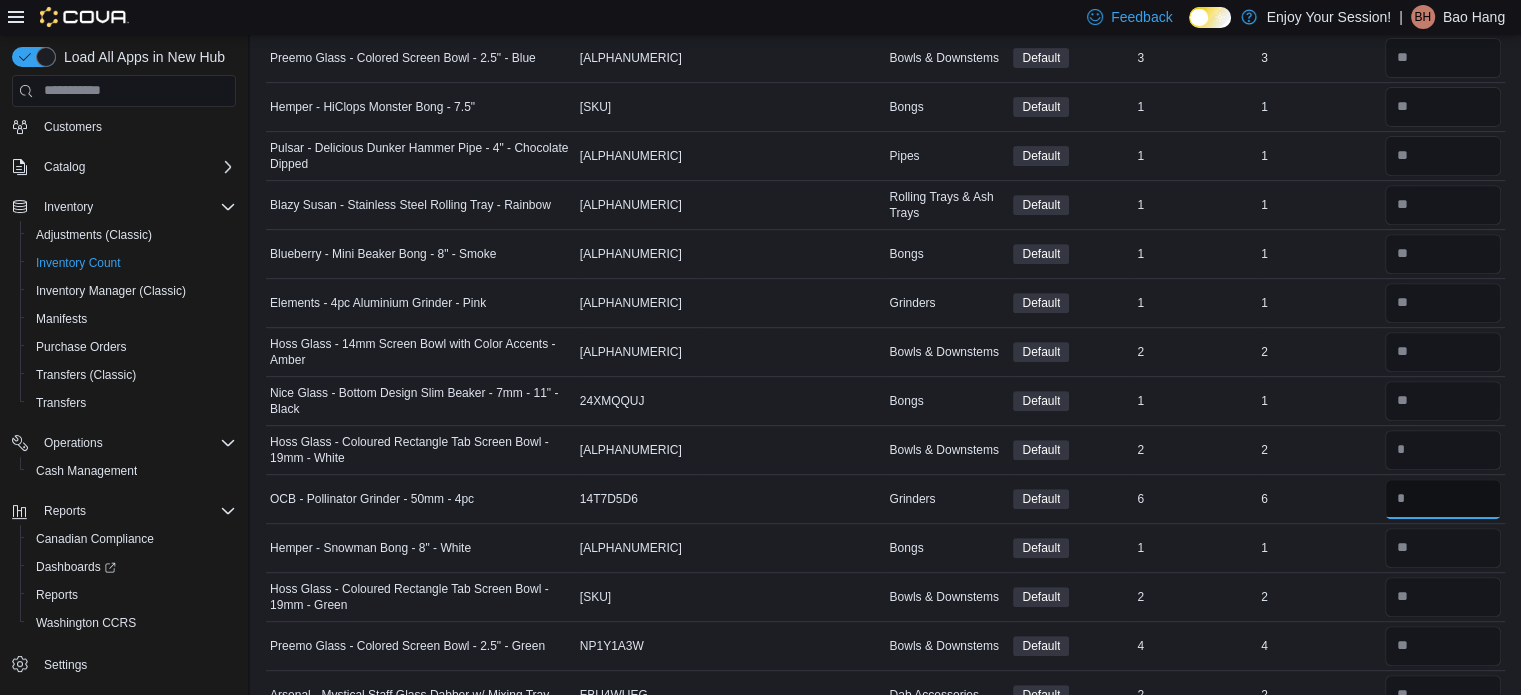 type 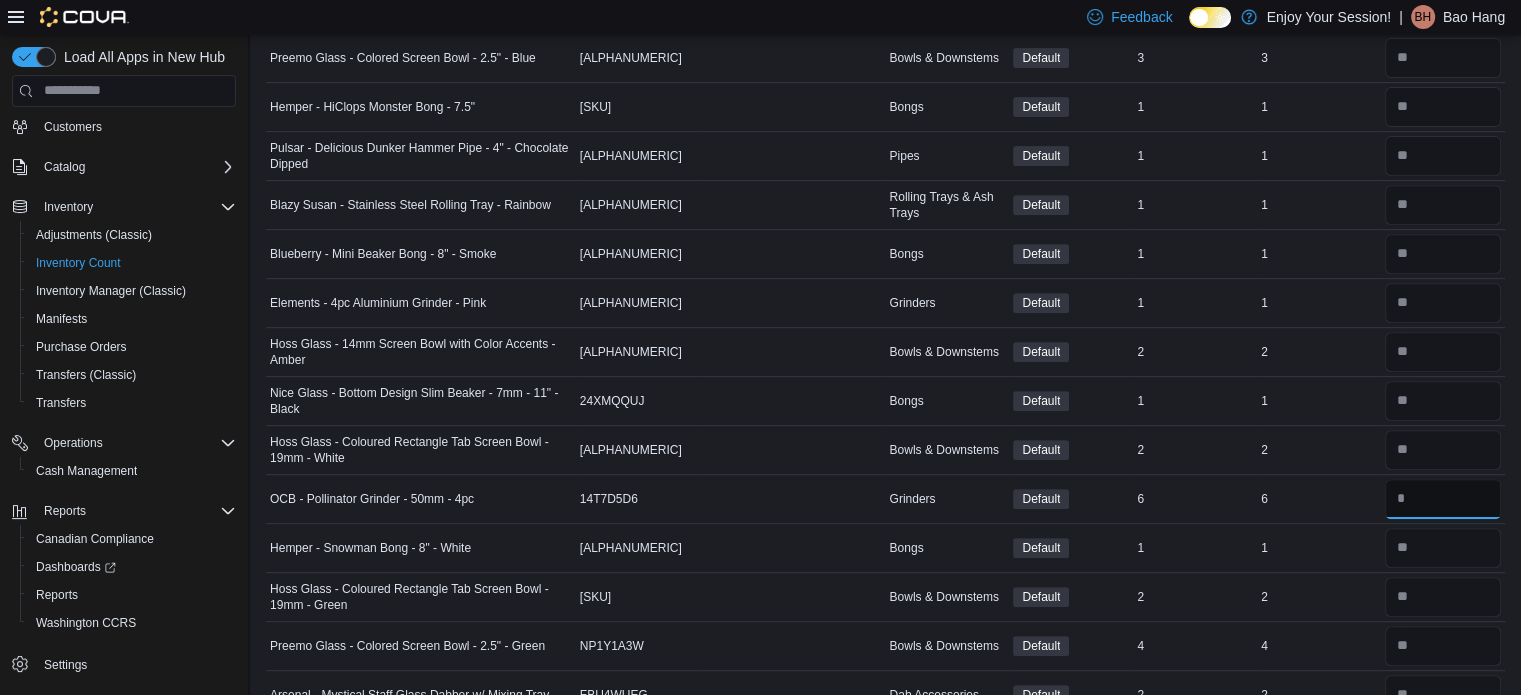 type on "*" 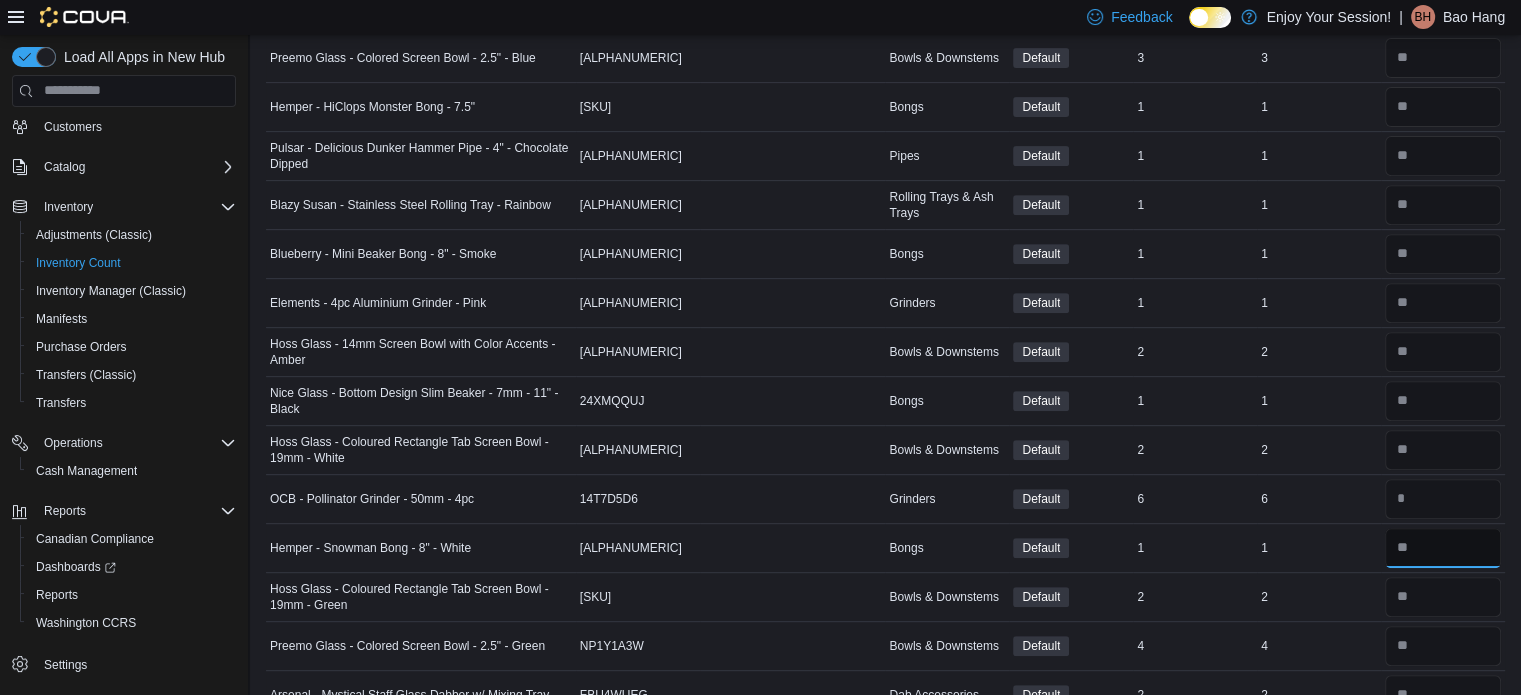 type 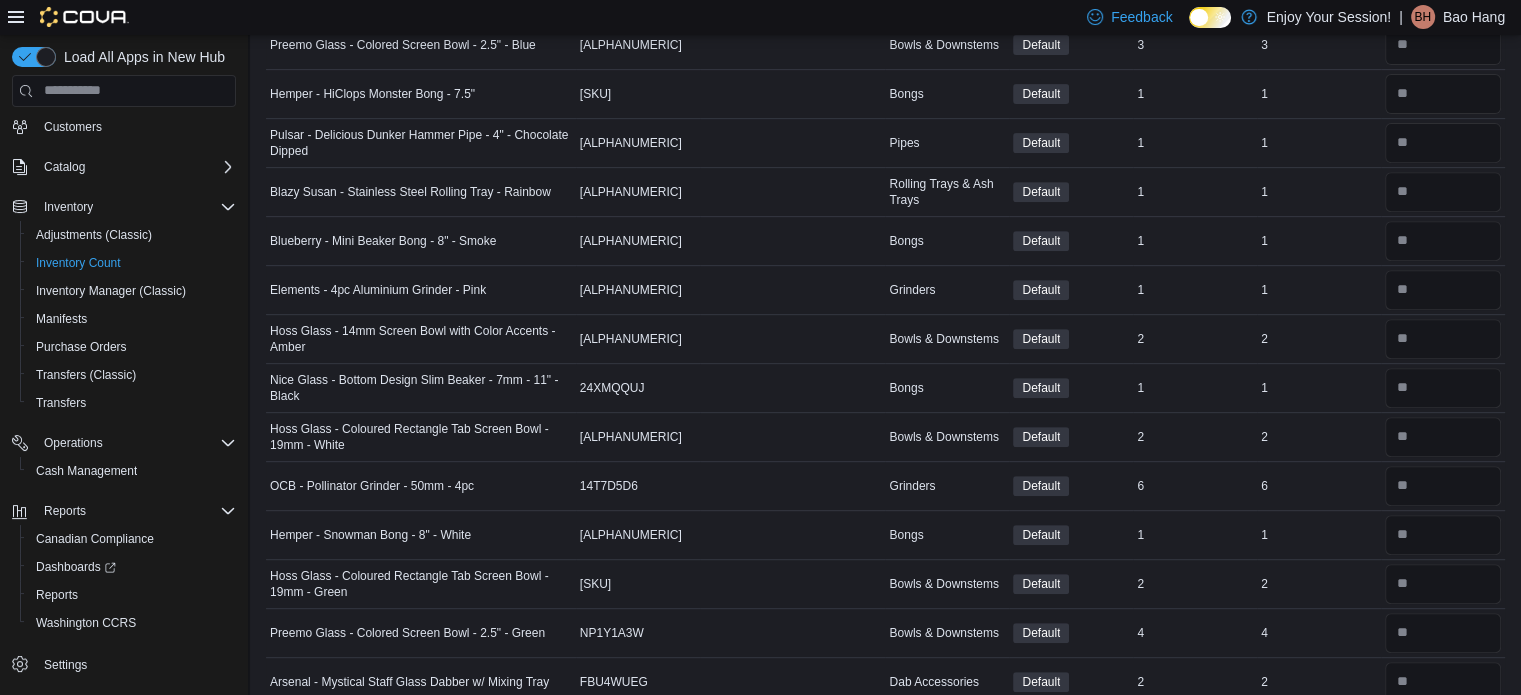 scroll, scrollTop: 1189, scrollLeft: 0, axis: vertical 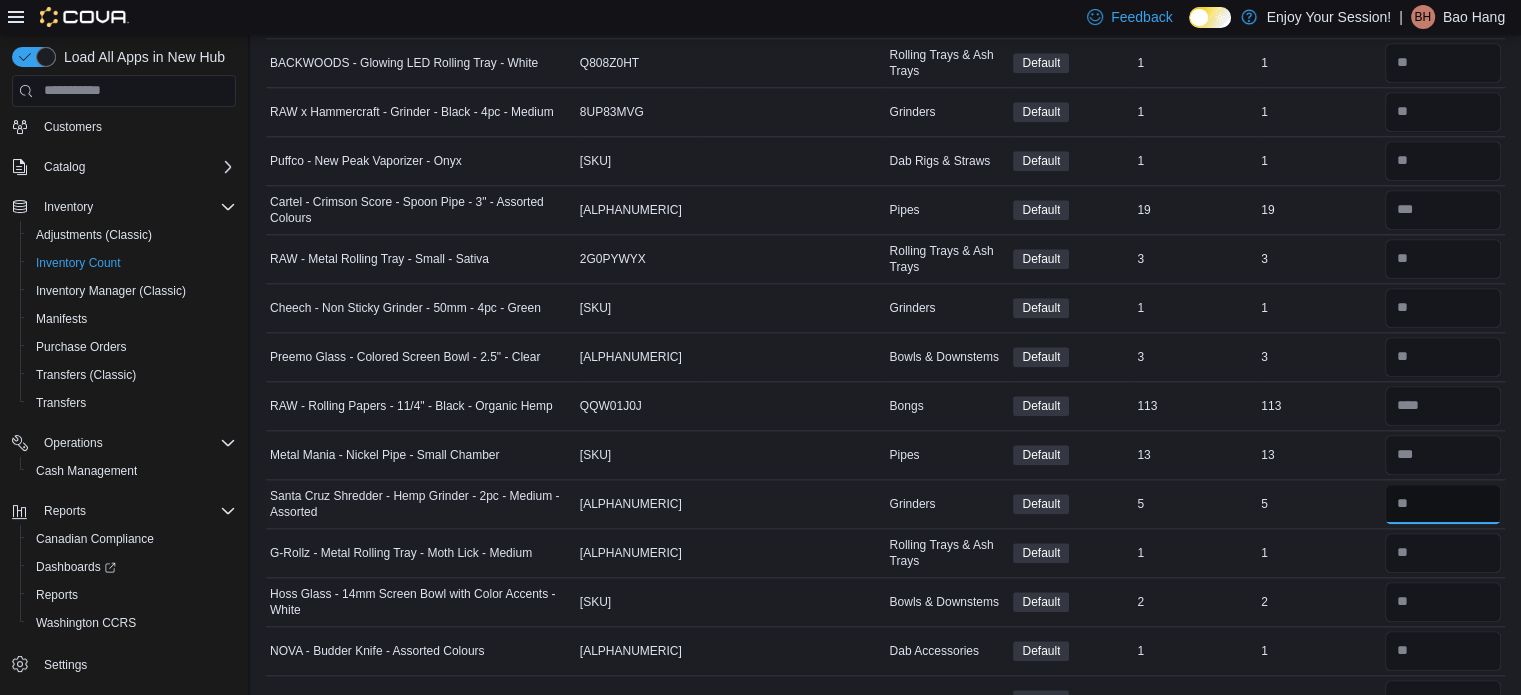 type on "*" 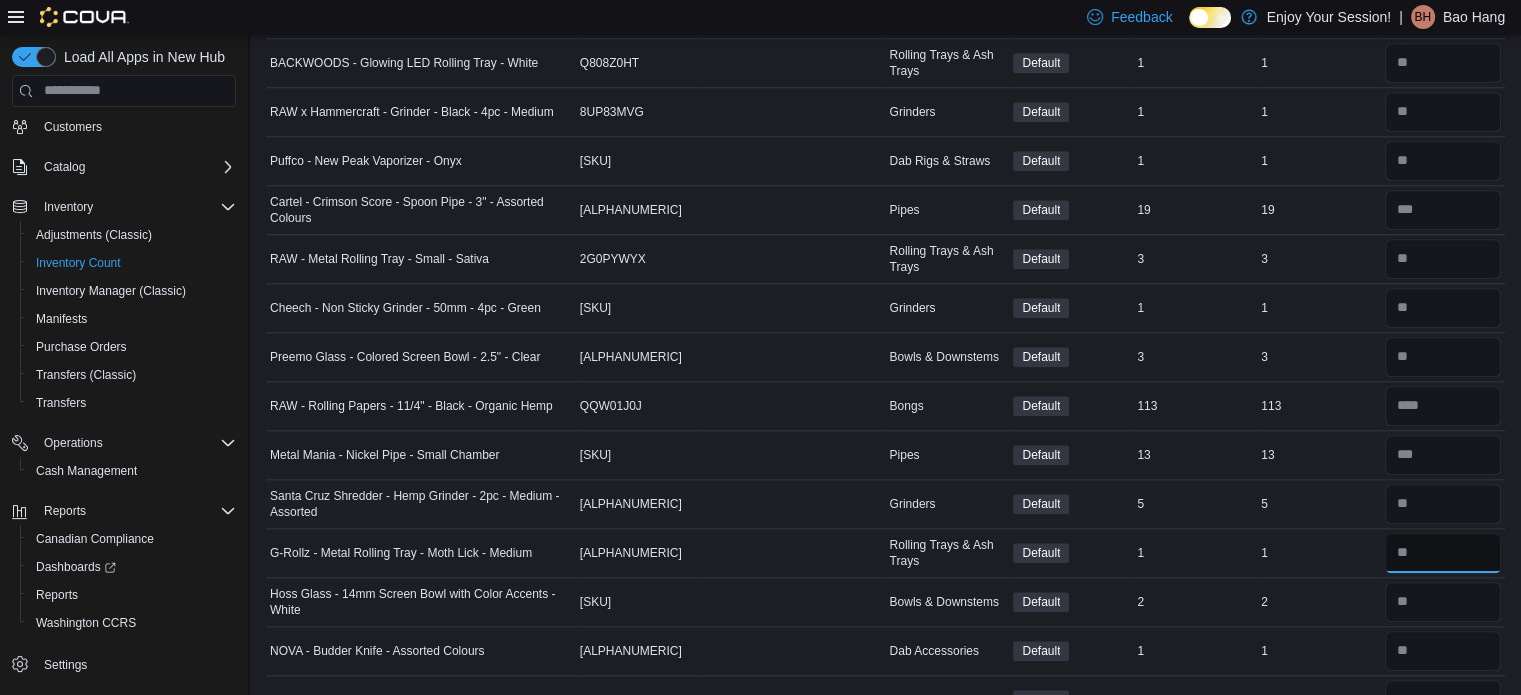 type 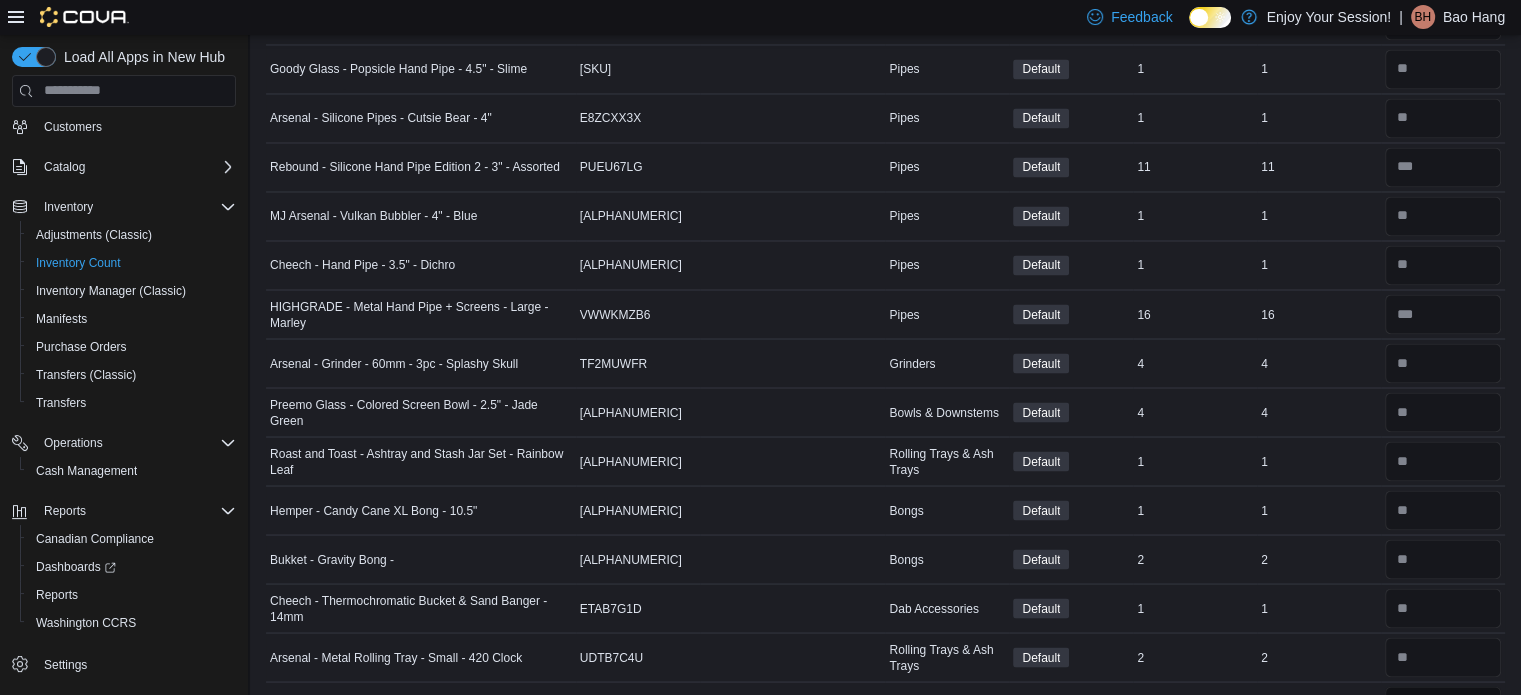 scroll, scrollTop: 3545, scrollLeft: 0, axis: vertical 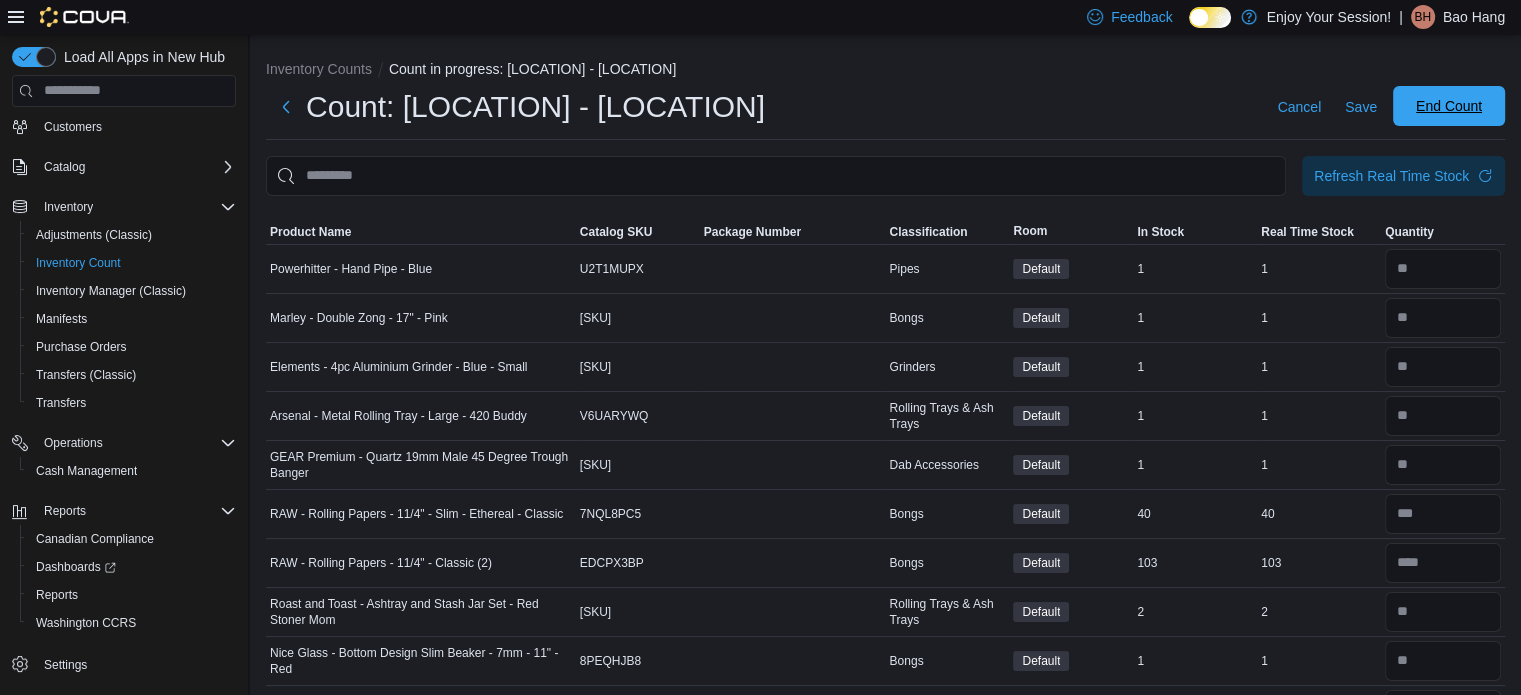 click on "End Count" at bounding box center [1449, 106] 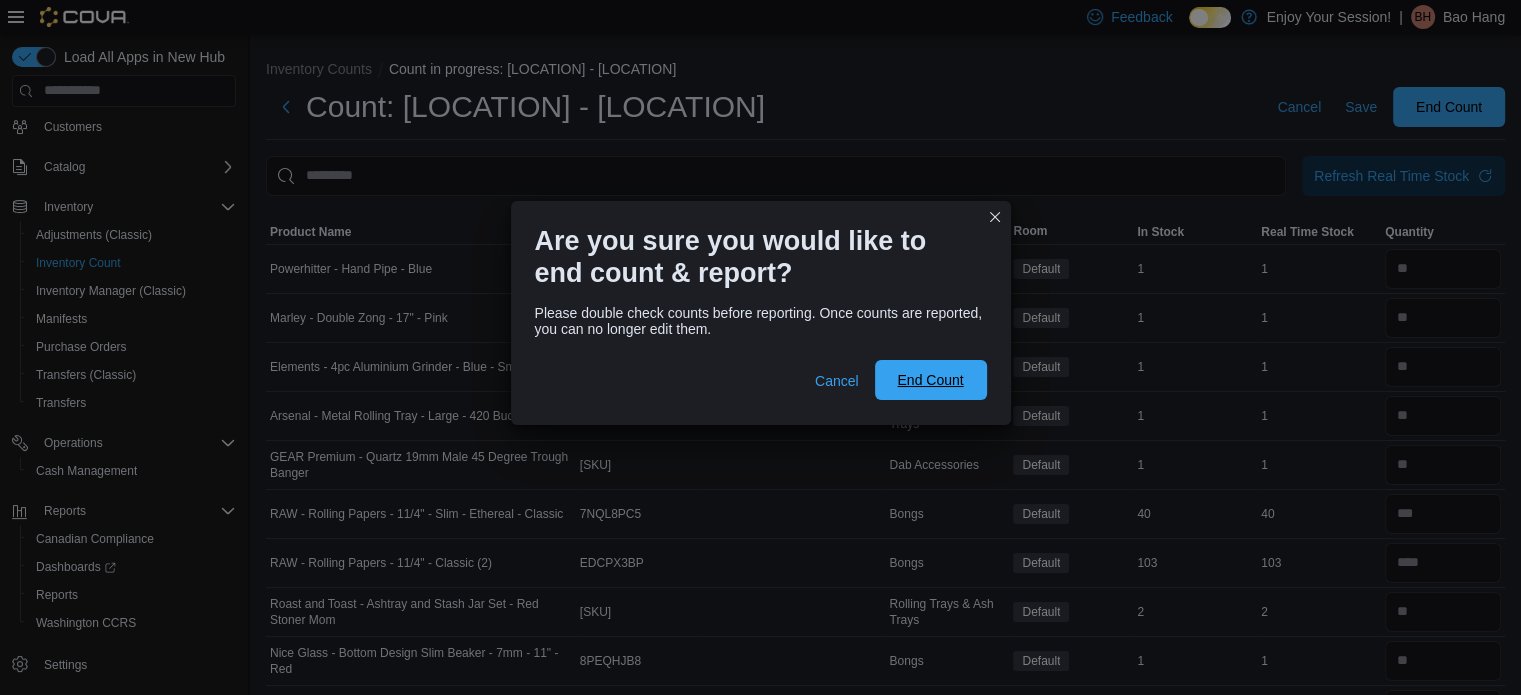 click on "End Count" at bounding box center [931, 380] 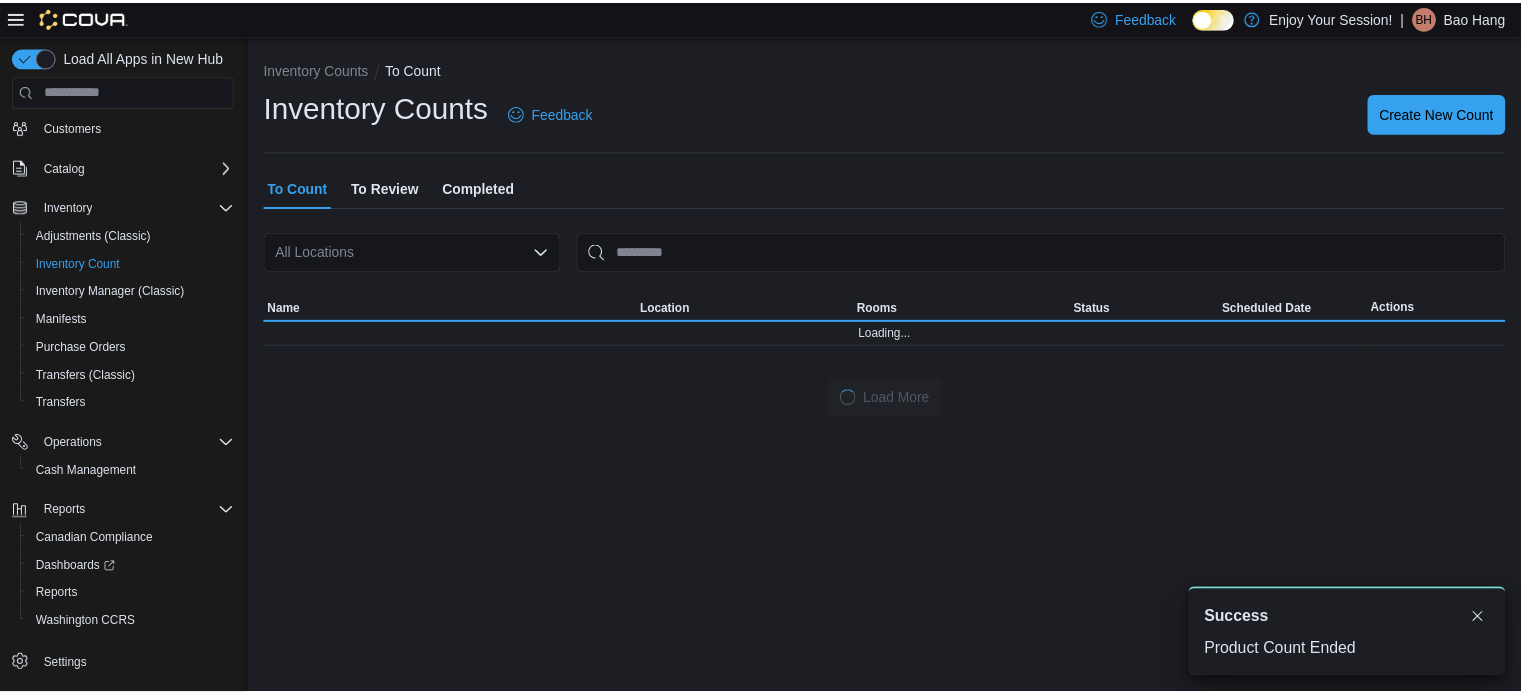 scroll, scrollTop: 0, scrollLeft: 0, axis: both 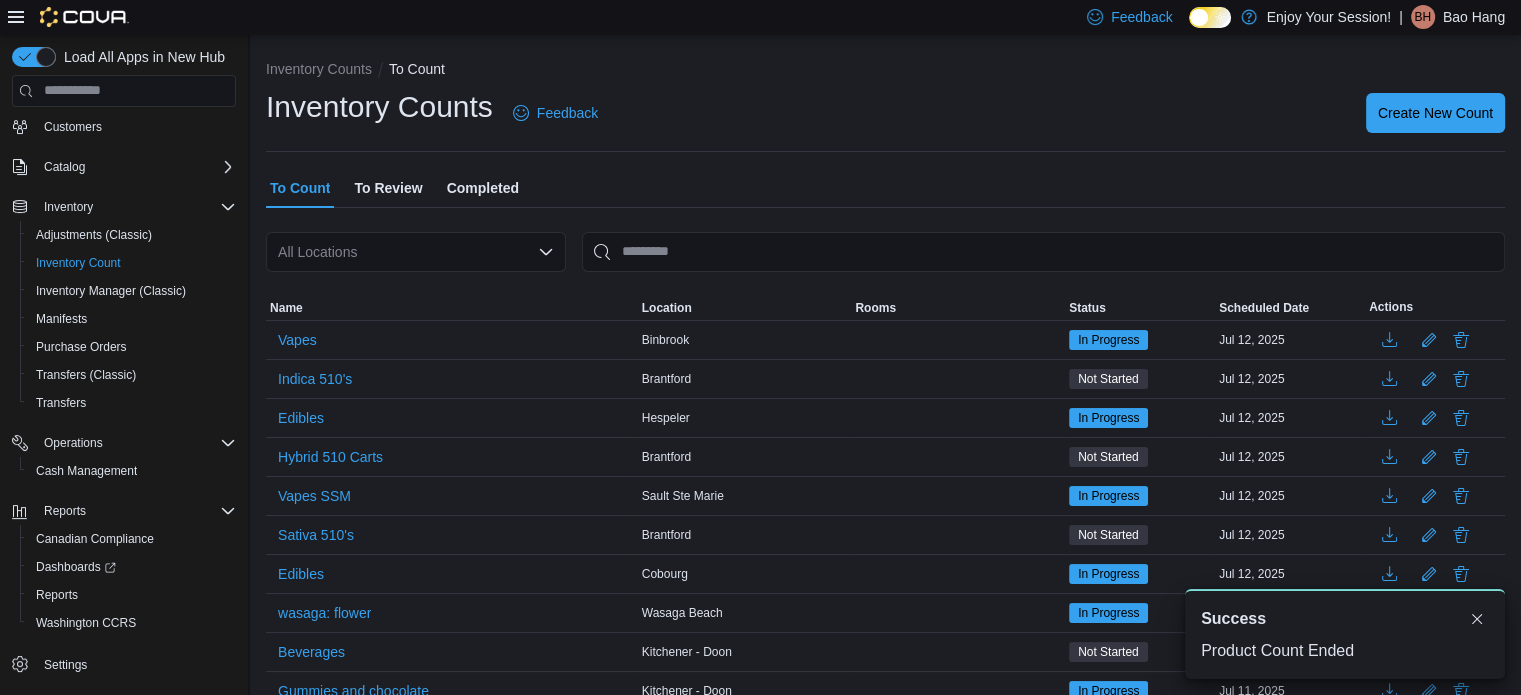 click on "To Review" at bounding box center [388, 188] 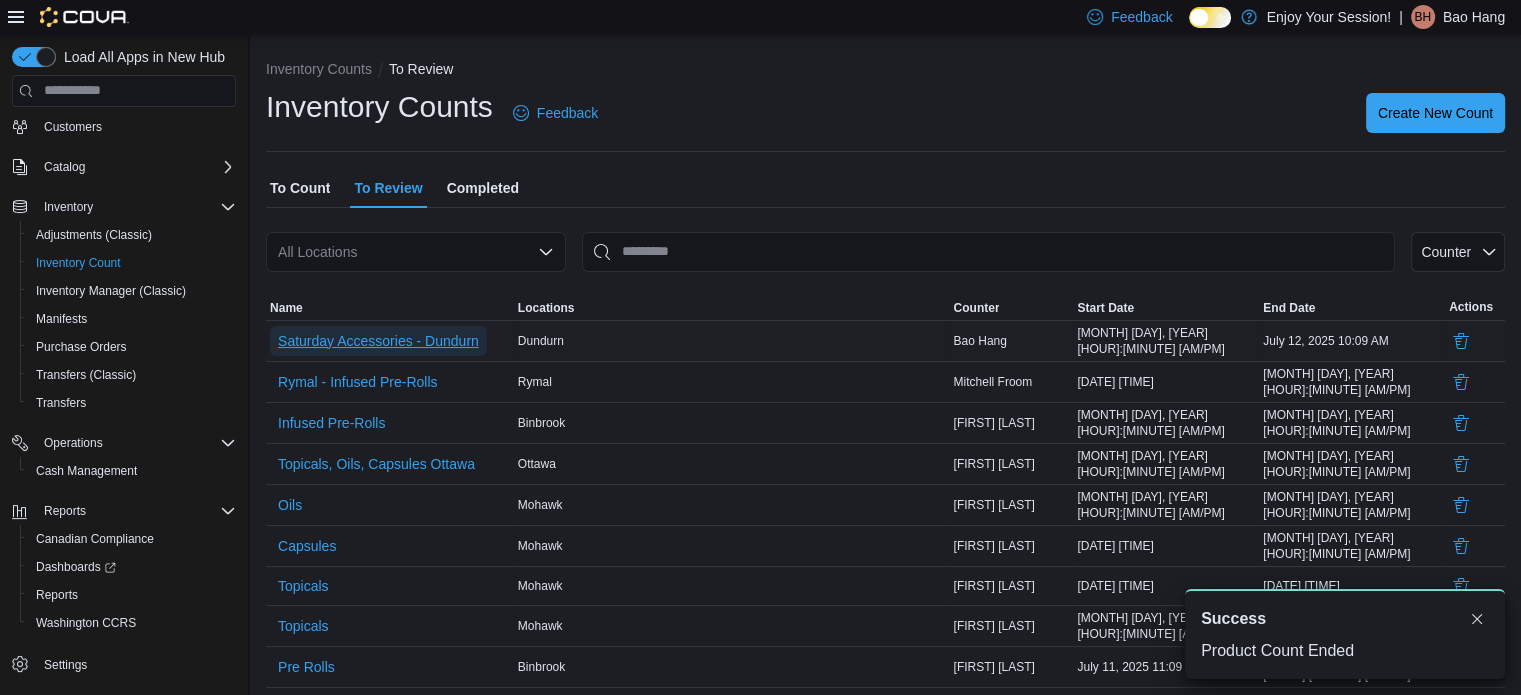 click on "Saturday Accessories - Dundurn" at bounding box center [378, 341] 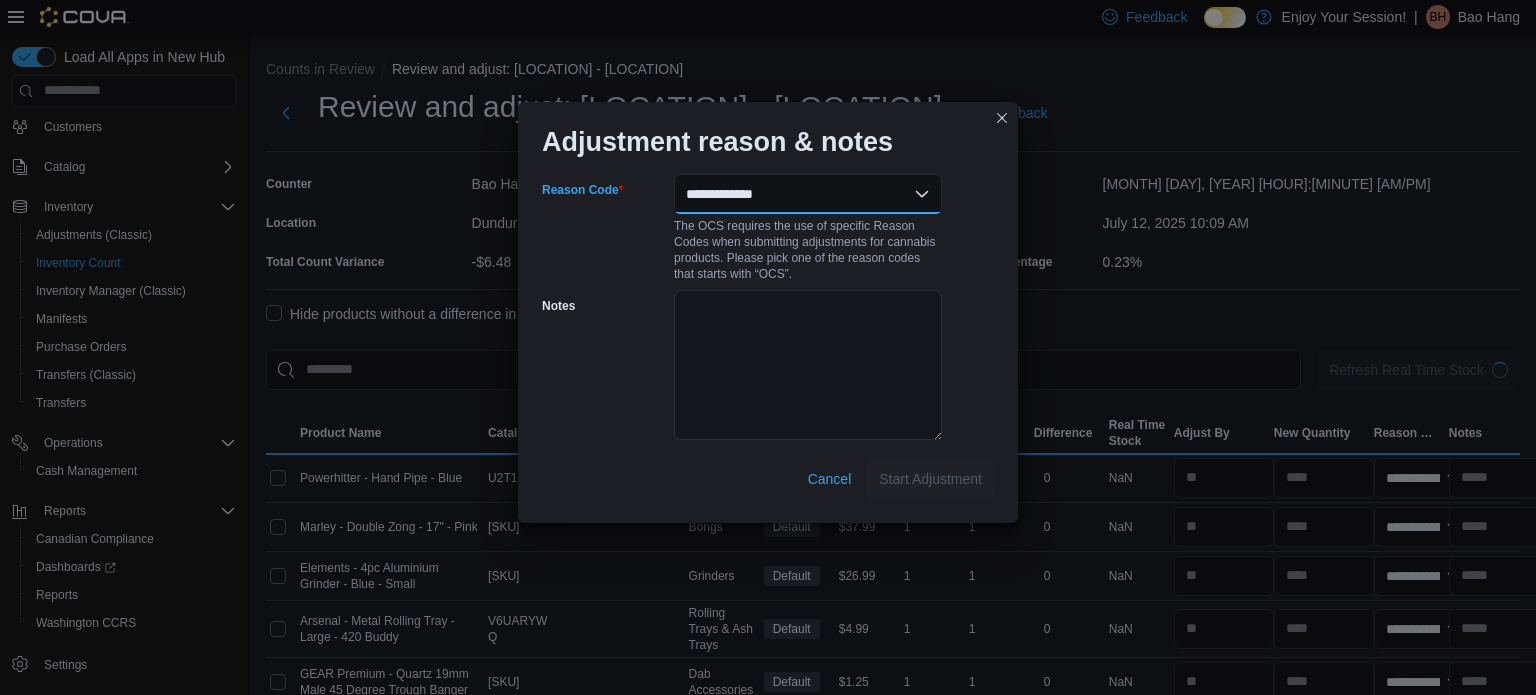 click on "**********" at bounding box center [808, 194] 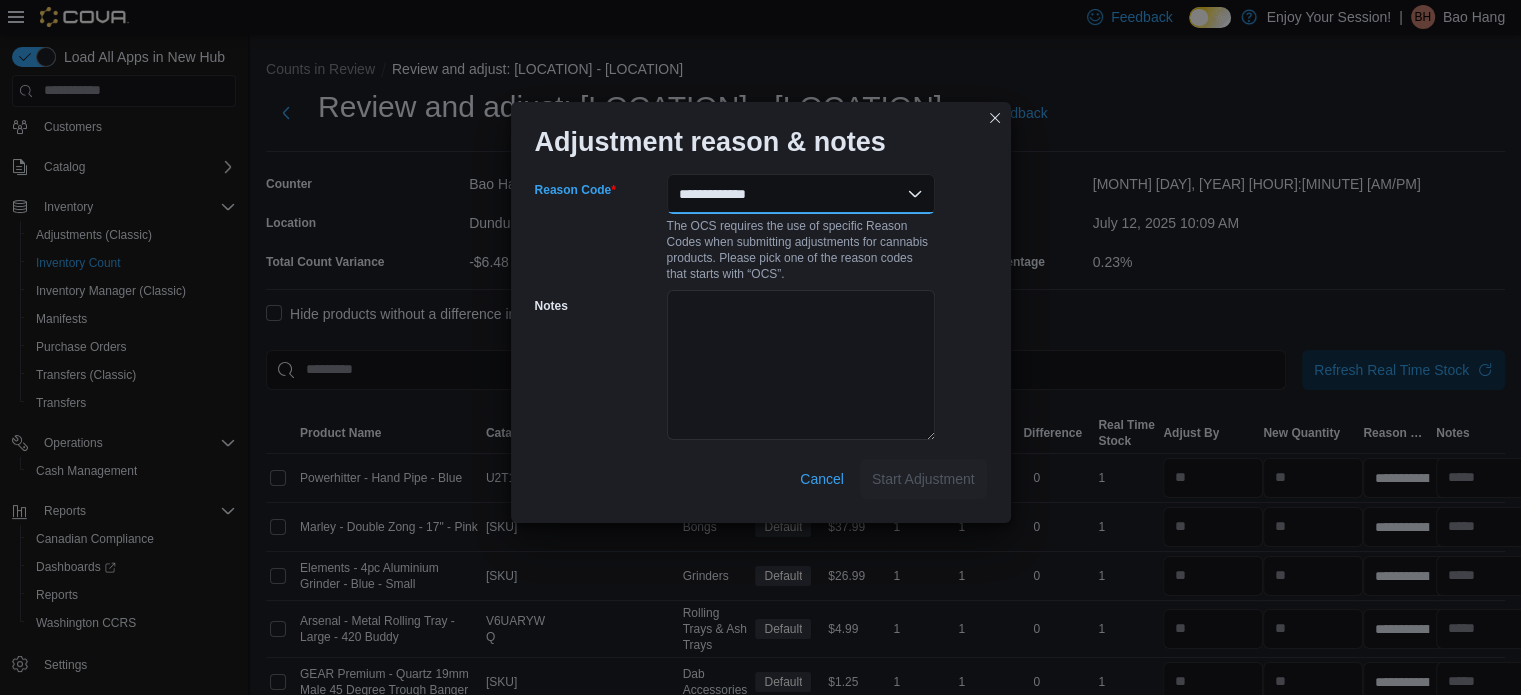 select on "**********" 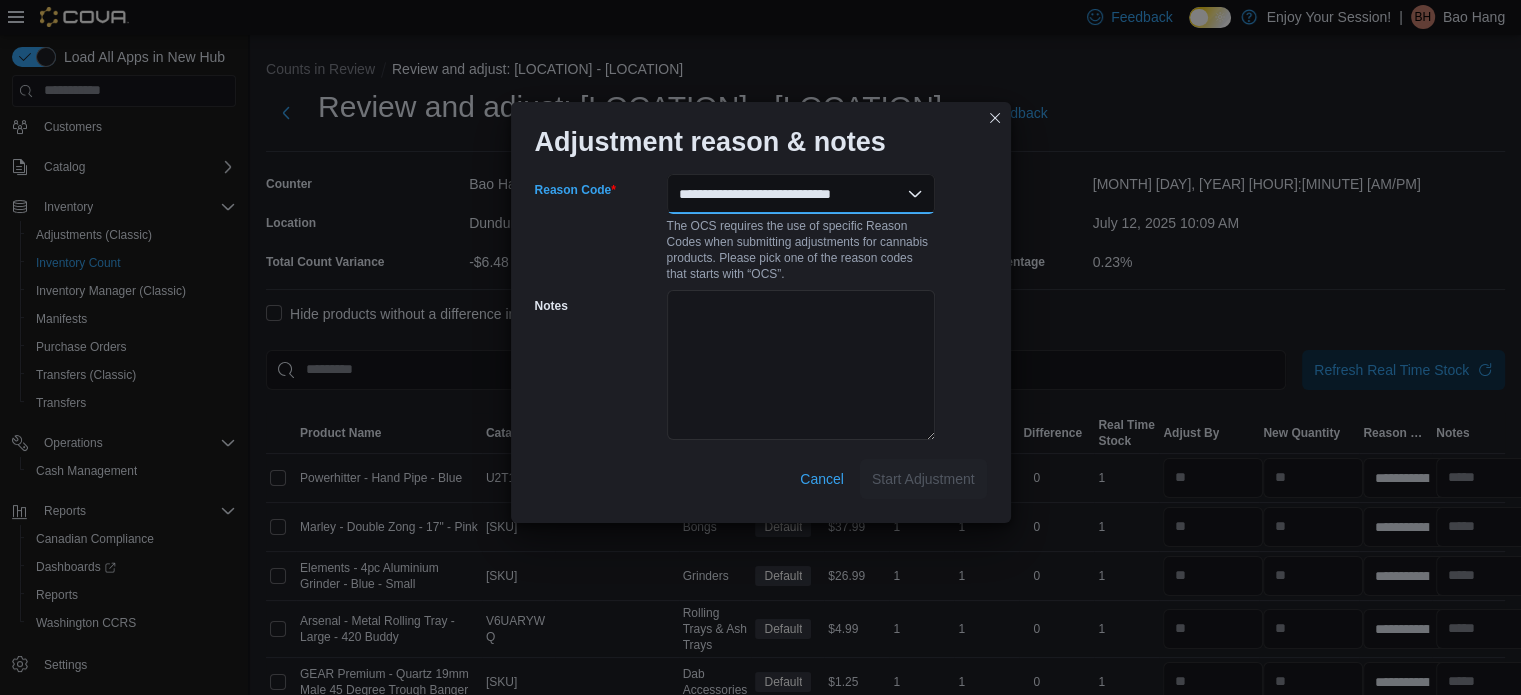 click on "**********" at bounding box center [801, 194] 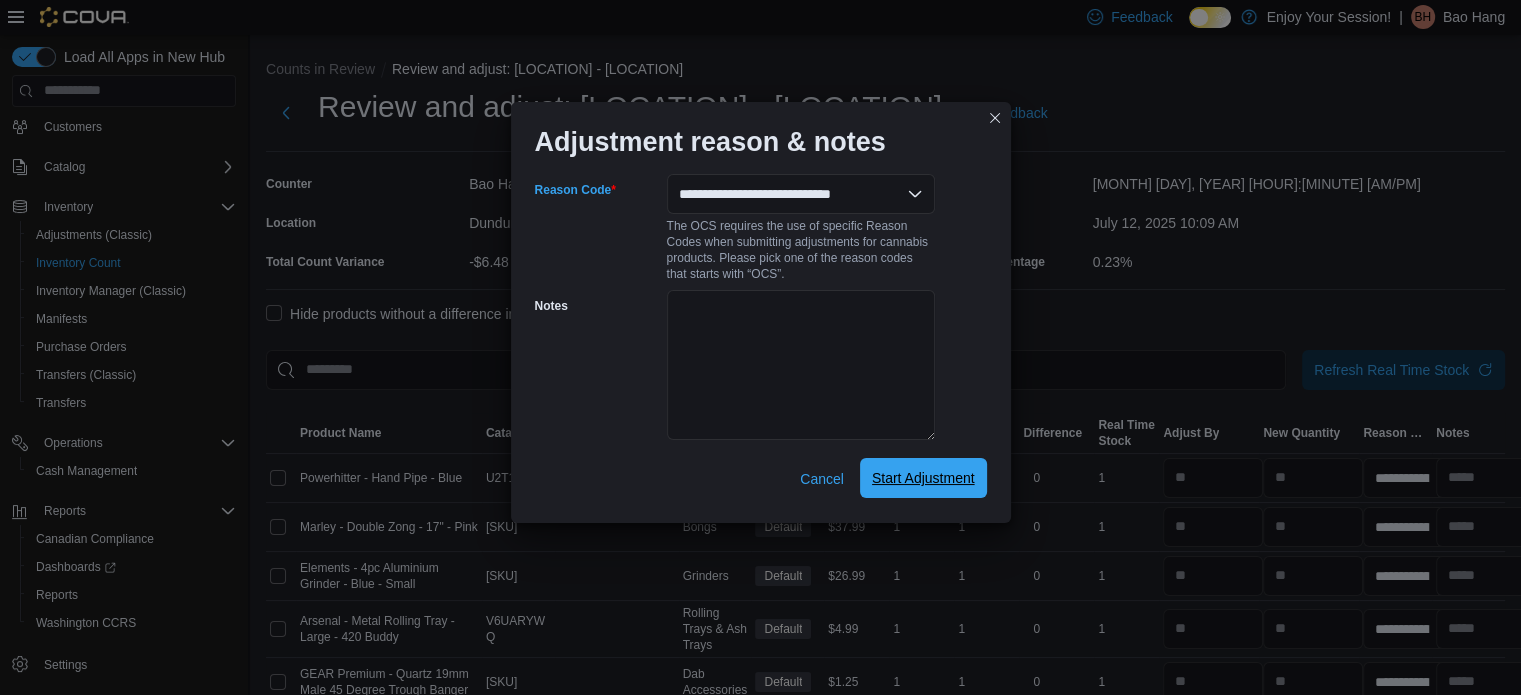 click on "Start Adjustment" at bounding box center (923, 478) 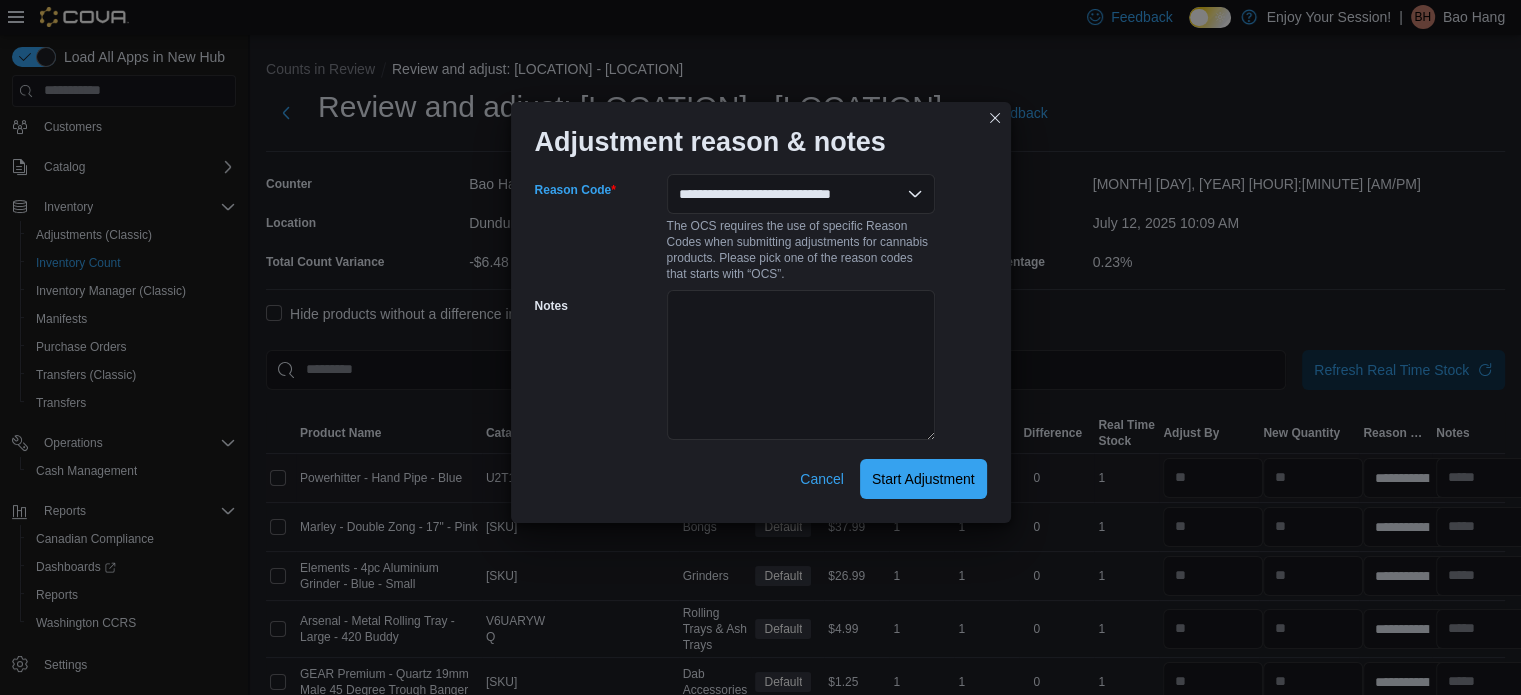 select on "**********" 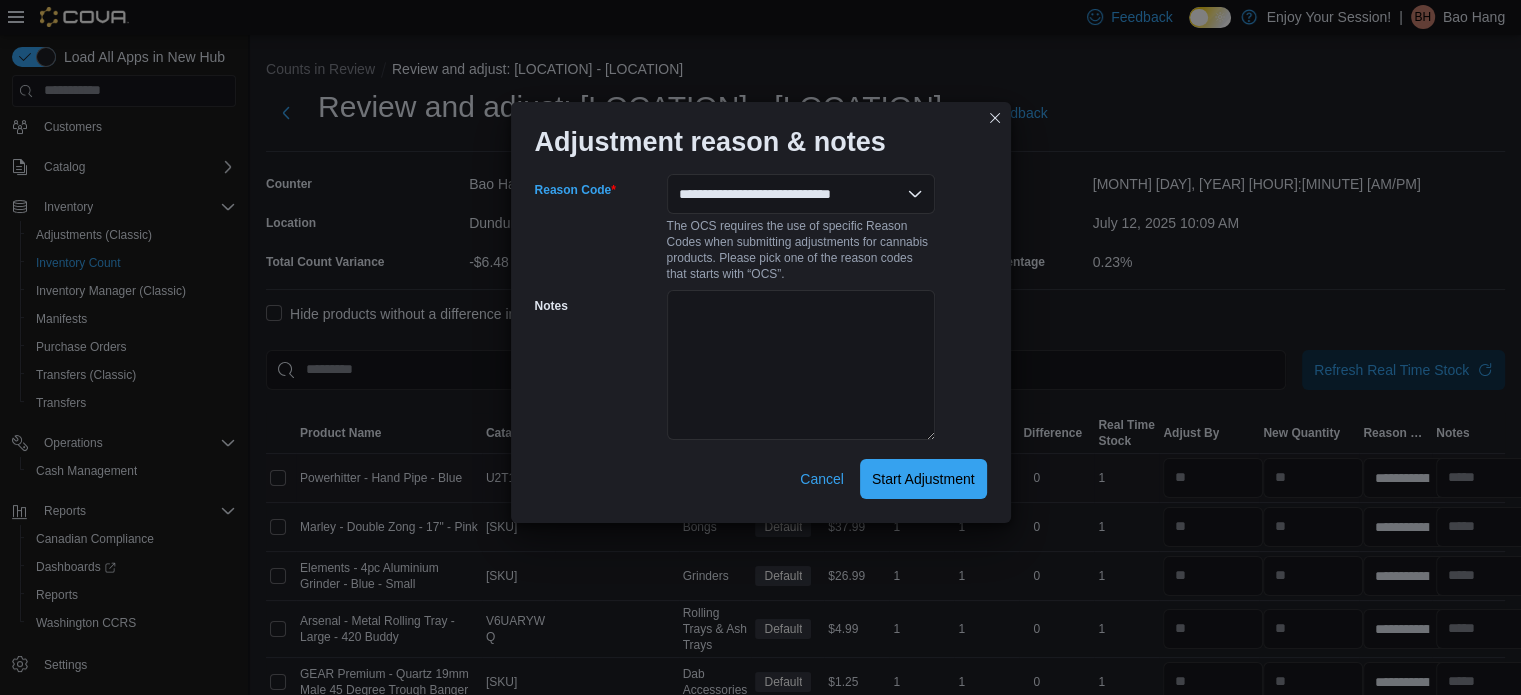 select on "**********" 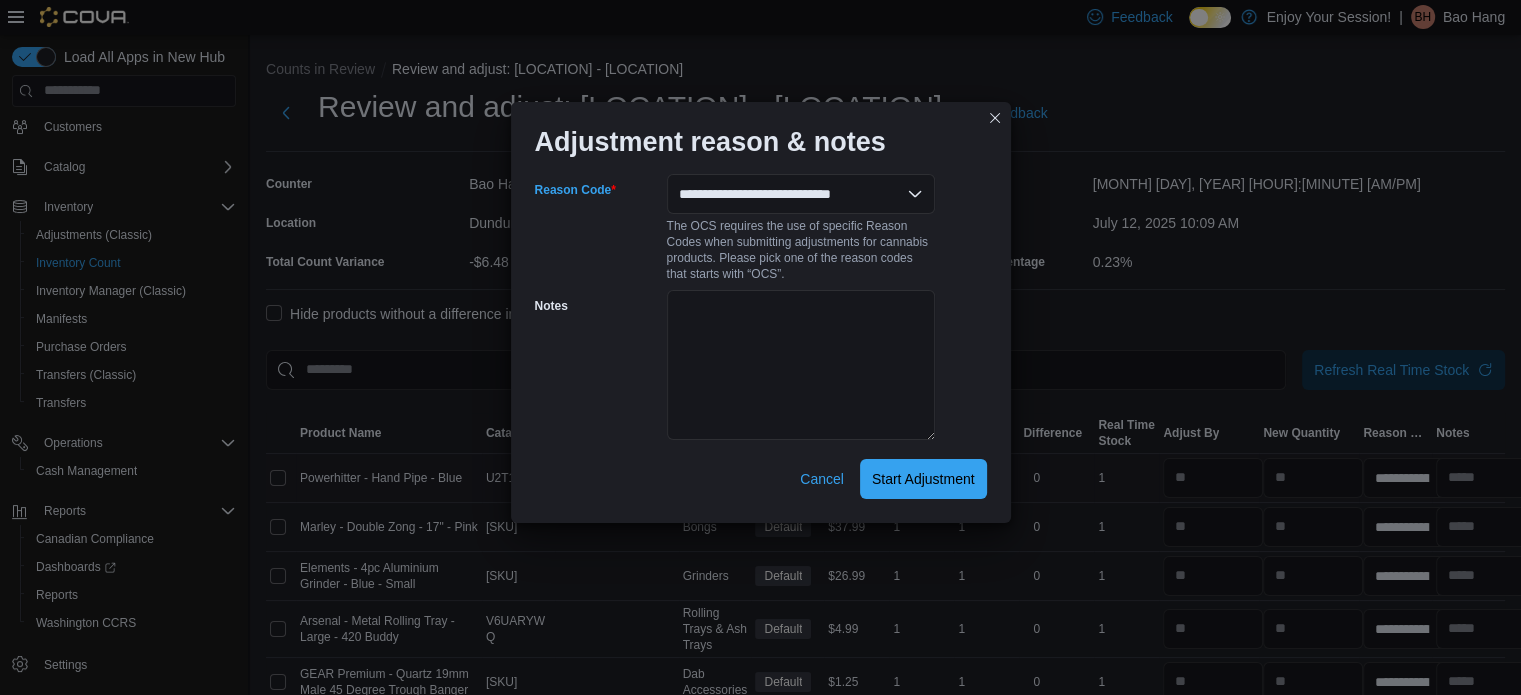 select on "**********" 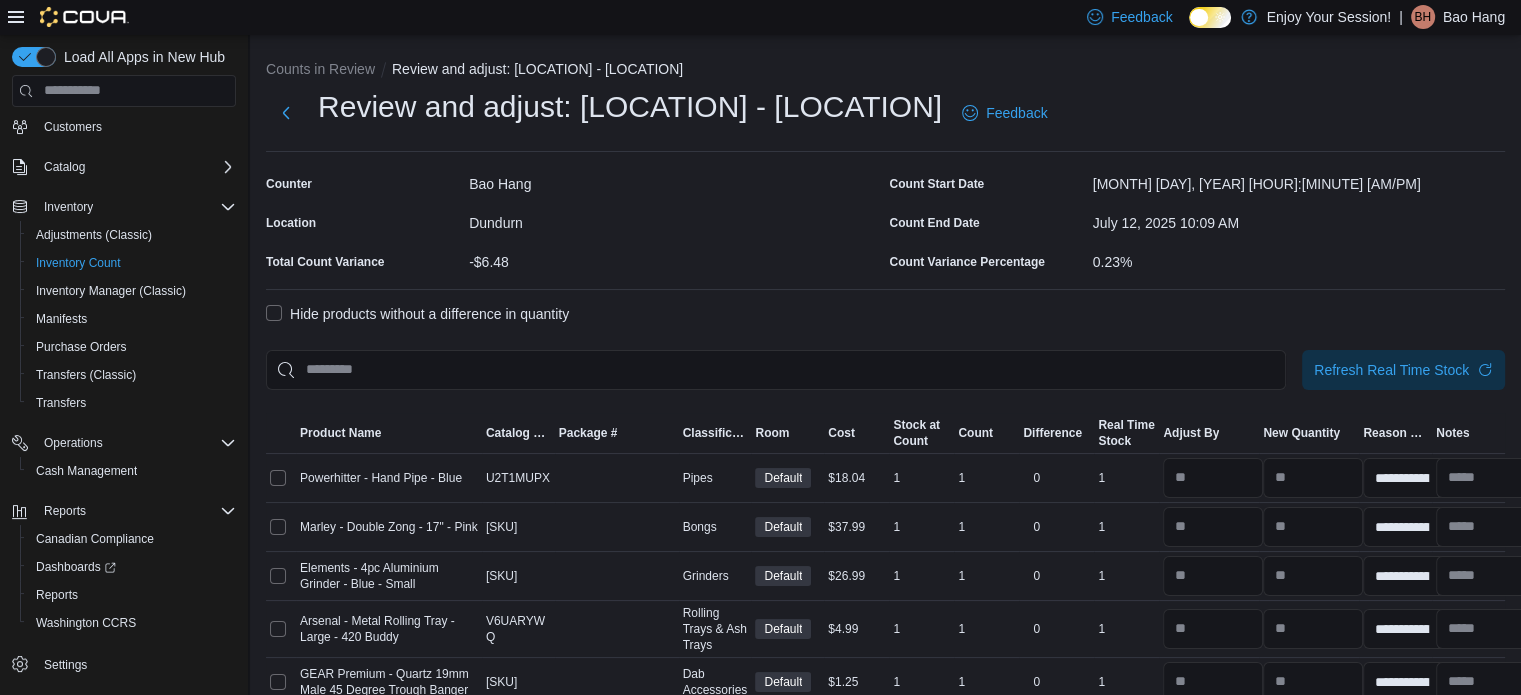 click on "Hide products without a difference in quantity" at bounding box center [417, 314] 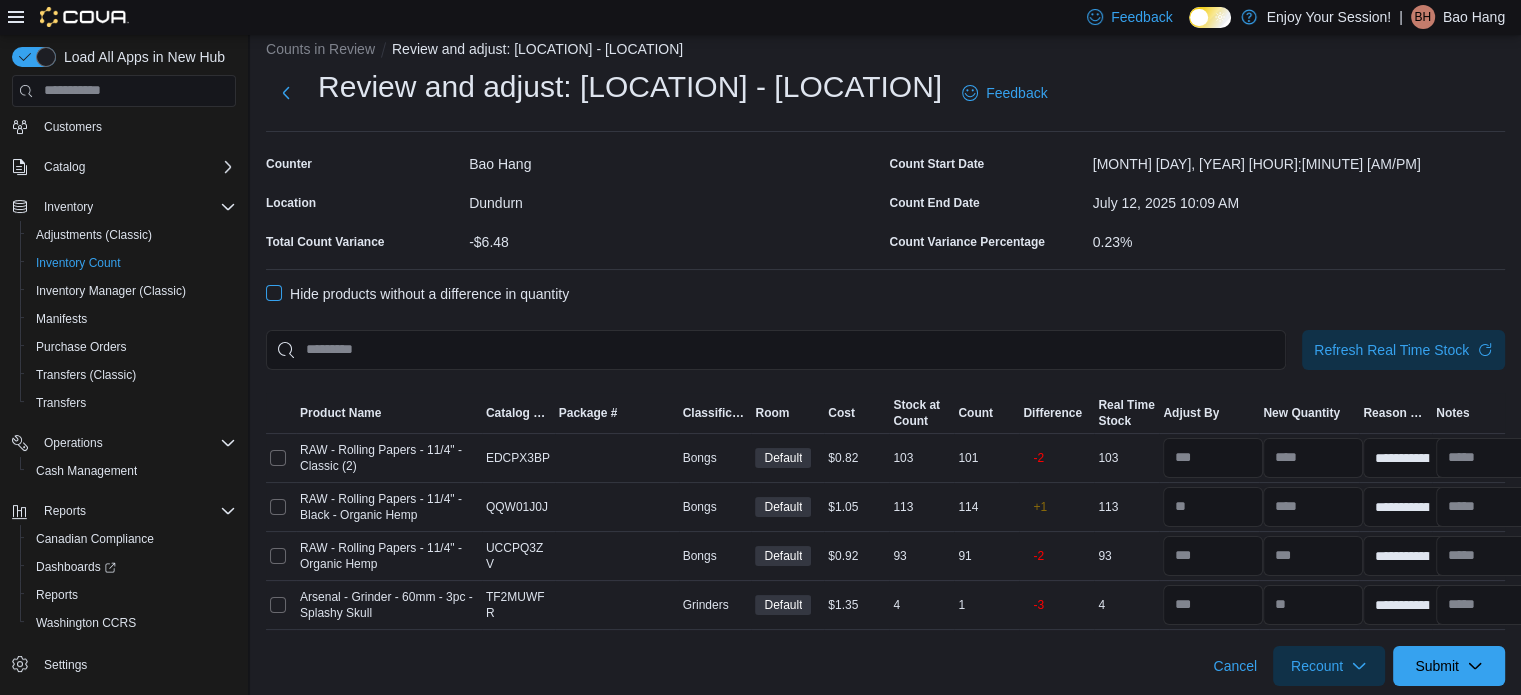 scroll, scrollTop: 25, scrollLeft: 0, axis: vertical 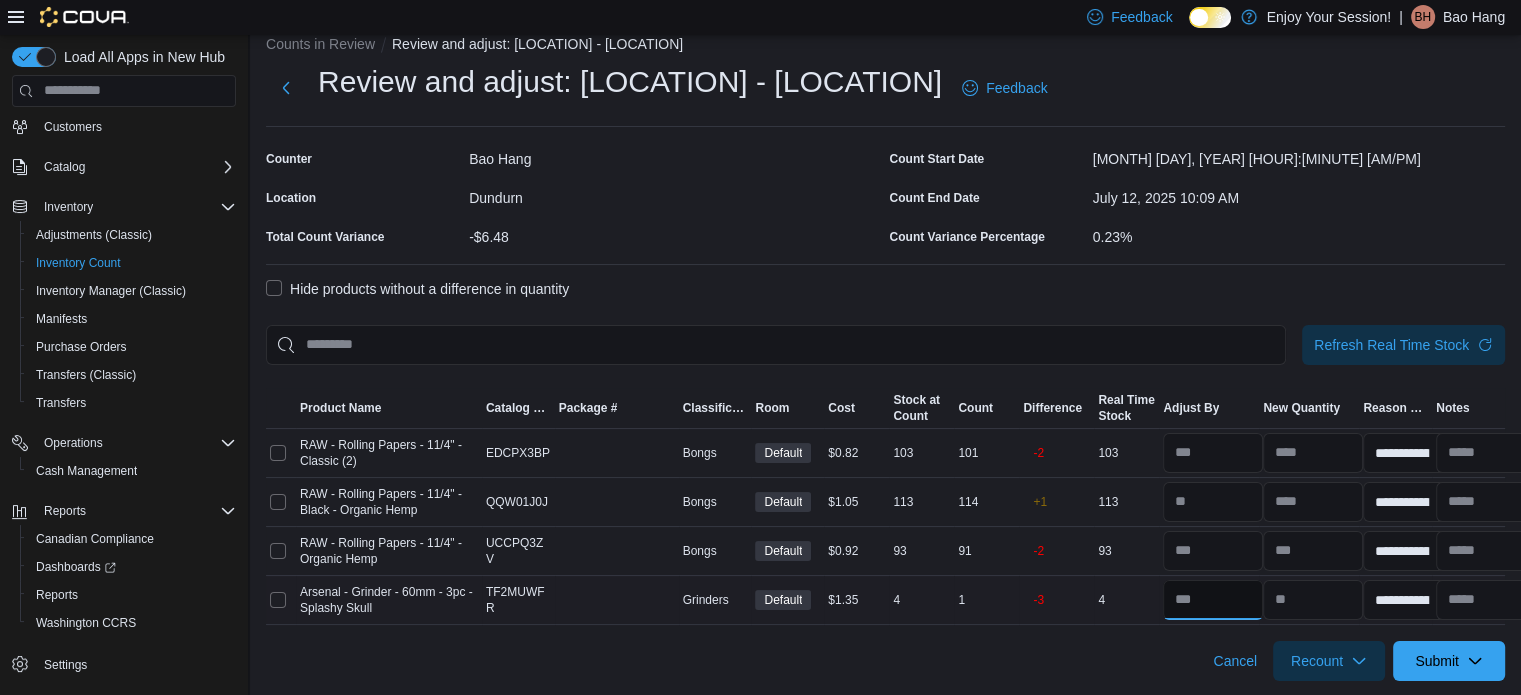 click at bounding box center (1213, 600) 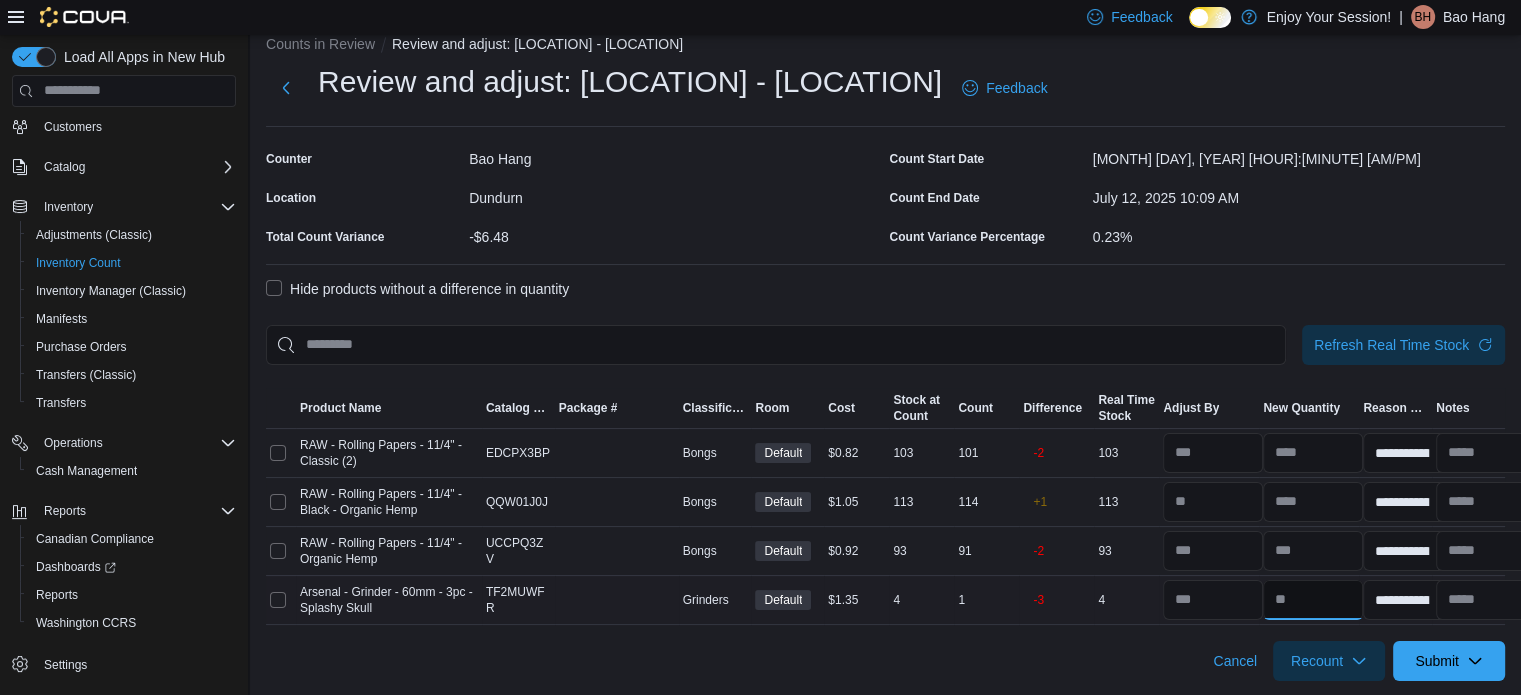 click at bounding box center (1313, 600) 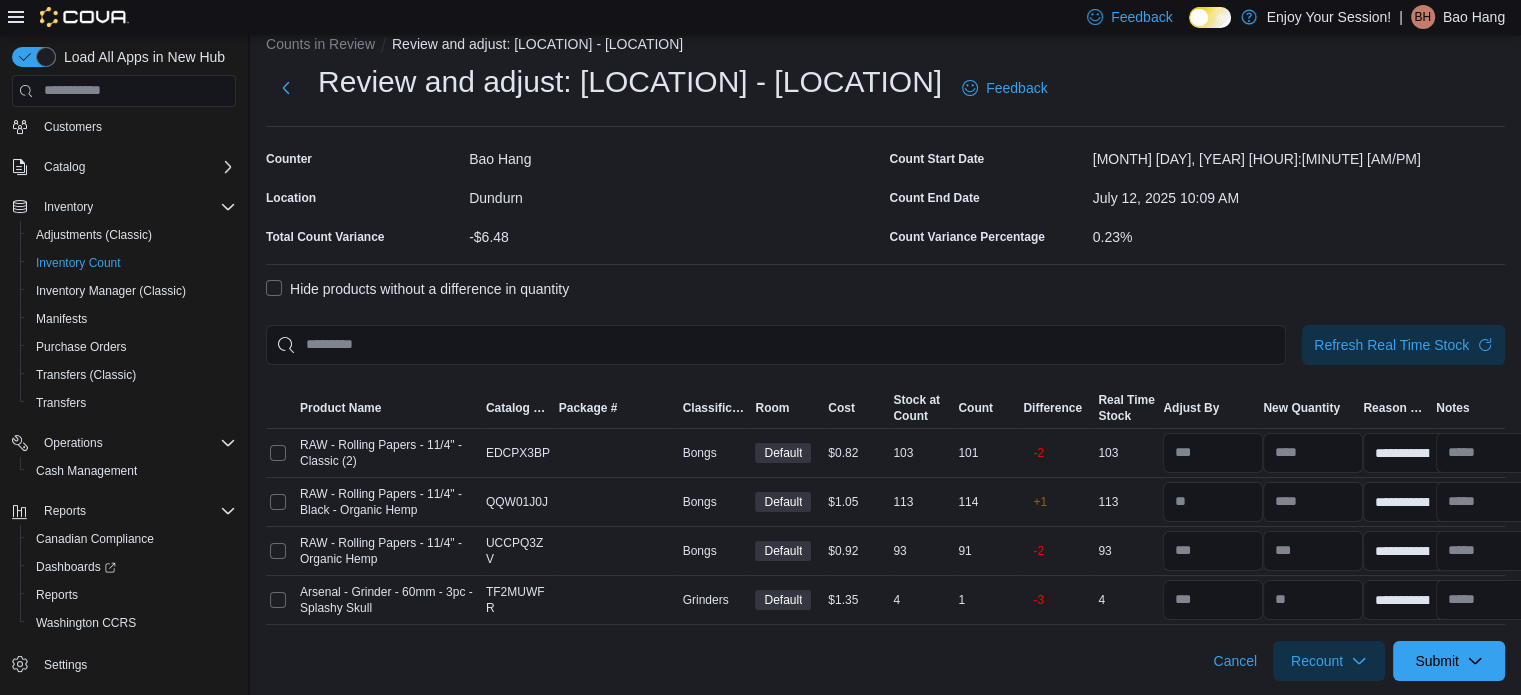 drag, startPoint x: 1047, startPoint y: 627, endPoint x: 1144, endPoint y: 637, distance: 97.5141 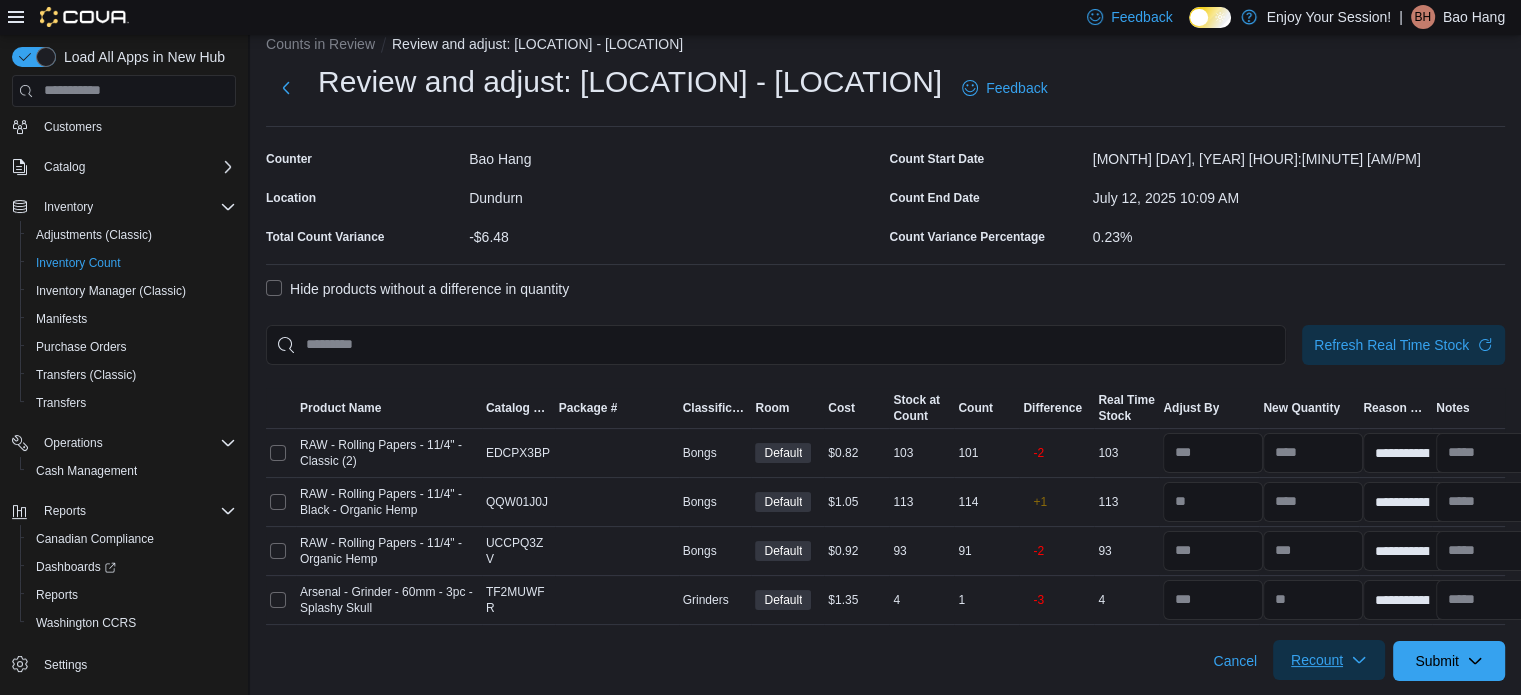 click 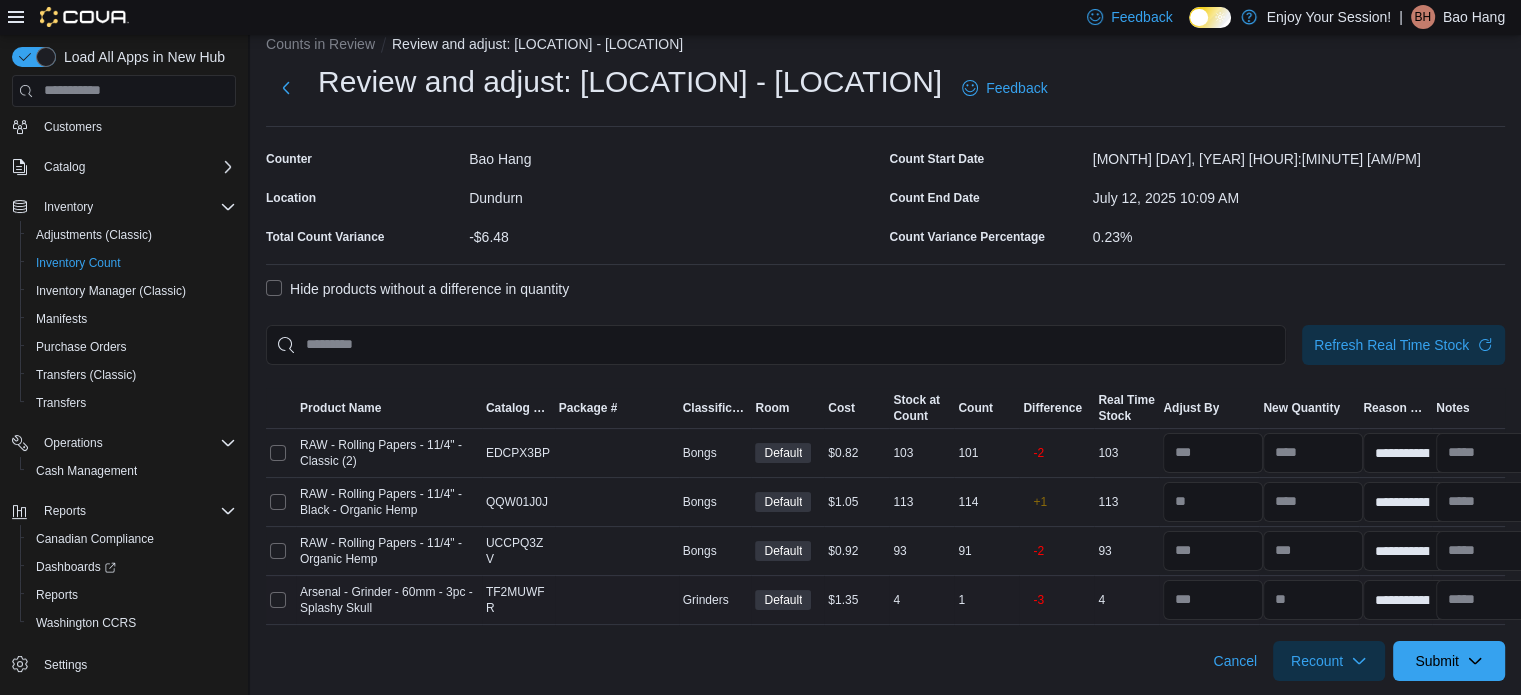 click 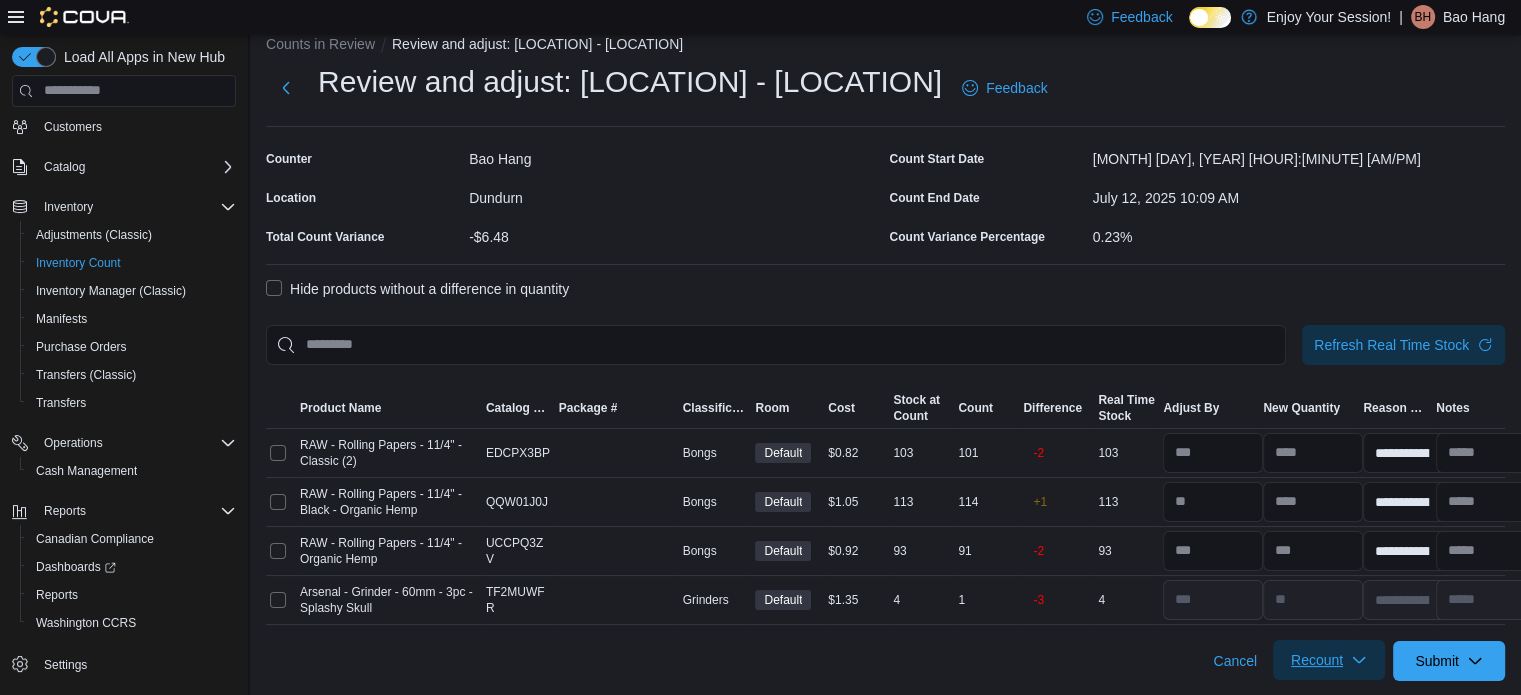 click 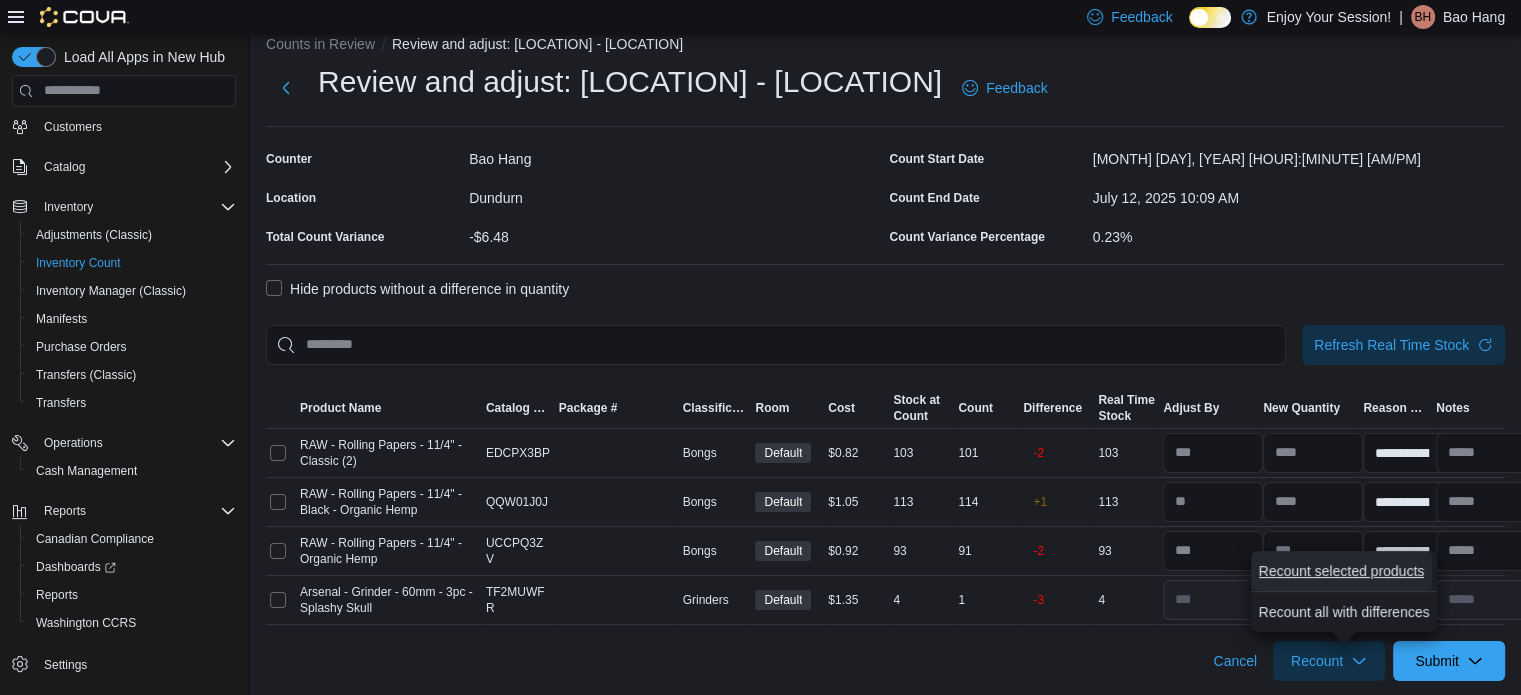 click on "Recount selected products" at bounding box center [1342, 571] 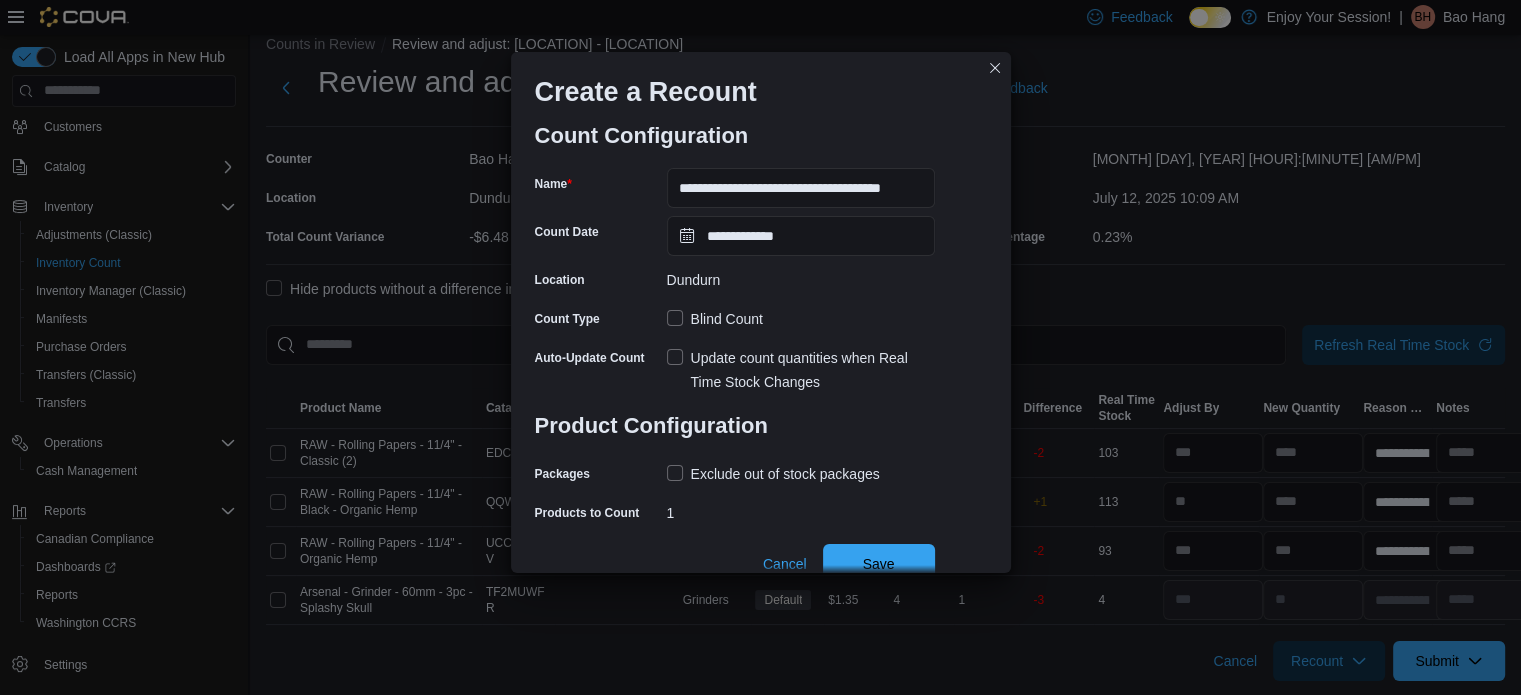 scroll, scrollTop: 30, scrollLeft: 0, axis: vertical 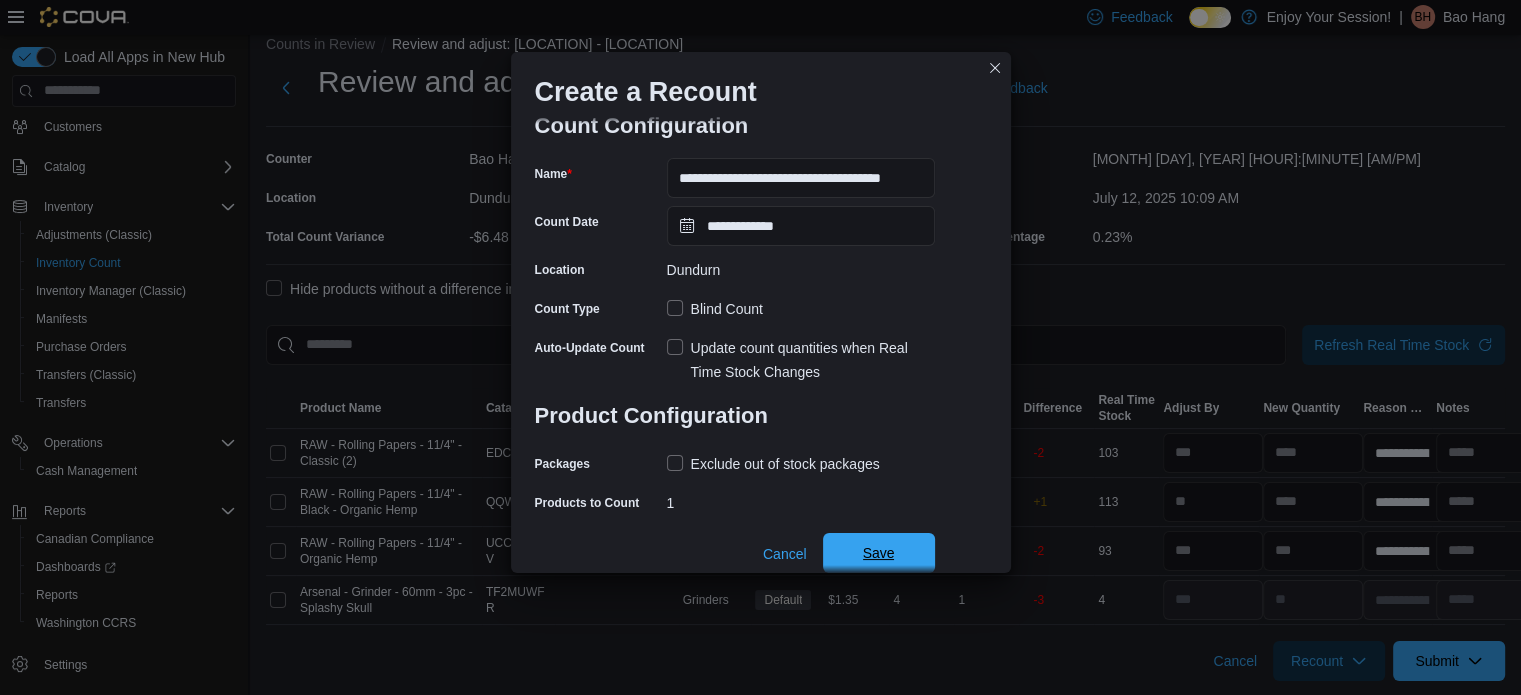 click on "Save" at bounding box center [879, 553] 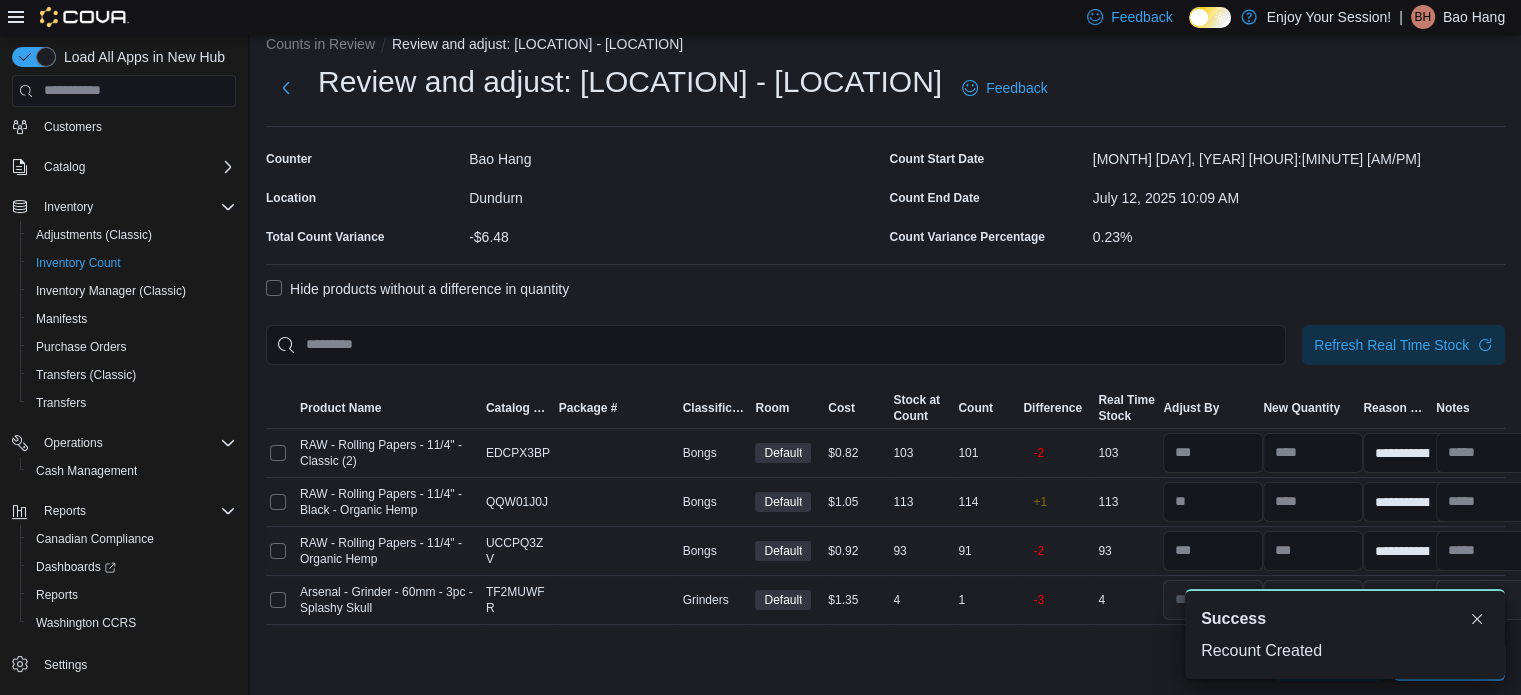 scroll, scrollTop: 0, scrollLeft: 0, axis: both 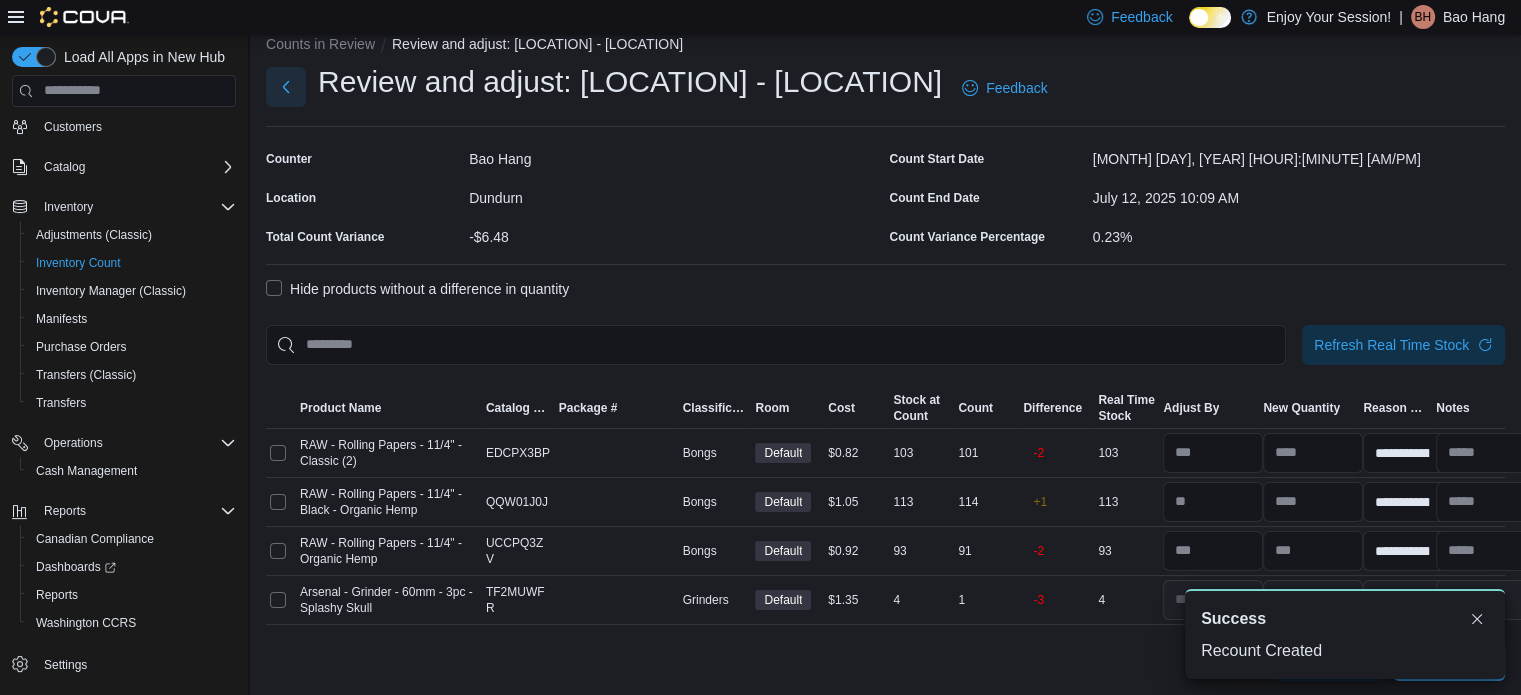 click at bounding box center (286, 87) 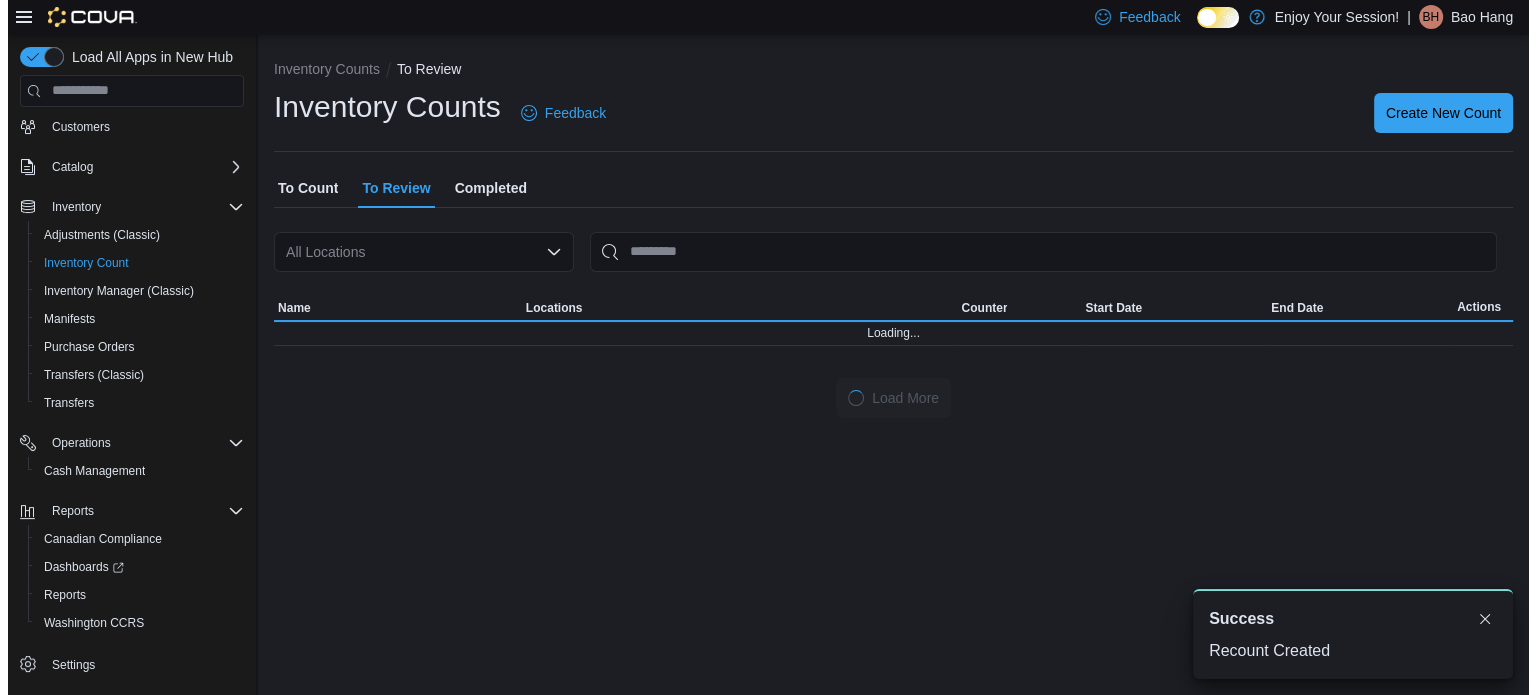 scroll, scrollTop: 0, scrollLeft: 0, axis: both 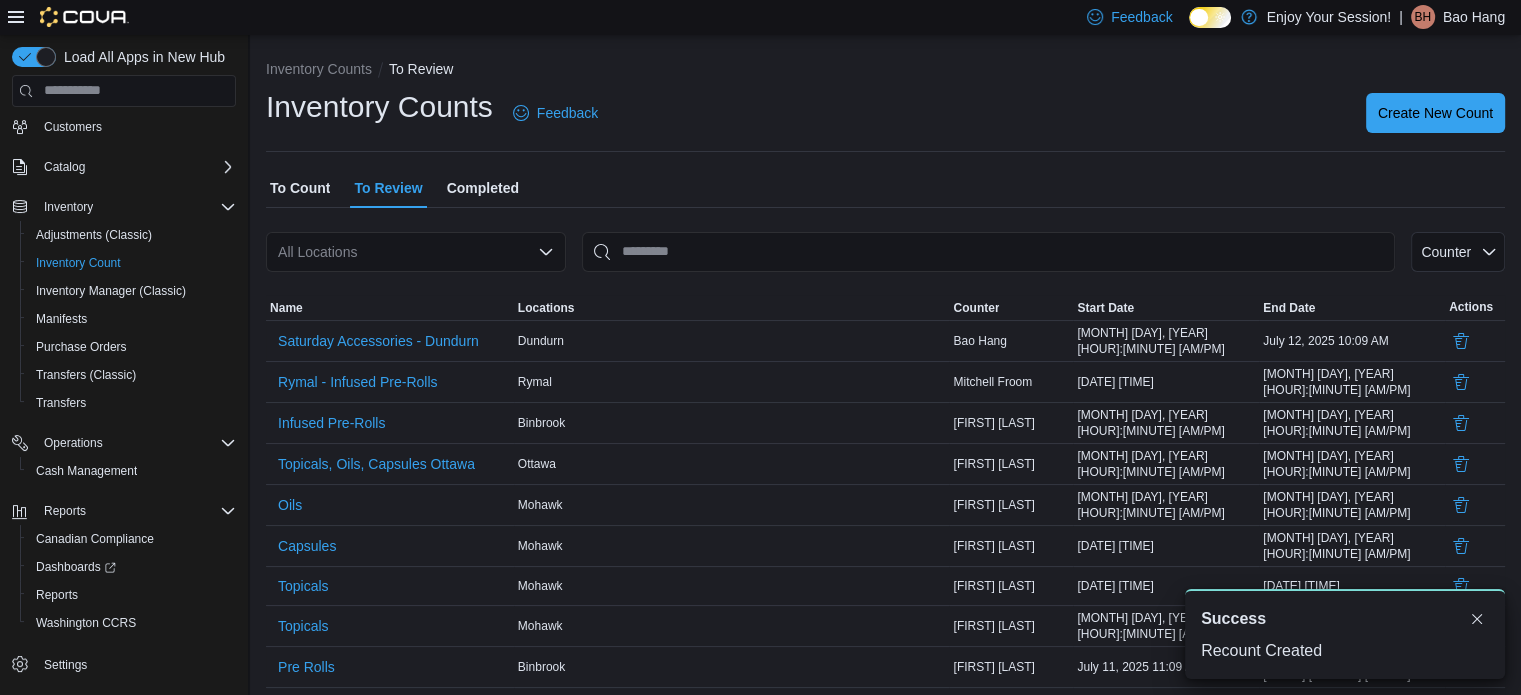 click on "To Count" at bounding box center (300, 188) 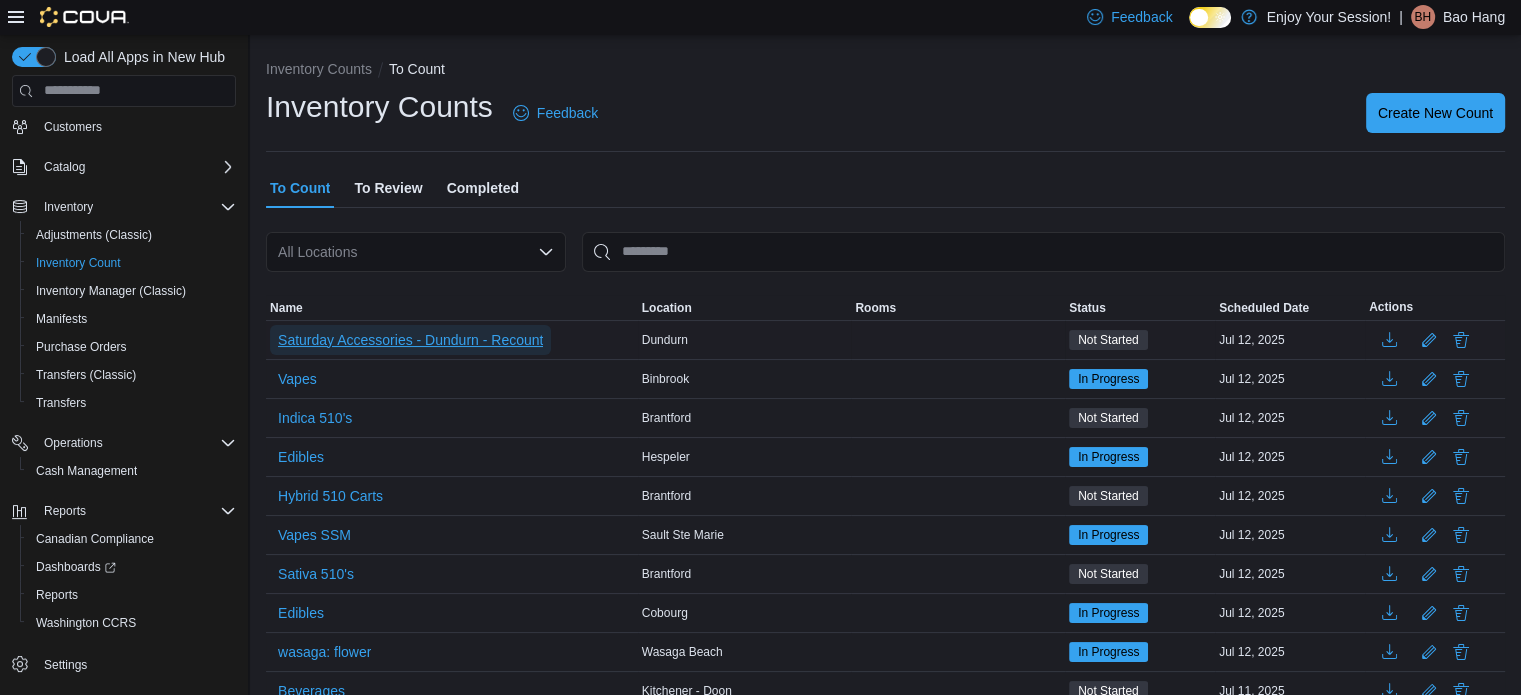 click on "Saturday Accessories - Dundurn - Recount" at bounding box center [410, 340] 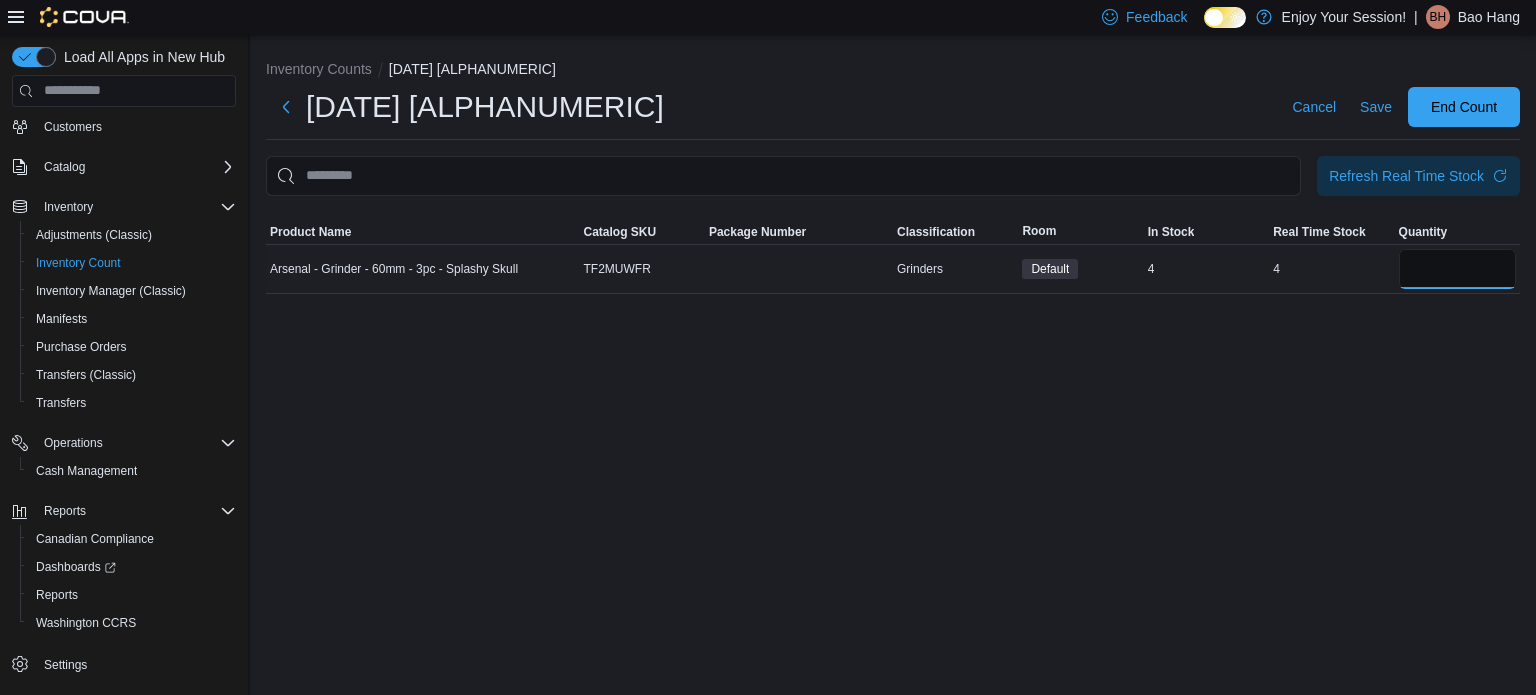 click at bounding box center (1457, 269) 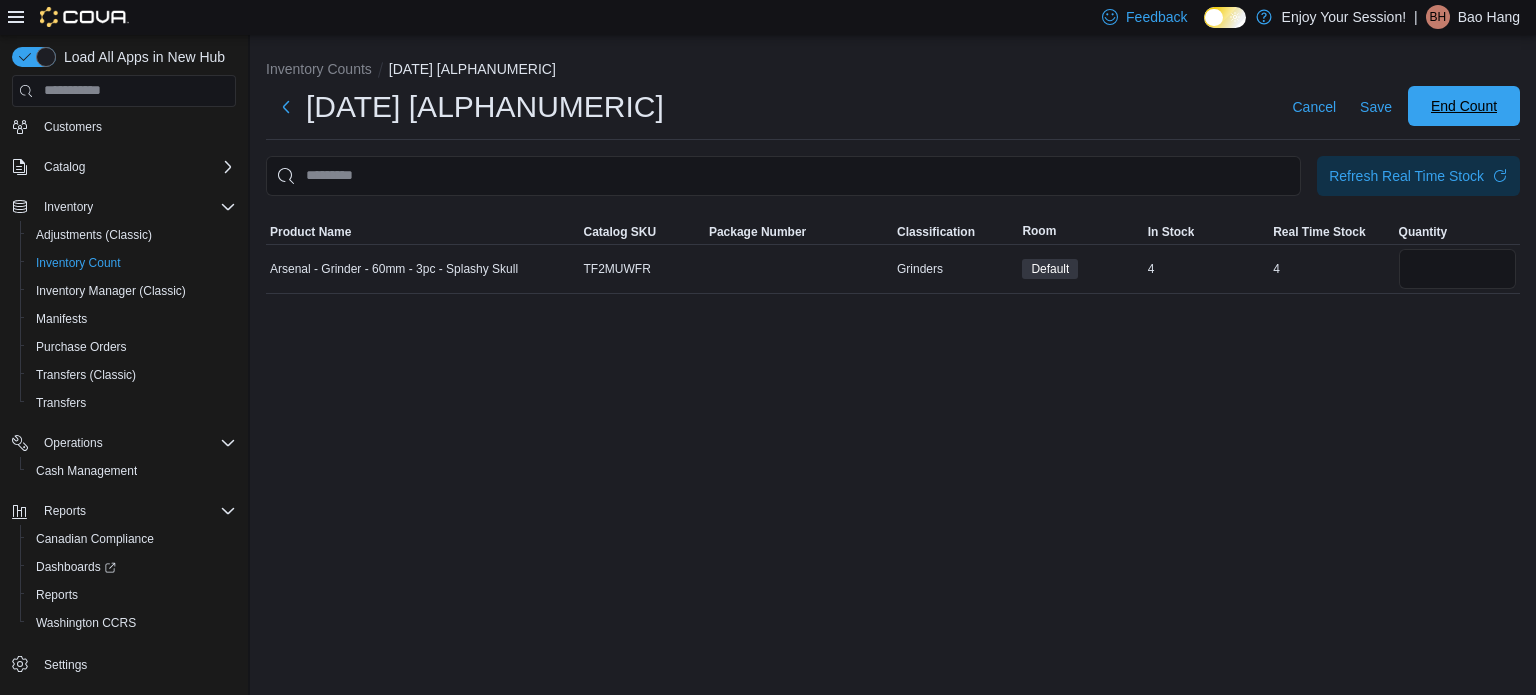 click on "End Count" at bounding box center (1464, 106) 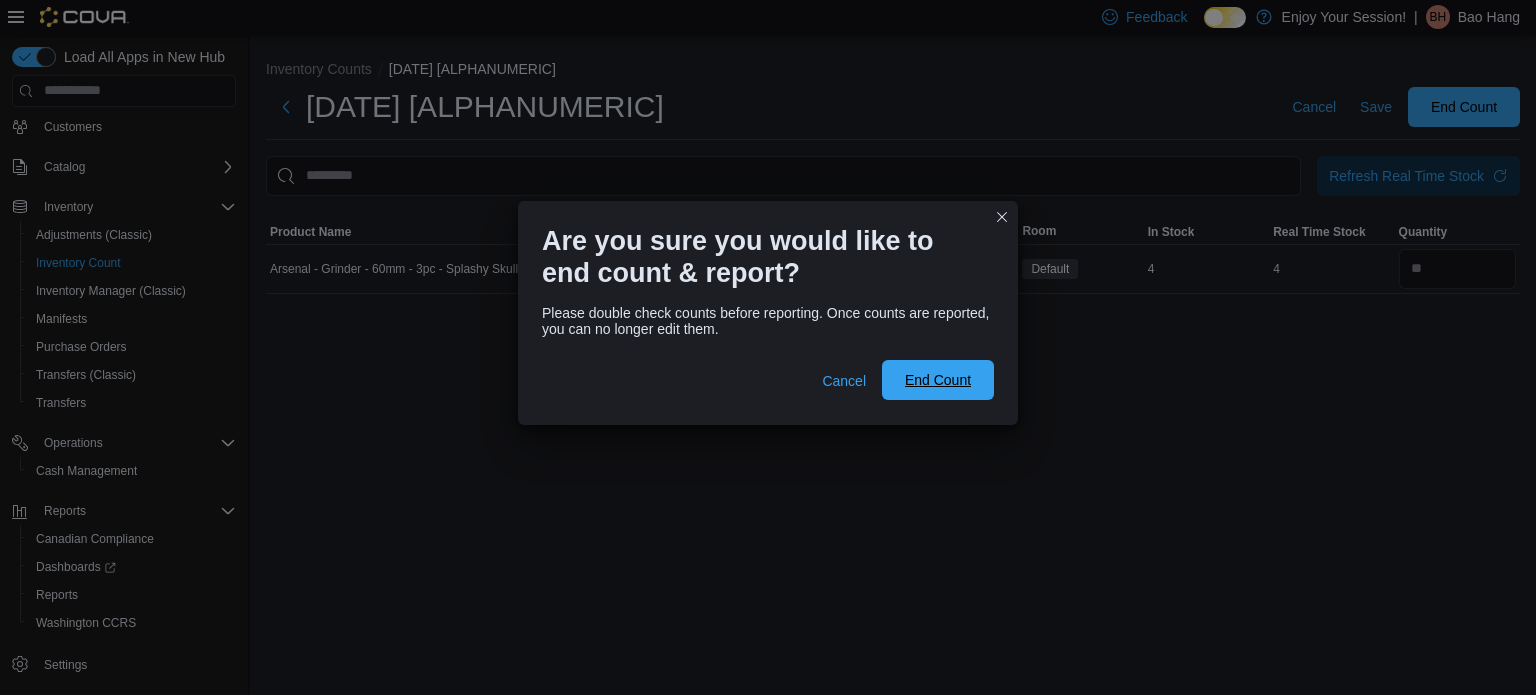 click on "End Count" at bounding box center [938, 380] 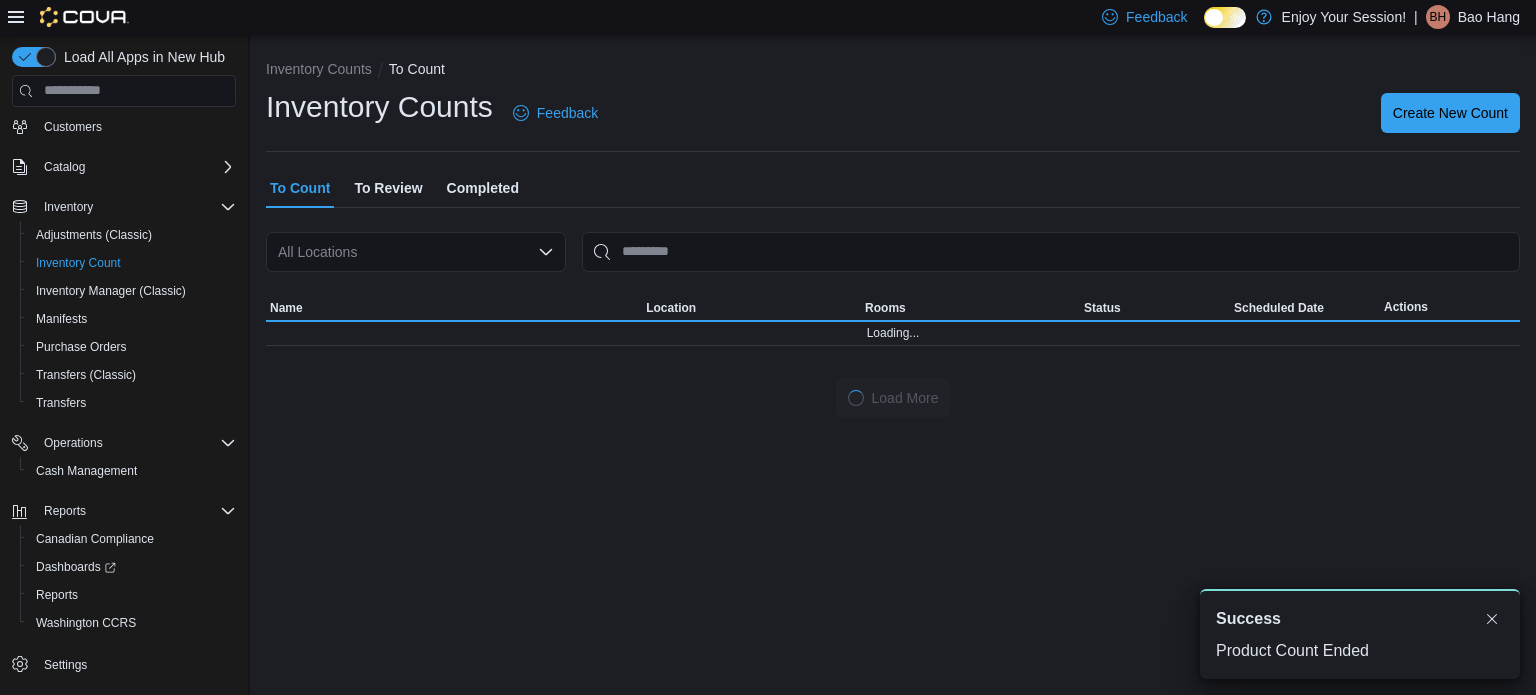 scroll, scrollTop: 0, scrollLeft: 0, axis: both 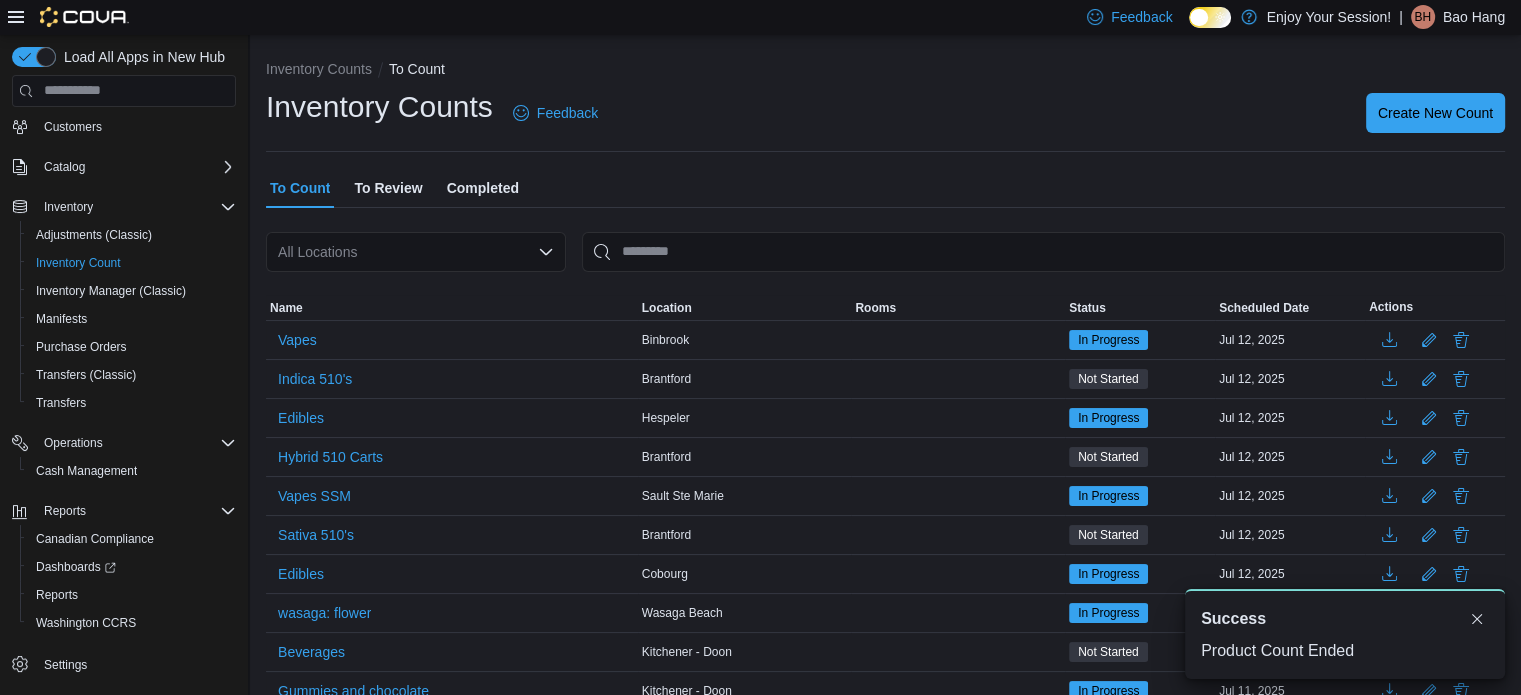 click on "To Review" at bounding box center [388, 188] 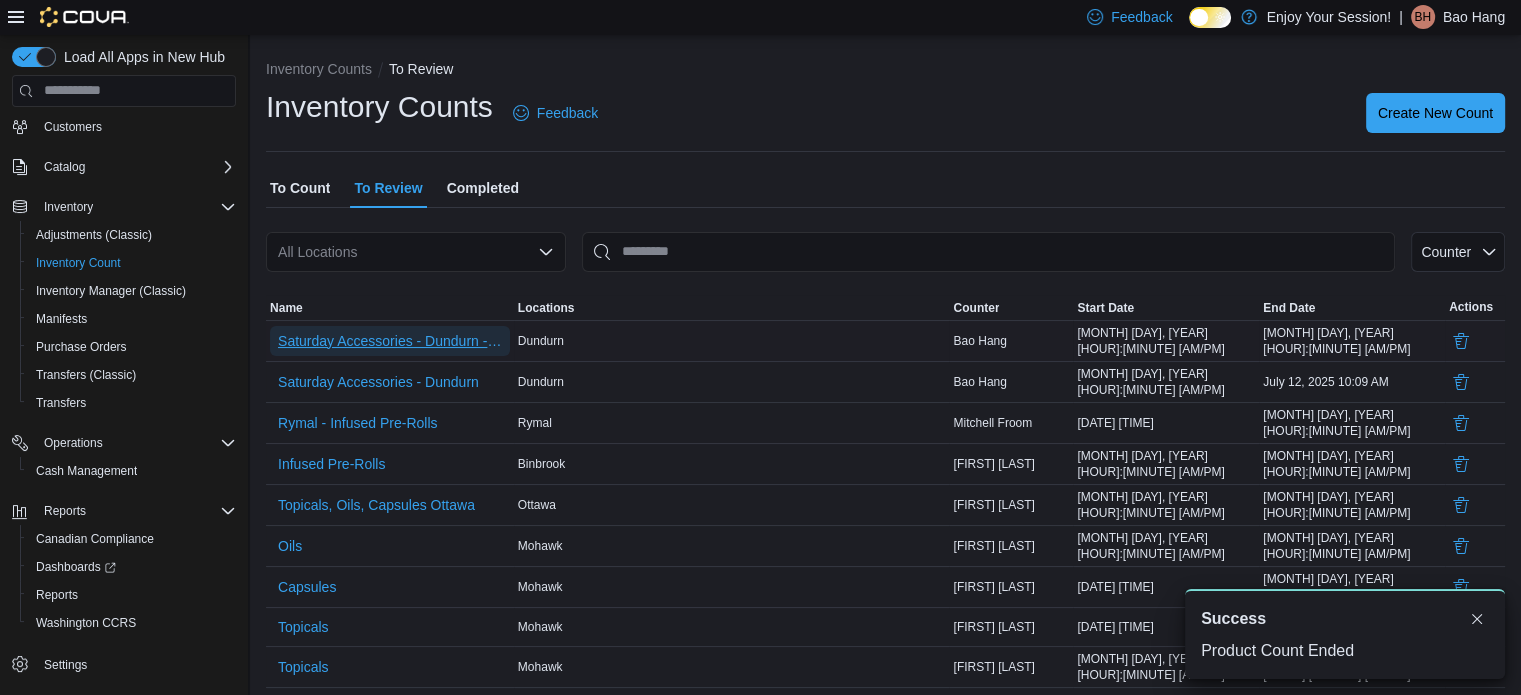 click on "Saturday Accessories - Dundurn - Recount" at bounding box center [390, 341] 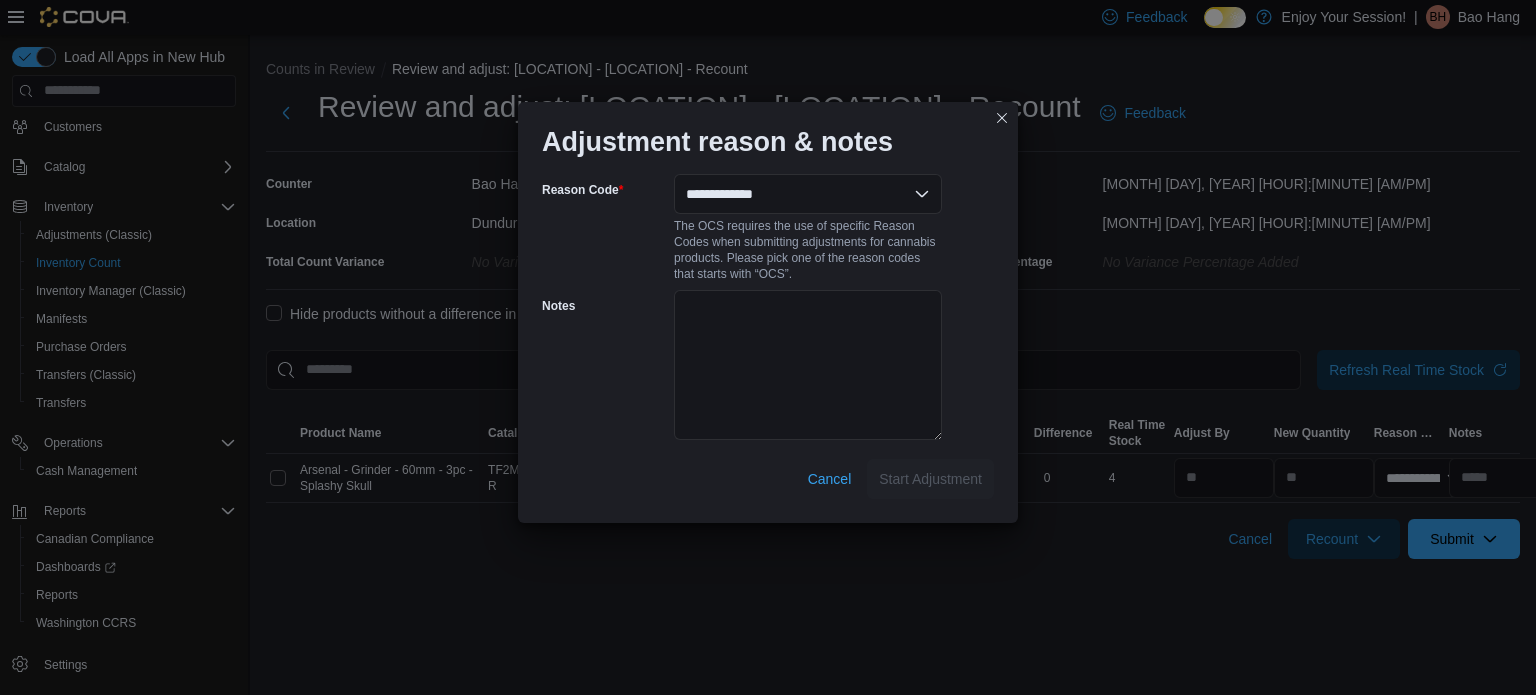 click on "The OCS requires the use of specific Reason Codes when submitting adjustments for cannabis products.
Please pick one of the reason codes that starts with “OCS”." at bounding box center [808, 248] 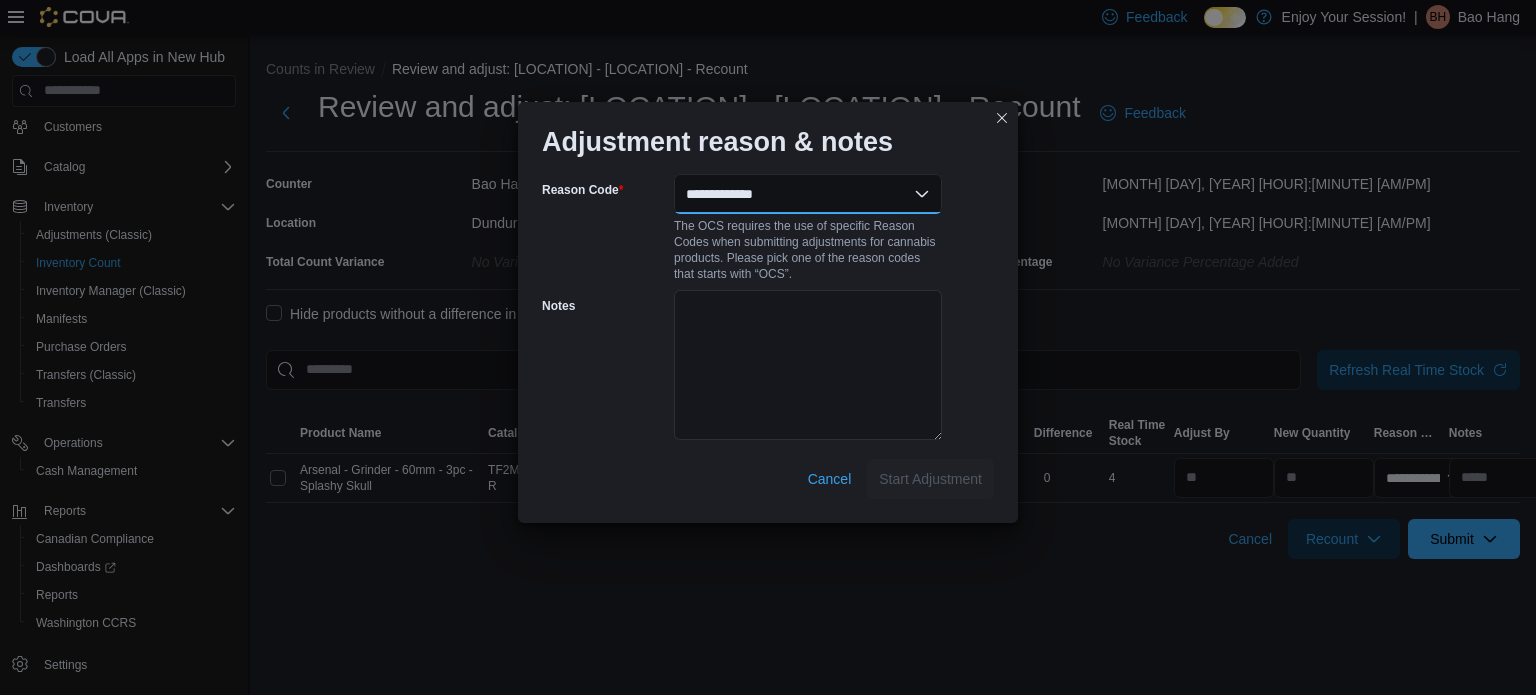 click on "**********" at bounding box center [808, 194] 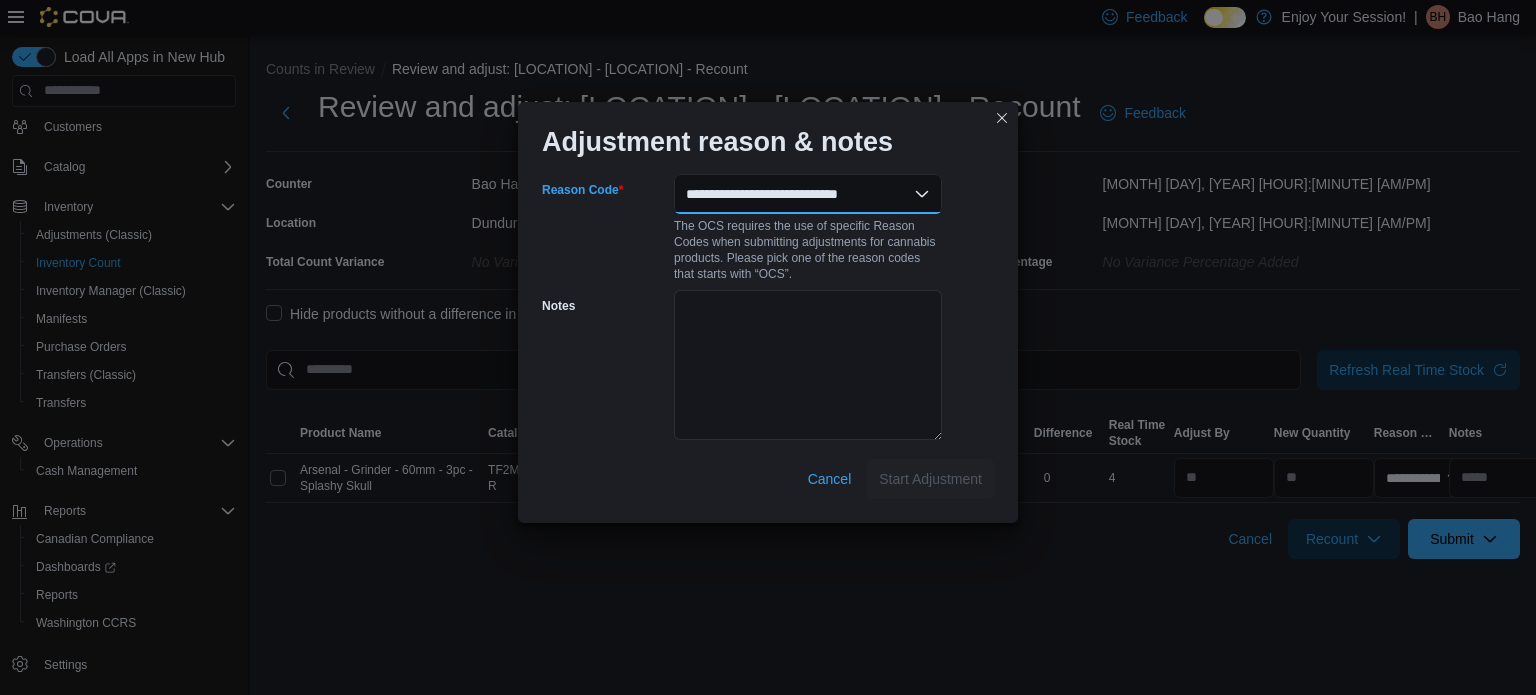 click on "**********" at bounding box center (808, 194) 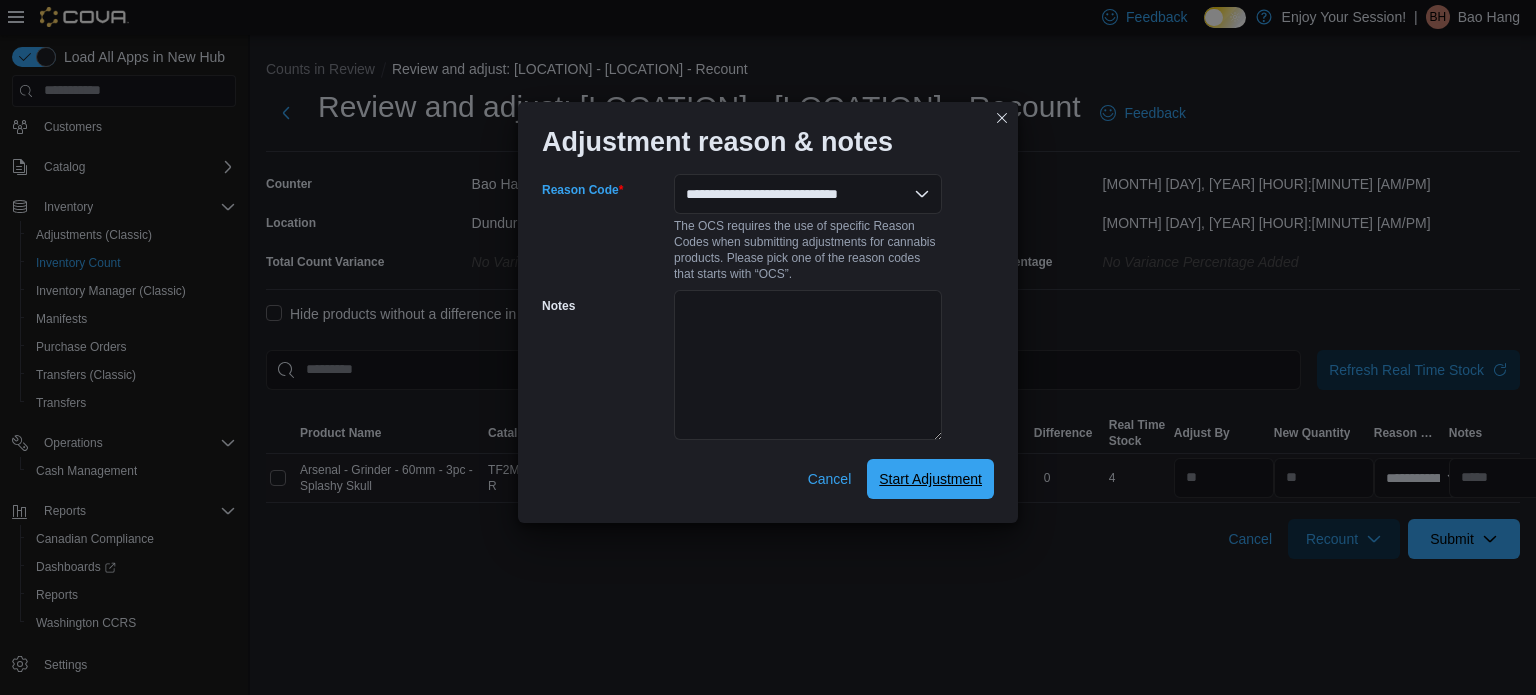 click on "Start Adjustment" at bounding box center [930, 479] 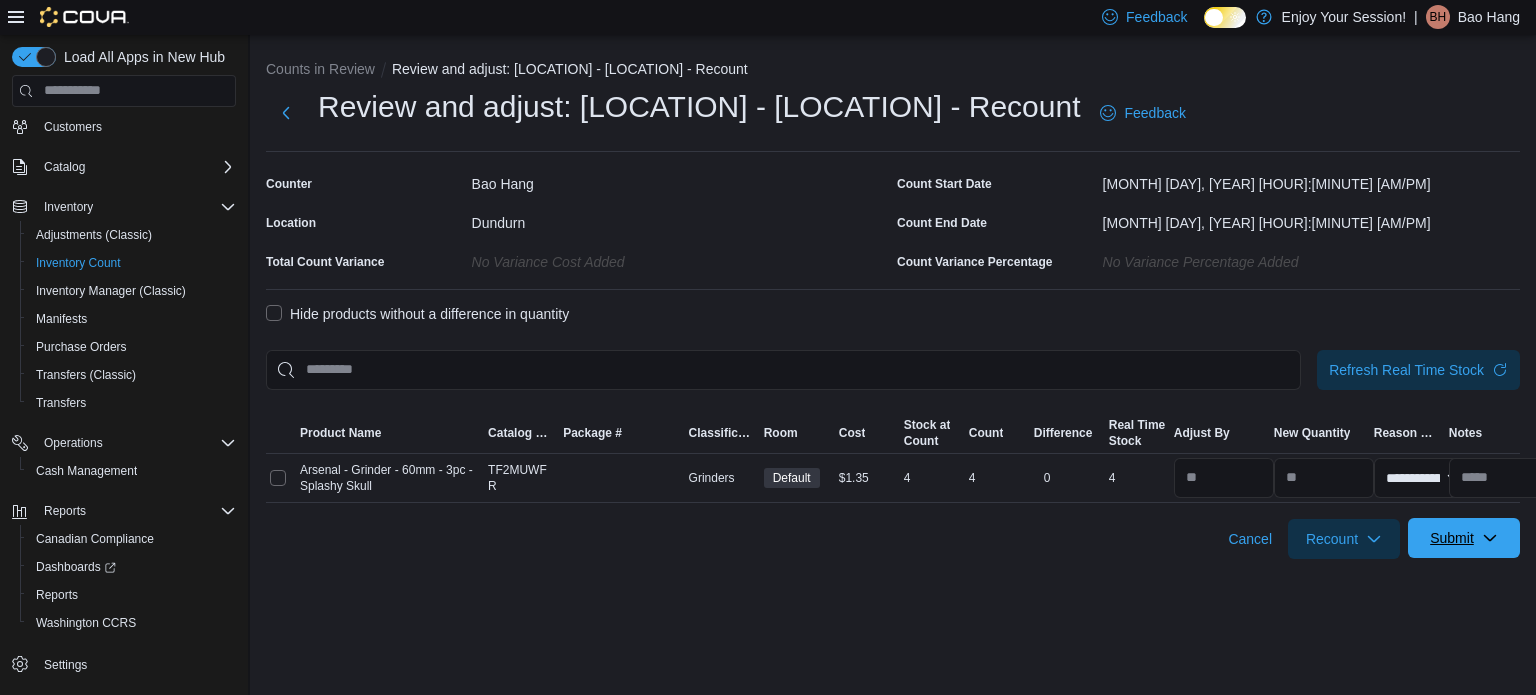 click on "Submit" at bounding box center [1452, 538] 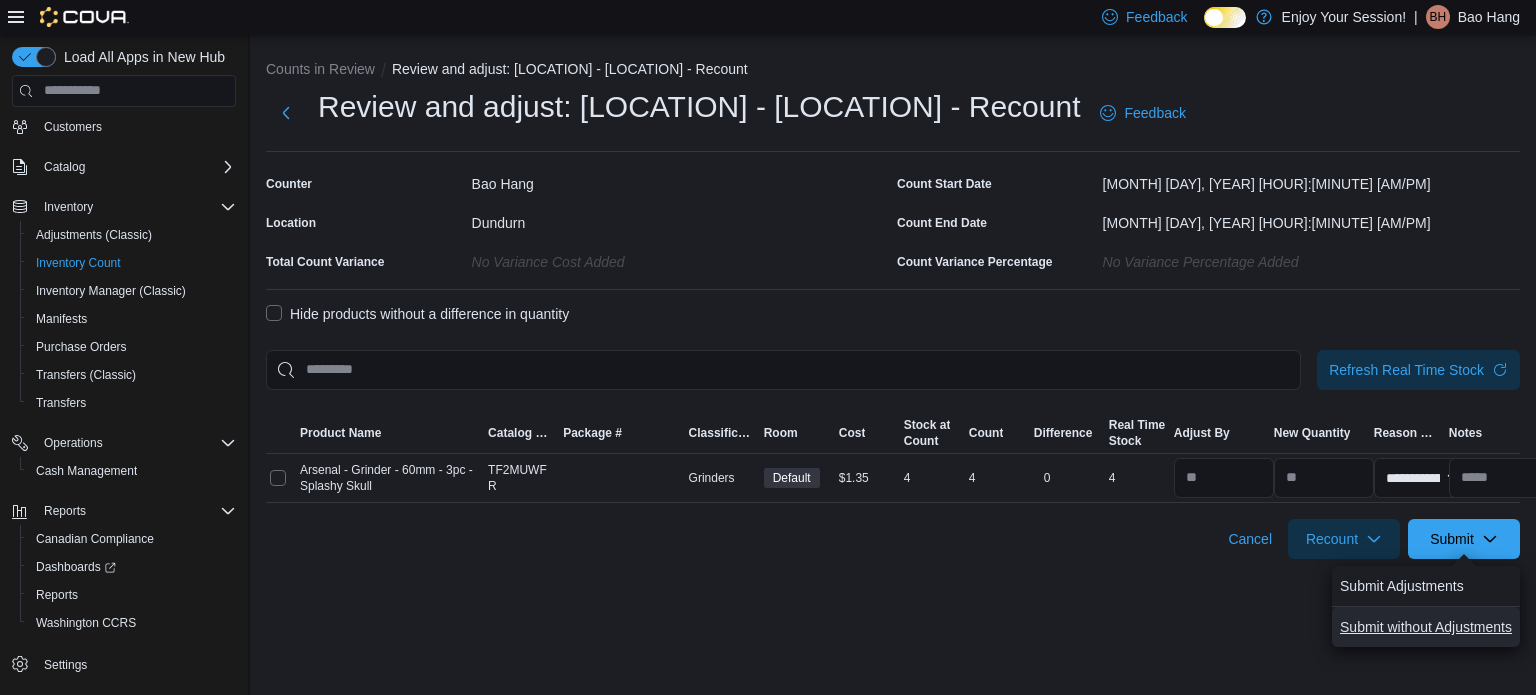 click on "Submit without Adjustments" at bounding box center (1426, 627) 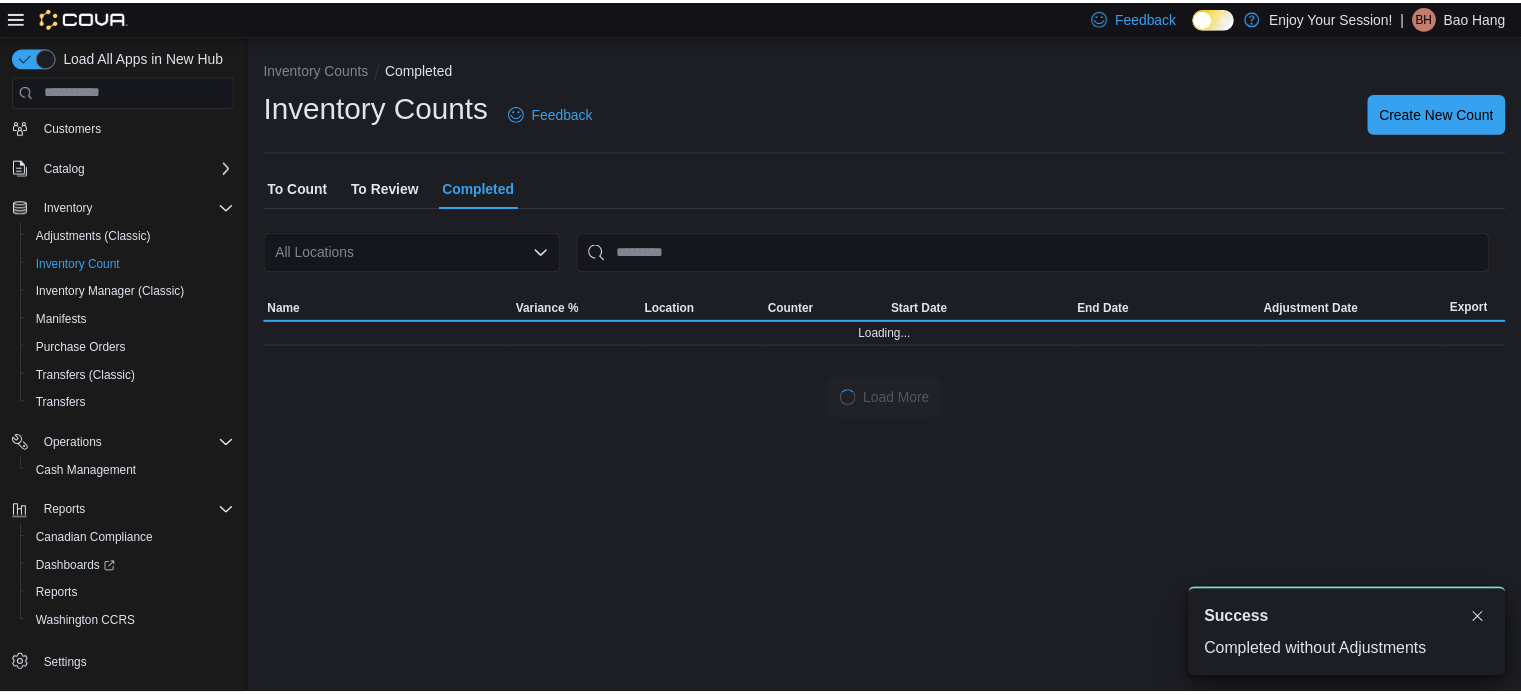 scroll, scrollTop: 0, scrollLeft: 0, axis: both 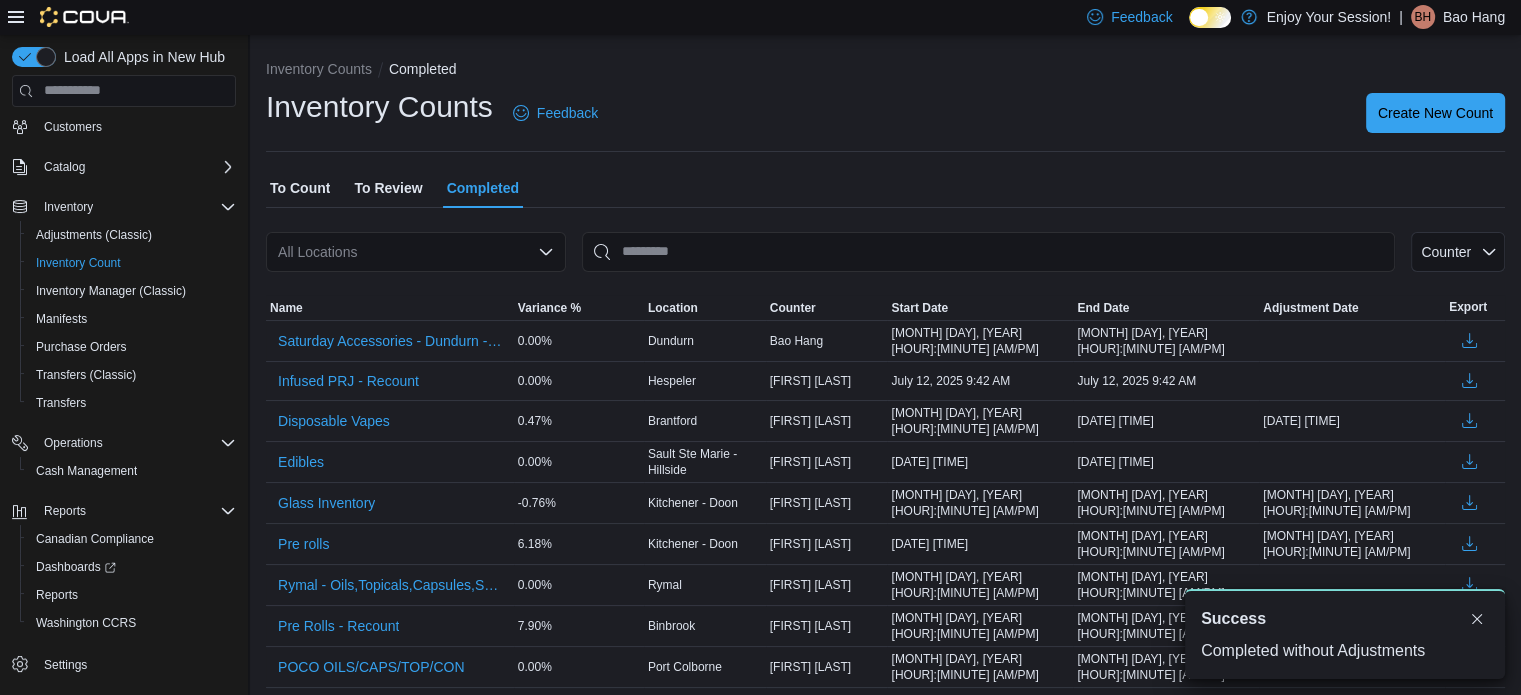 click on "To Review" at bounding box center [388, 188] 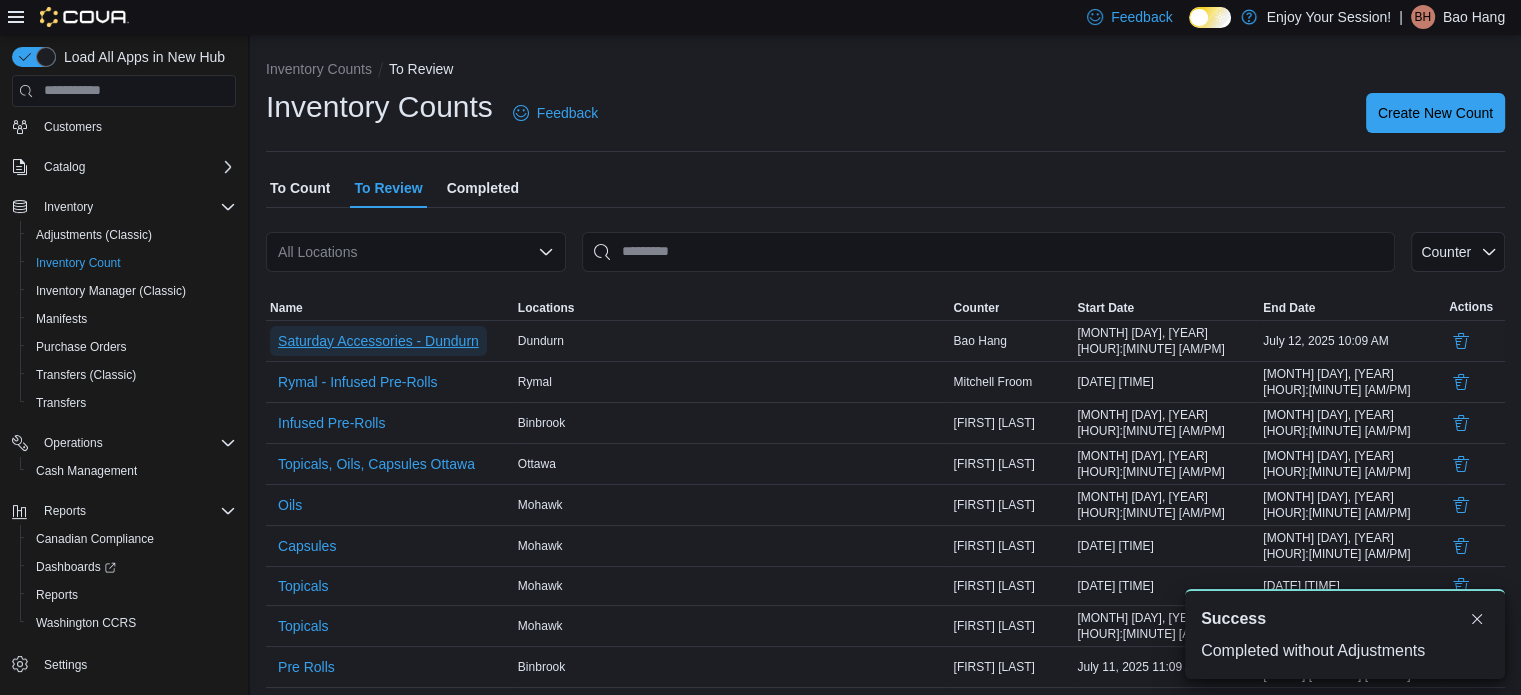 click on "Saturday Accessories - Dundurn" at bounding box center [378, 341] 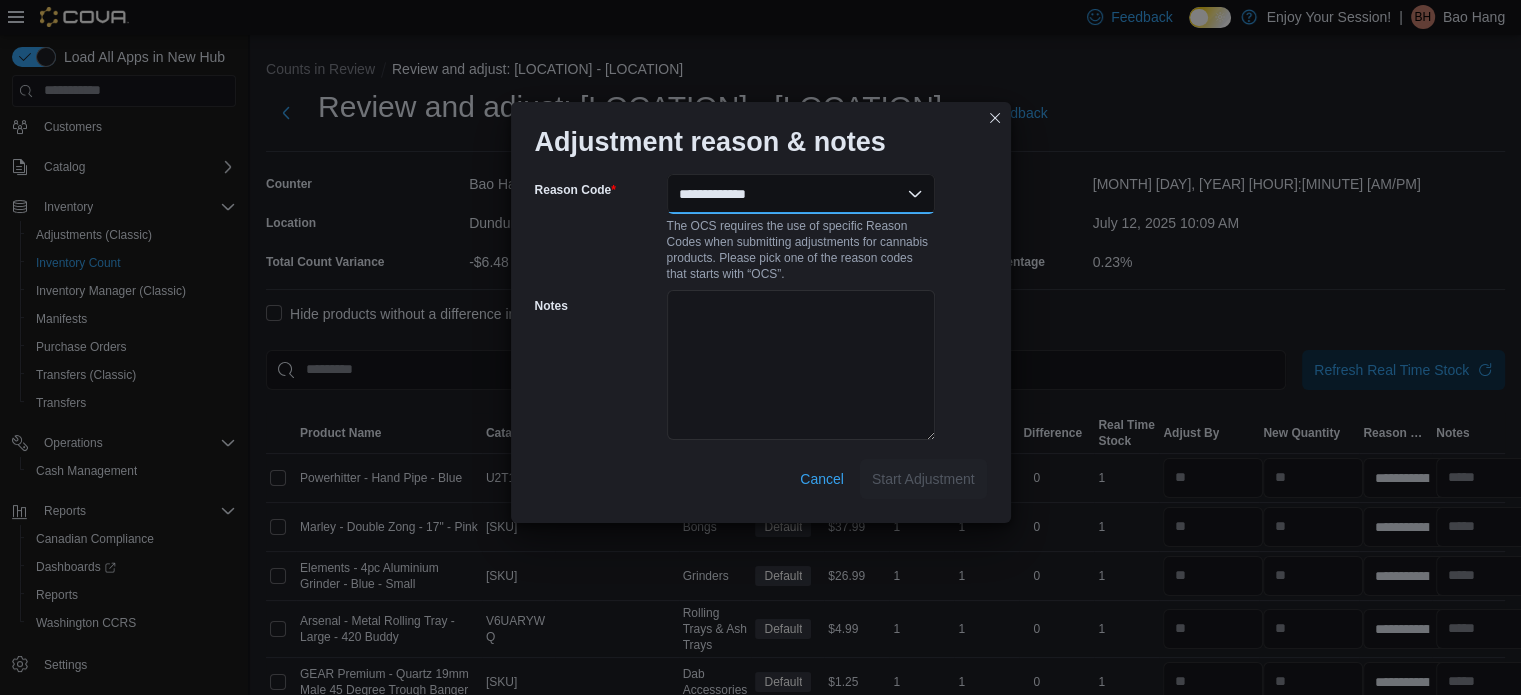 click on "**********" at bounding box center (801, 194) 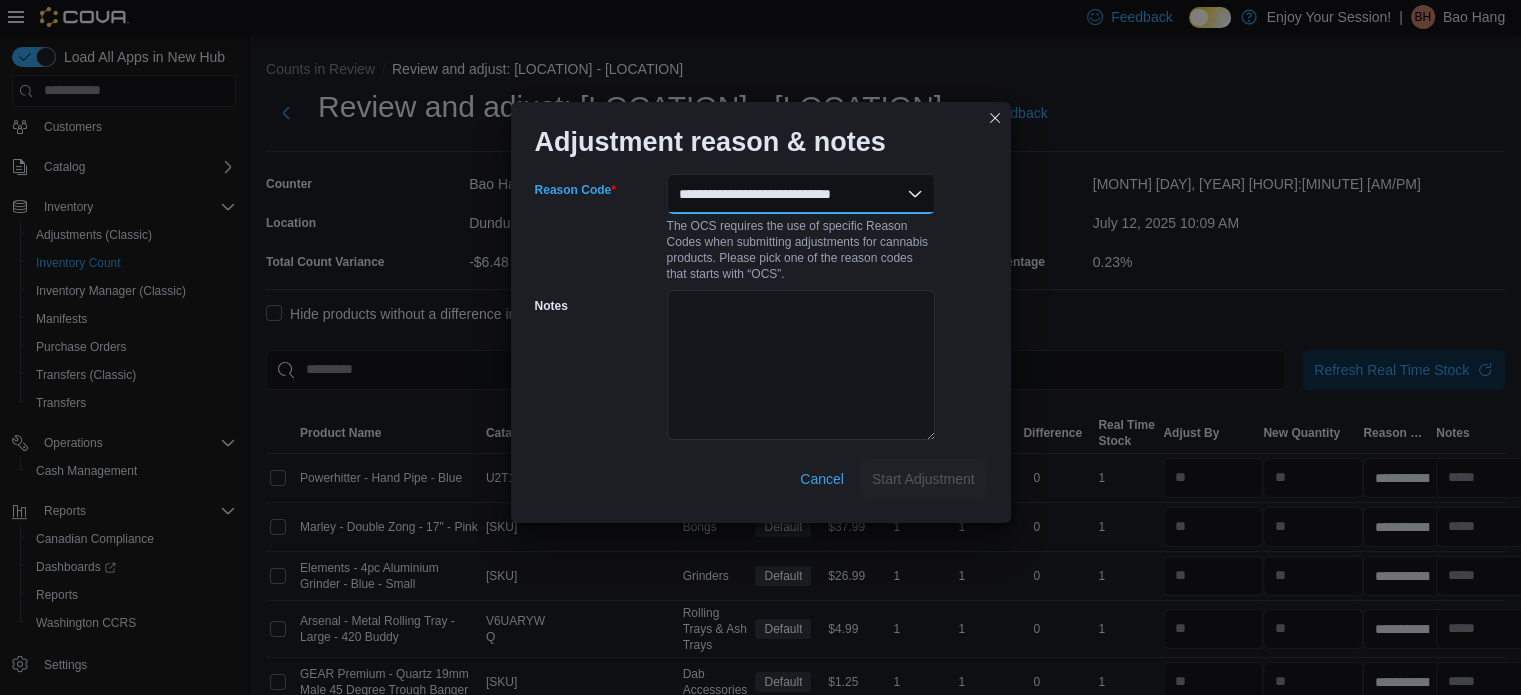 click on "**********" at bounding box center [801, 194] 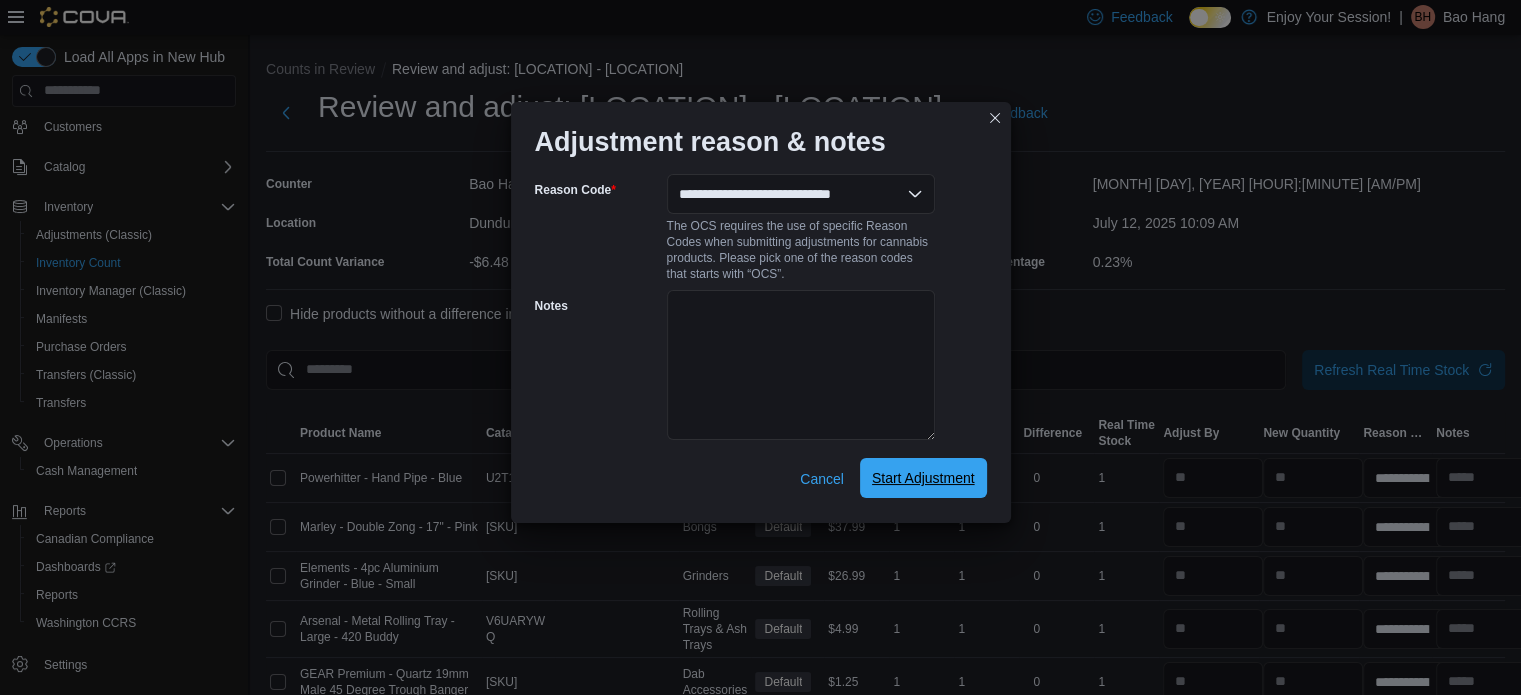 click on "Start Adjustment" at bounding box center [923, 478] 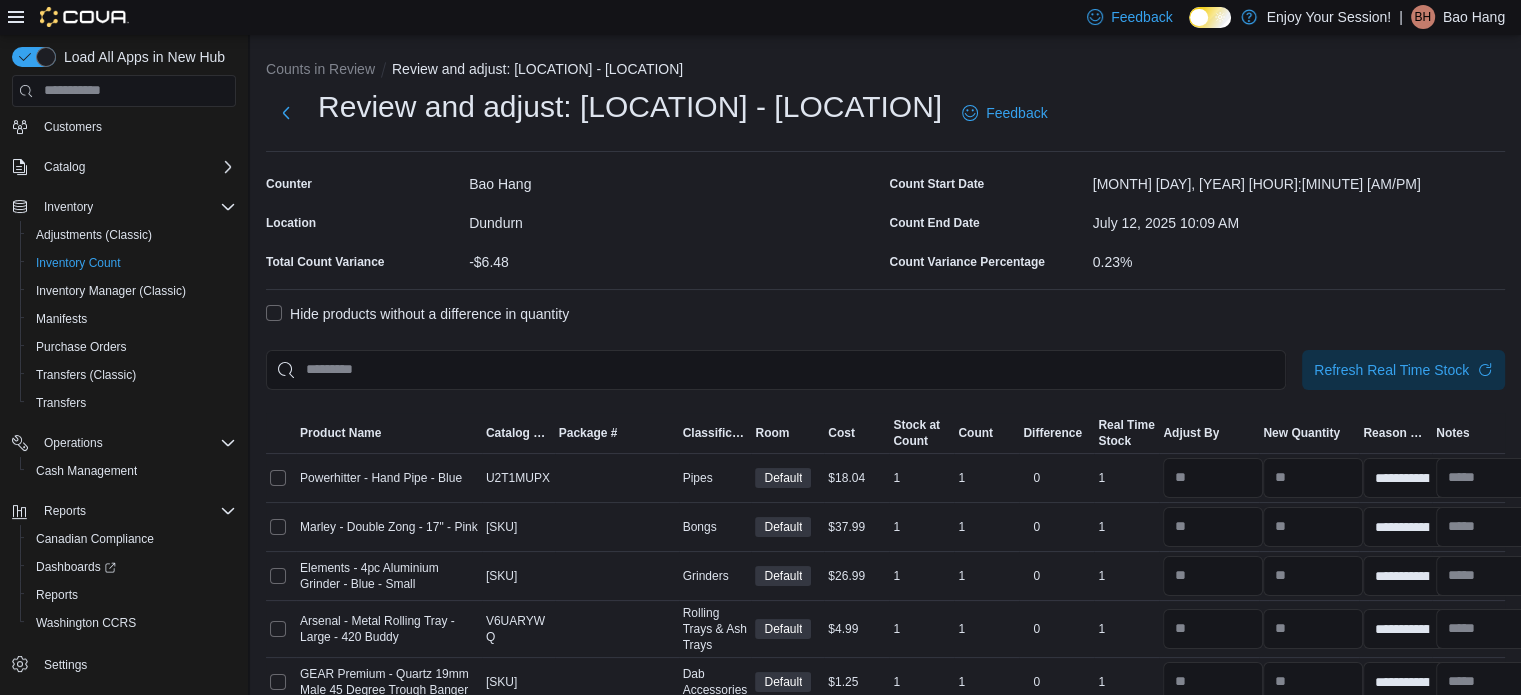 click on "Hide products without a difference in quantity" at bounding box center [417, 314] 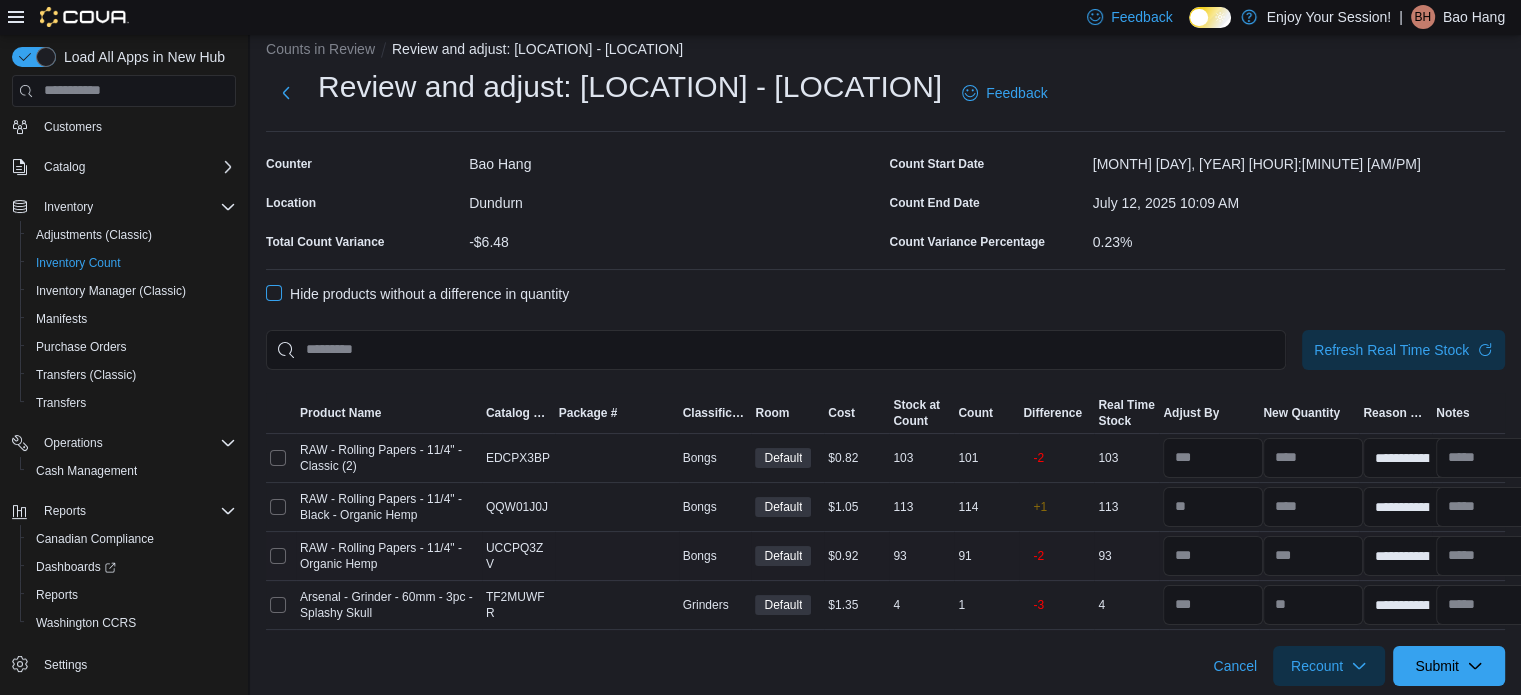 scroll, scrollTop: 25, scrollLeft: 0, axis: vertical 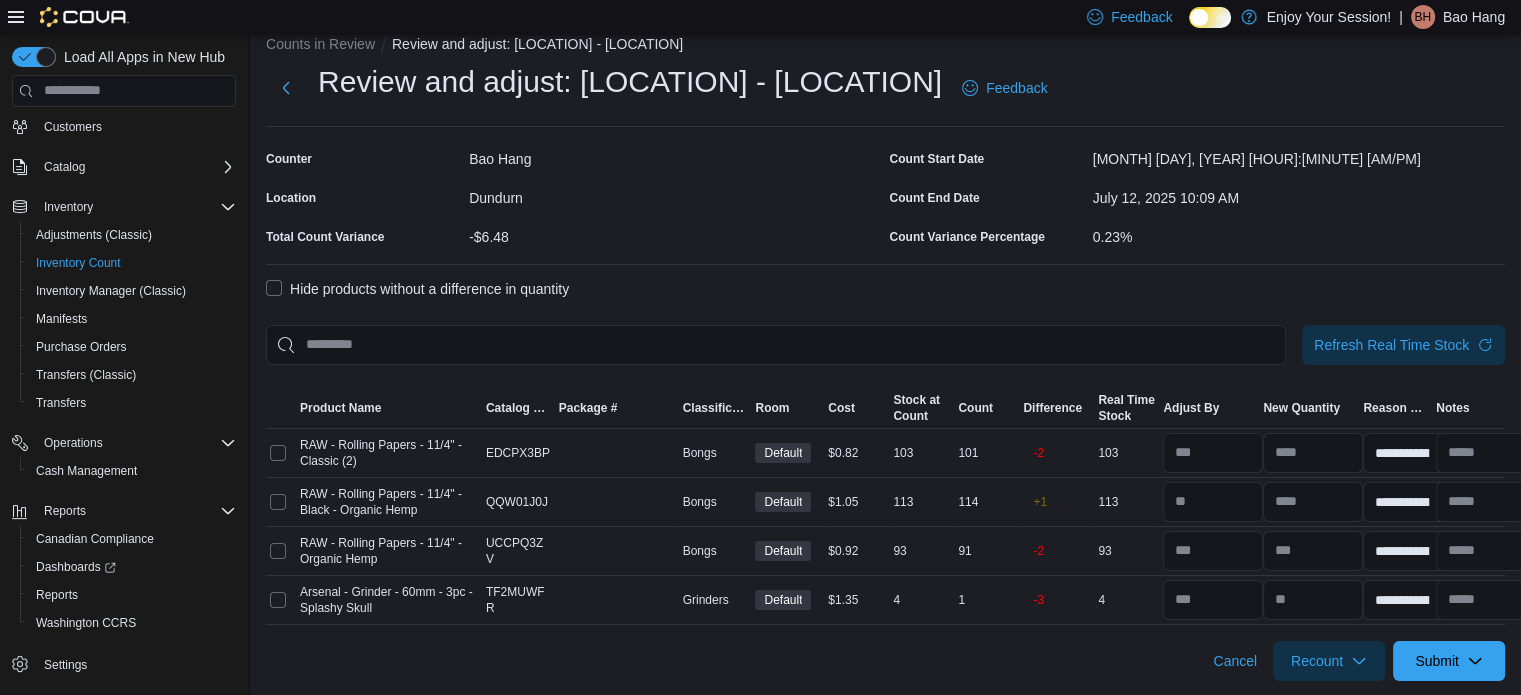 click on "Hide products without a difference in quantity" at bounding box center (417, 289) 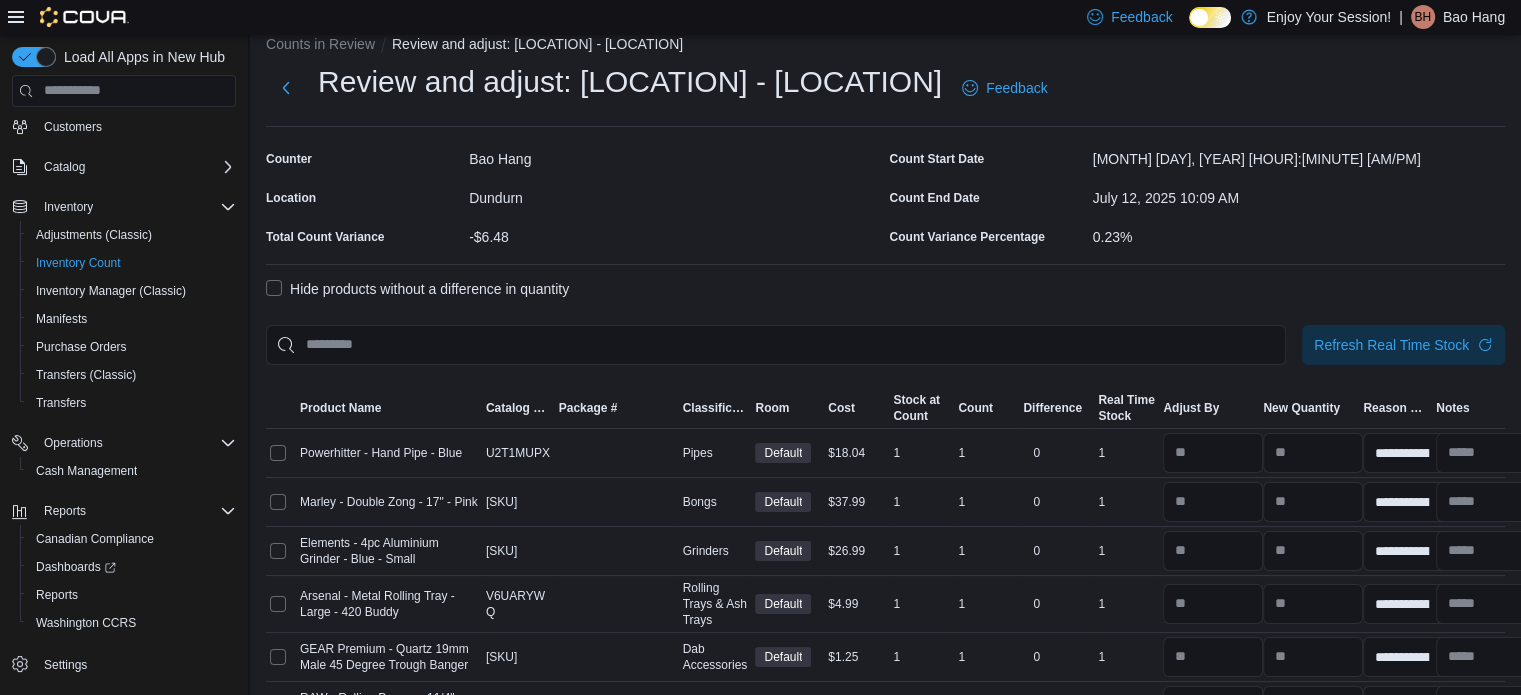 click on "Hide products without a difference in quantity" at bounding box center [417, 289] 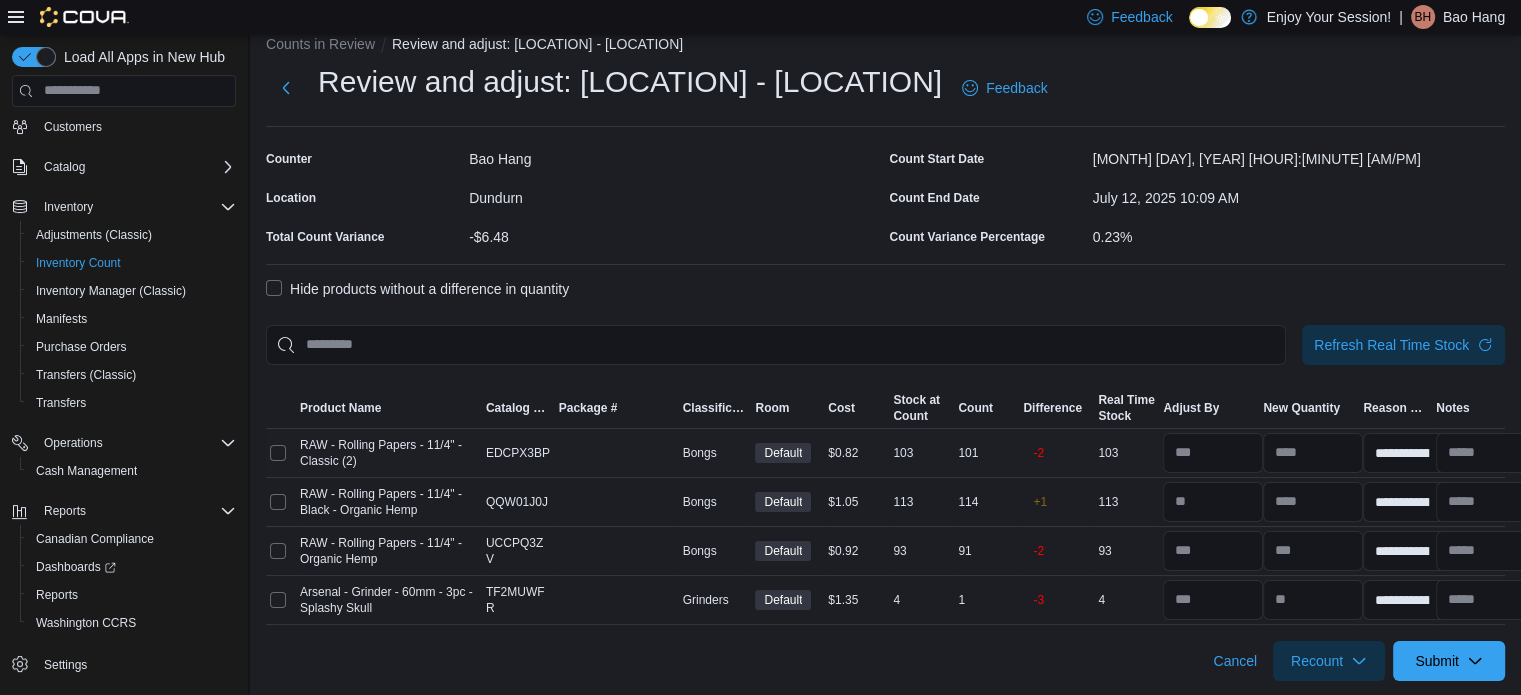 click 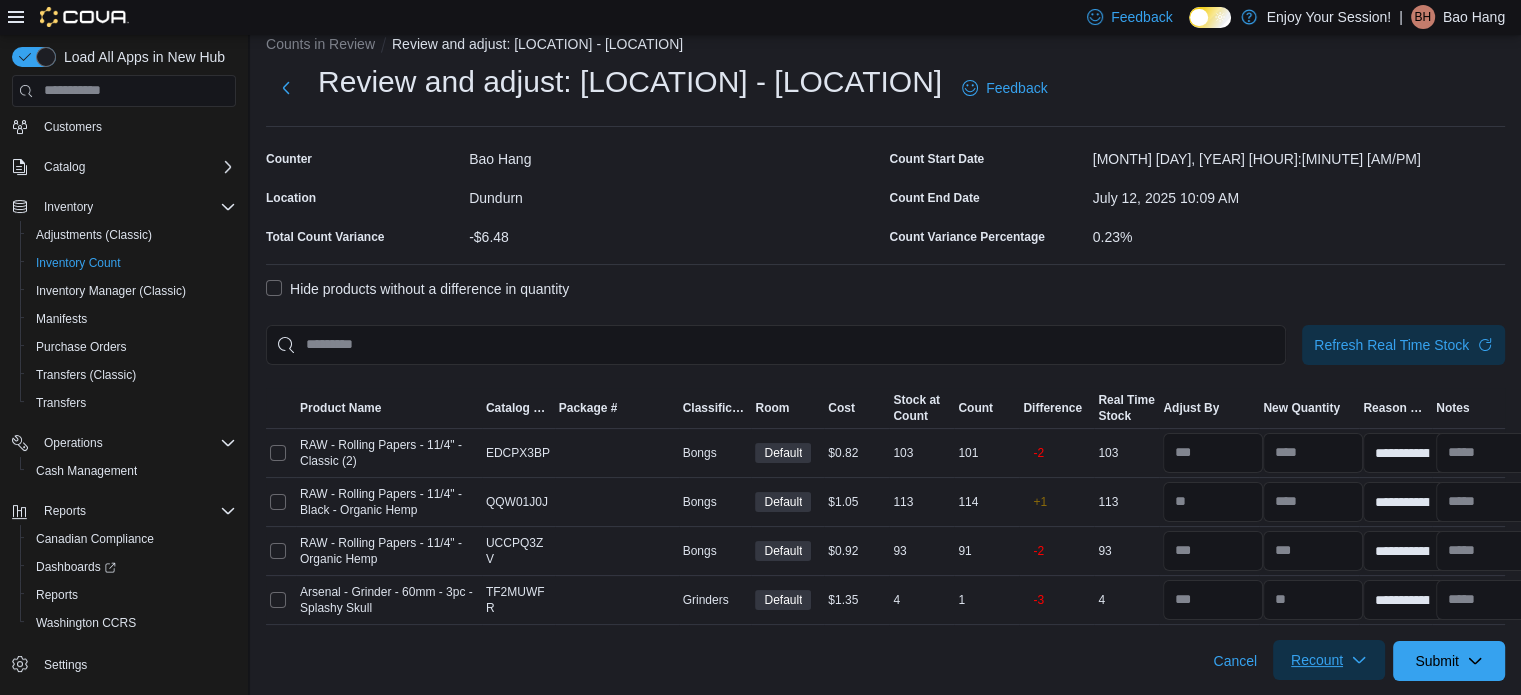 click 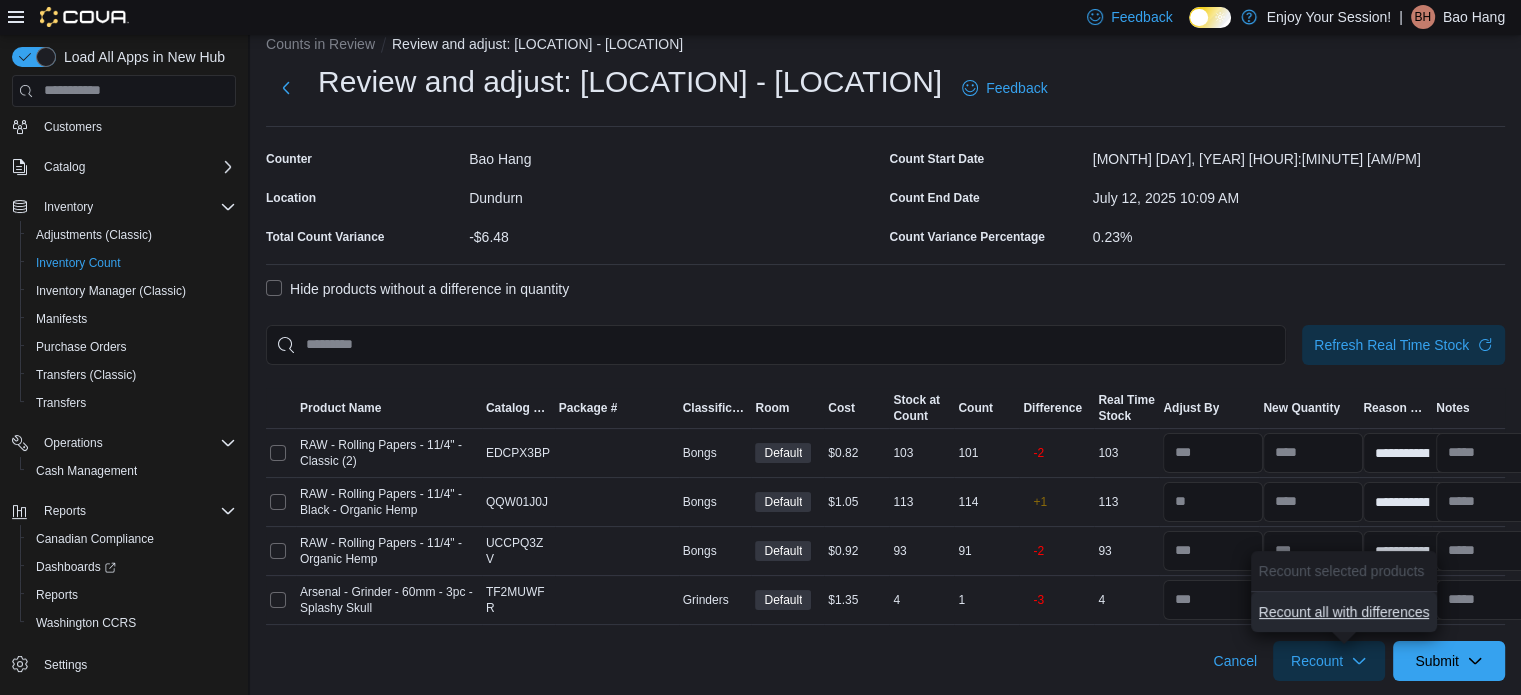 click on "Recount all with differences" at bounding box center (1344, 612) 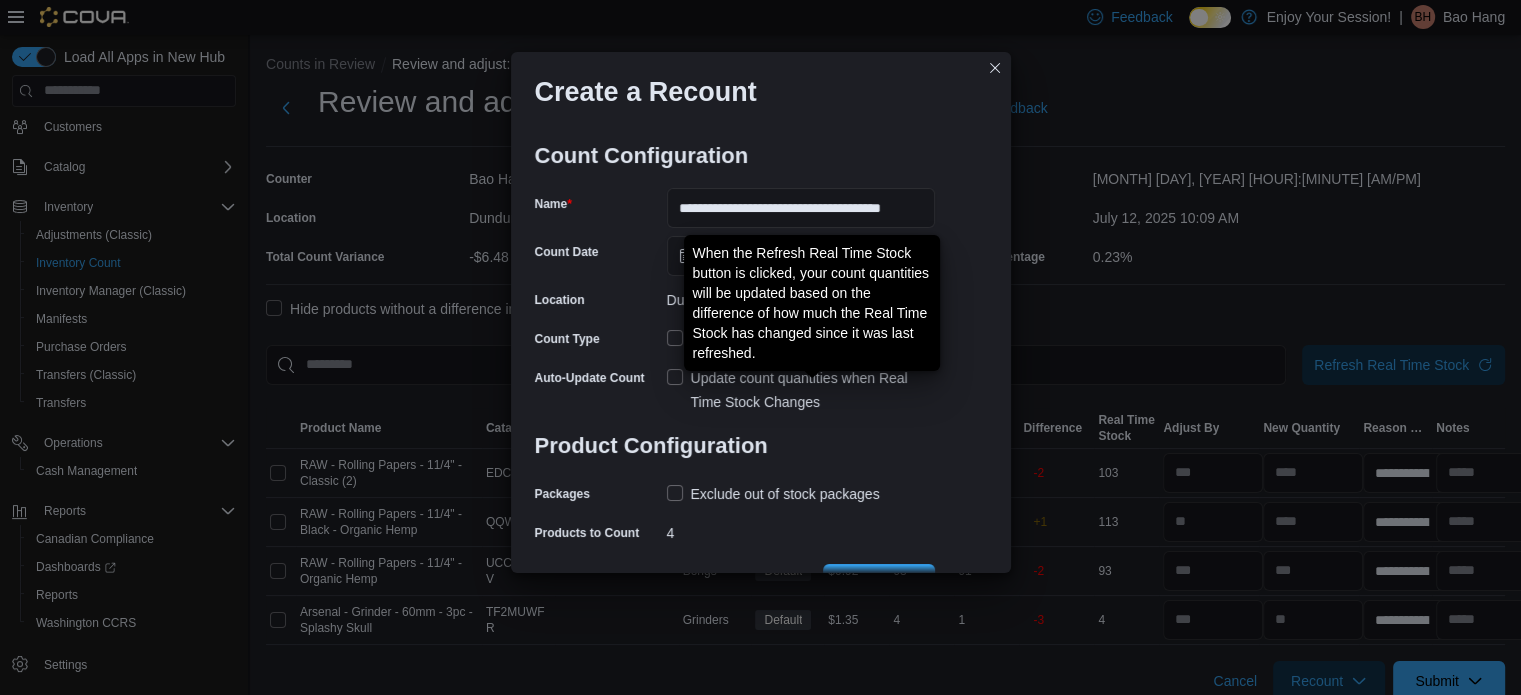 scroll, scrollTop: 0, scrollLeft: 0, axis: both 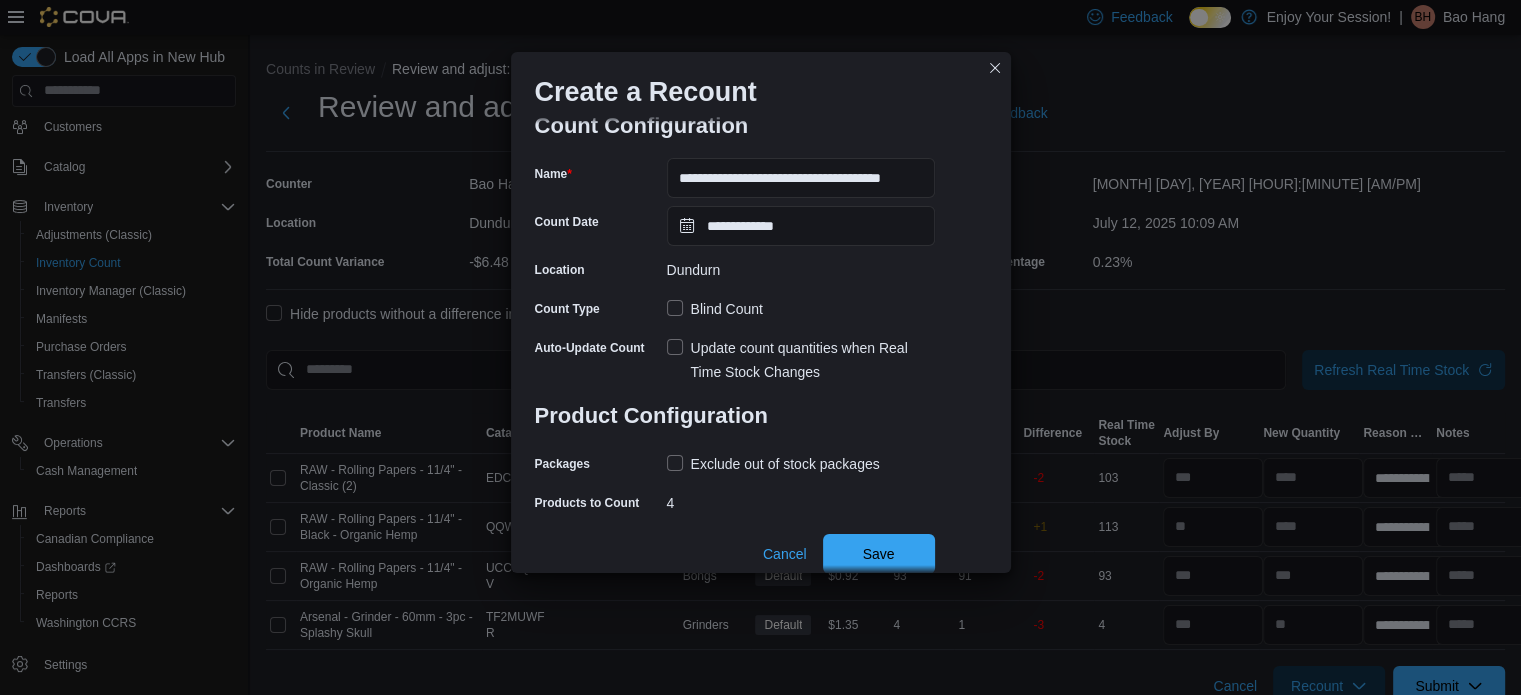 click on "**********" at bounding box center [760, 347] 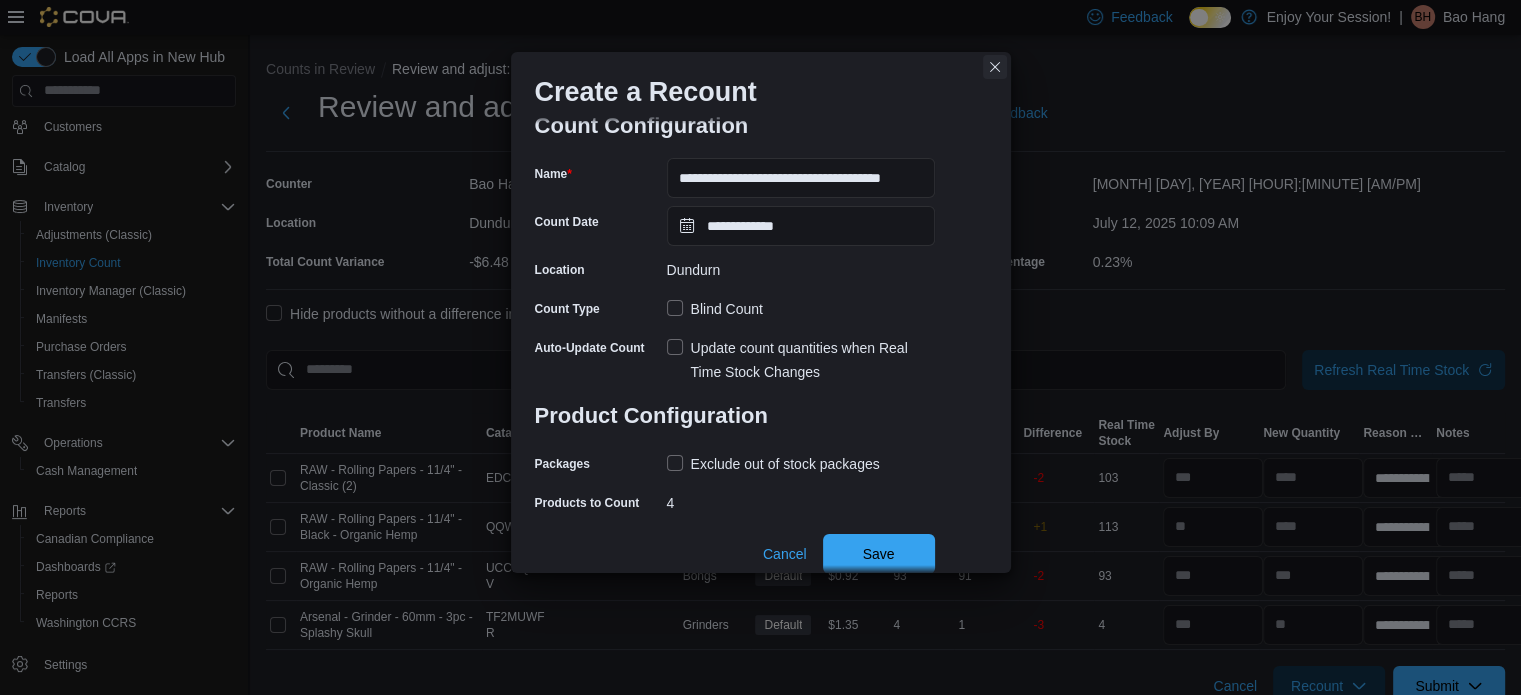 click at bounding box center [995, 67] 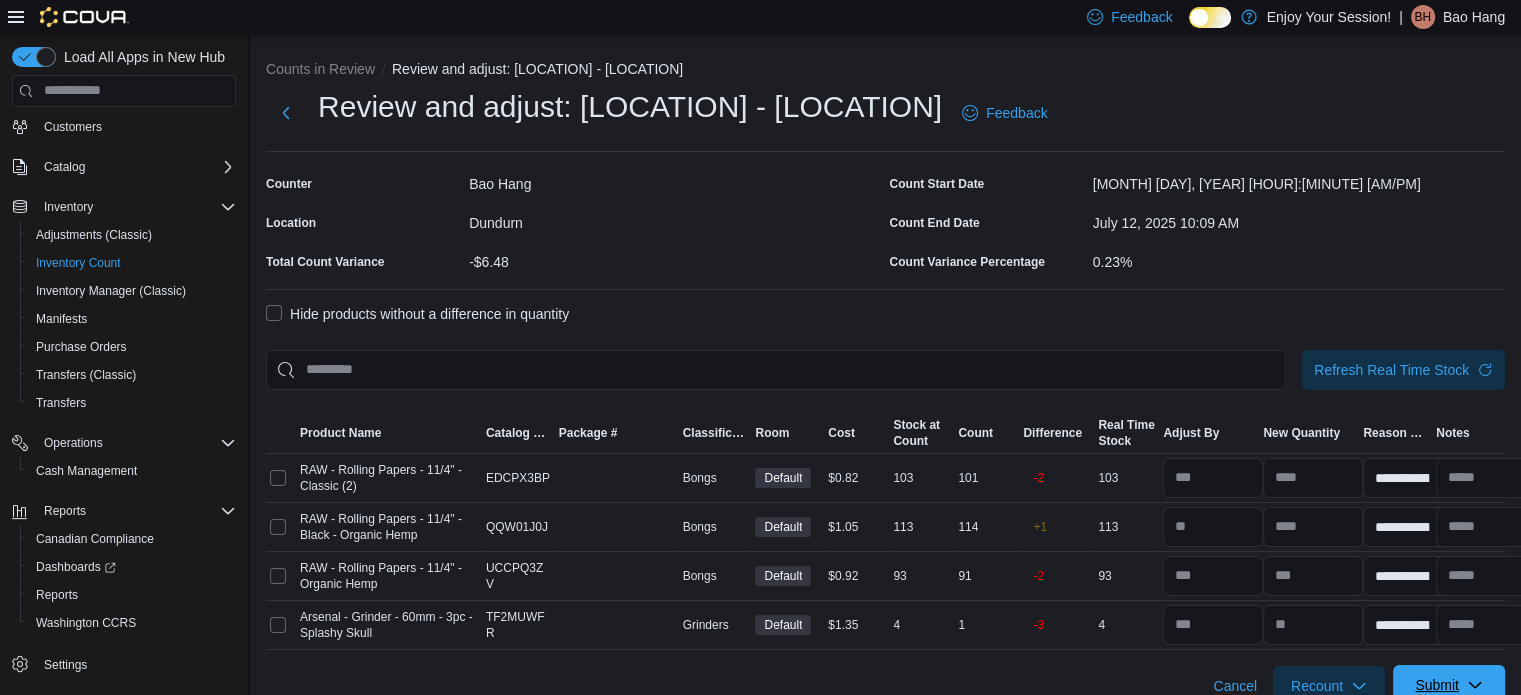 click on "Submit" at bounding box center [1449, 685] 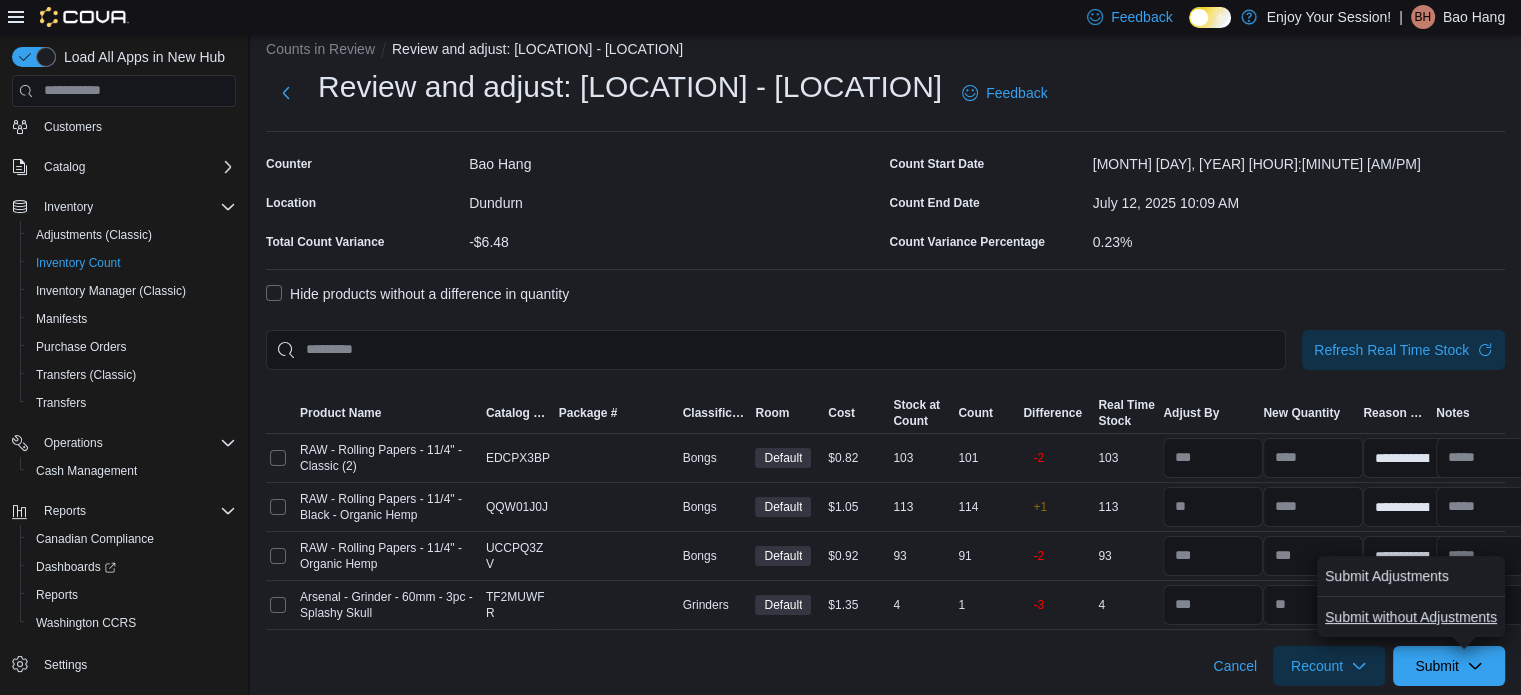 scroll, scrollTop: 25, scrollLeft: 0, axis: vertical 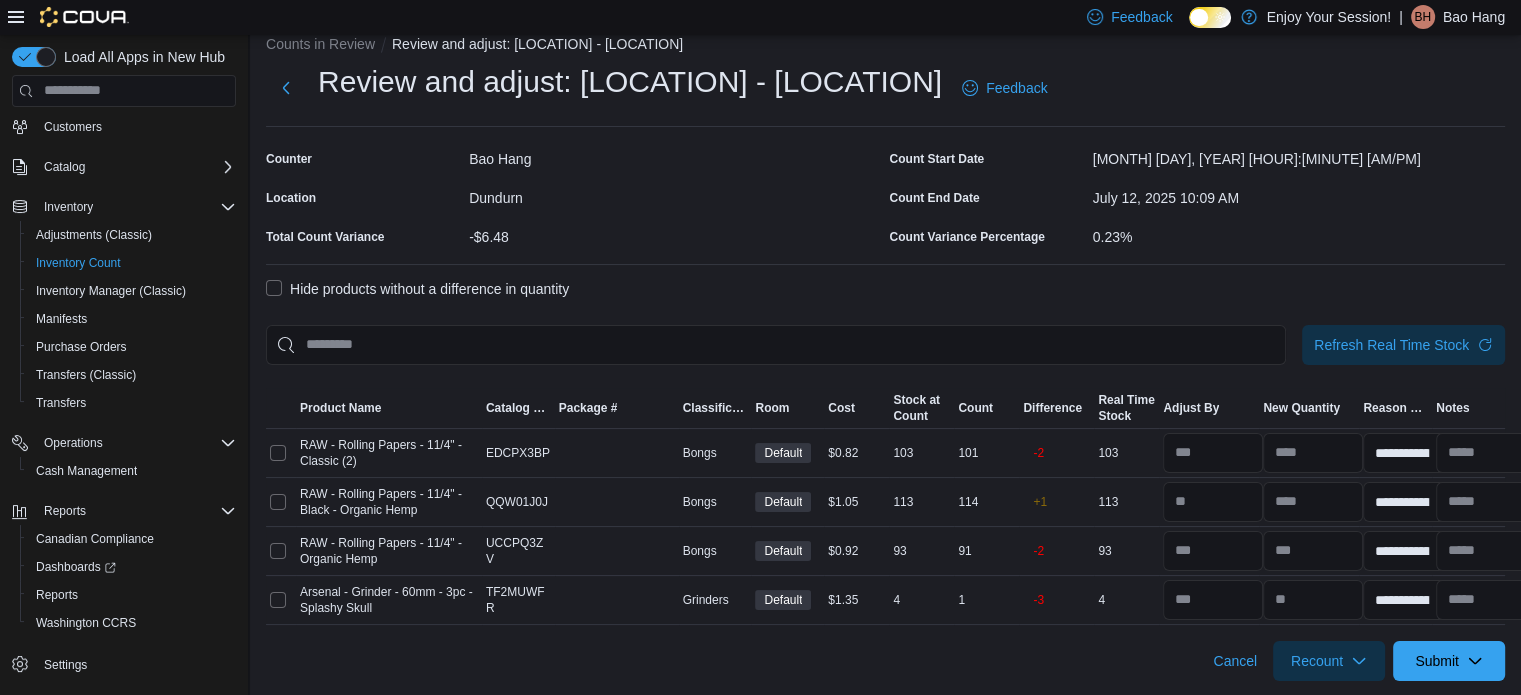click on "Cancel Recount Submit" at bounding box center (885, 653) 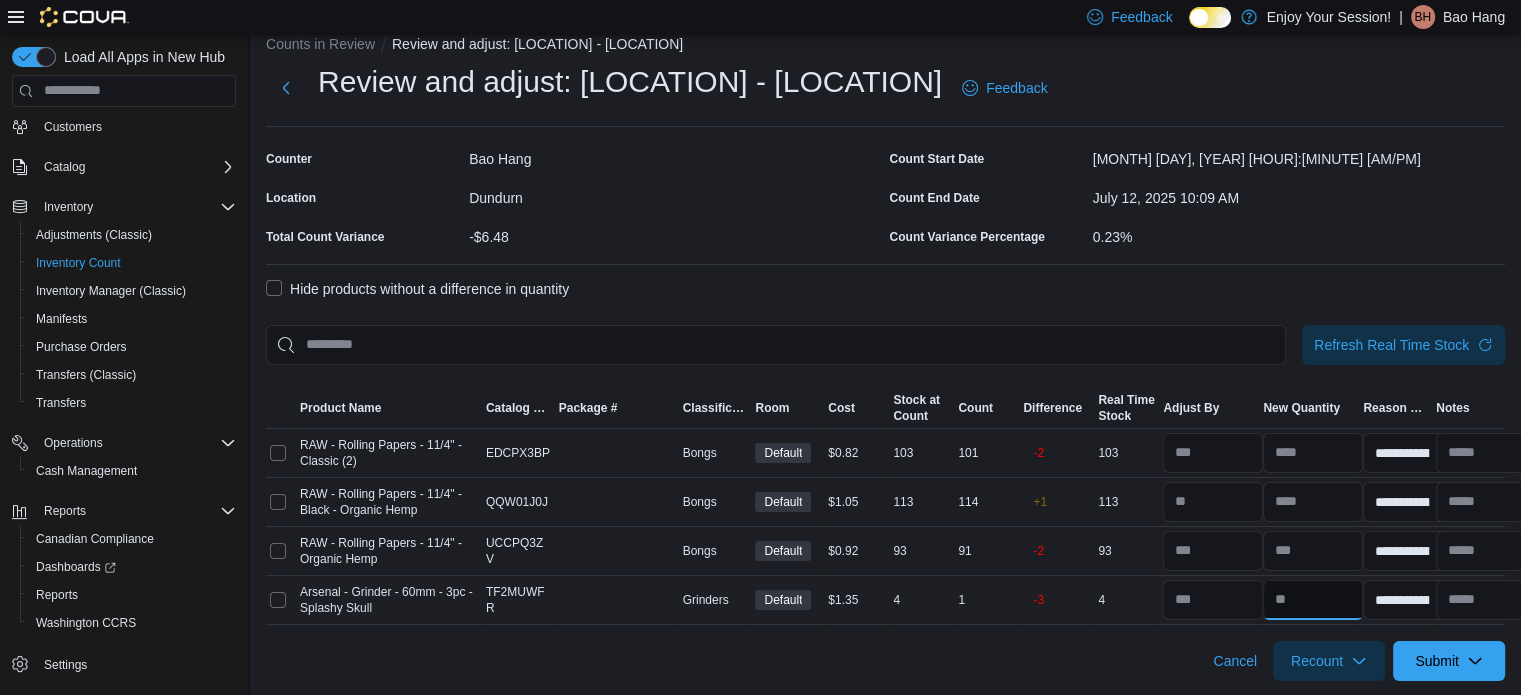 drag, startPoint x: 1320, startPoint y: 605, endPoint x: 1167, endPoint y: 588, distance: 153.94154 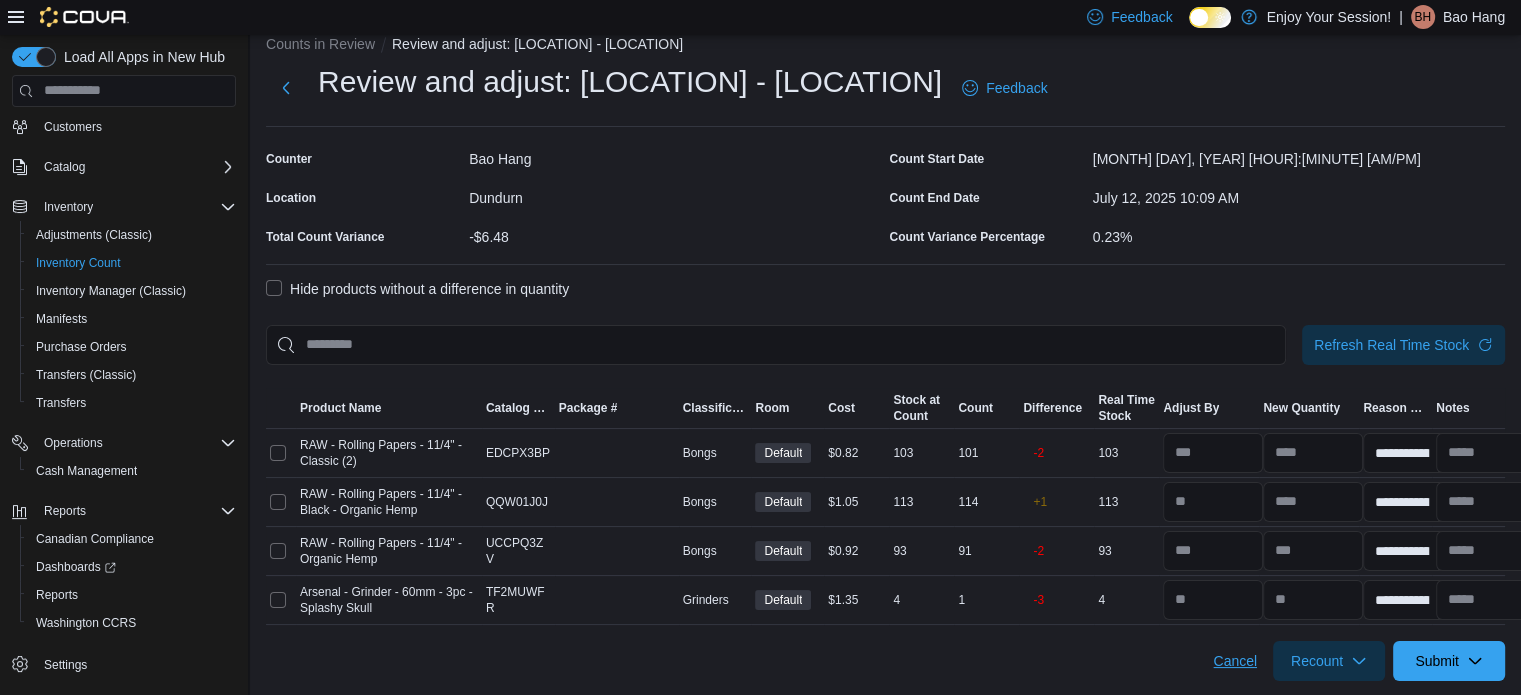 drag, startPoint x: 1140, startPoint y: 660, endPoint x: 1249, endPoint y: 655, distance: 109.11462 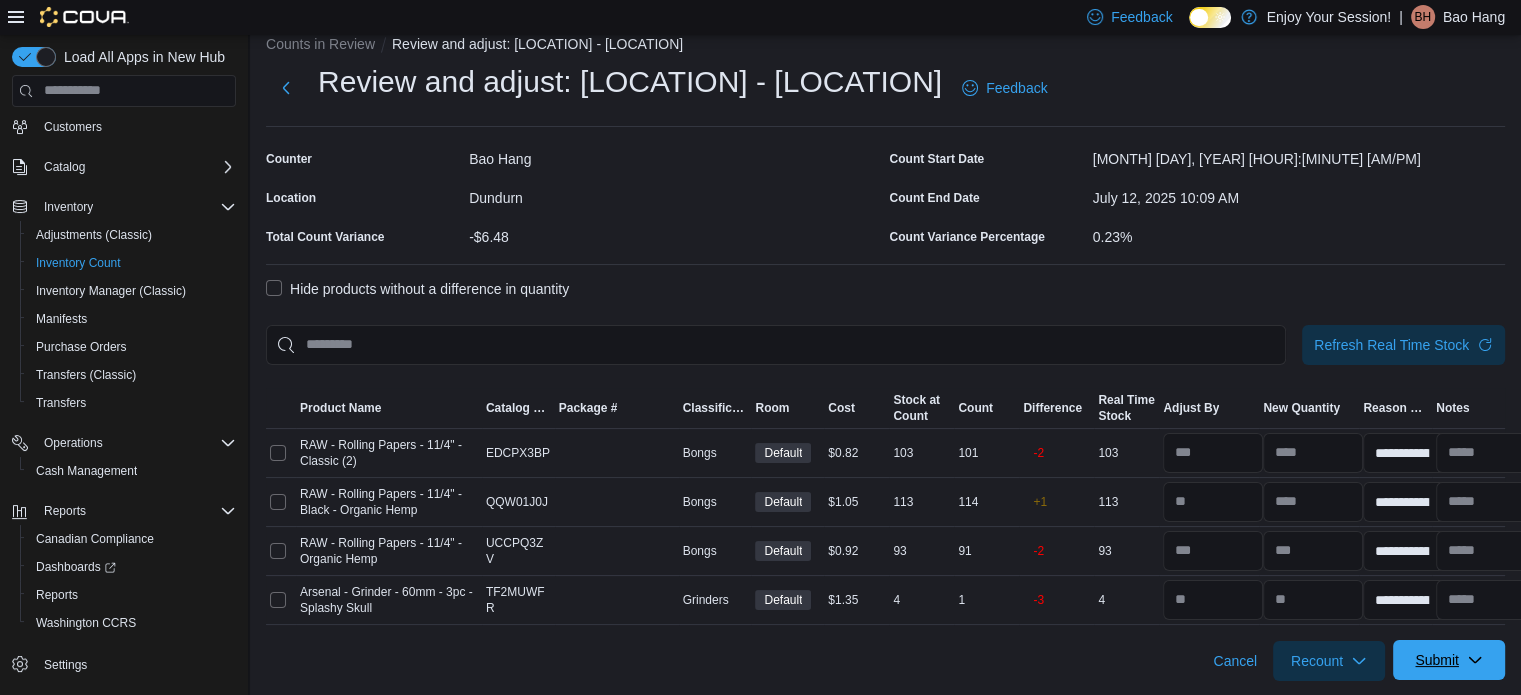 click on "Submit" at bounding box center (1449, 660) 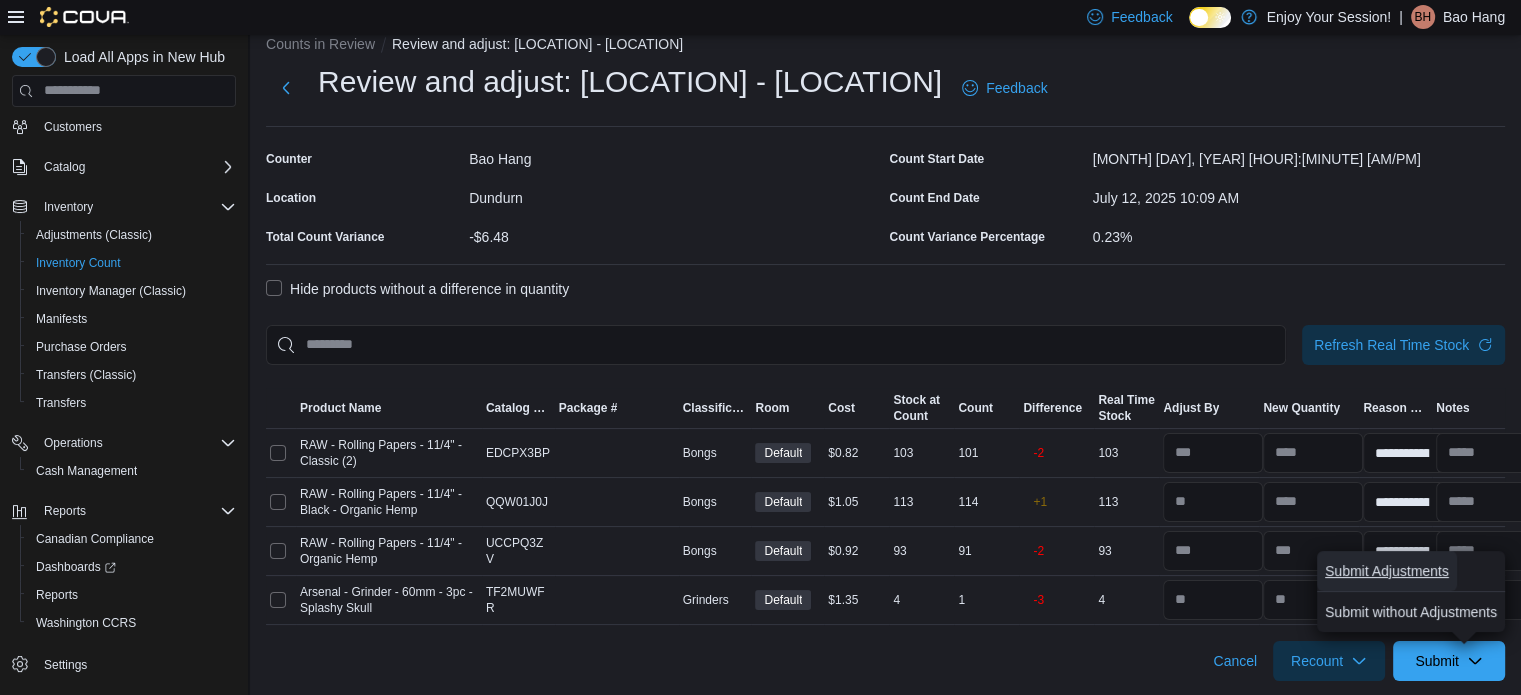 click on "Submit Adjustments" at bounding box center [1387, 571] 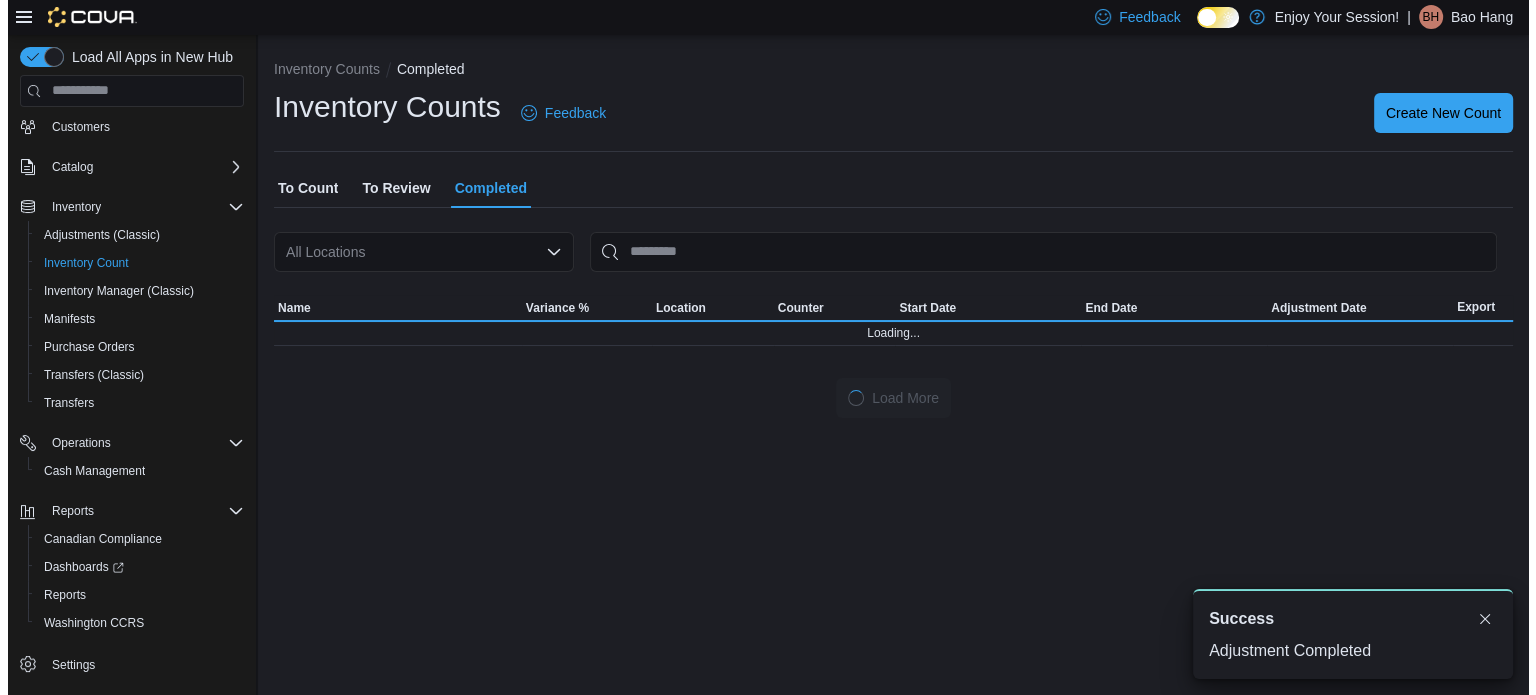 scroll, scrollTop: 0, scrollLeft: 0, axis: both 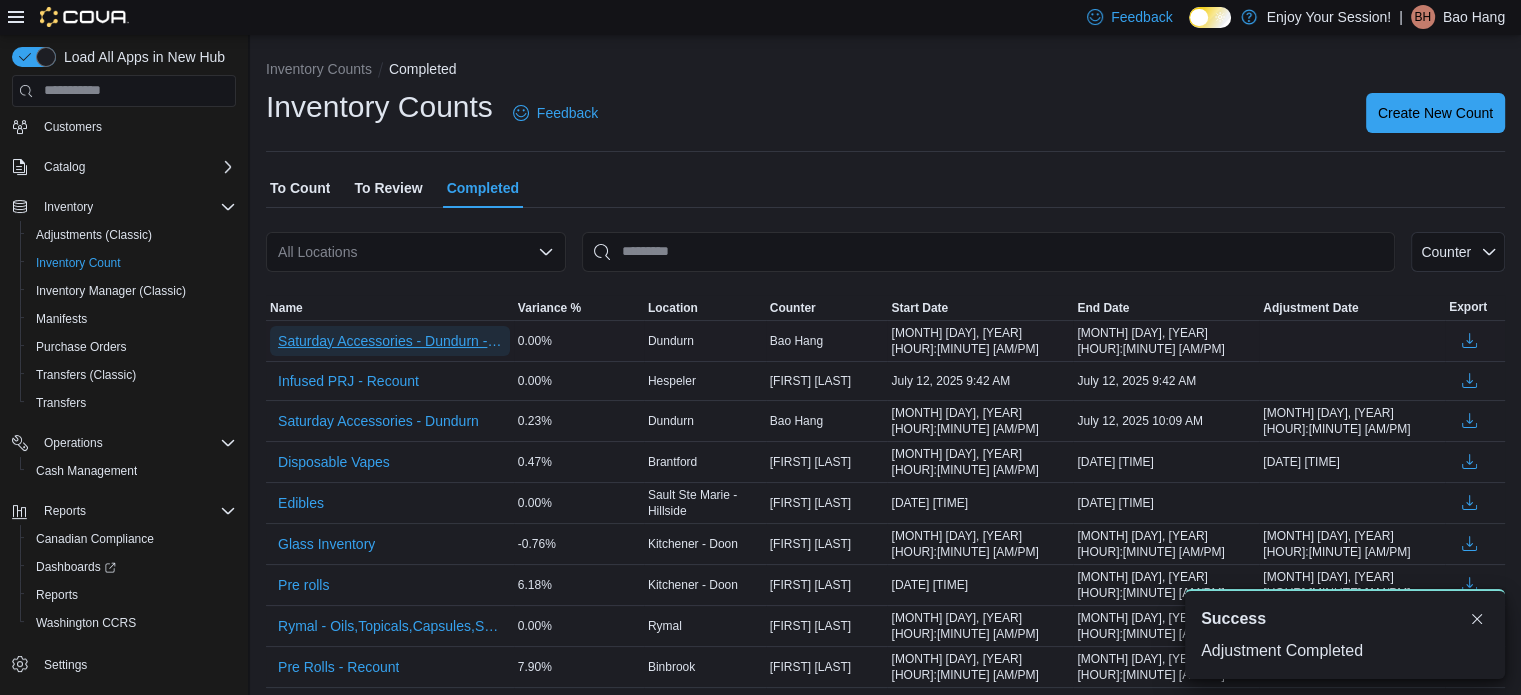 click on "Saturday Accessories - Dundurn - Recount" at bounding box center (390, 341) 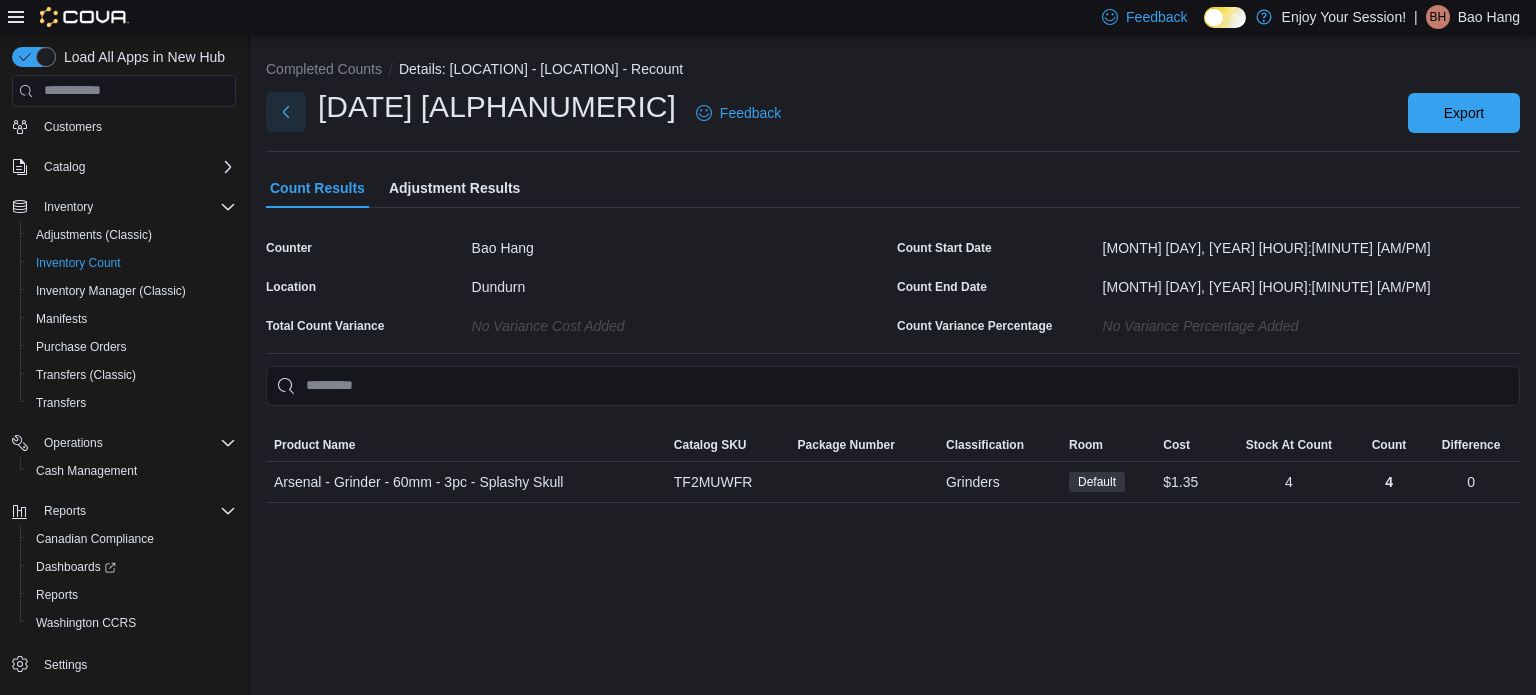 click at bounding box center (286, 112) 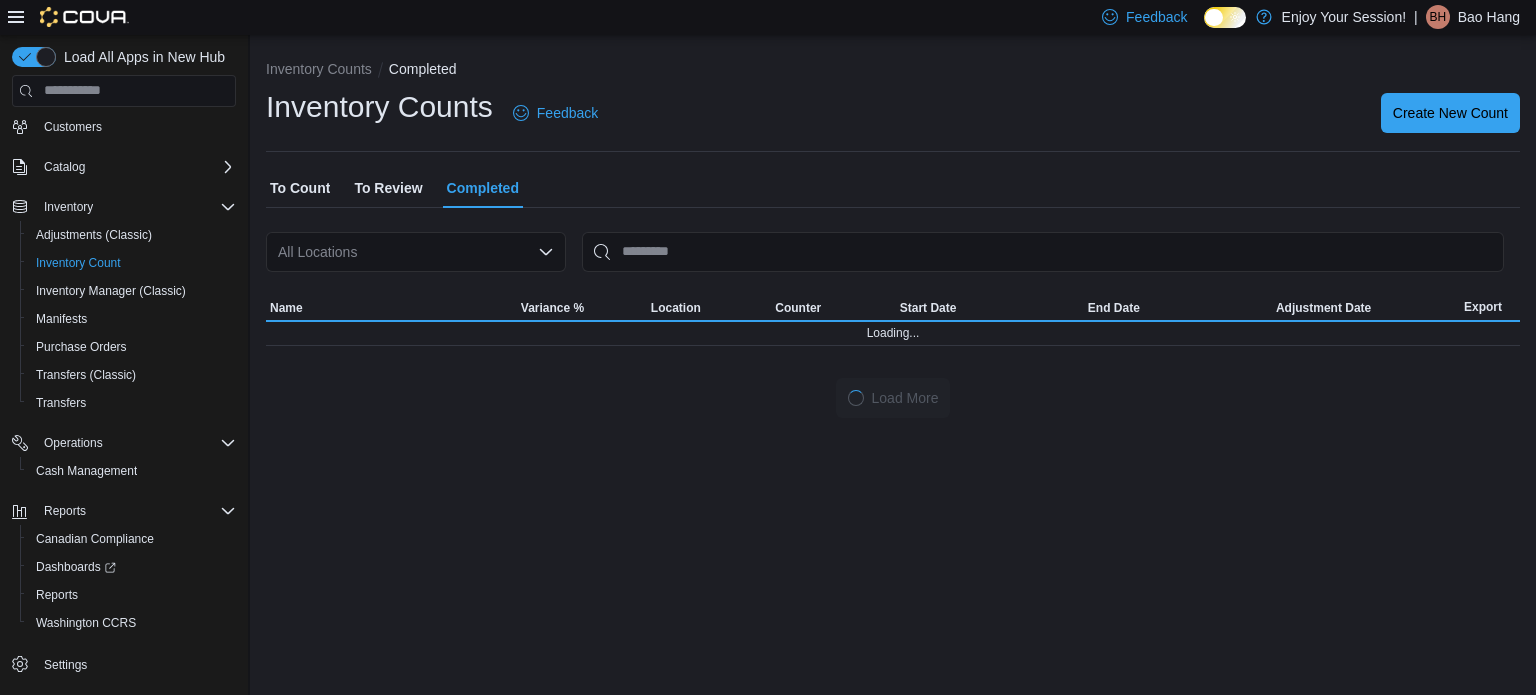 click on "To Review" at bounding box center [388, 188] 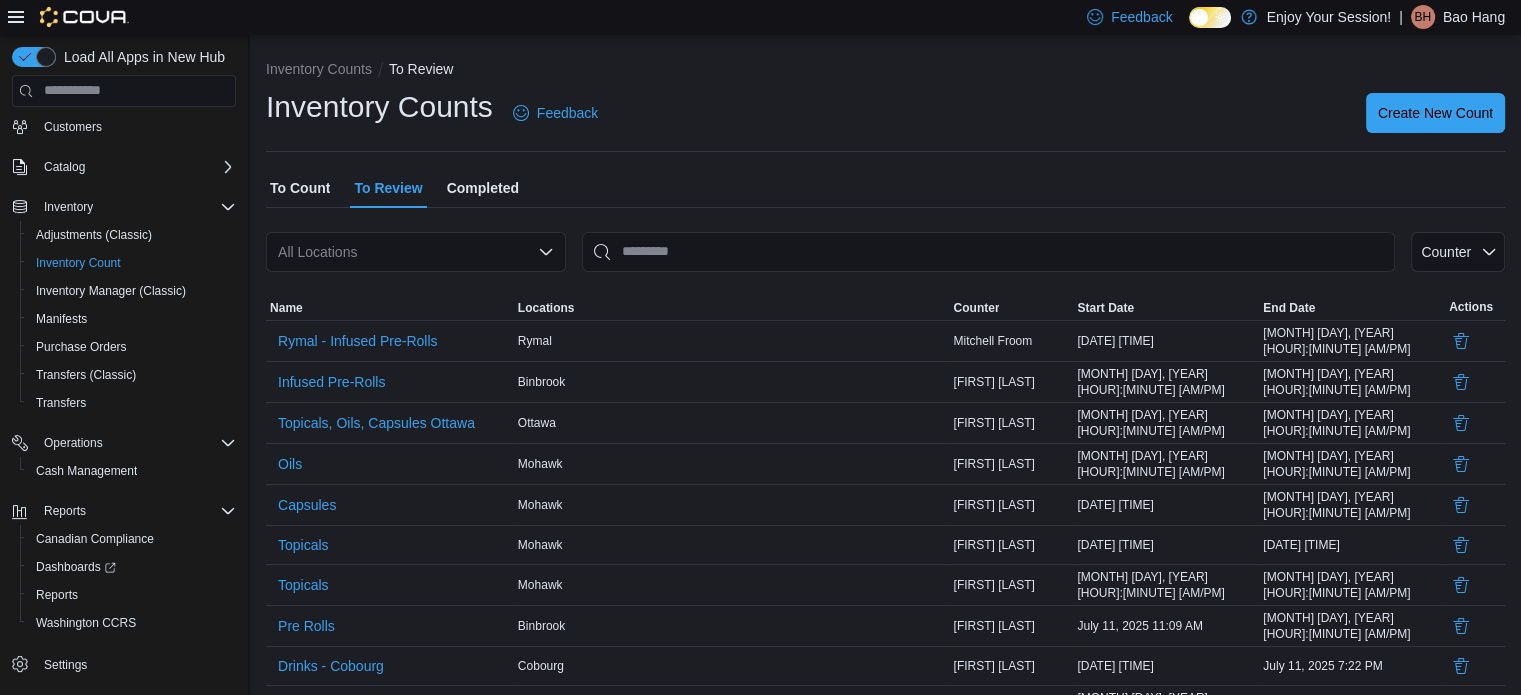 click on "Completed" at bounding box center (483, 188) 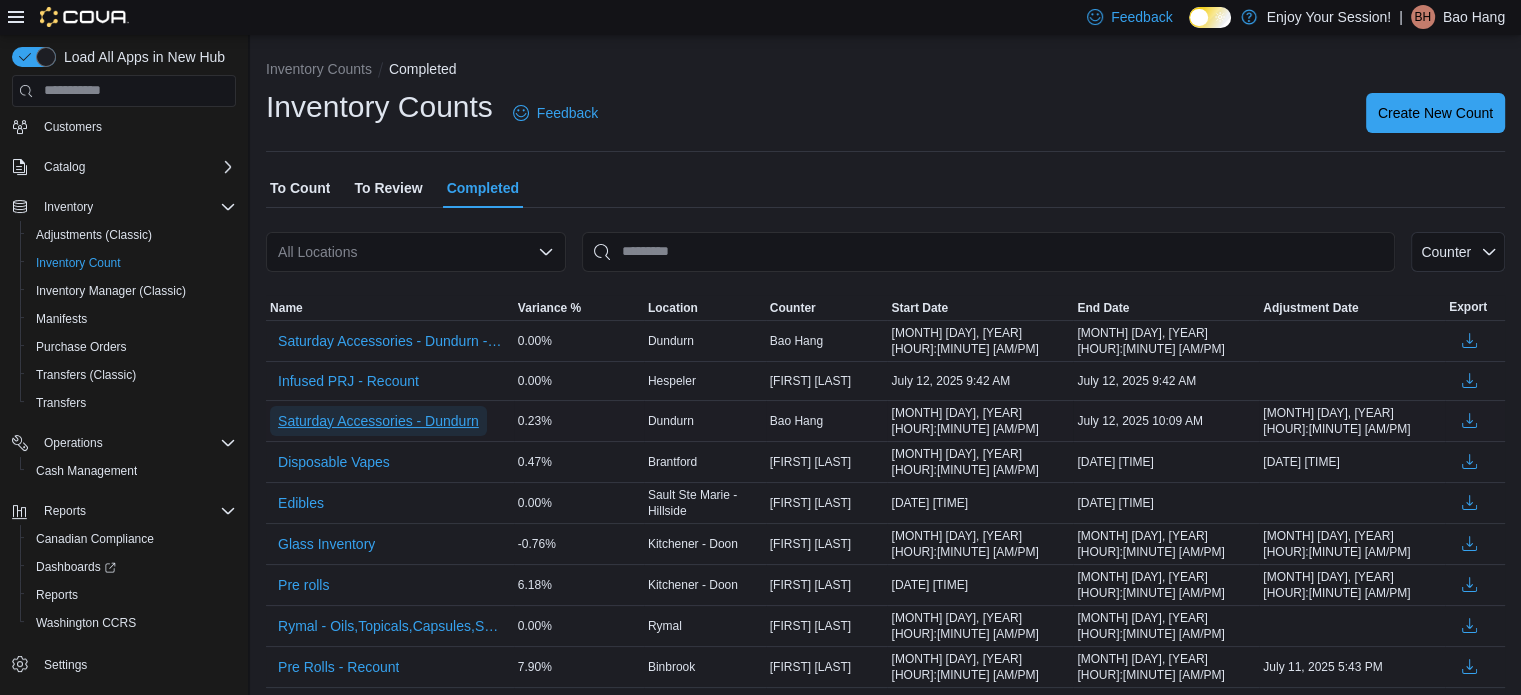 click on "Saturday Accessories - Dundurn" at bounding box center (378, 421) 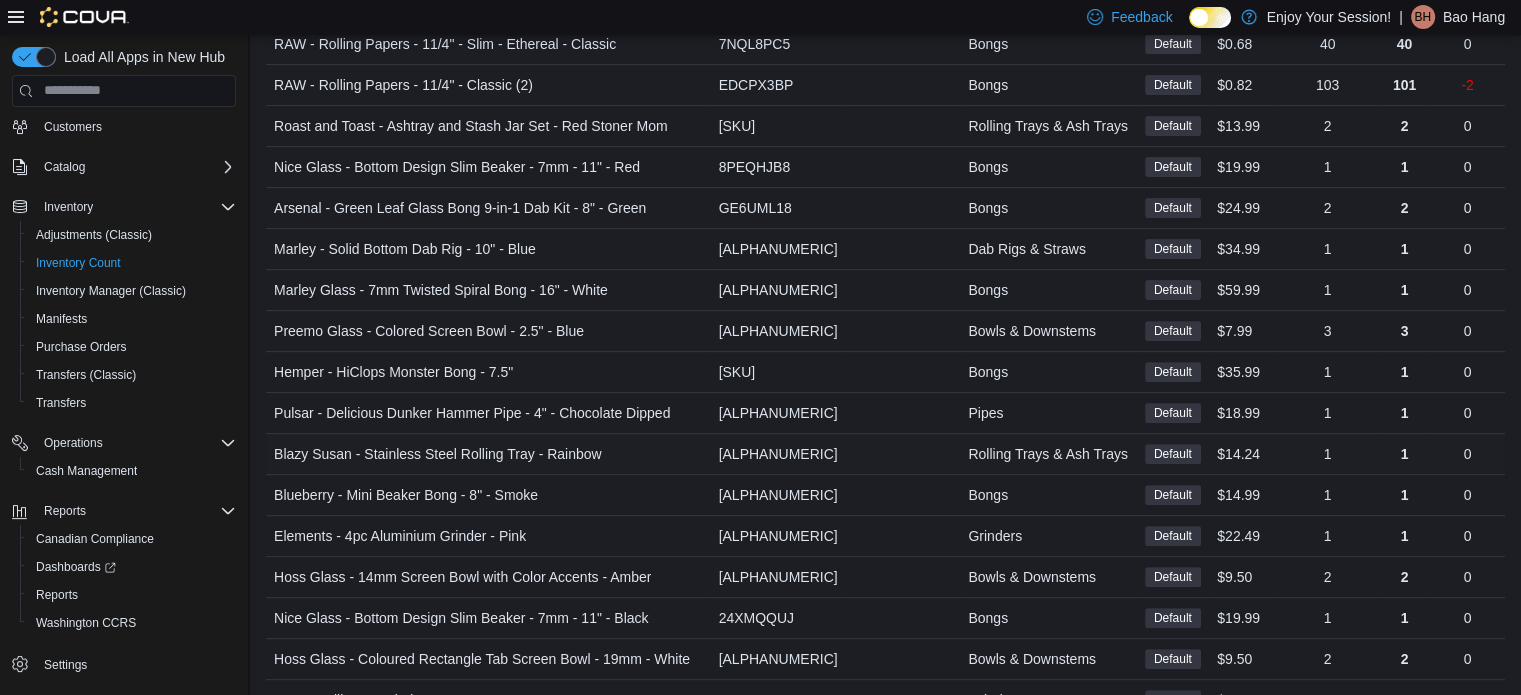 scroll, scrollTop: 0, scrollLeft: 0, axis: both 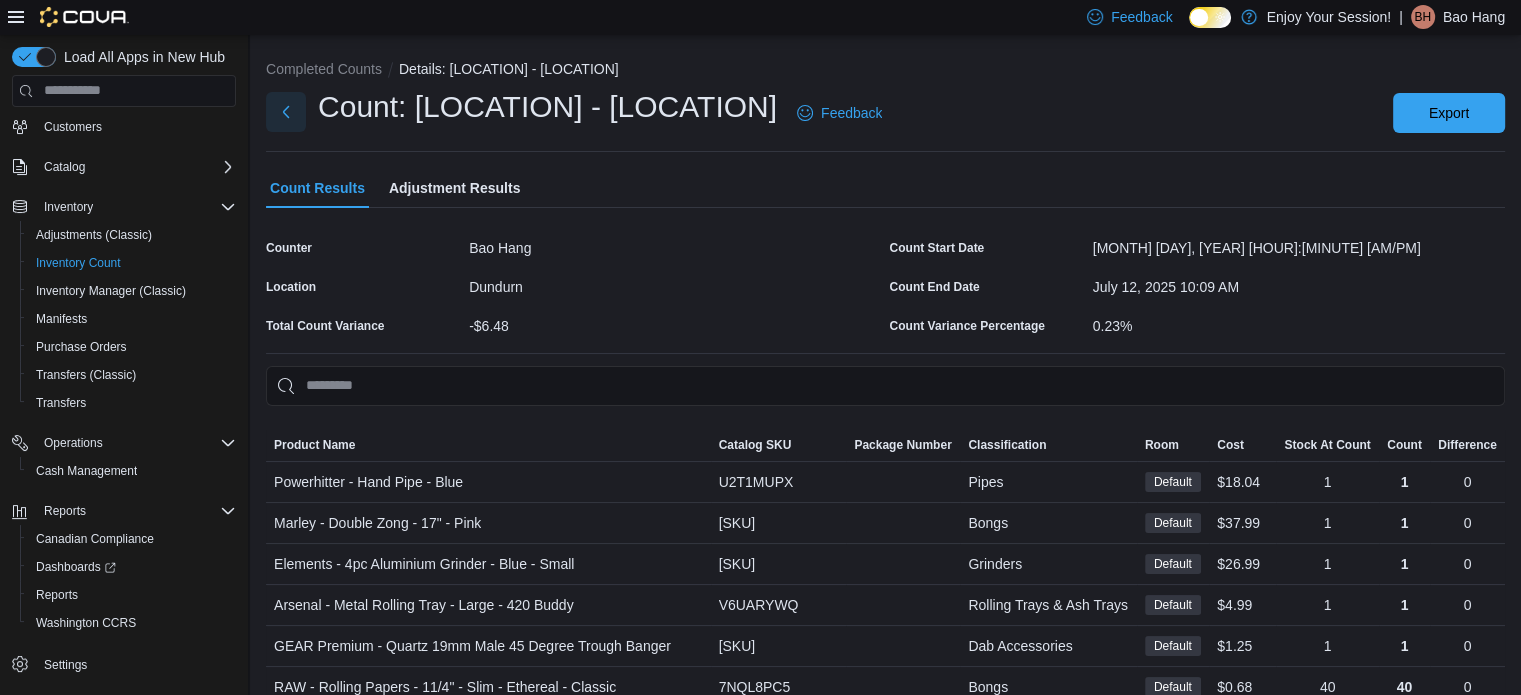 click at bounding box center (286, 112) 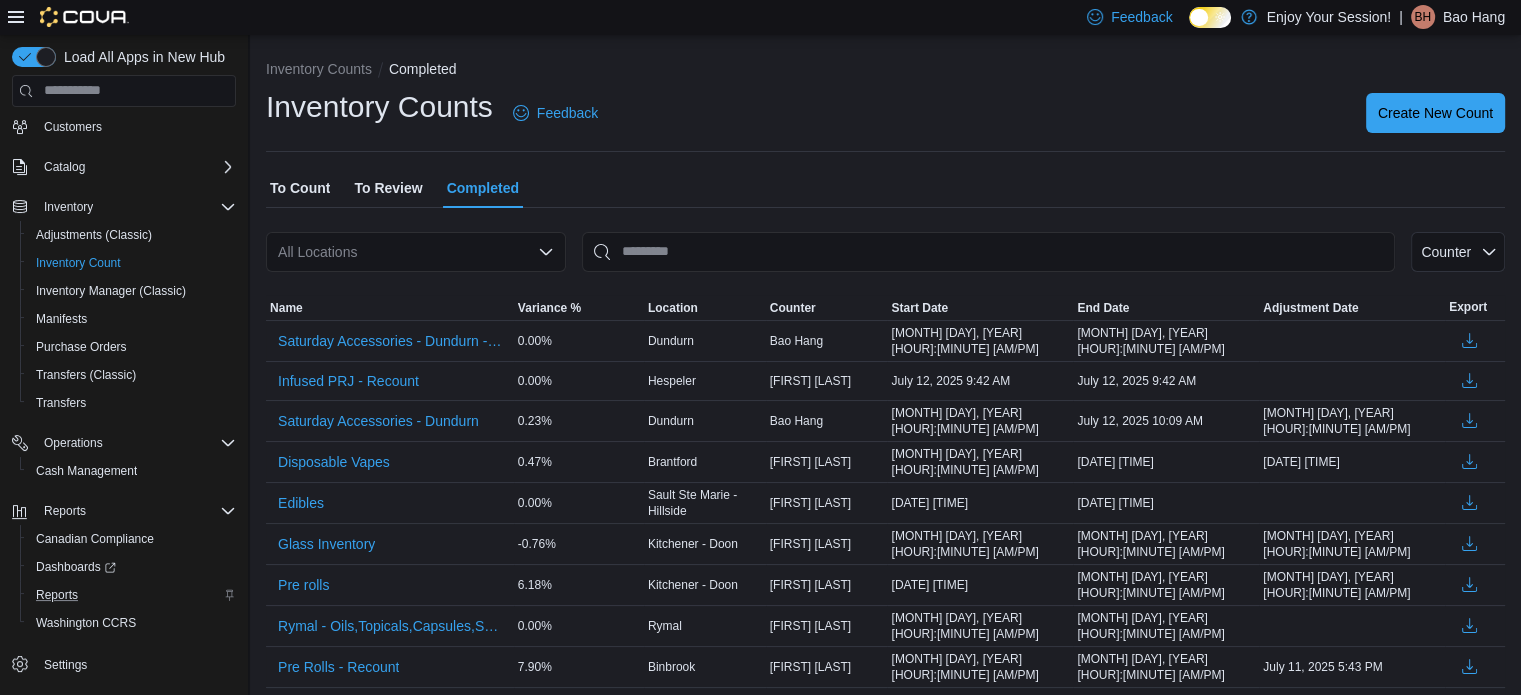 click on "Reports" at bounding box center [132, 595] 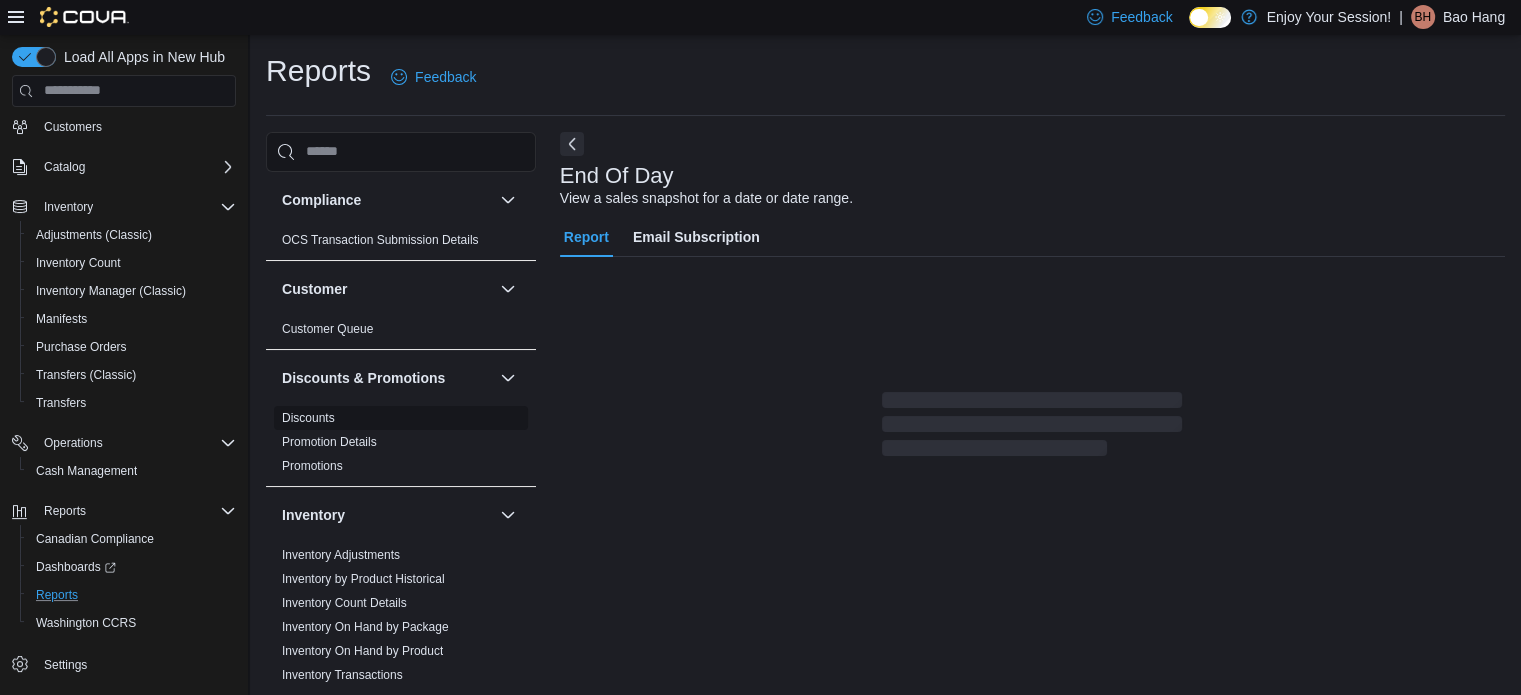 scroll, scrollTop: 13, scrollLeft: 0, axis: vertical 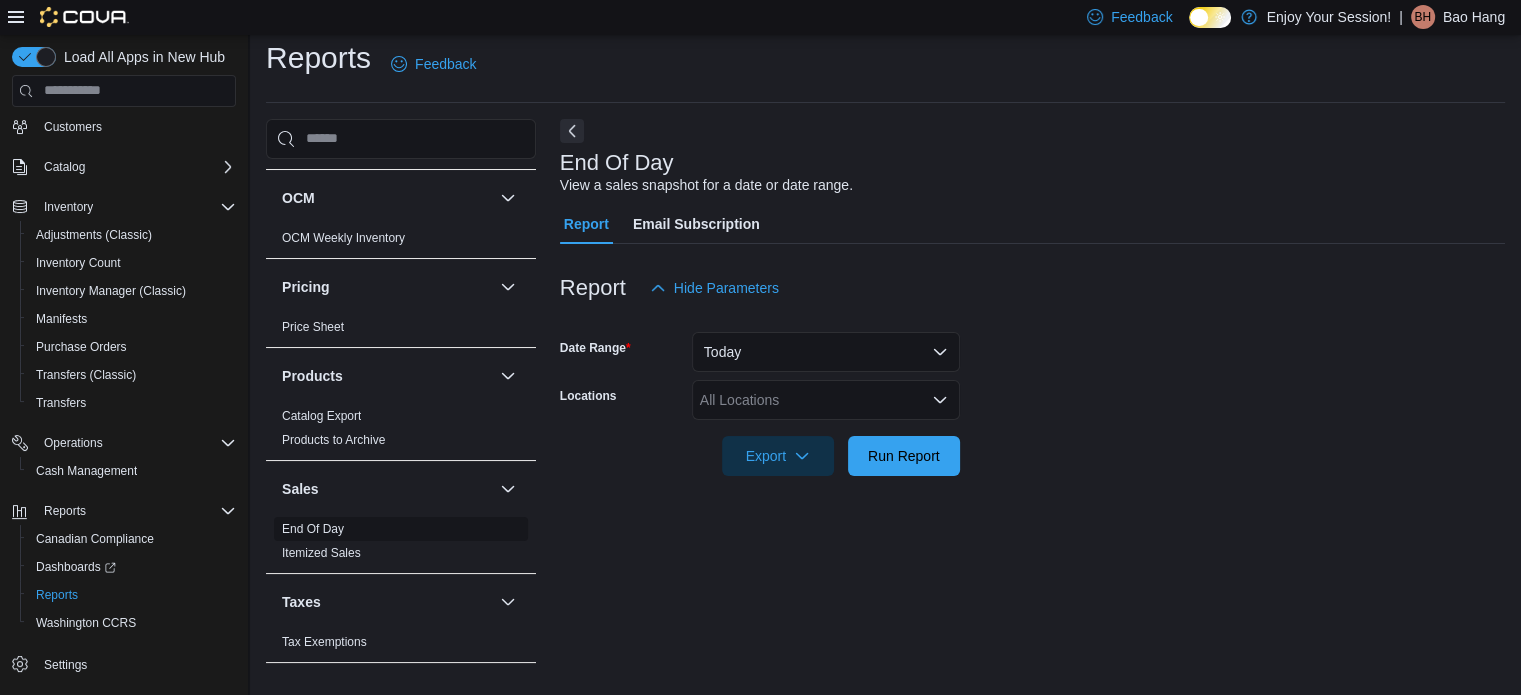 click on "End Of Day" at bounding box center [401, 529] 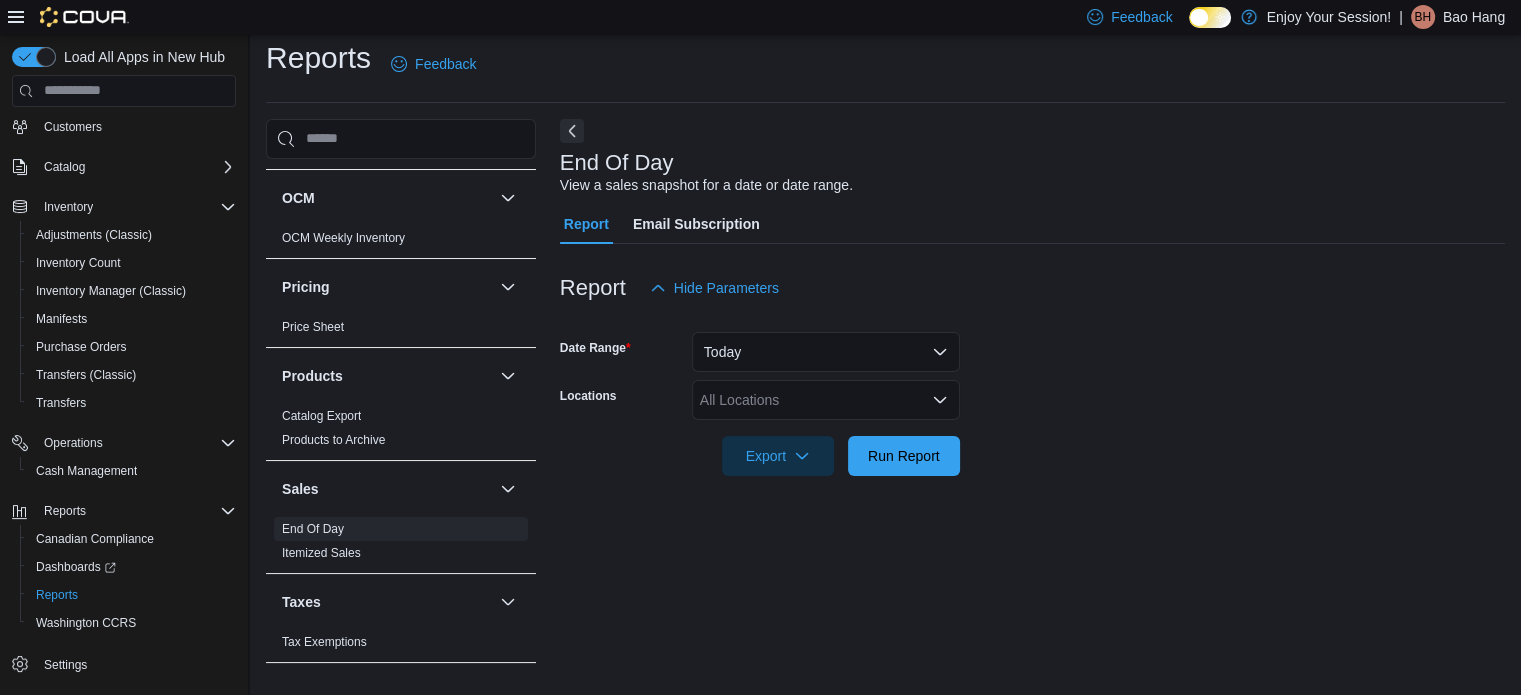 click on "All Locations" at bounding box center [826, 400] 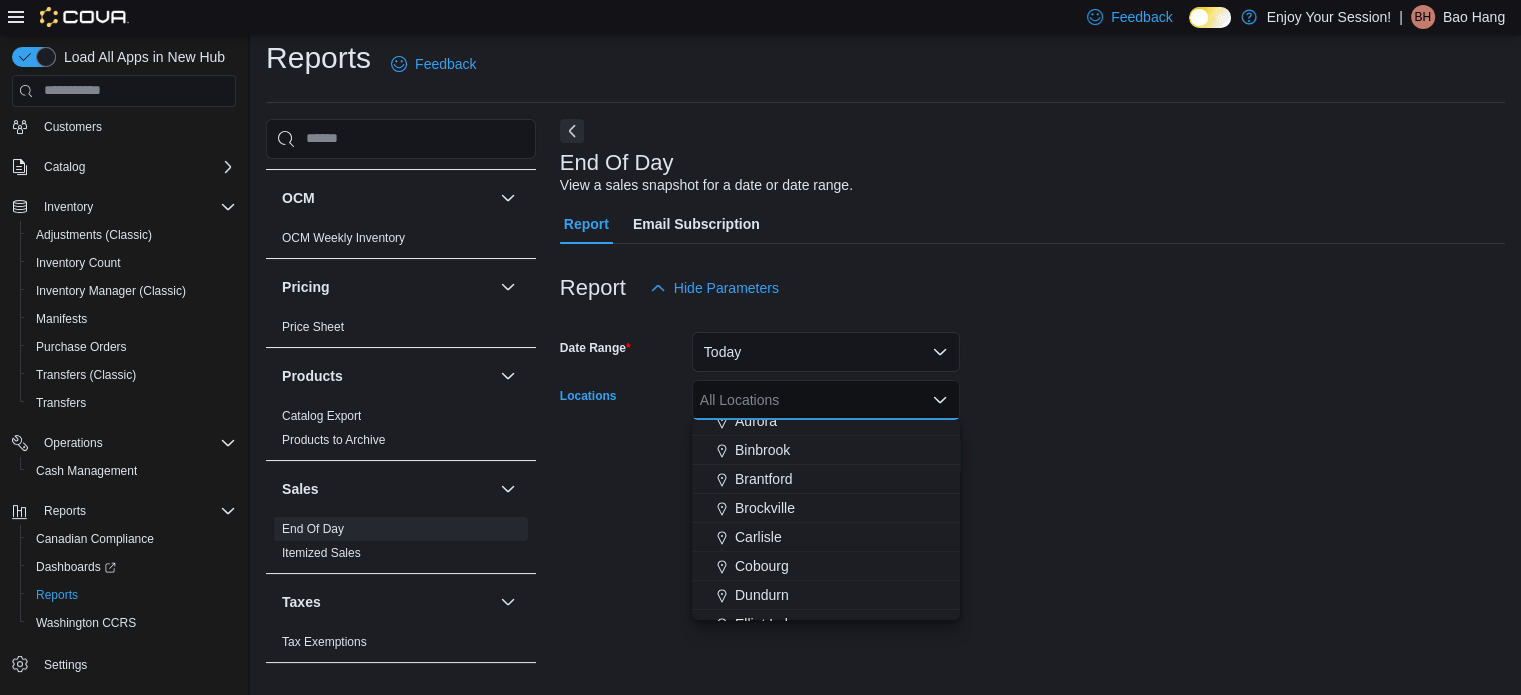 scroll, scrollTop: 100, scrollLeft: 0, axis: vertical 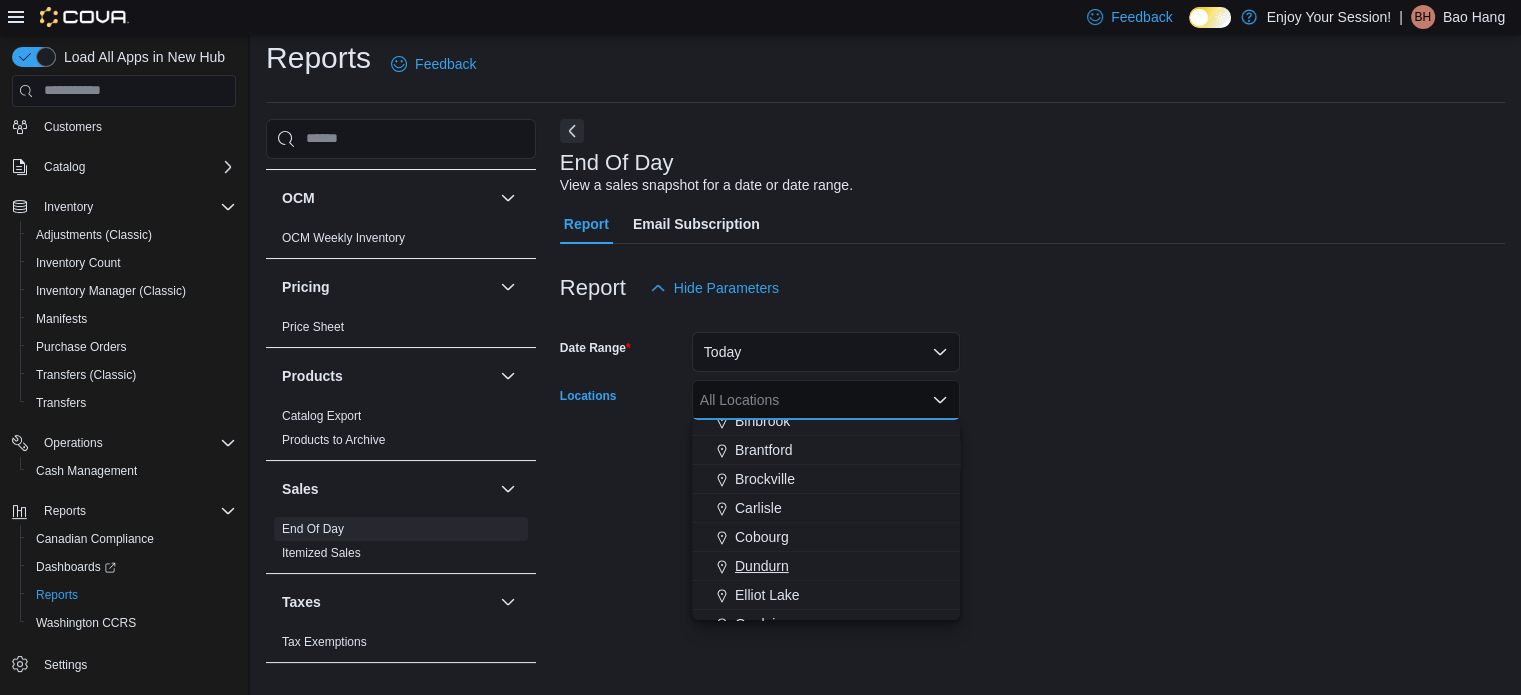 click on "Dundurn" at bounding box center (762, 566) 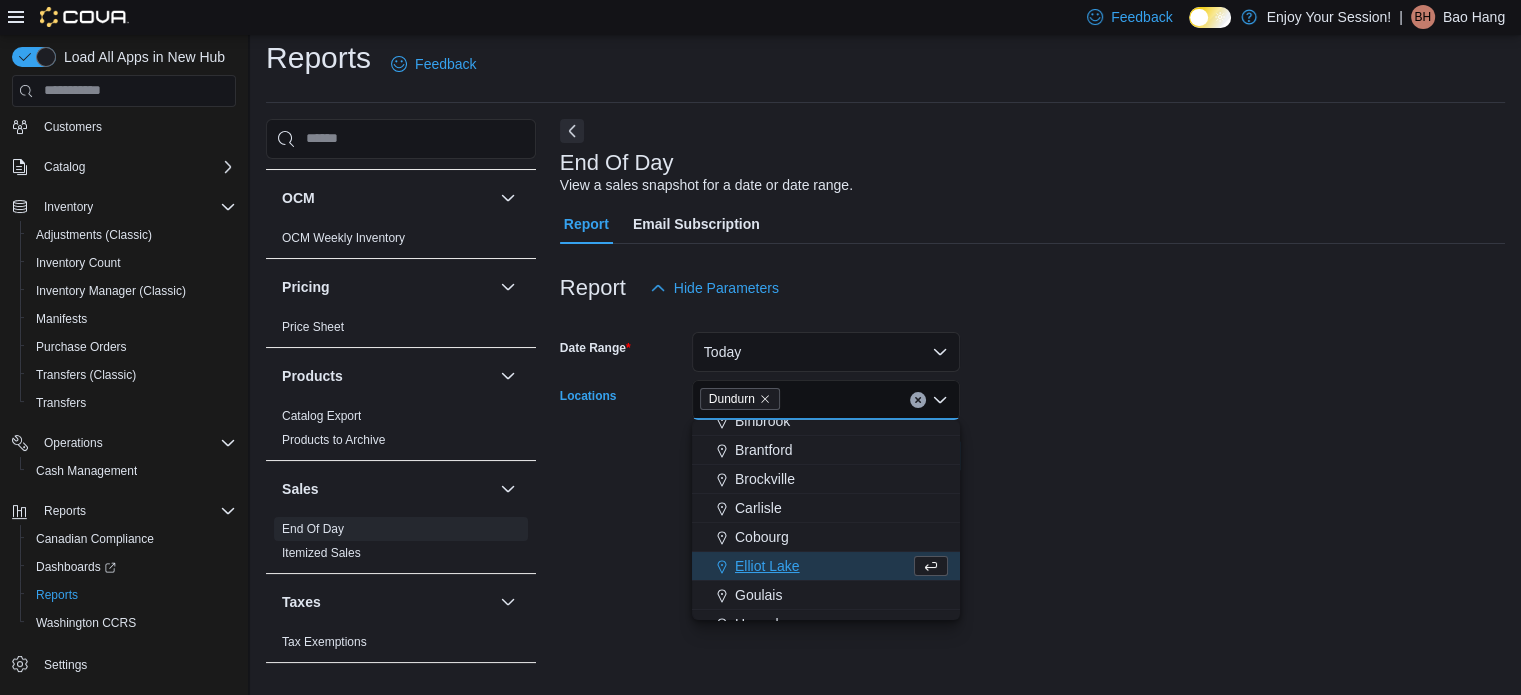 click on "Date Range Today Locations [LOCATION] Combo box. Selected. [LOCATION]. Press Backspace to delete [LOCATION]. Combo box input. All Locations. Type some text or, to display a list of choices, press Down Arrow. To exit the list of choices, press Escape. Export  Run Report" at bounding box center [1032, 392] 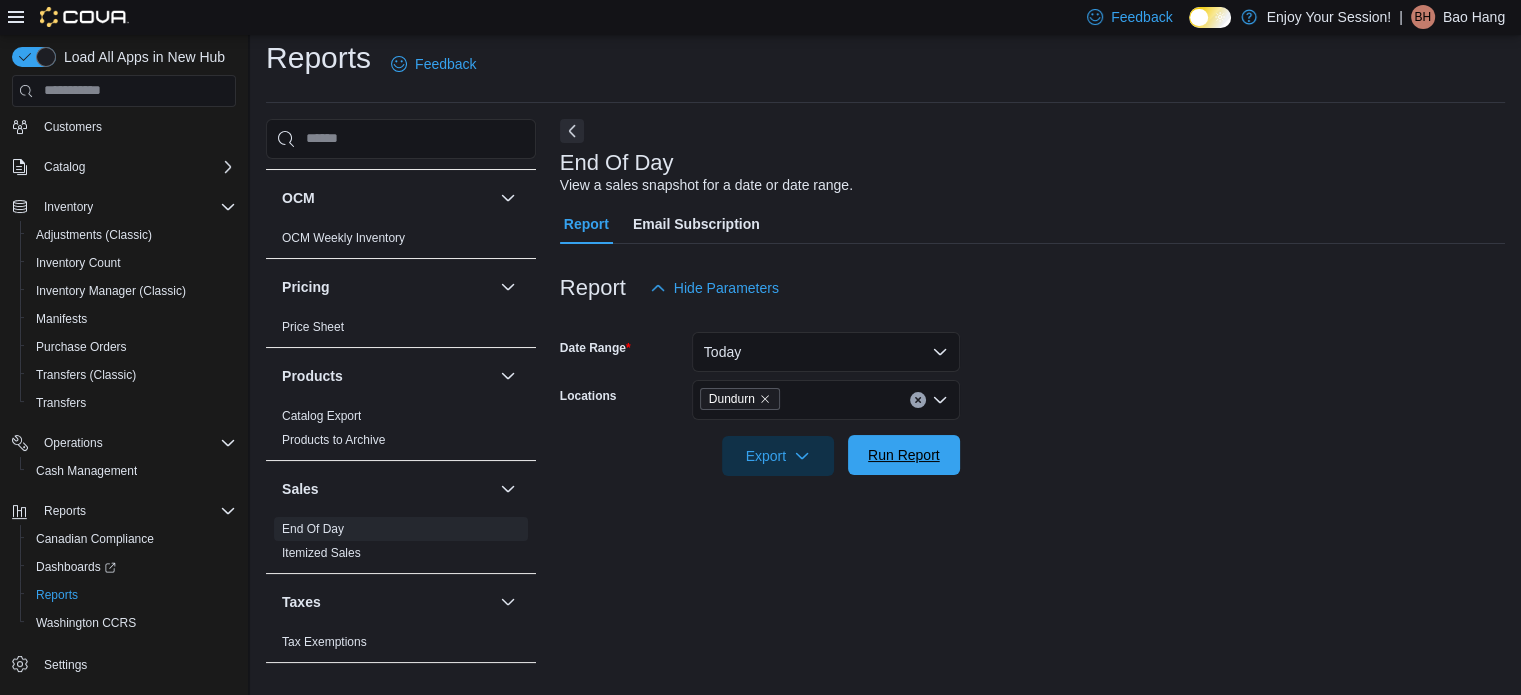 click on "Run Report" at bounding box center (904, 455) 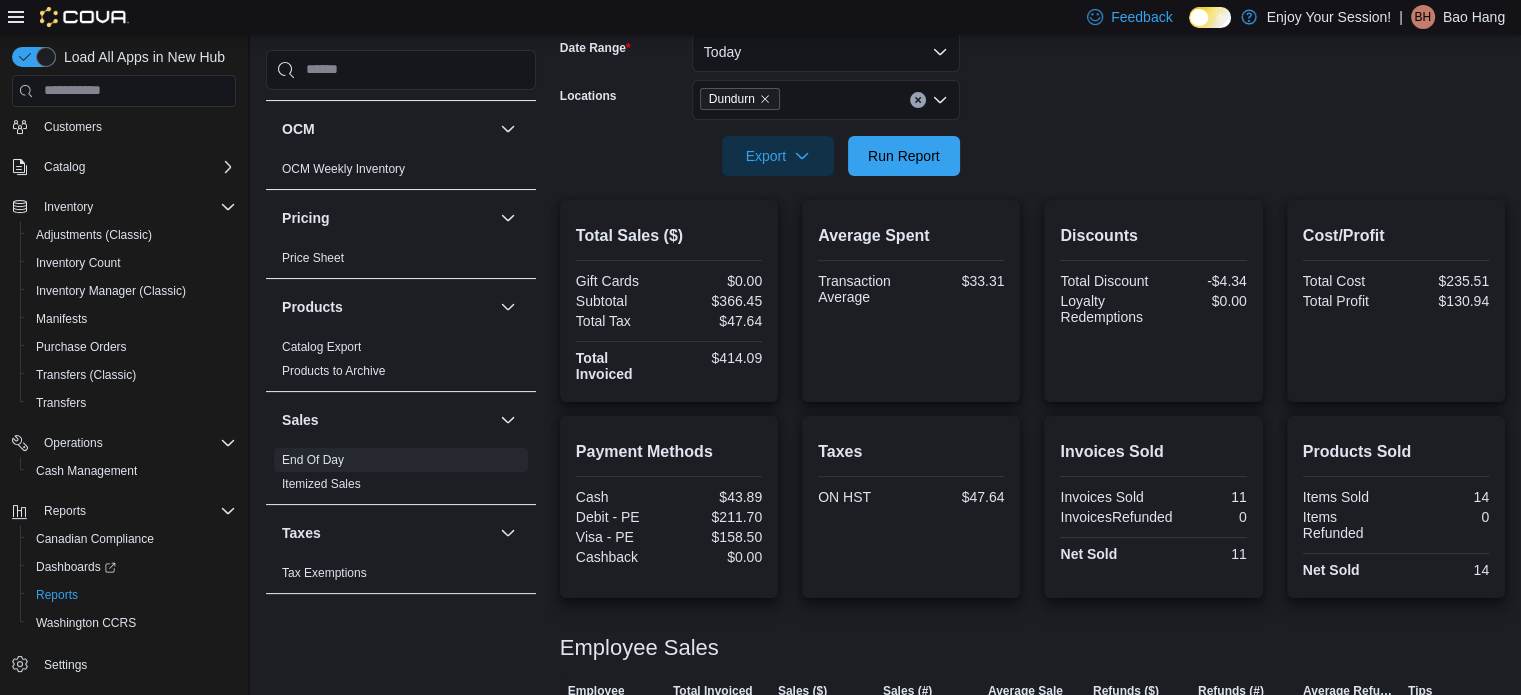 scroll, scrollTop: 382, scrollLeft: 0, axis: vertical 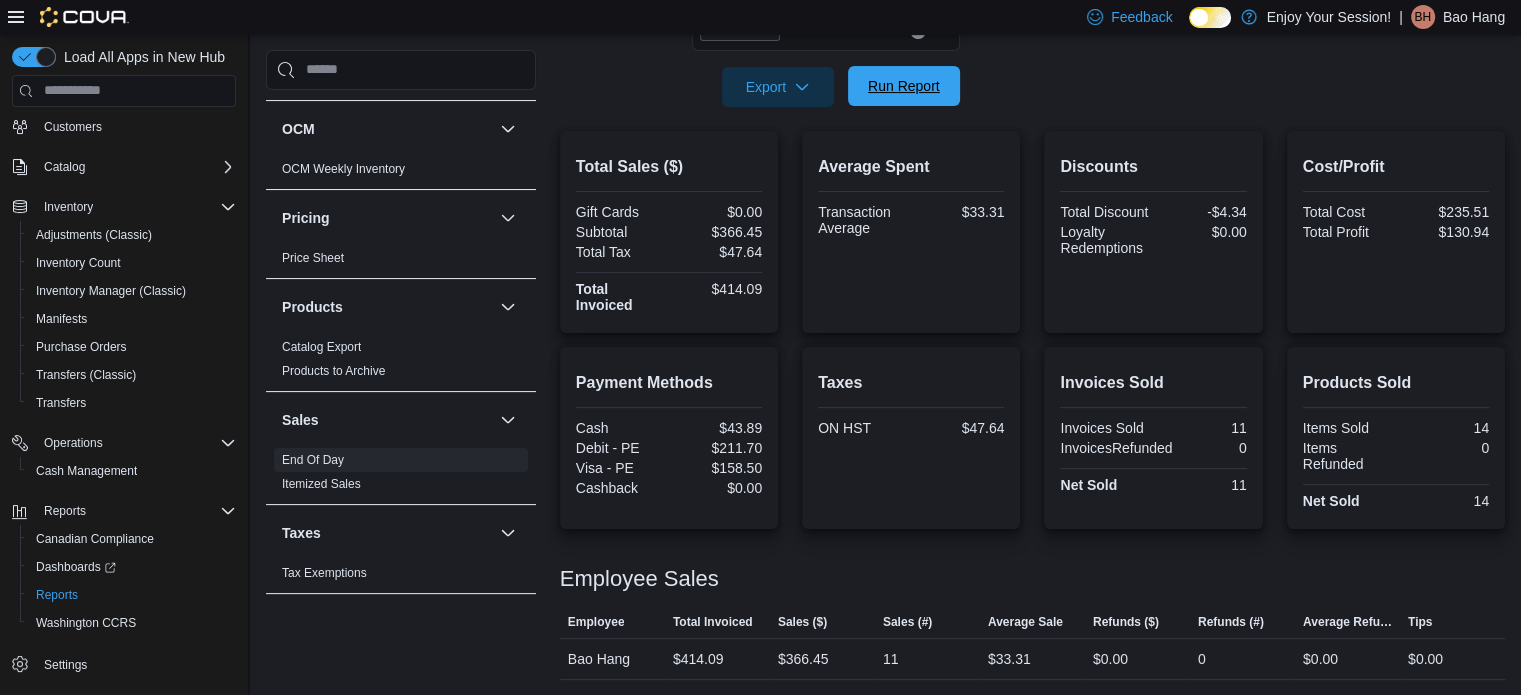 click on "Run Report" at bounding box center [904, 86] 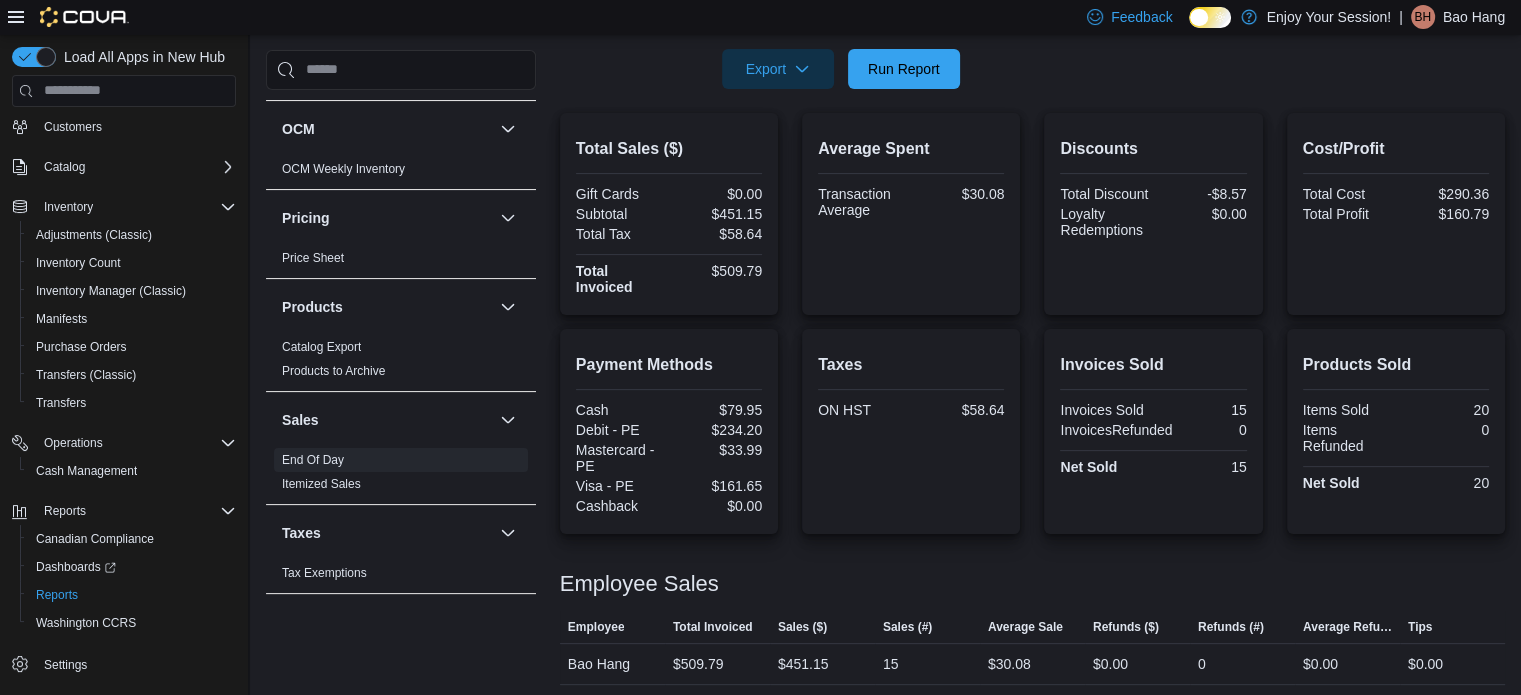 scroll, scrollTop: 404, scrollLeft: 0, axis: vertical 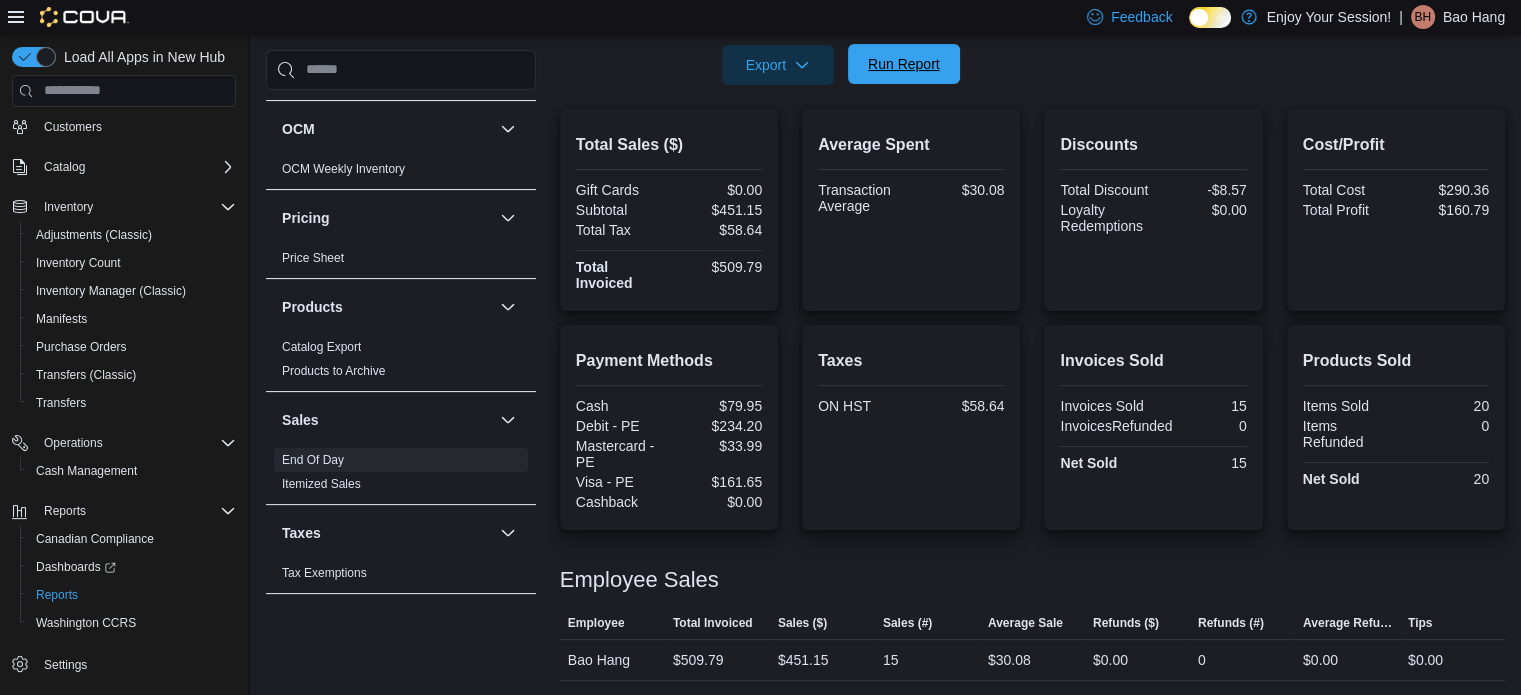 click on "Run Report" at bounding box center (904, 64) 